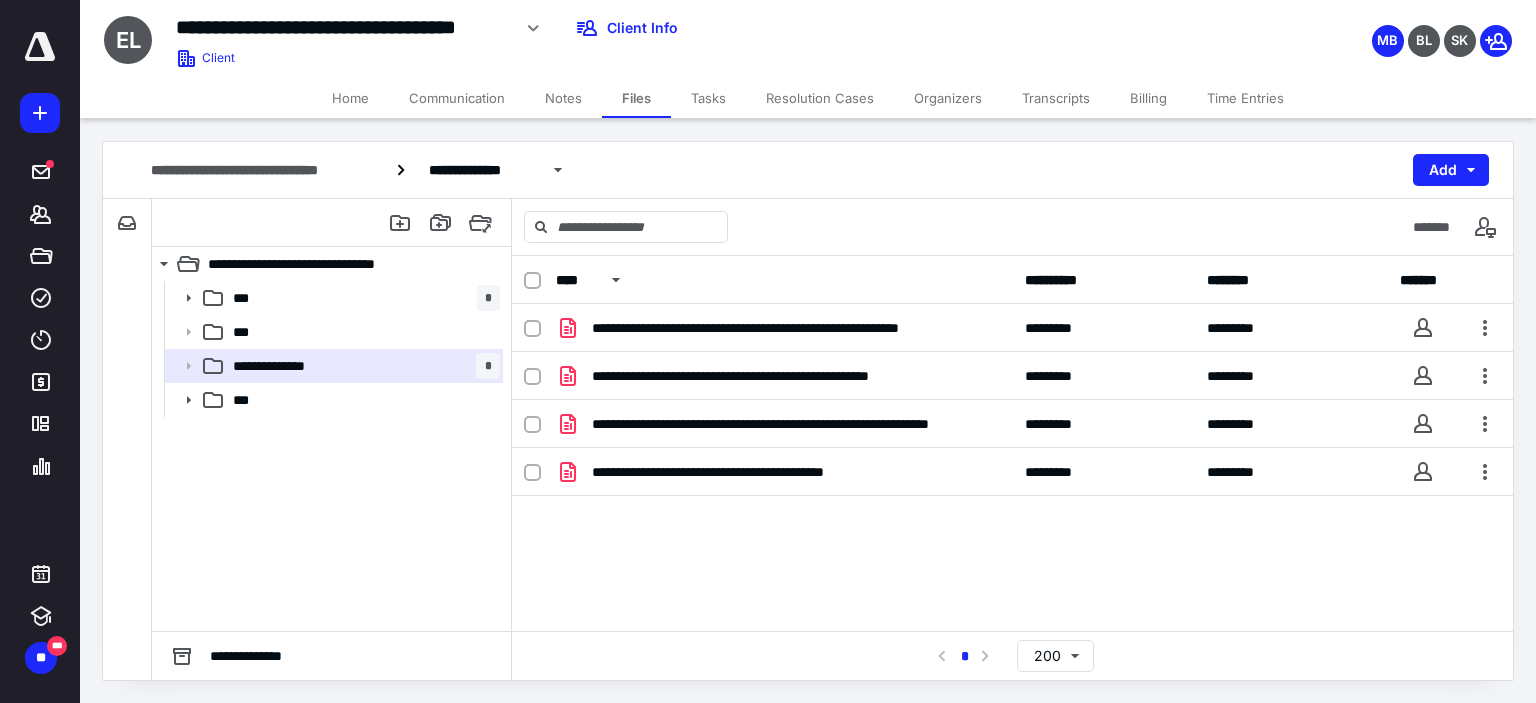 scroll, scrollTop: 0, scrollLeft: 0, axis: both 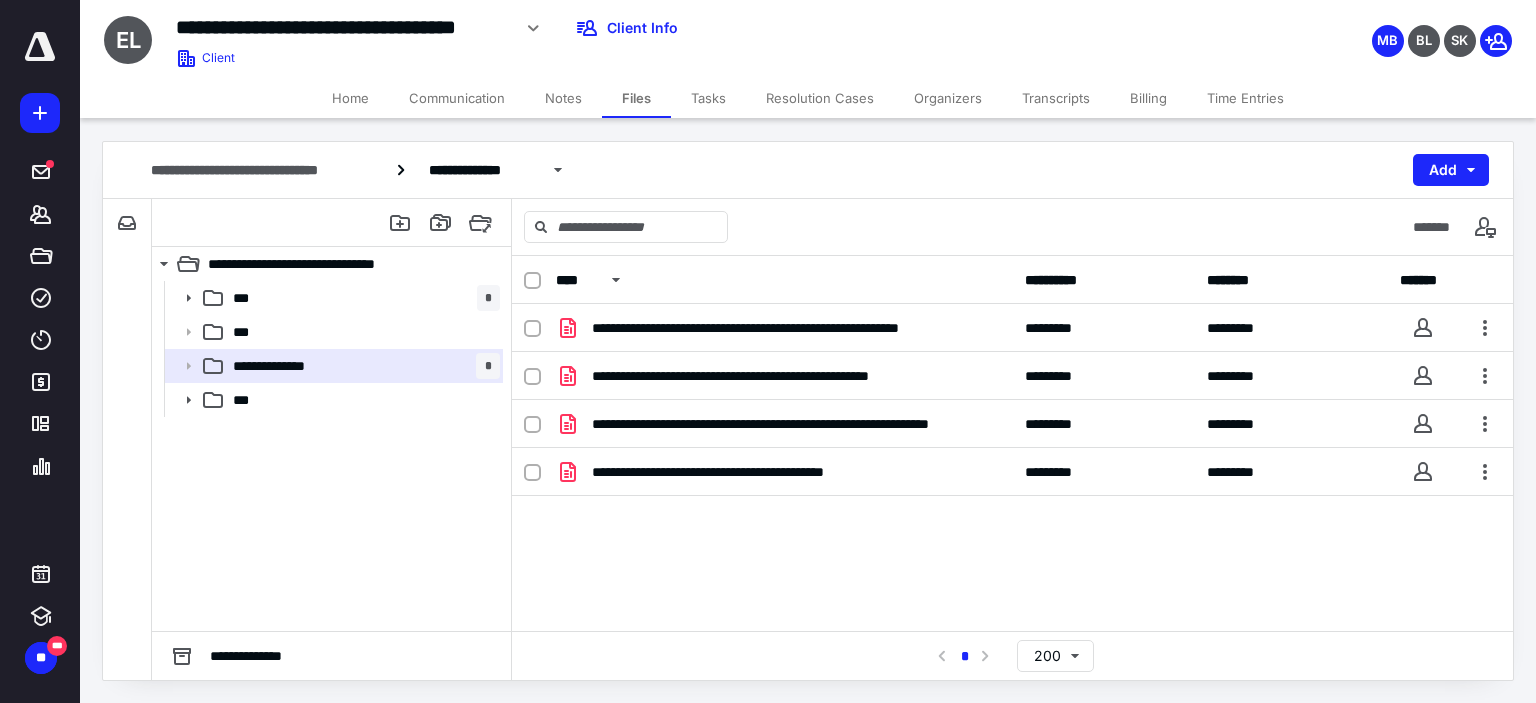 click on "Communication" at bounding box center (457, 98) 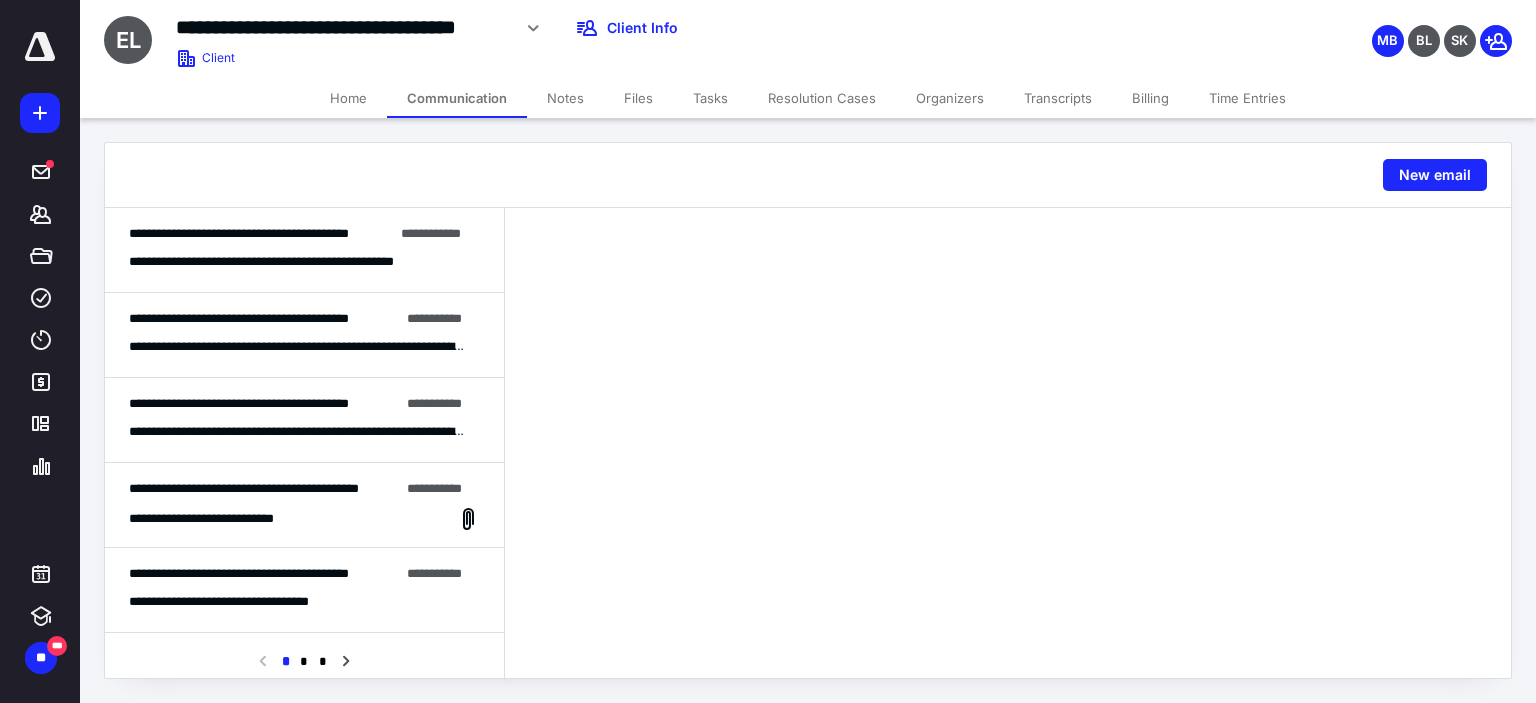 click on "Files" at bounding box center (638, 98) 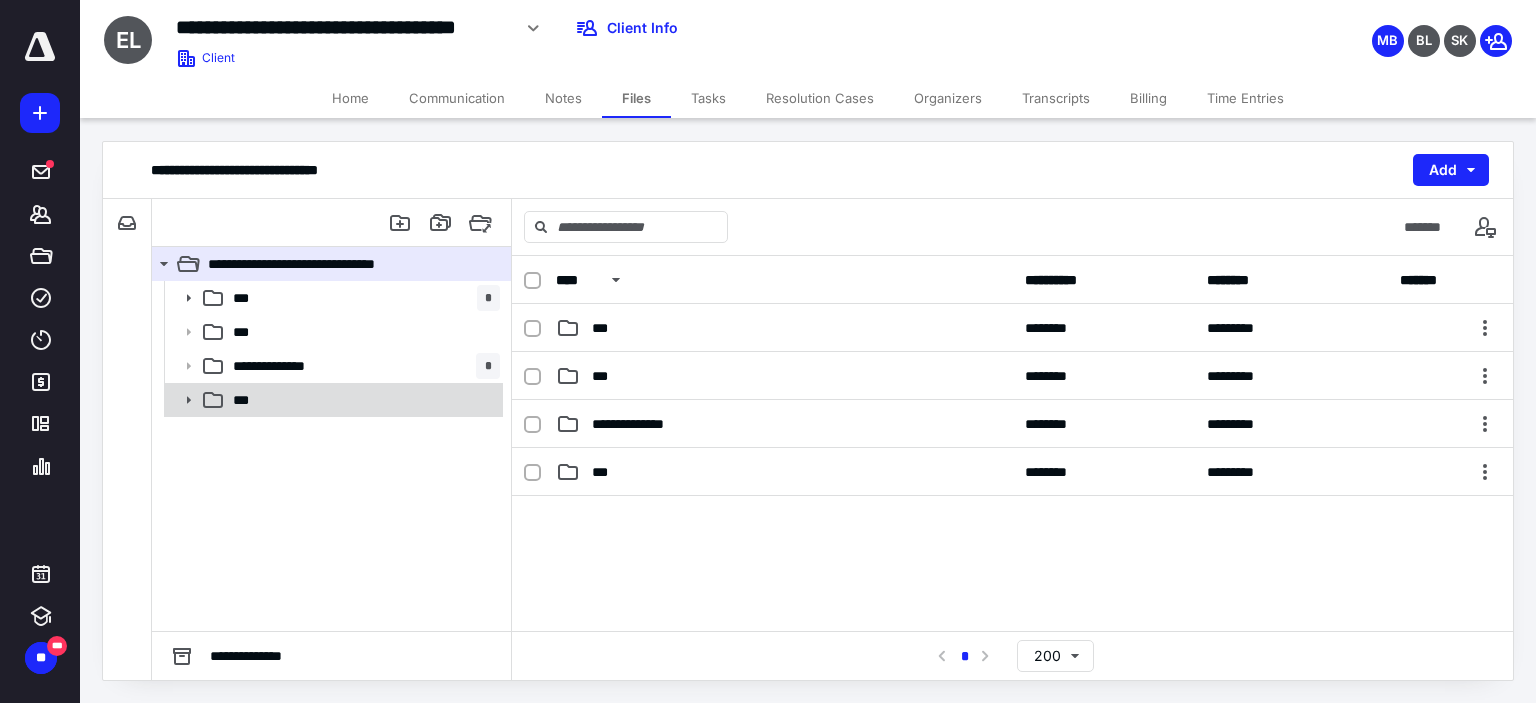 click 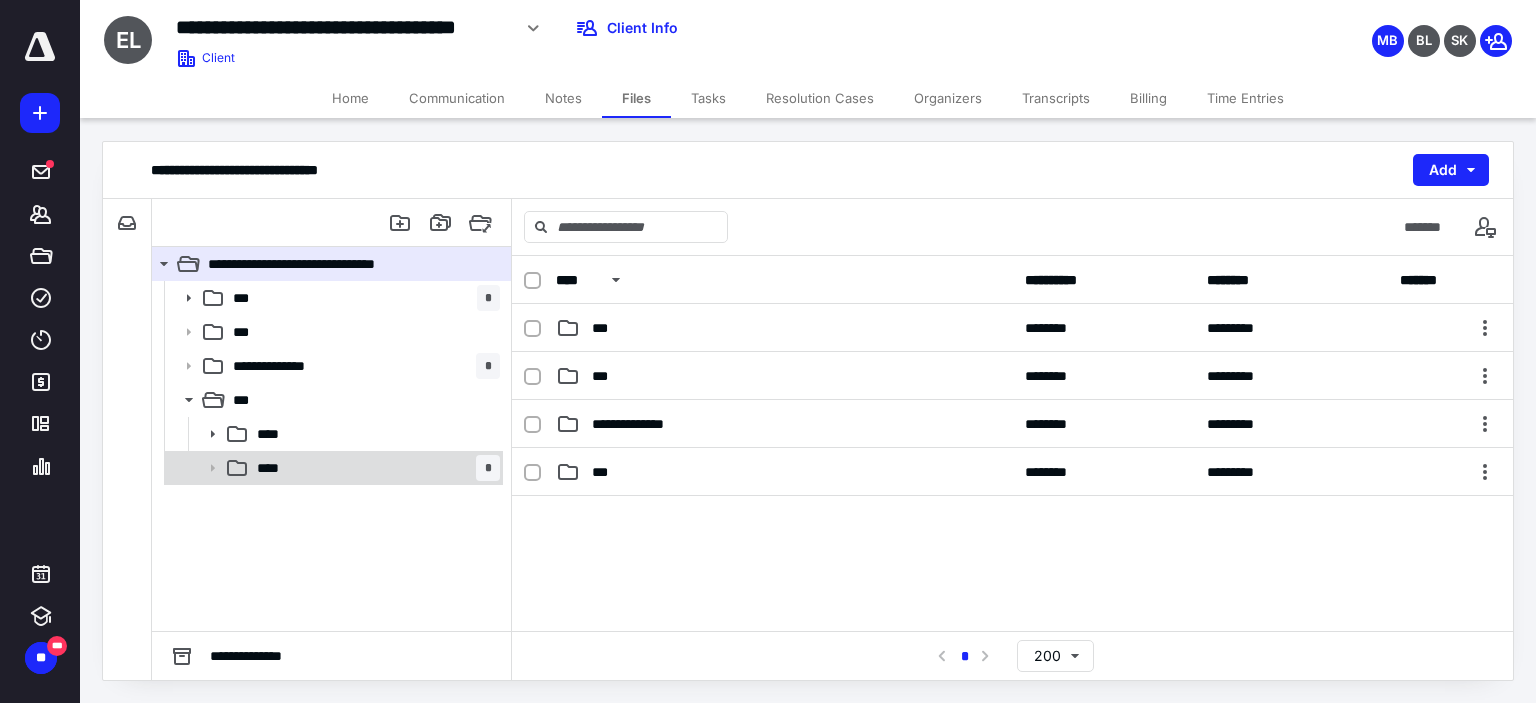 click on "****" at bounding box center [274, 468] 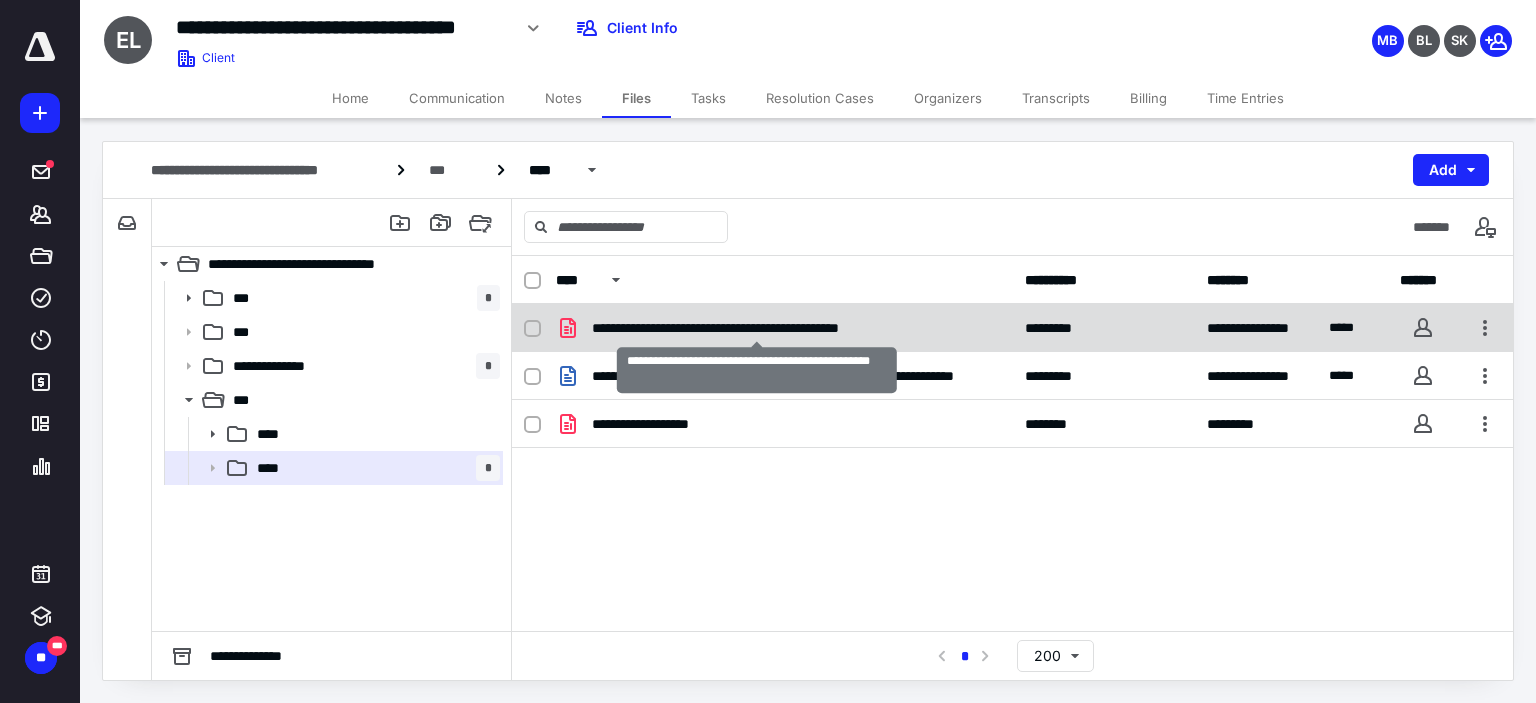click on "**********" at bounding box center (757, 328) 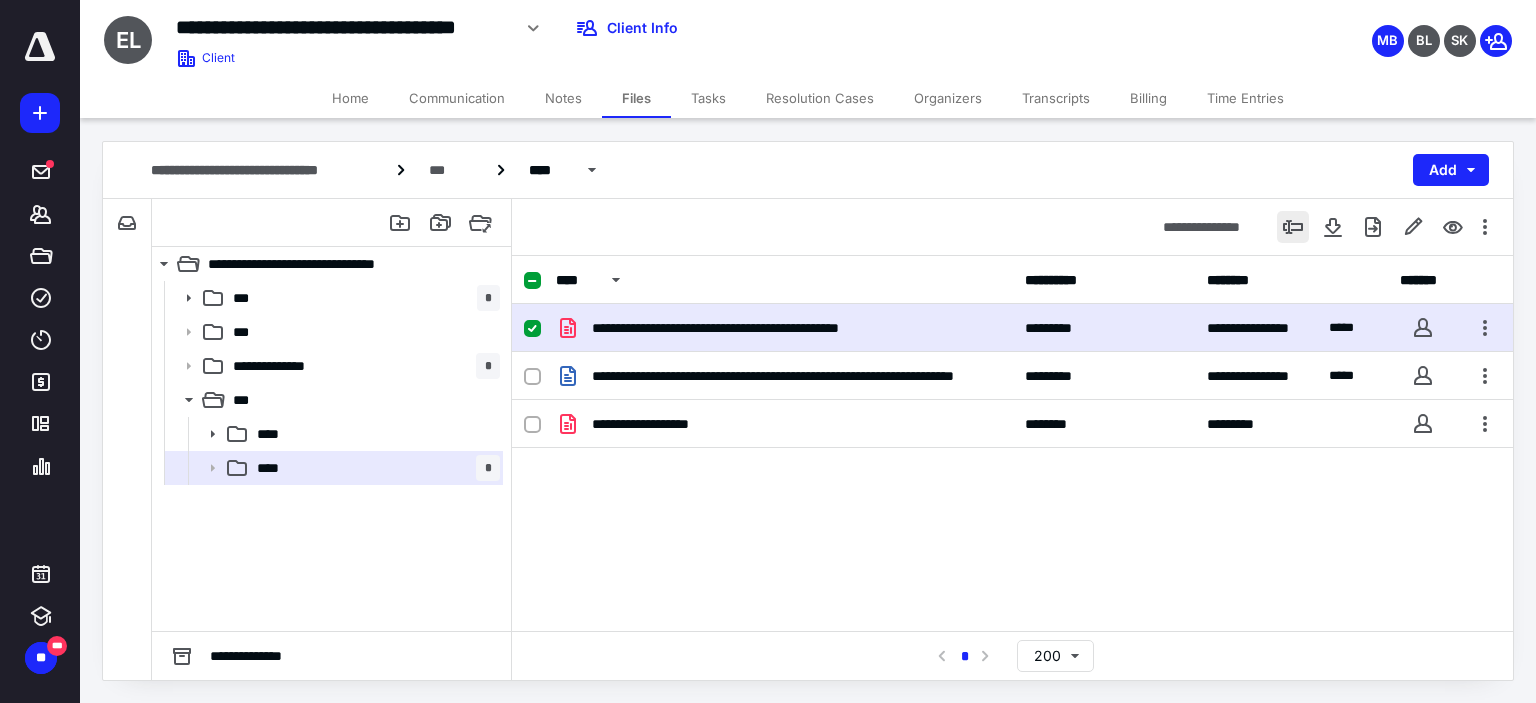 click at bounding box center (1293, 227) 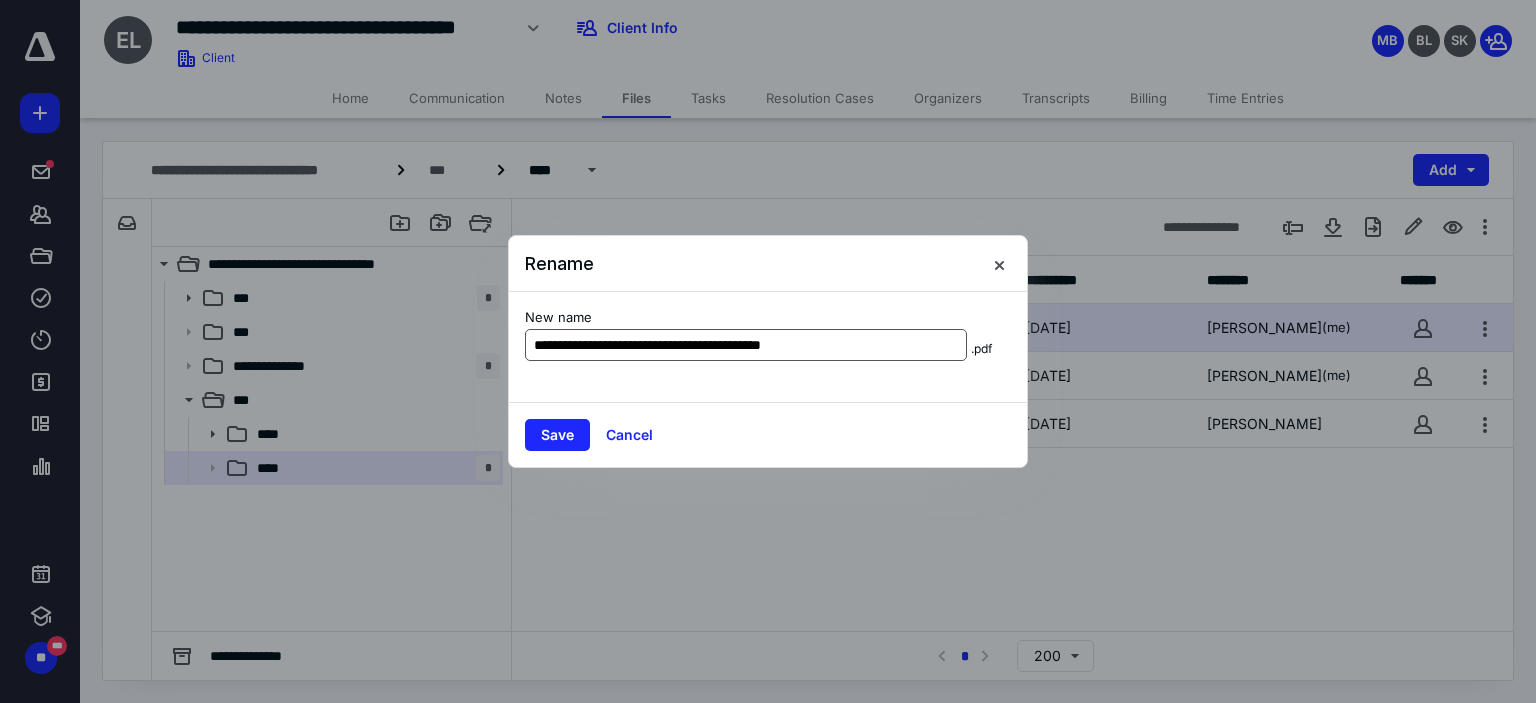click on "**********" at bounding box center (746, 345) 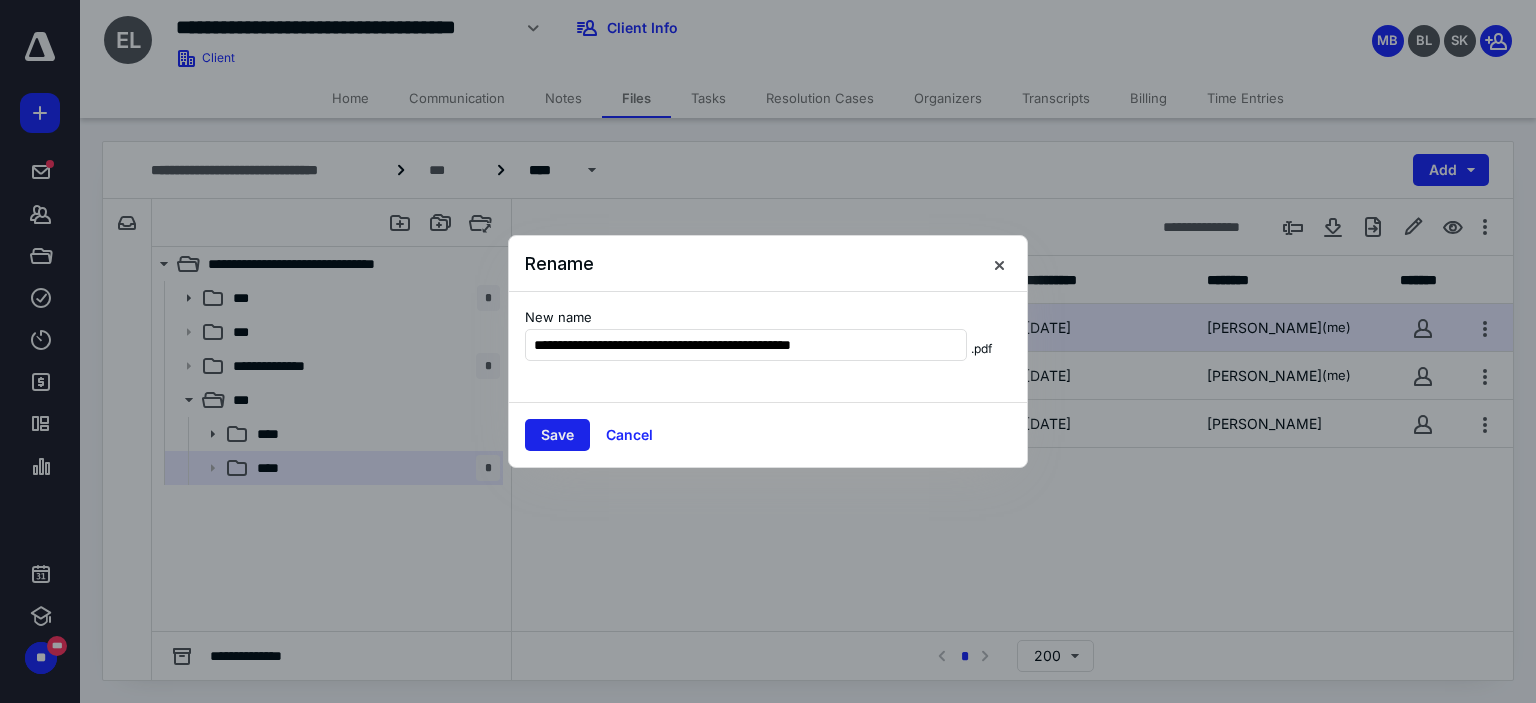 type on "**********" 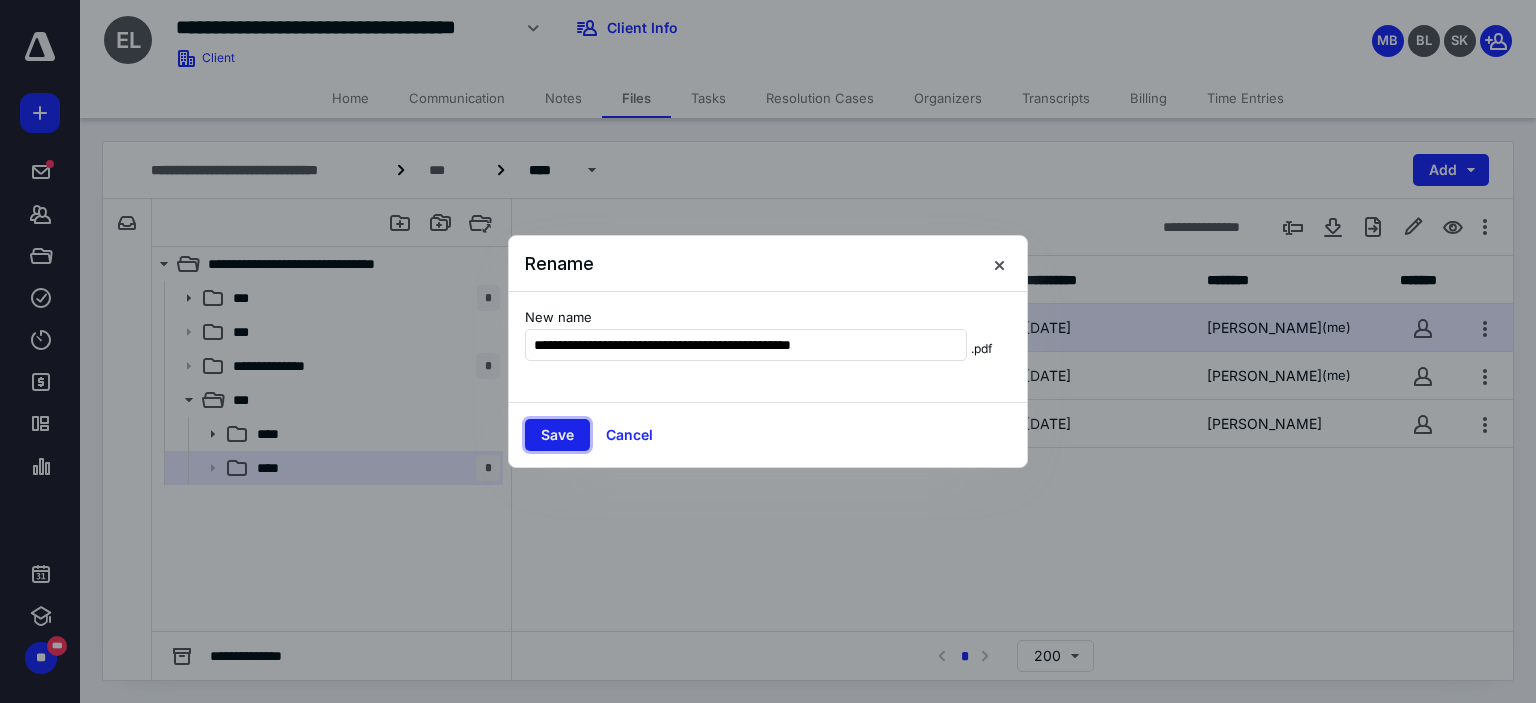 click on "Save" at bounding box center [557, 435] 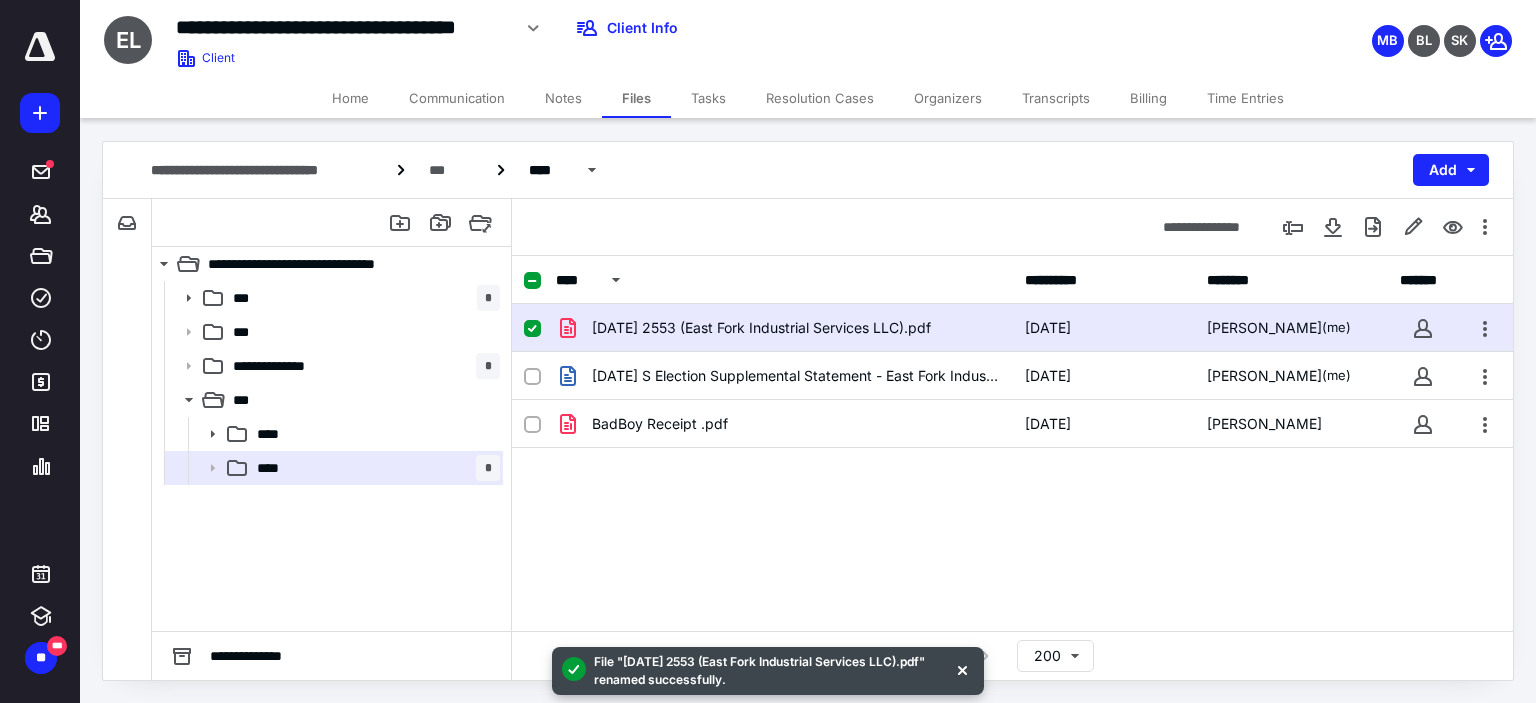 click on "[DATE] 2553 (East Fork Industrial Services LLC).pdf [DATE] [PERSON_NAME]  (me) [DATE] S Election Supplemental Statement - [GEOGRAPHIC_DATA]docx [DATE] [PERSON_NAME]  (me) BadBoy Receipt .pdf [DATE] [PERSON_NAME]" at bounding box center (1012, 454) 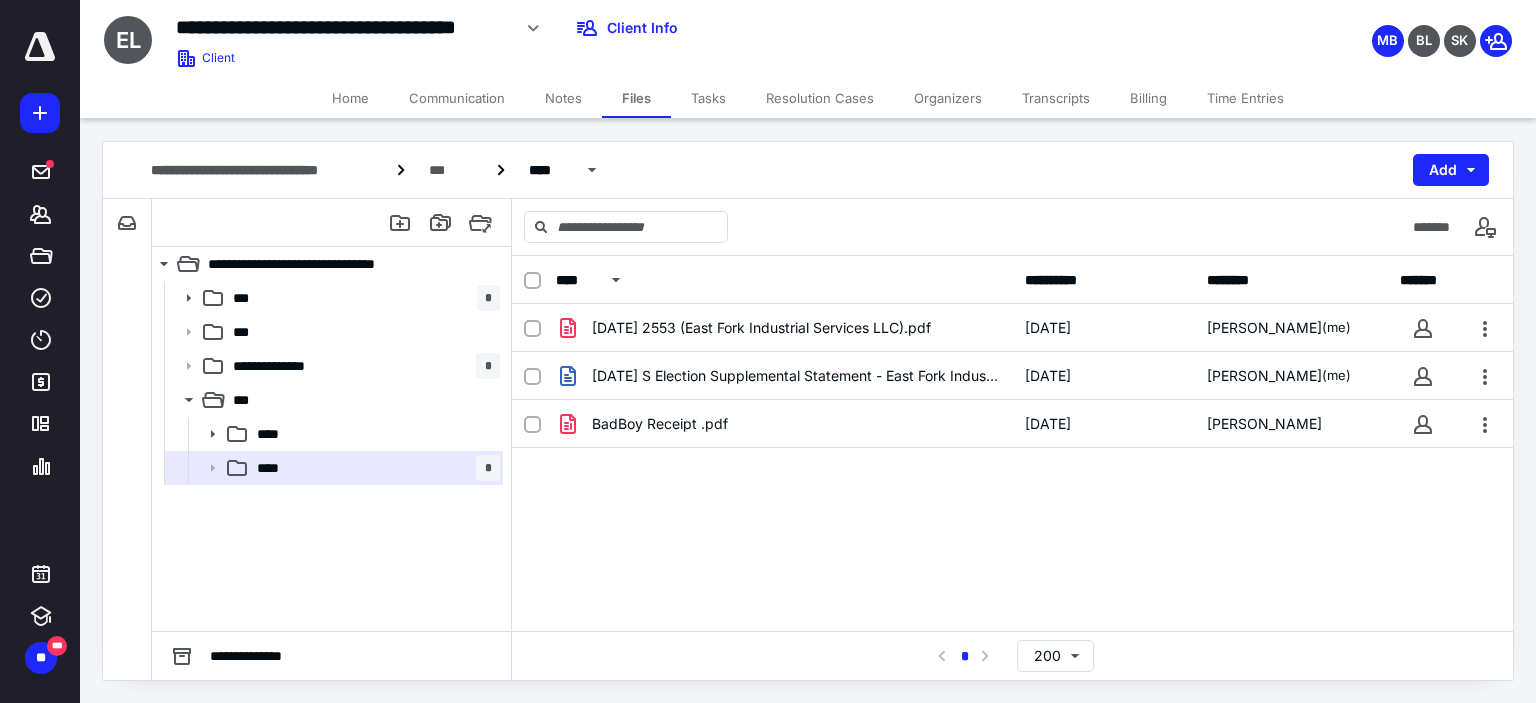 click on "**********" at bounding box center [606, 28] 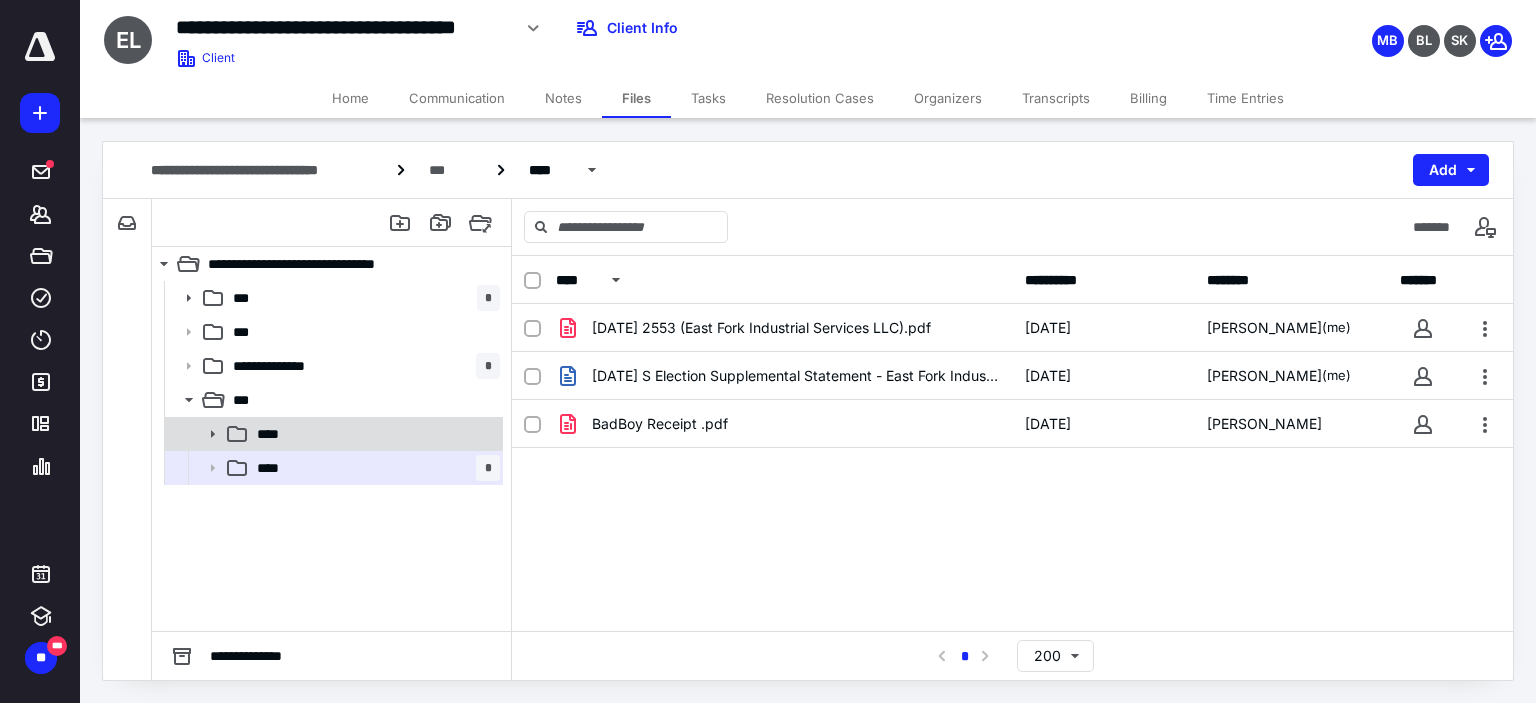 click on "****" at bounding box center [274, 434] 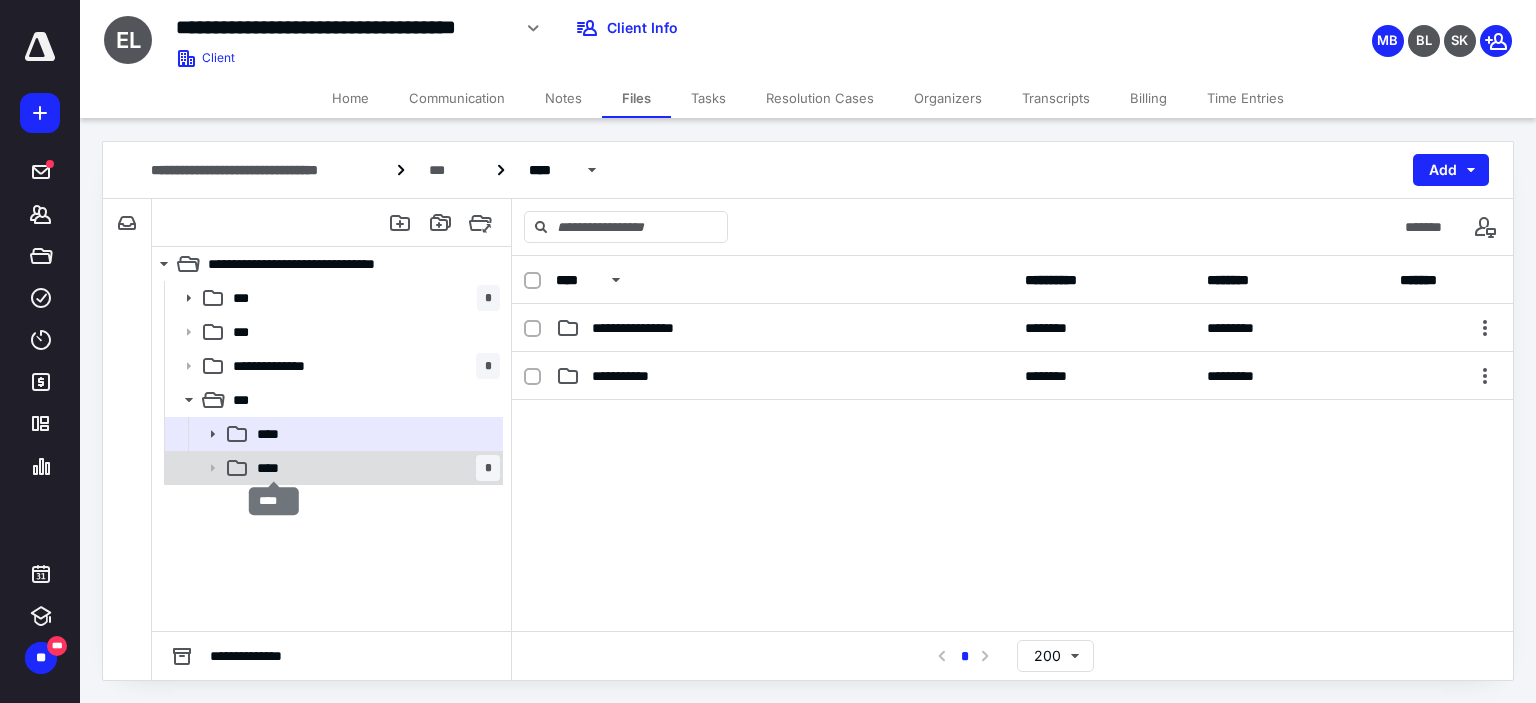 click on "****" at bounding box center (274, 468) 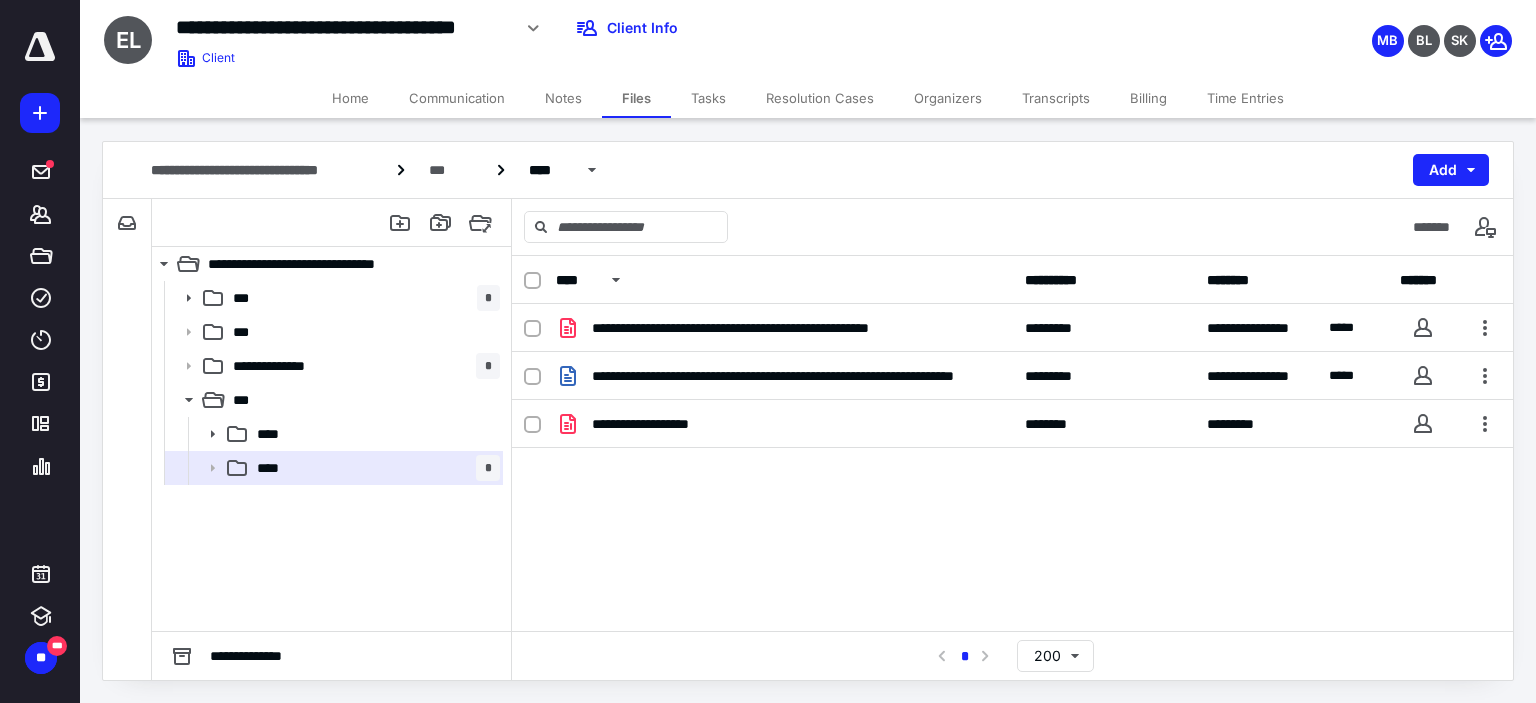 click on "MB BL SK" at bounding box center (1282, 28) 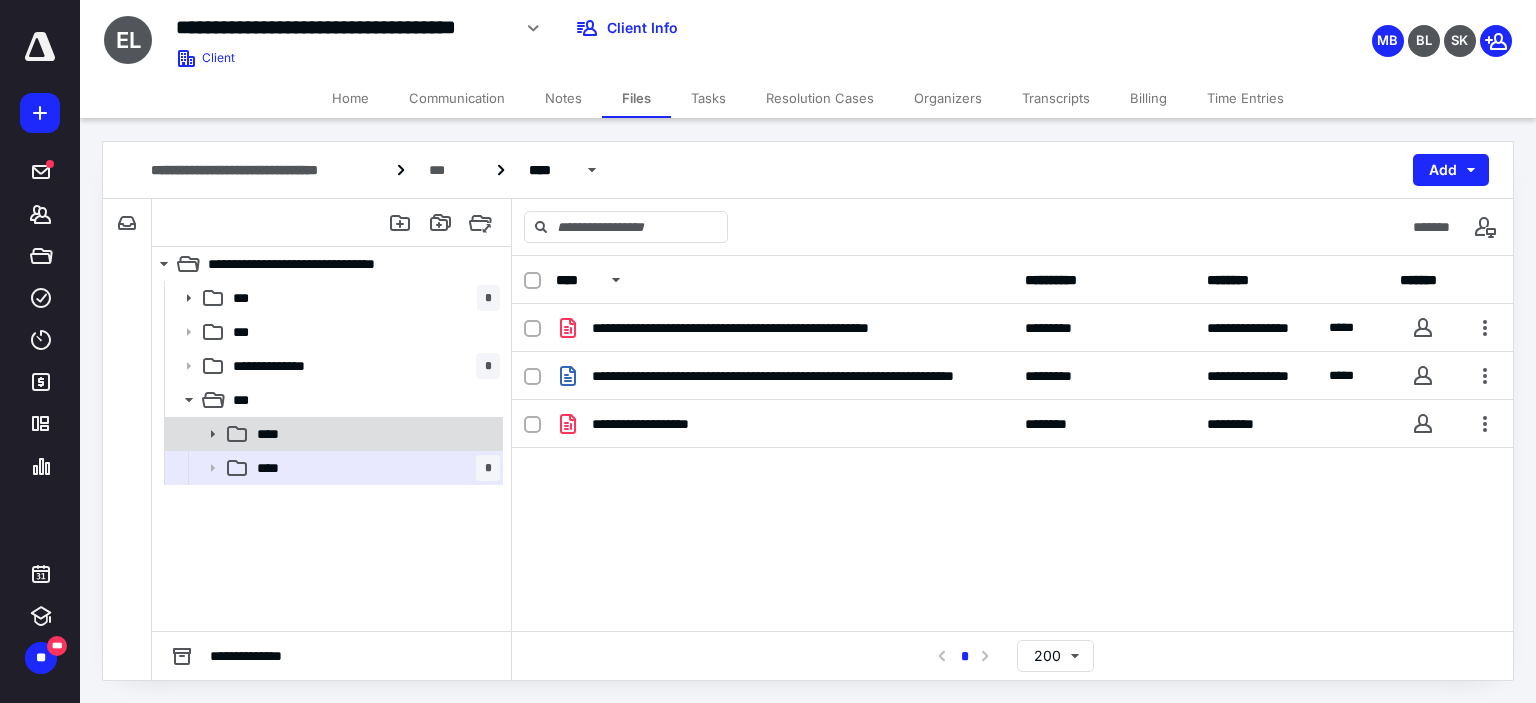 click on "****" at bounding box center (374, 434) 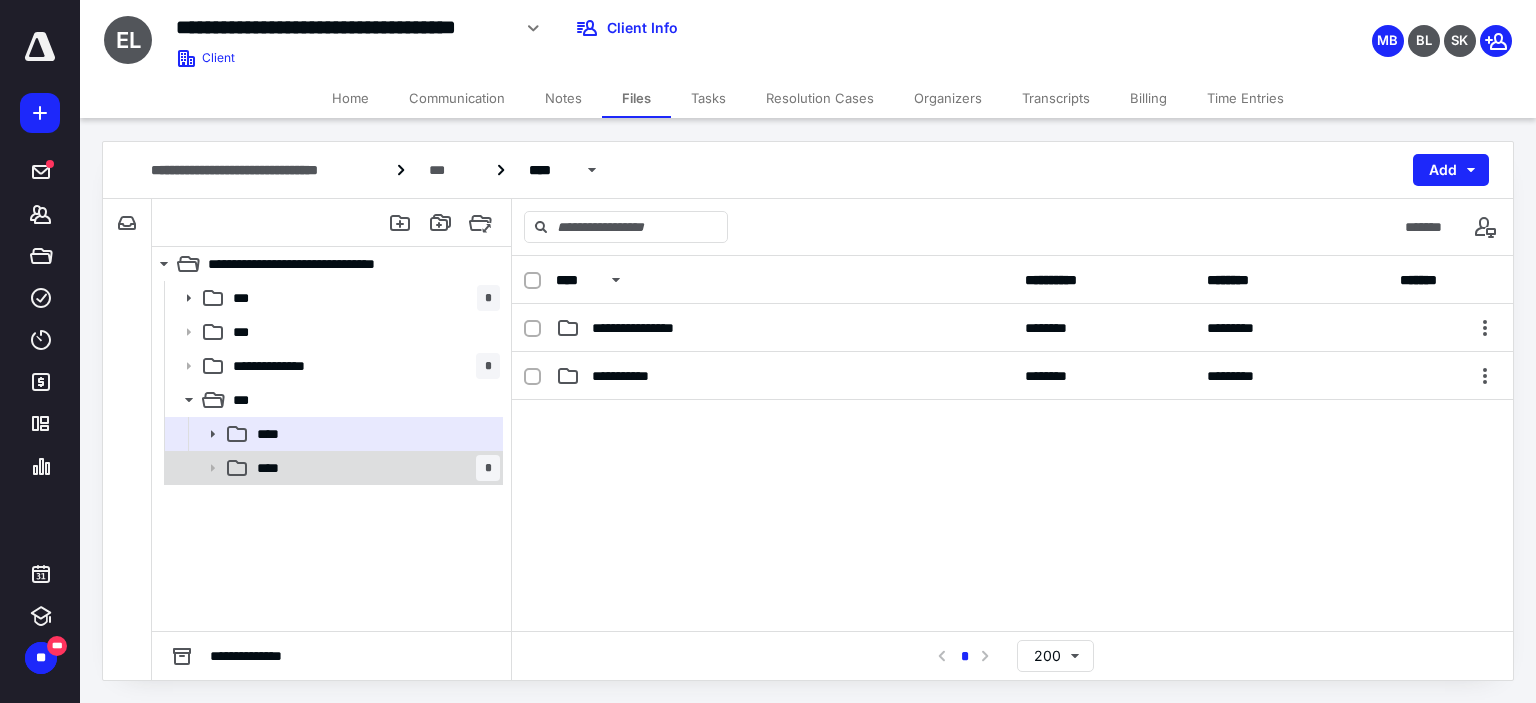 click on "**** *" at bounding box center [374, 468] 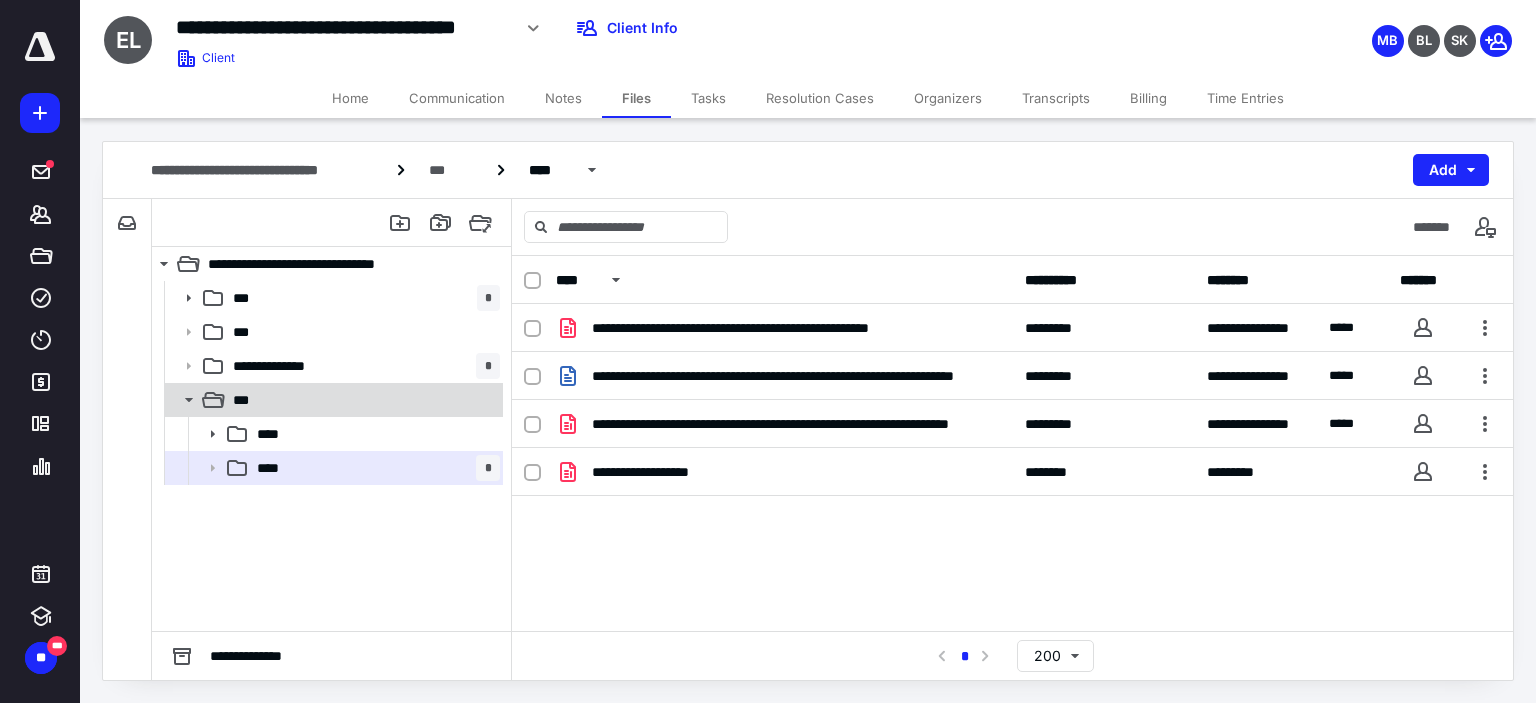 click 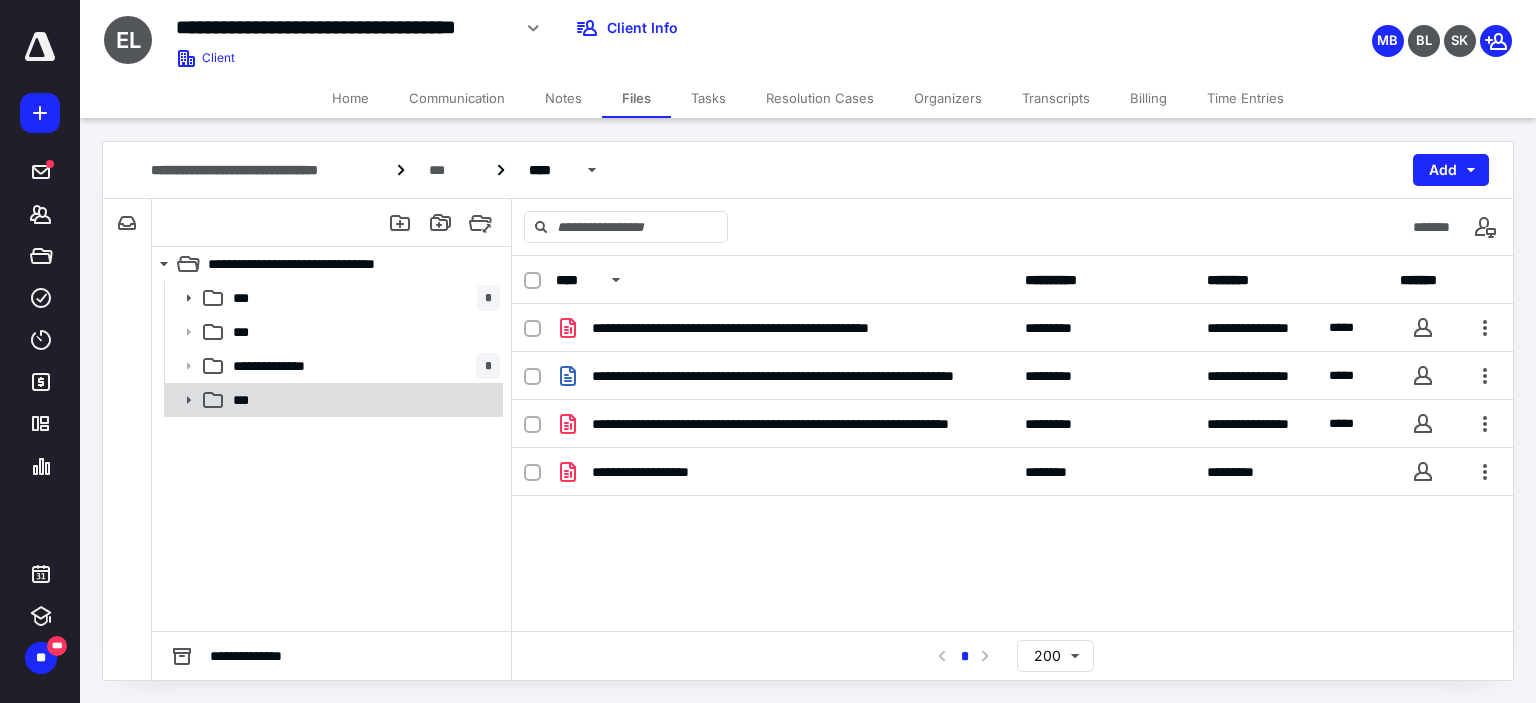 click 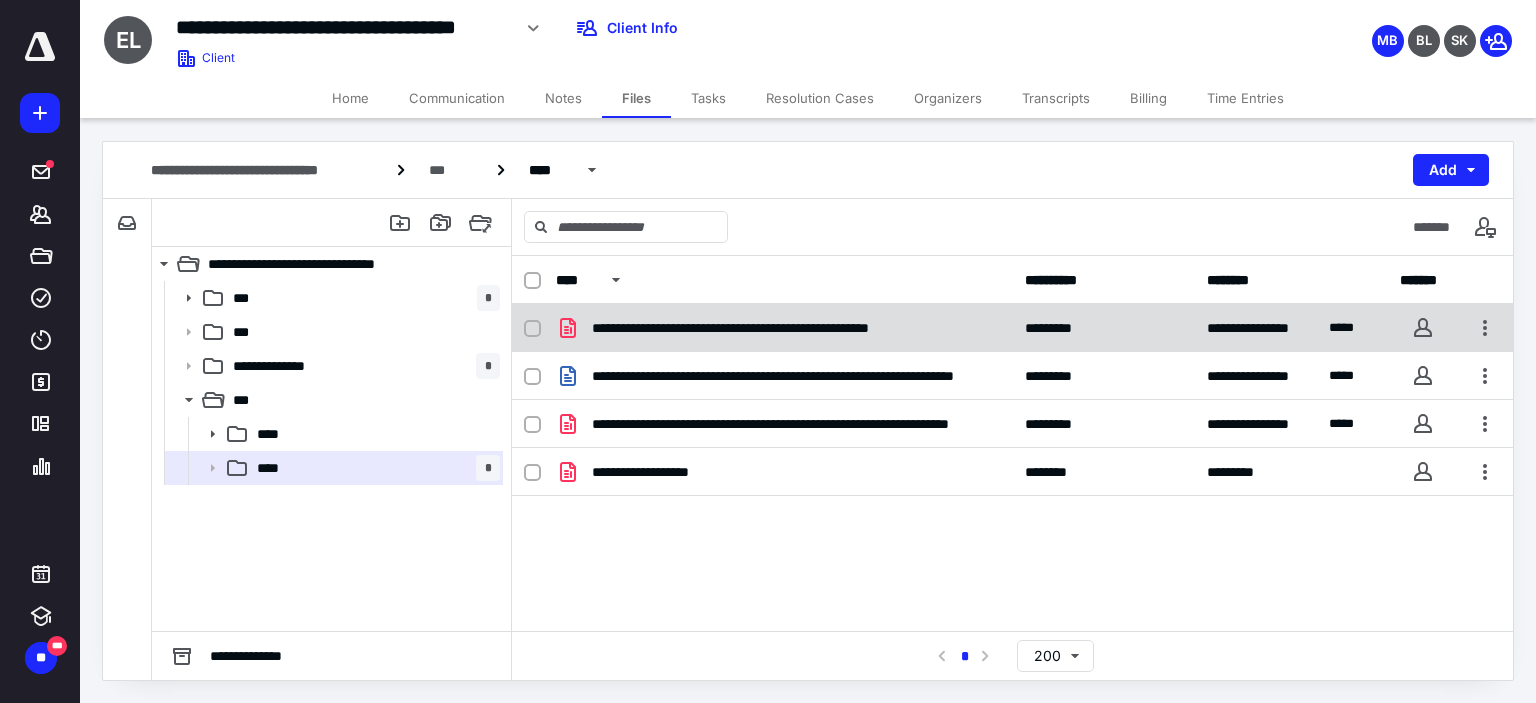 click 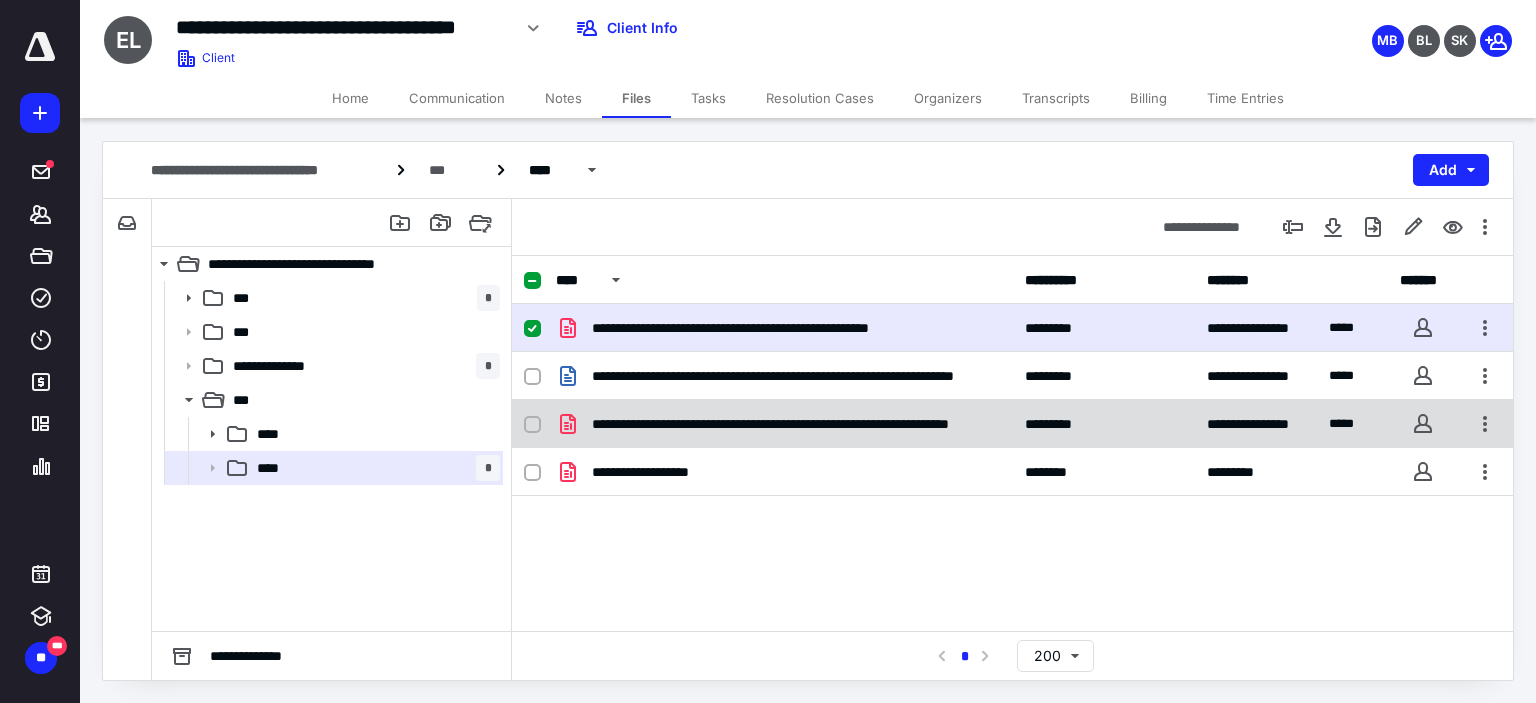 click 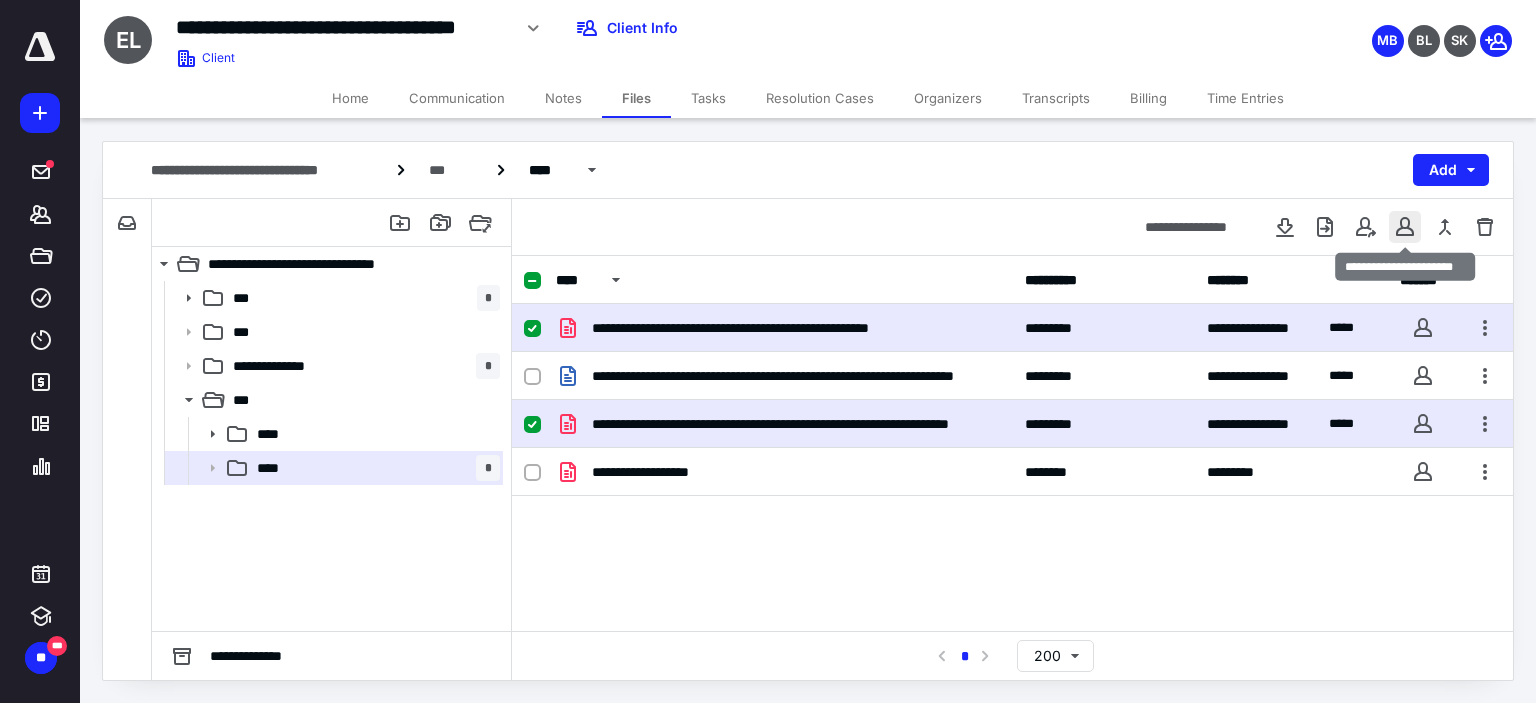 click at bounding box center (1405, 227) 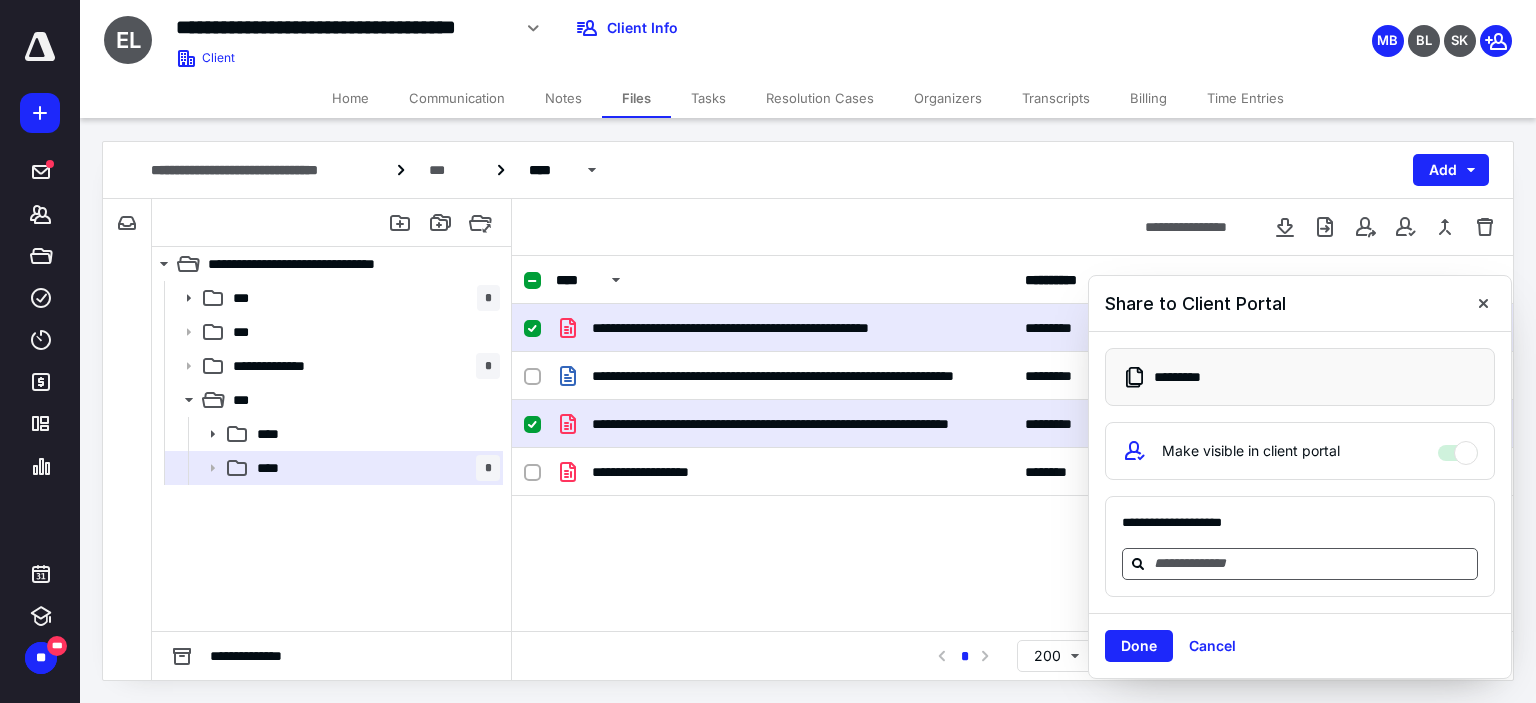 click at bounding box center (1312, 563) 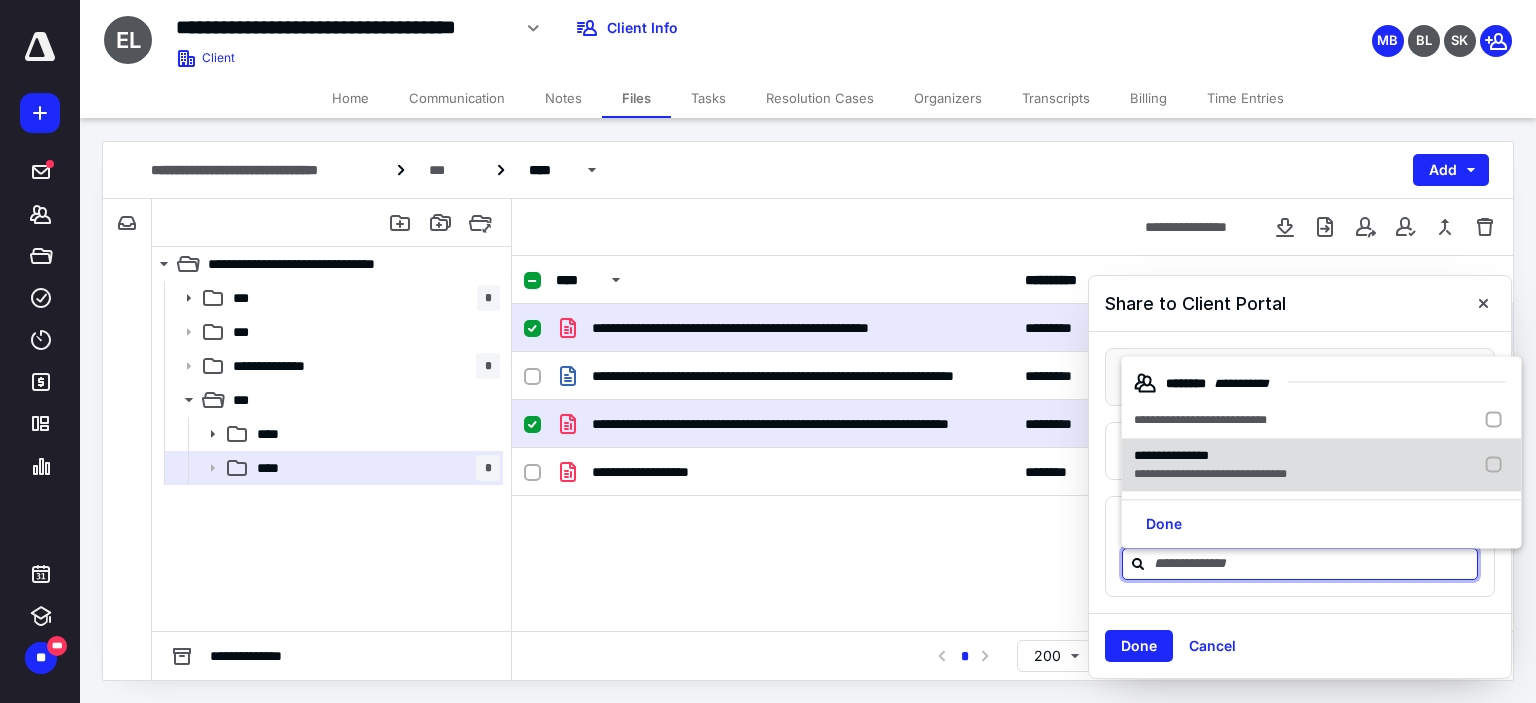 click on "**********" at bounding box center (1210, 475) 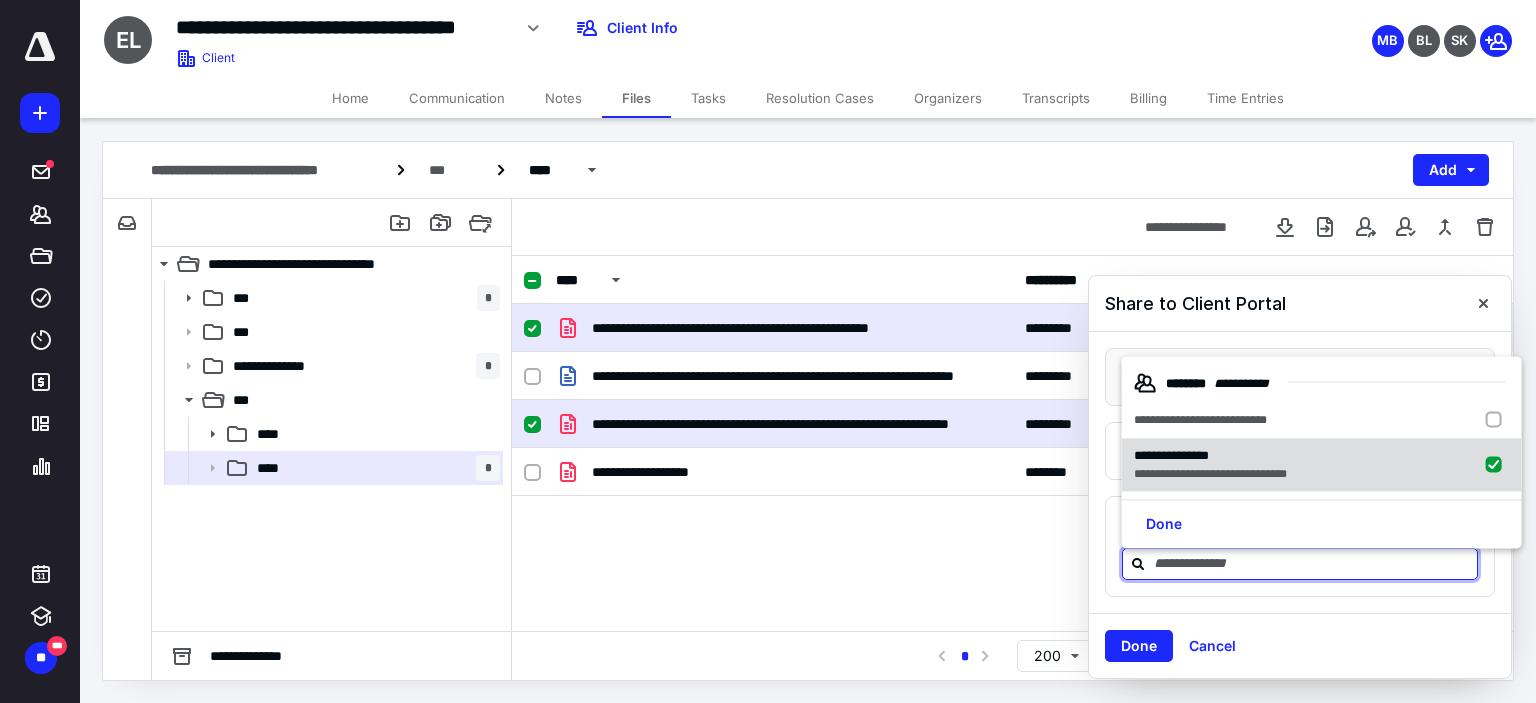 checkbox on "true" 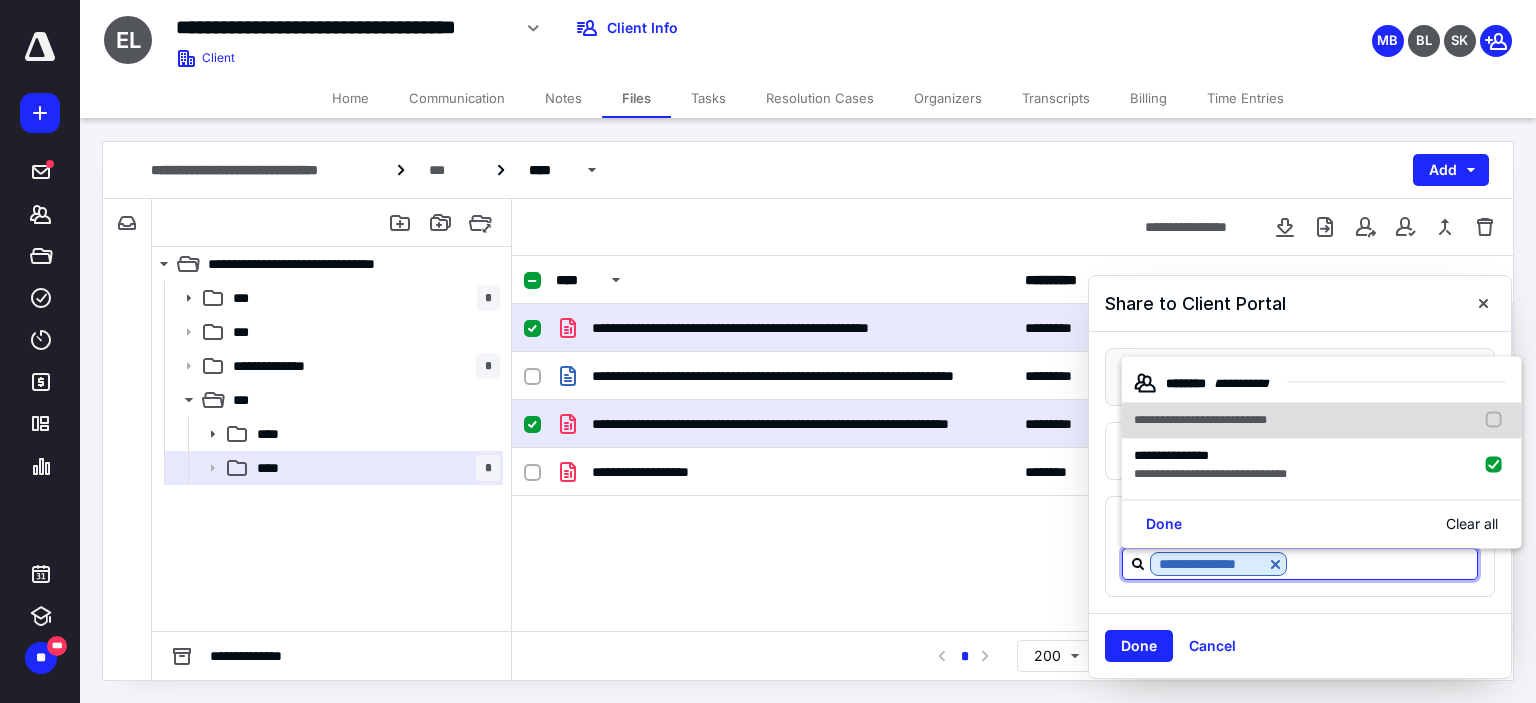 click on "**********" at bounding box center [1200, 420] 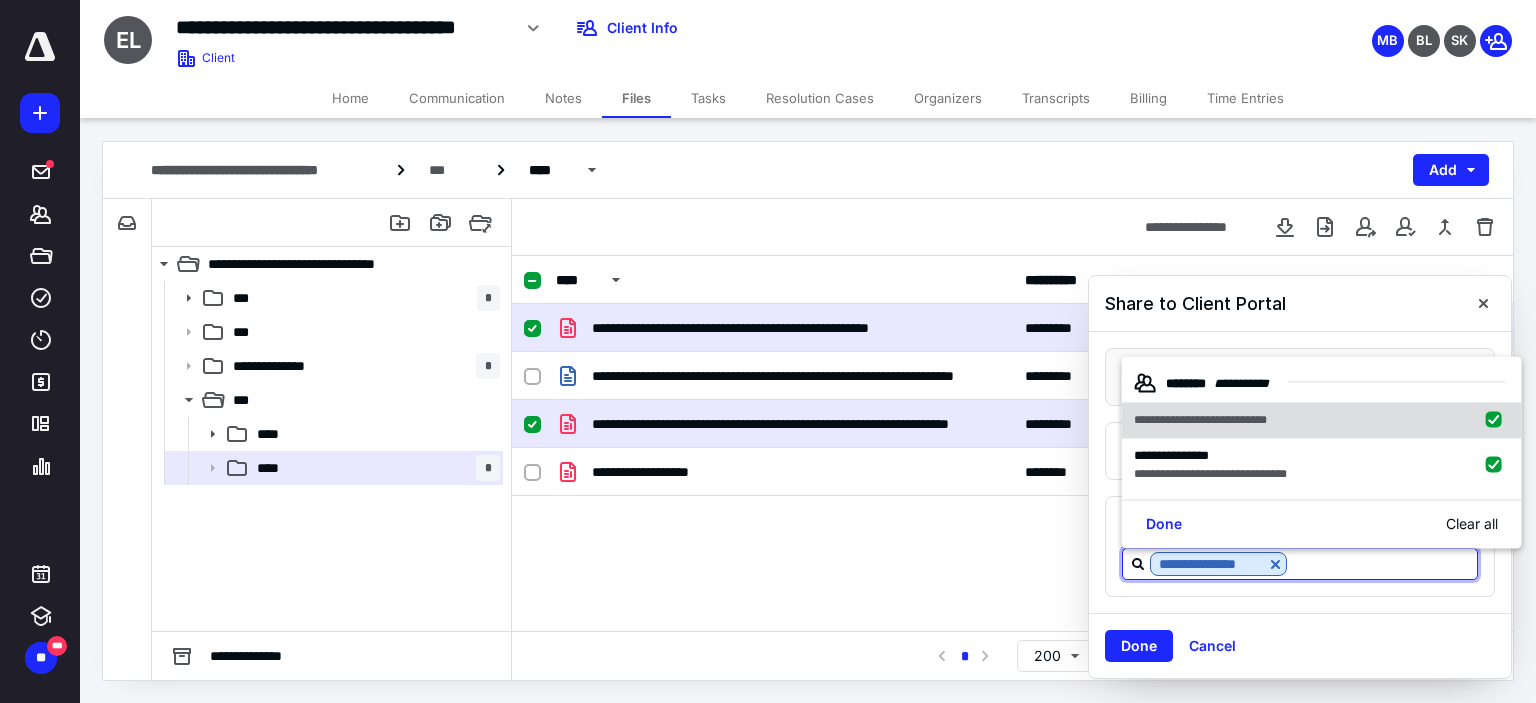 checkbox on "true" 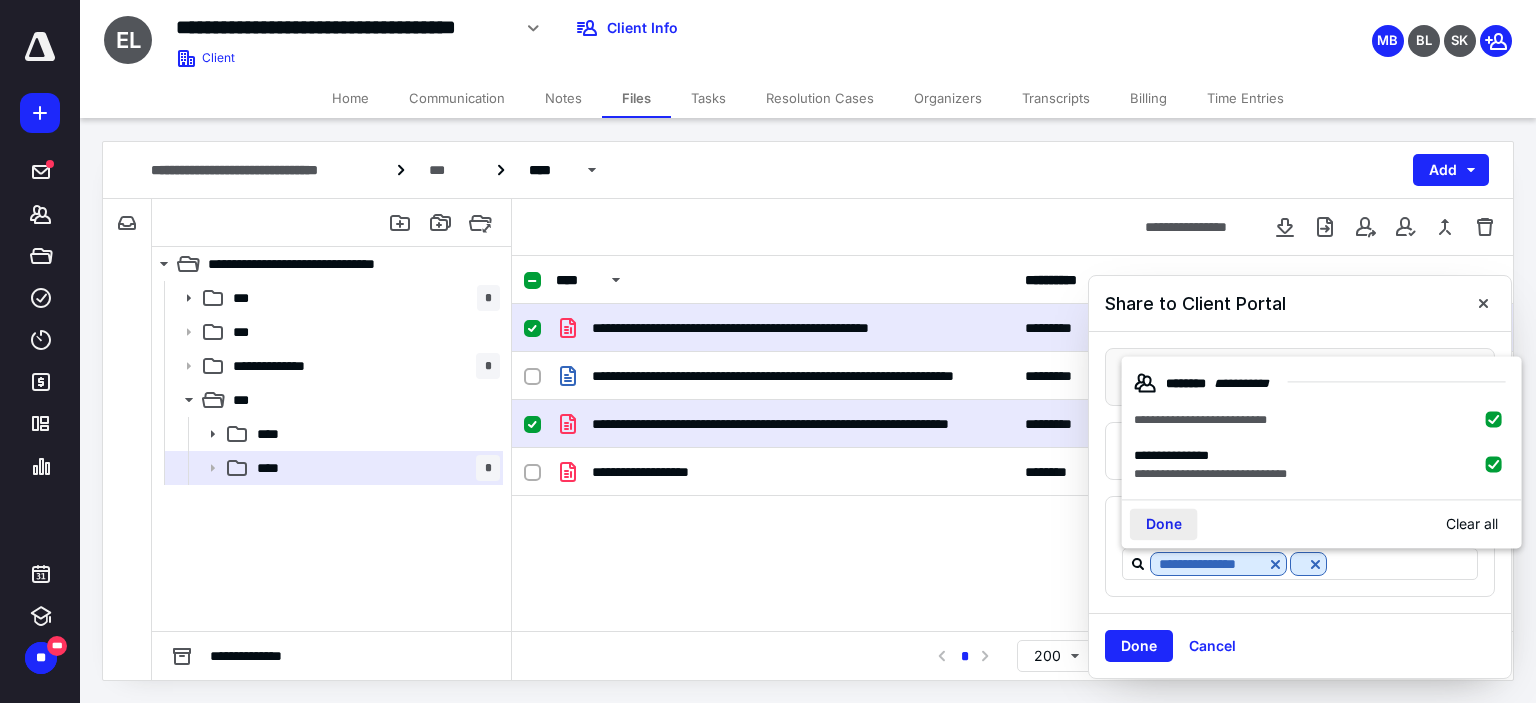 click on "Done" at bounding box center [1164, 525] 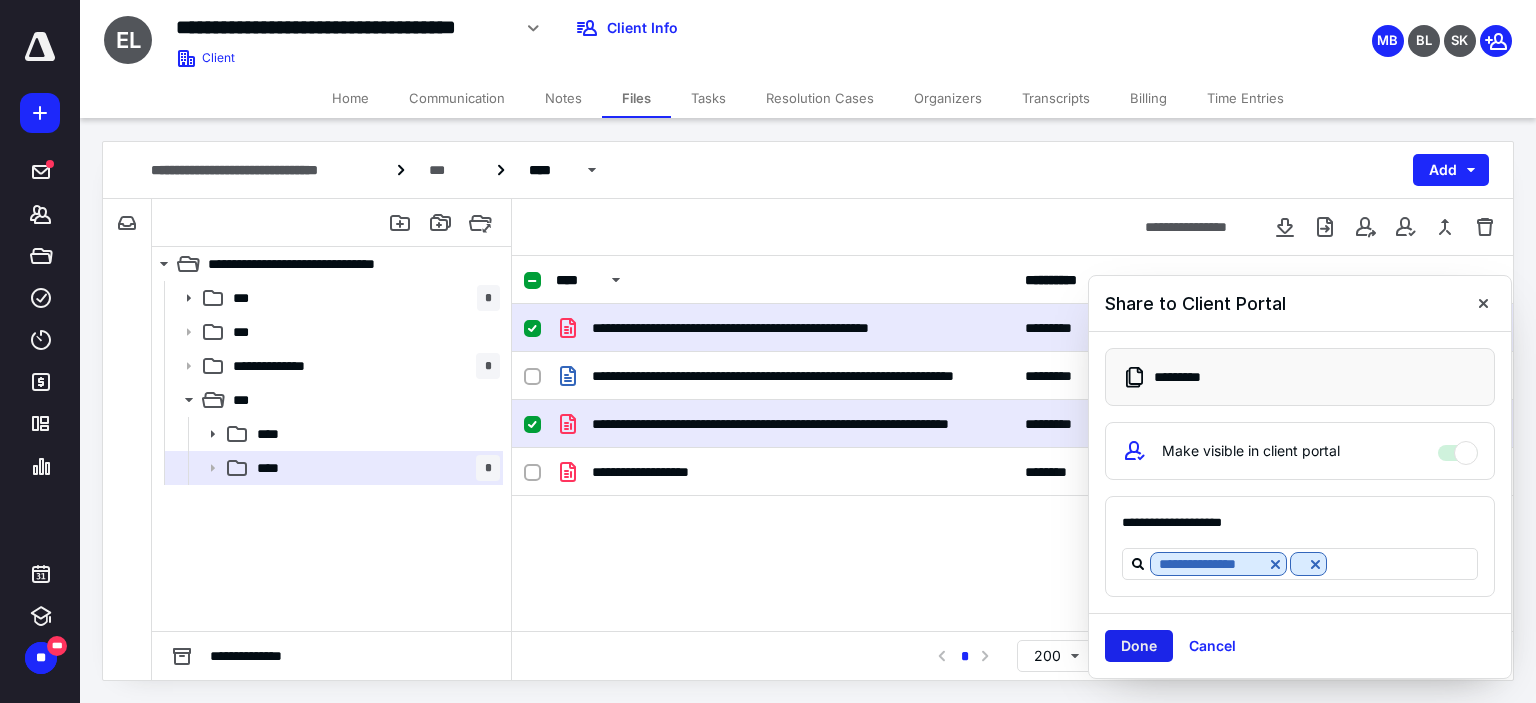 click on "Done" at bounding box center (1139, 646) 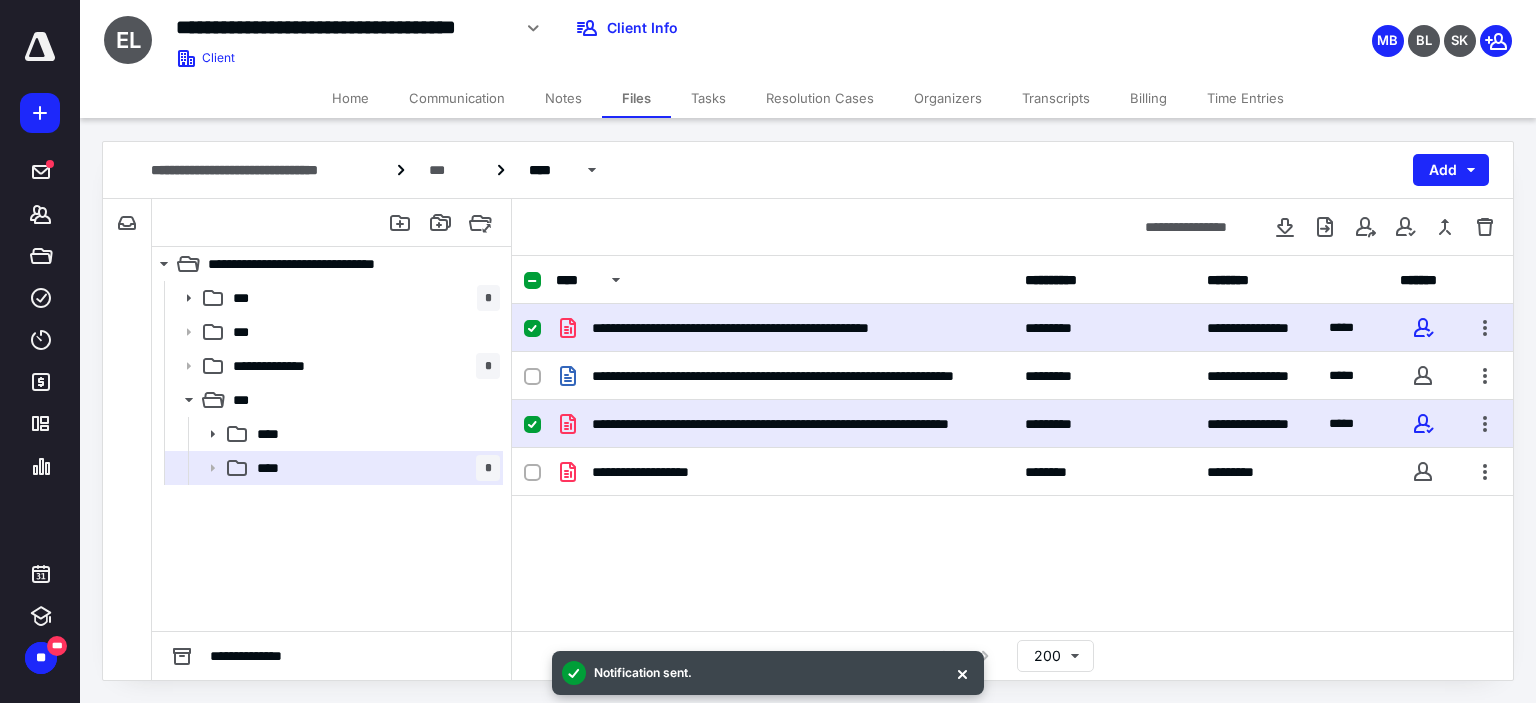 click on "Communication" at bounding box center (457, 98) 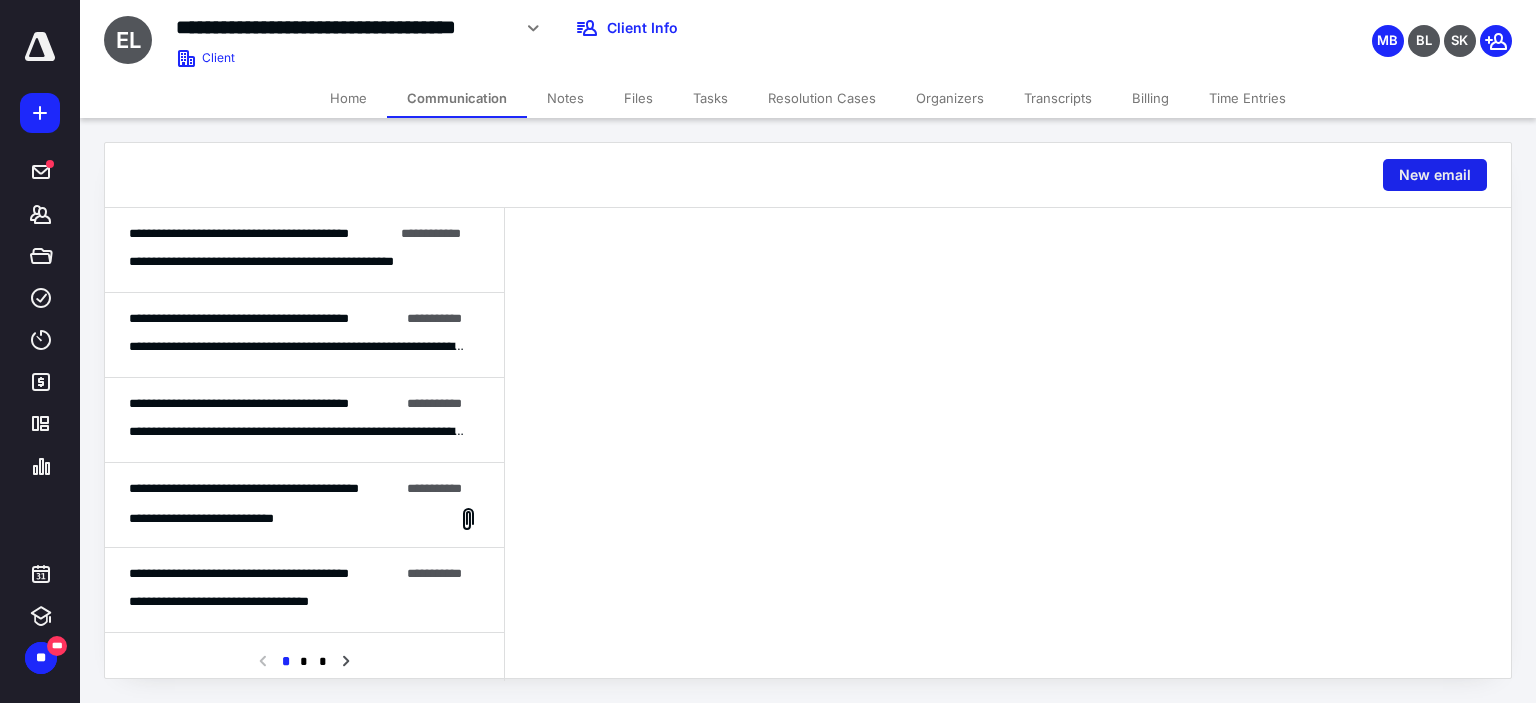 click on "New email" at bounding box center (1435, 175) 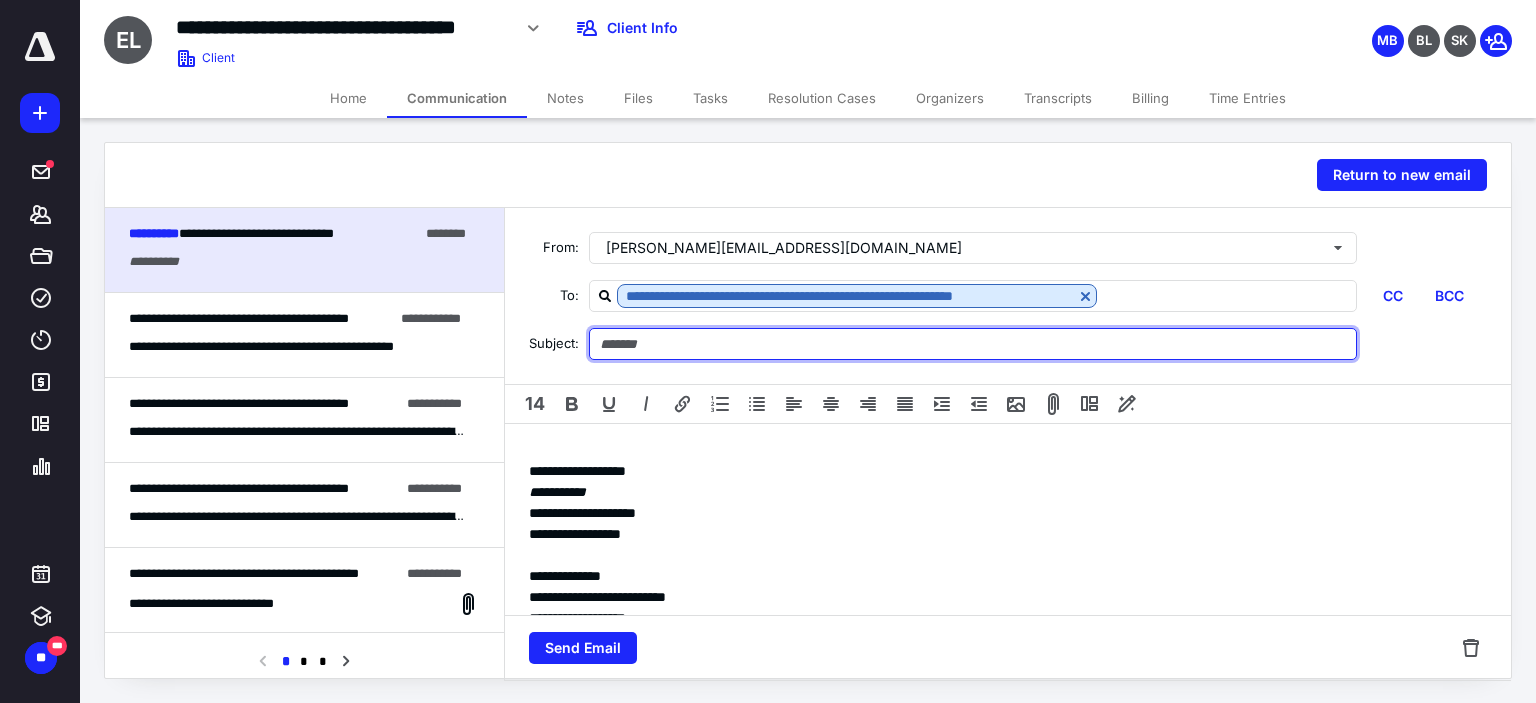 click at bounding box center [973, 344] 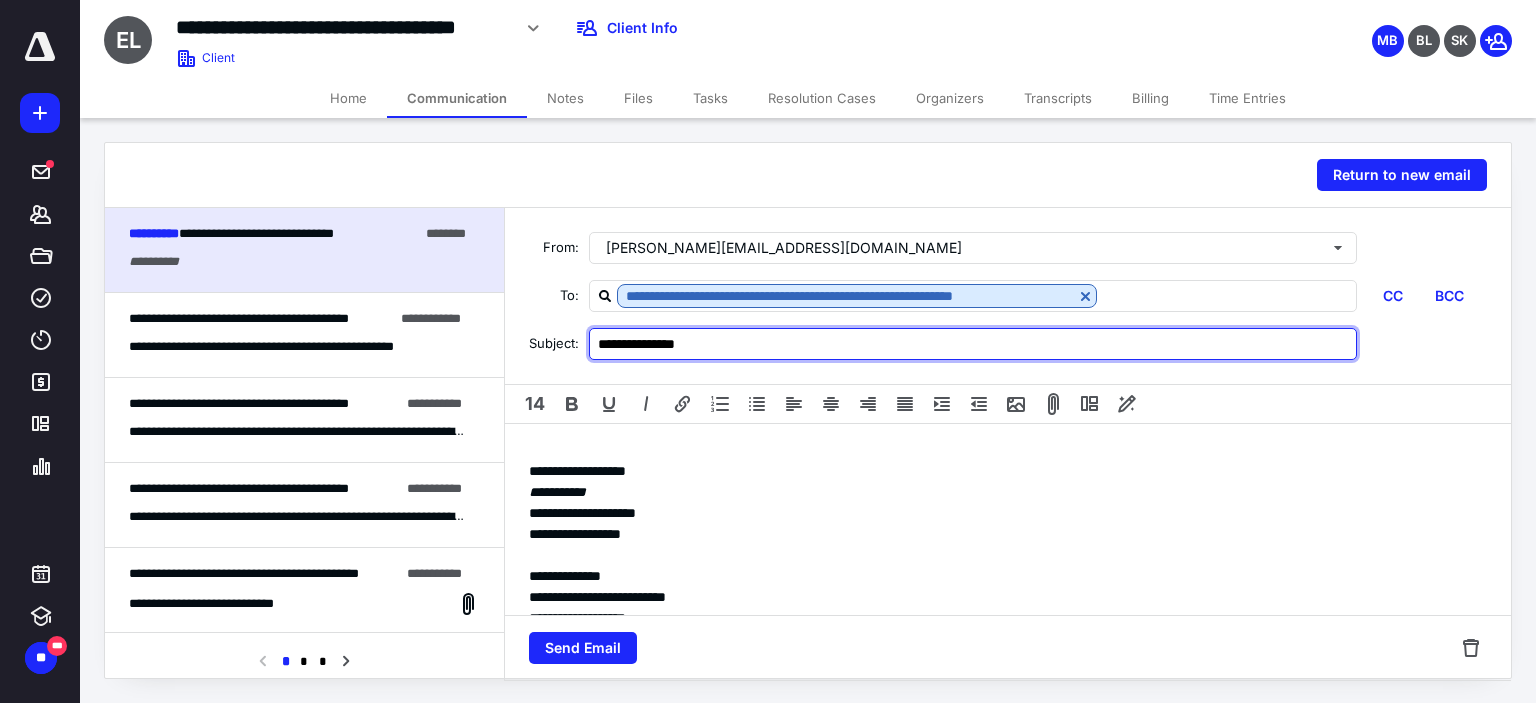 type on "**********" 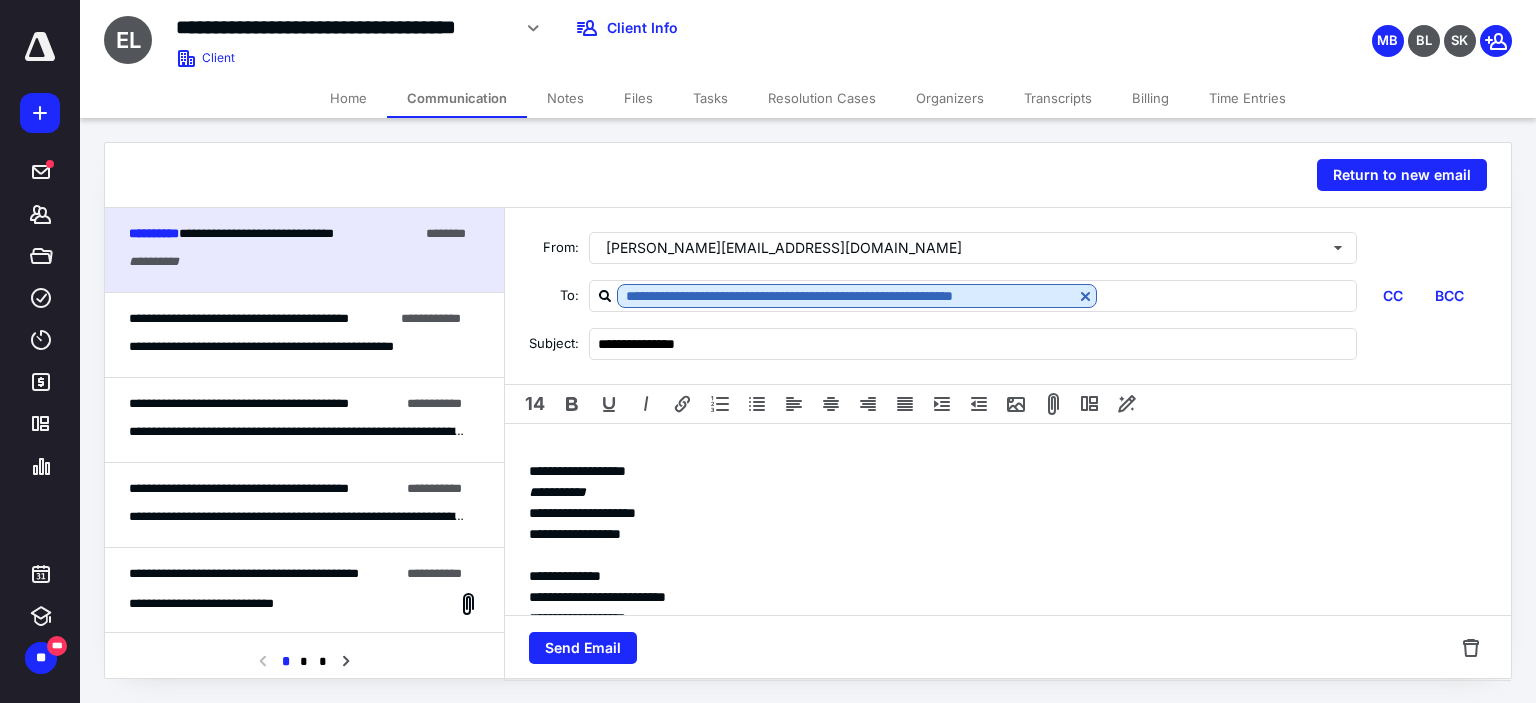 click on "**********" at bounding box center (1008, 534) 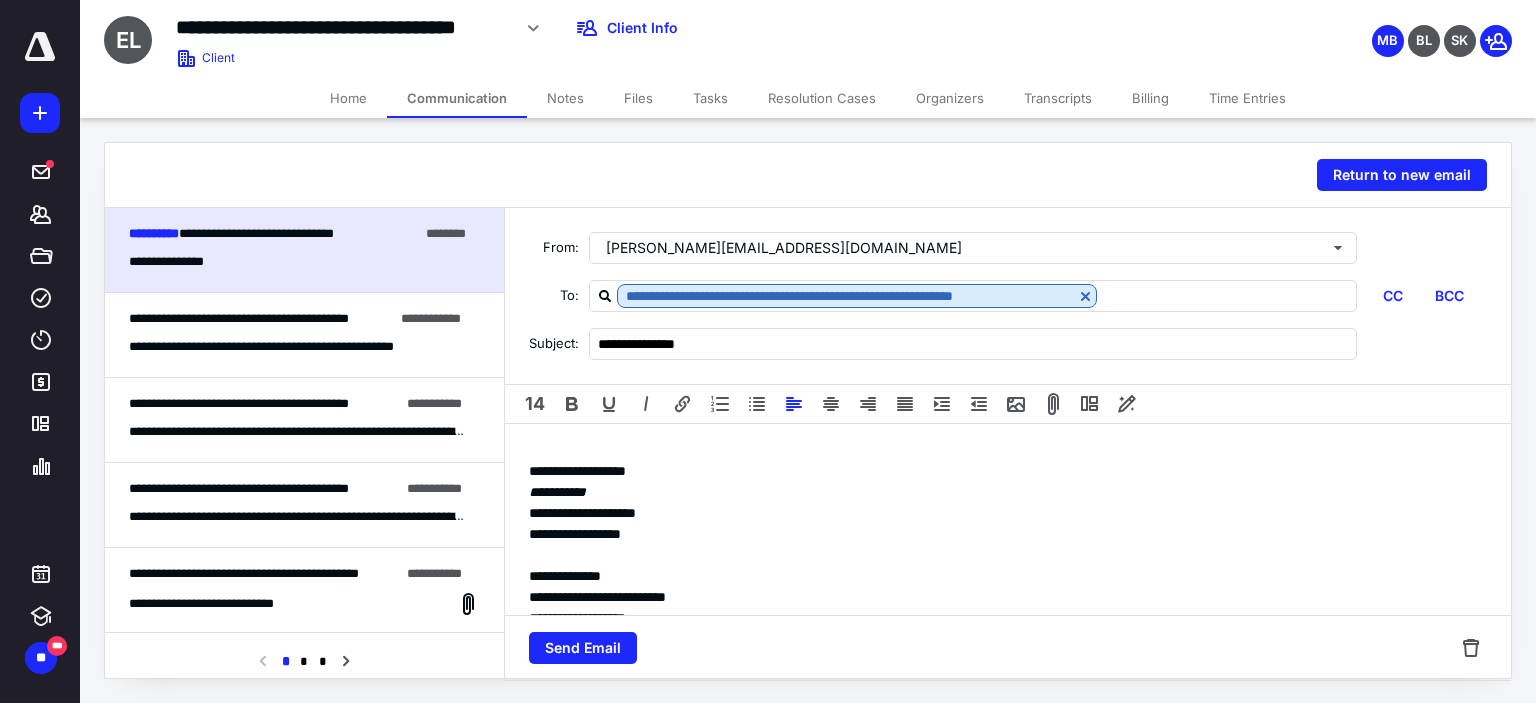 type 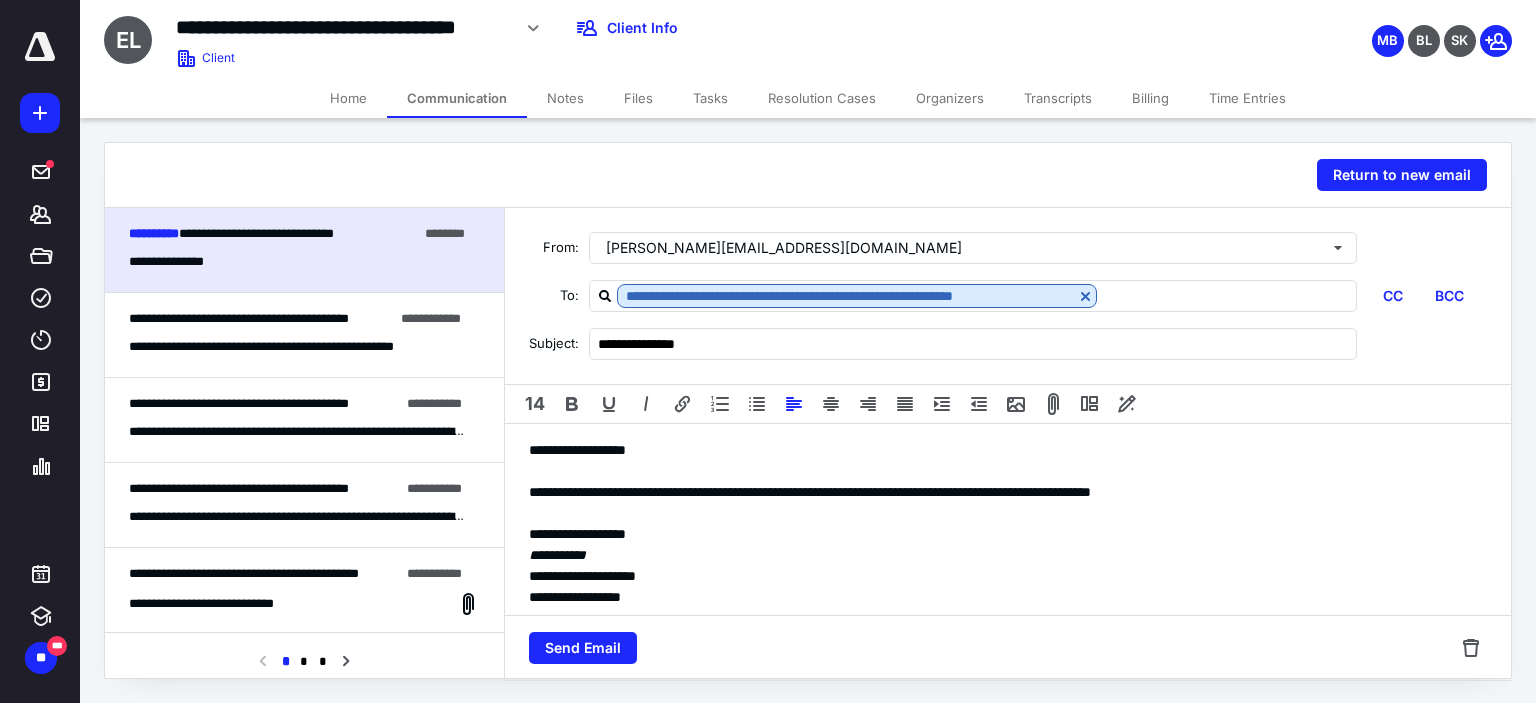click on "**********" at bounding box center (1000, 492) 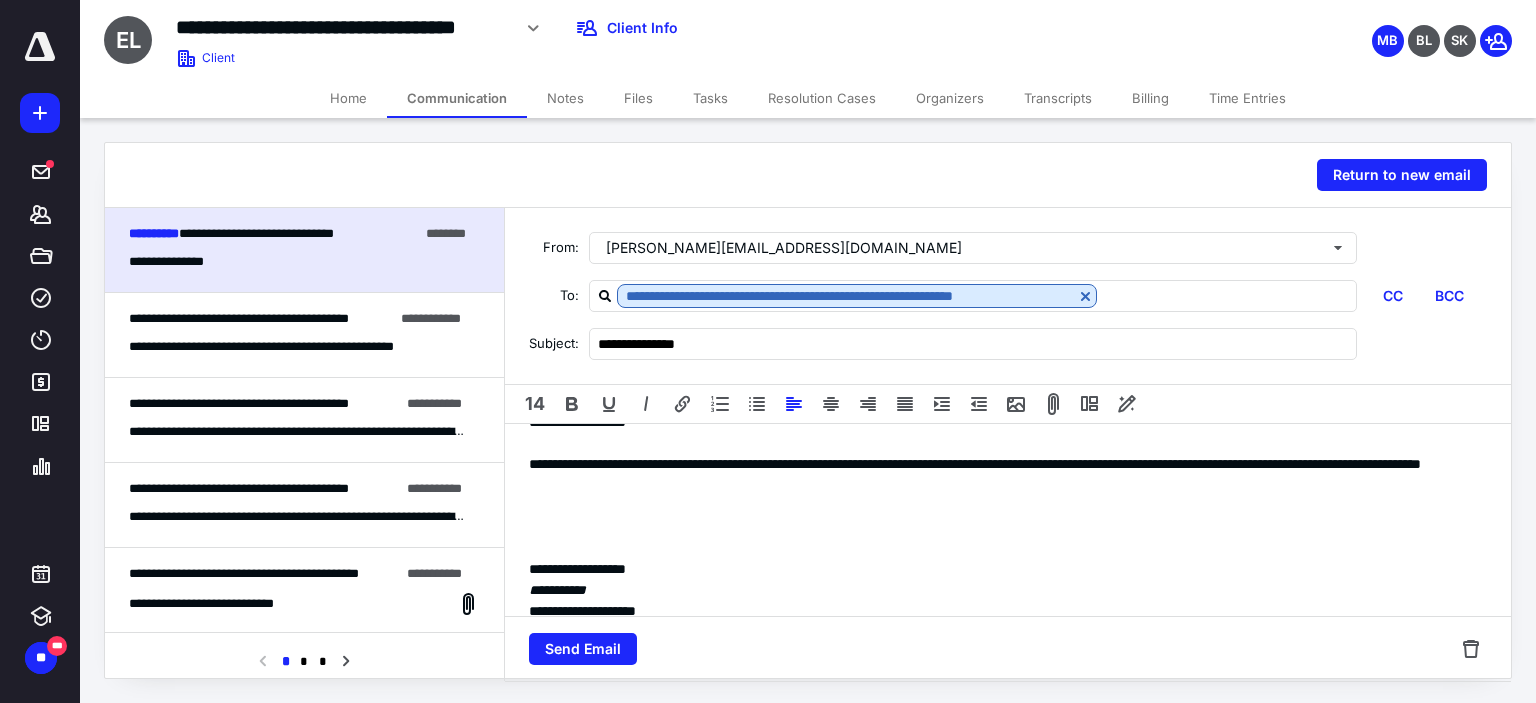 scroll, scrollTop: 32, scrollLeft: 0, axis: vertical 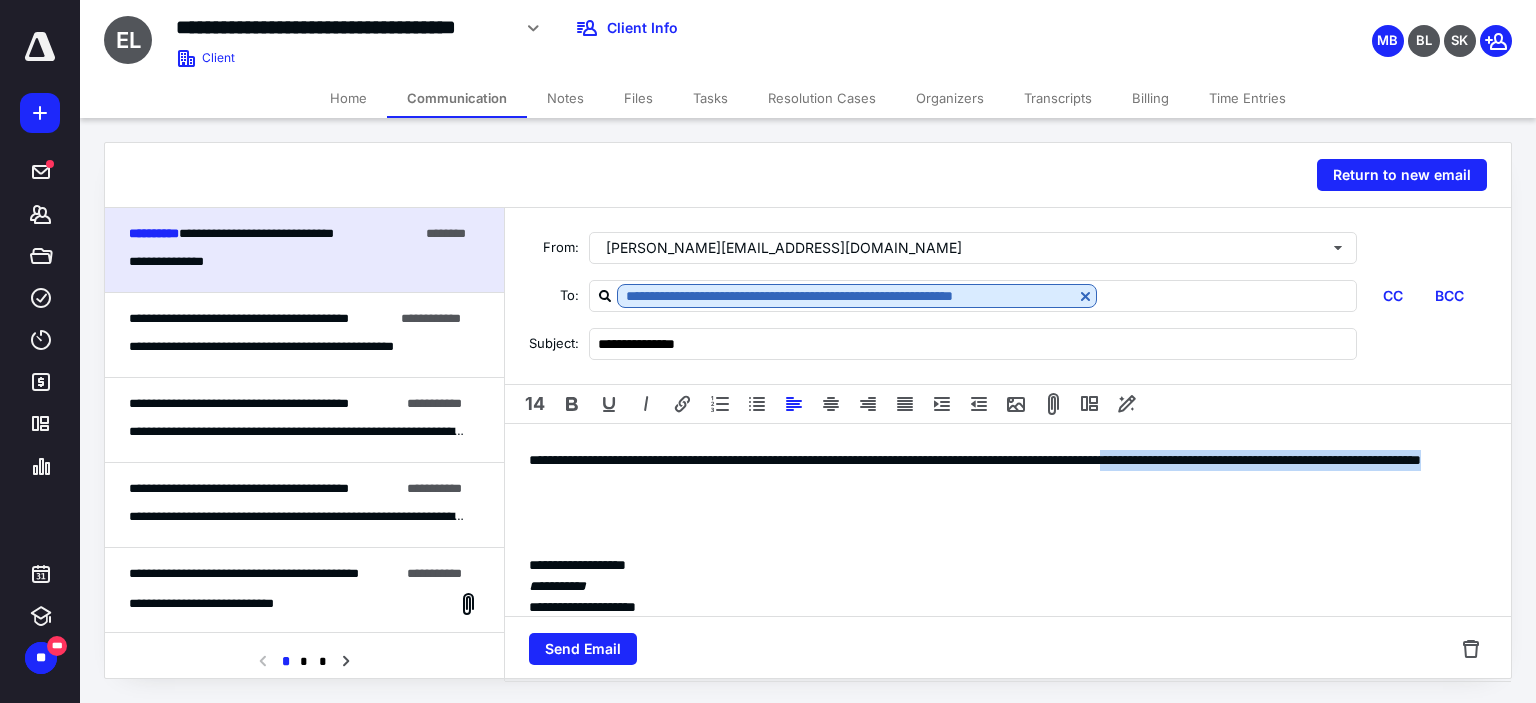 drag, startPoint x: 1260, startPoint y: 457, endPoint x: 910, endPoint y: 471, distance: 350.27988 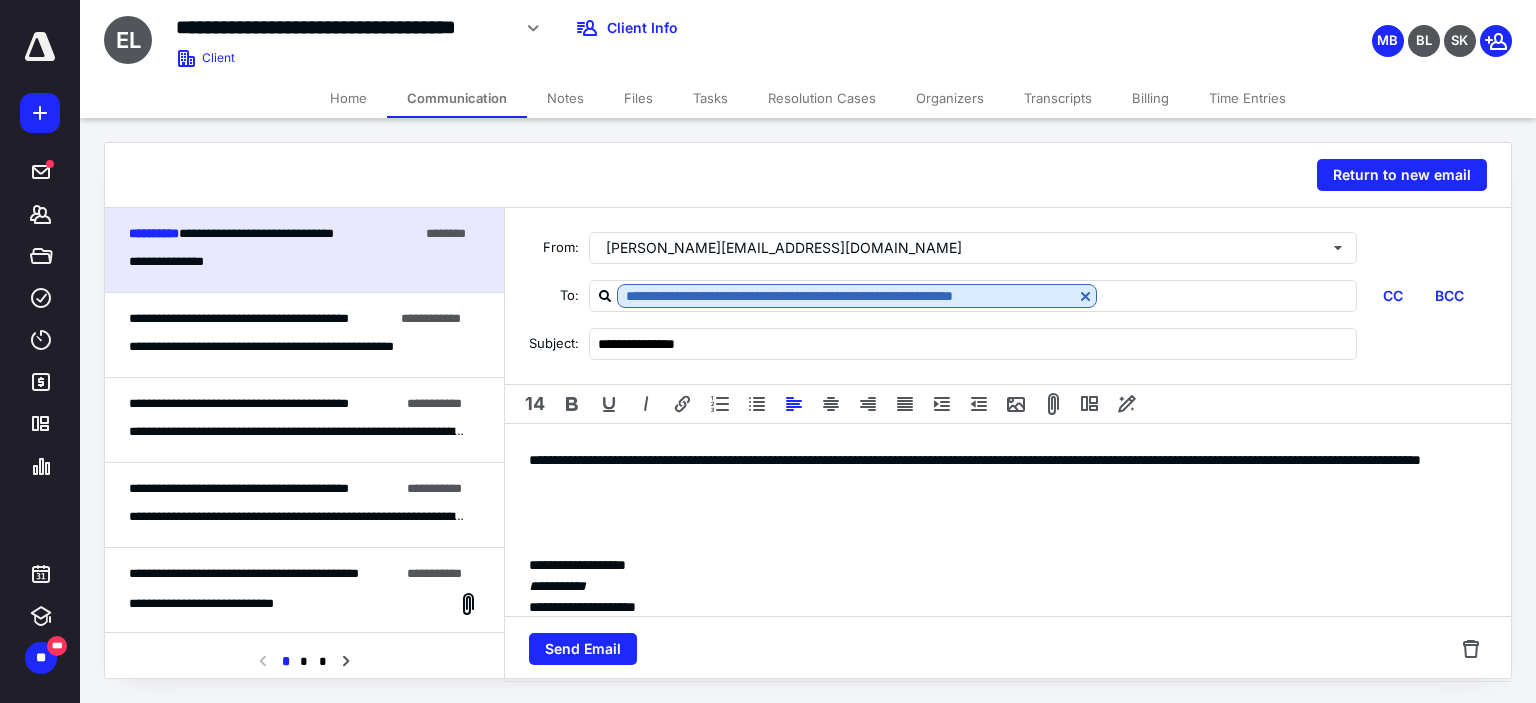 click on "**********" at bounding box center [1000, 471] 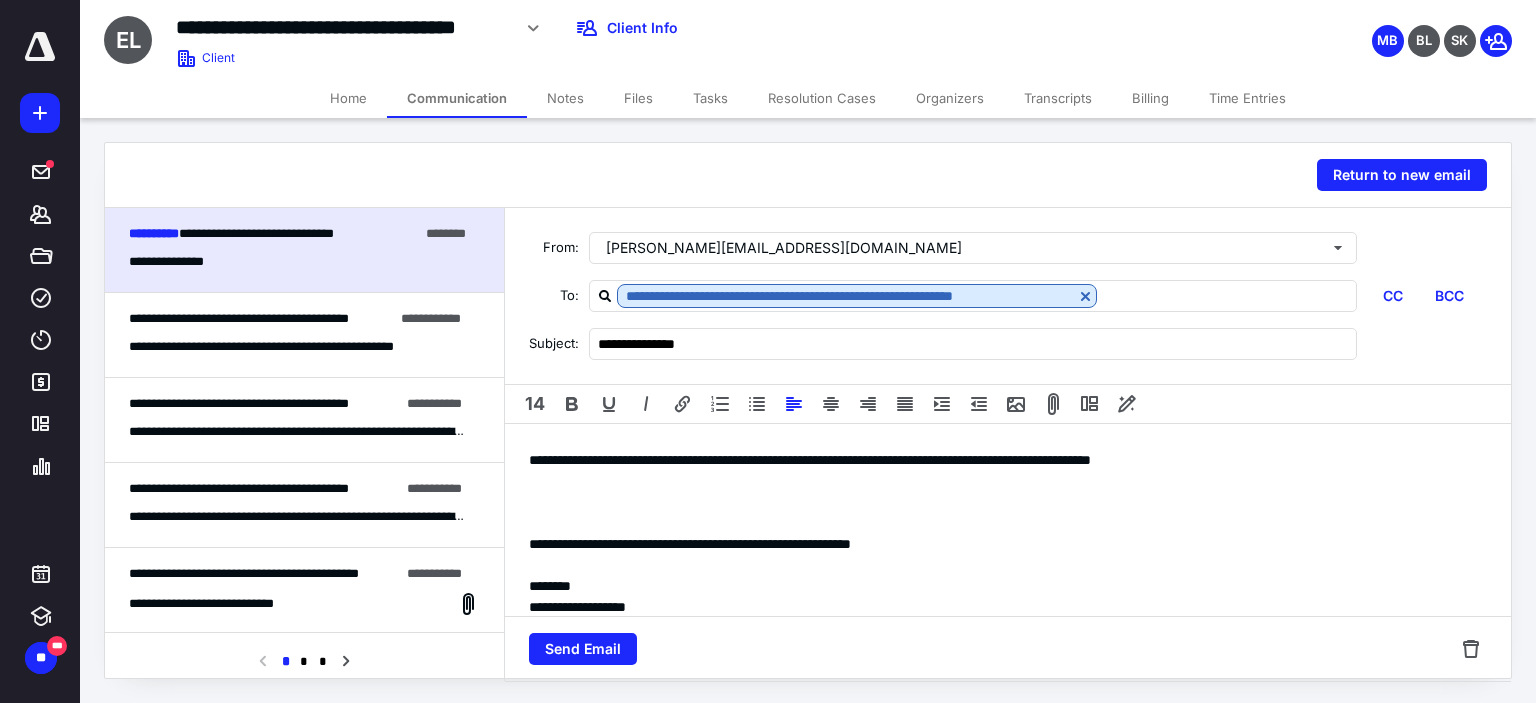 click on "**********" at bounding box center (1000, 460) 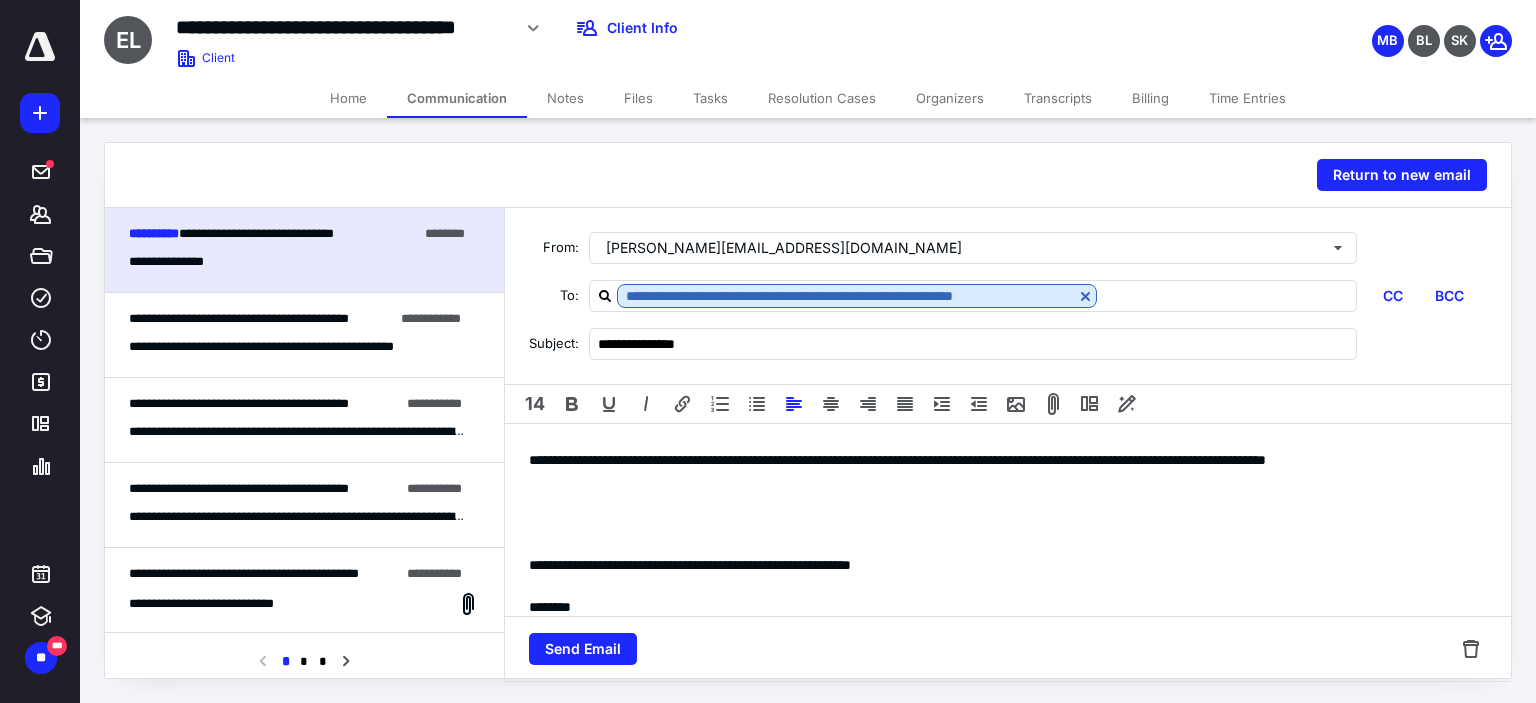 click at bounding box center [1000, 544] 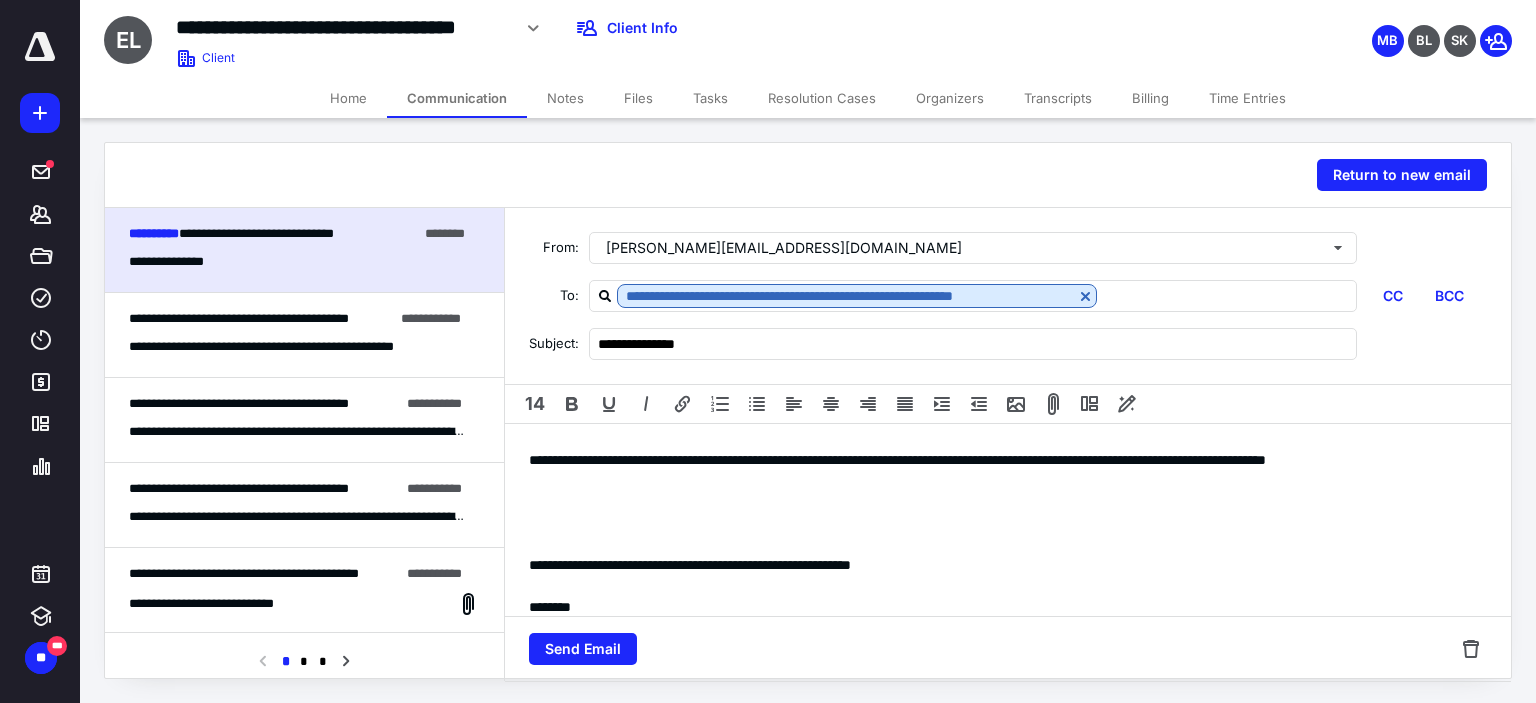 click at bounding box center (1000, 523) 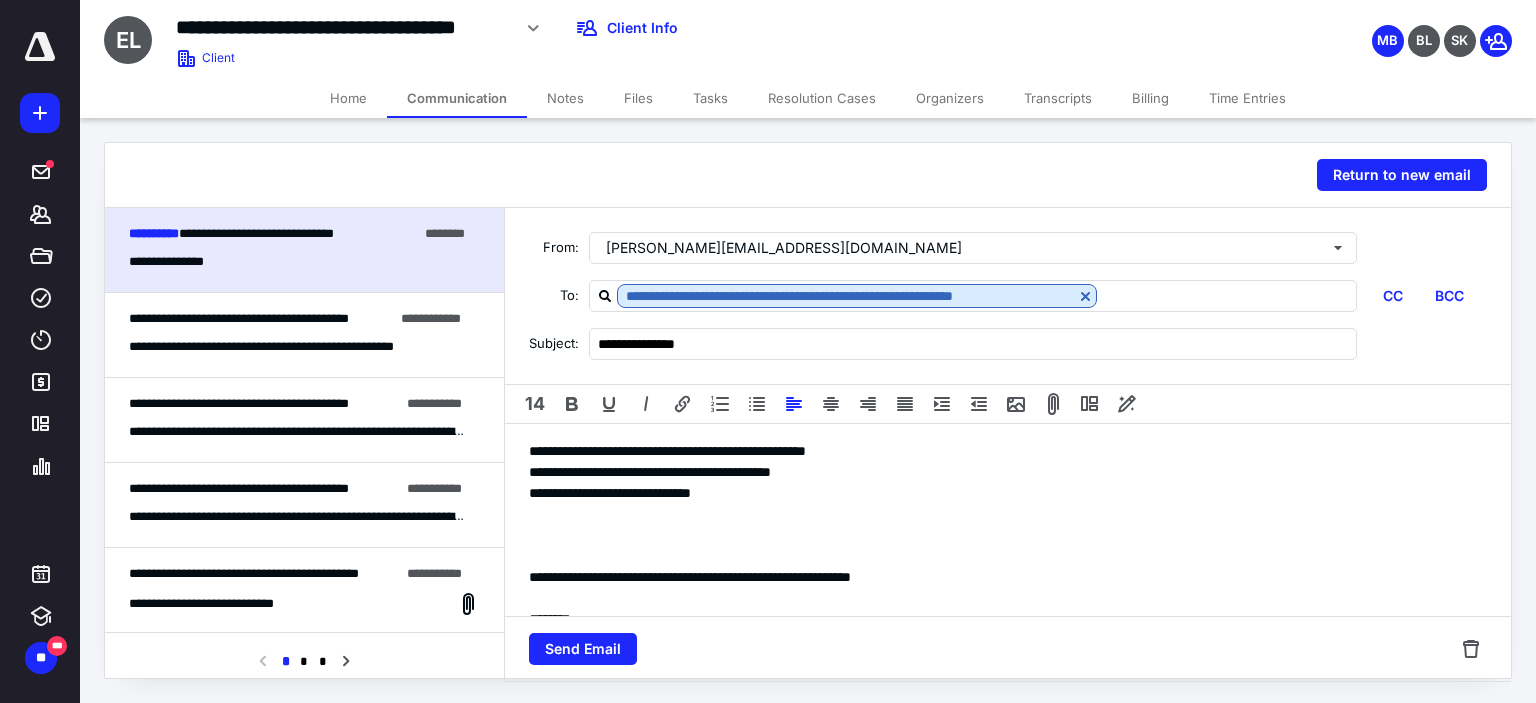 scroll, scrollTop: 232, scrollLeft: 0, axis: vertical 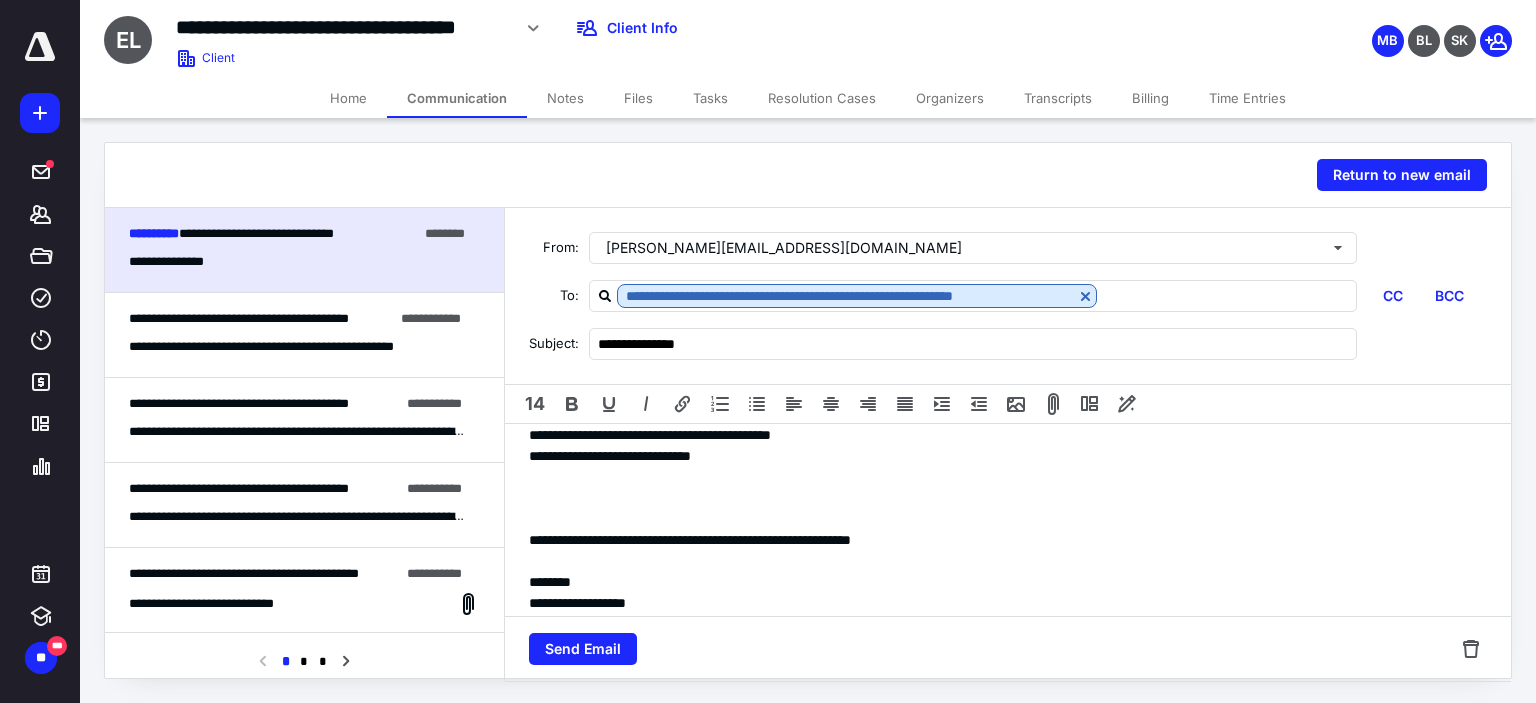 click at bounding box center [1000, 498] 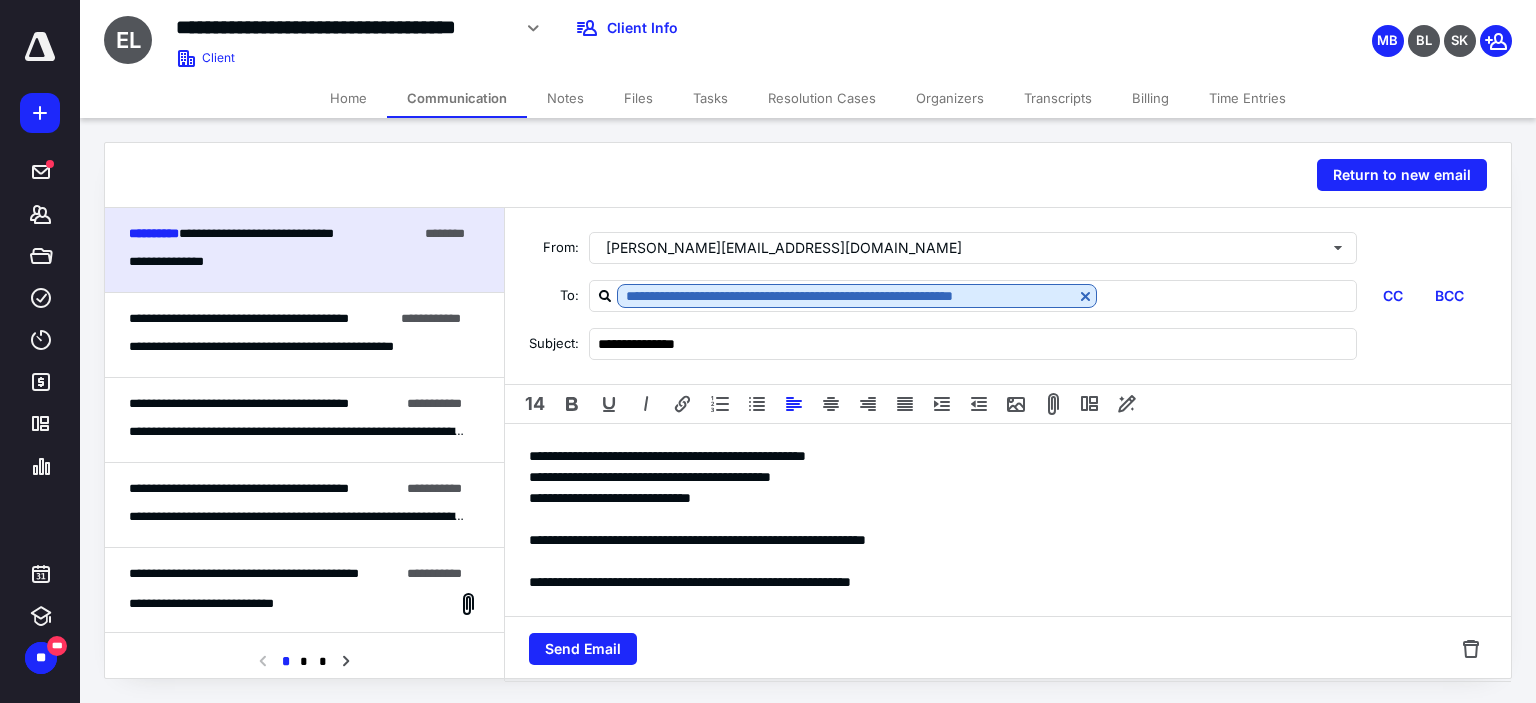 scroll, scrollTop: 106, scrollLeft: 0, axis: vertical 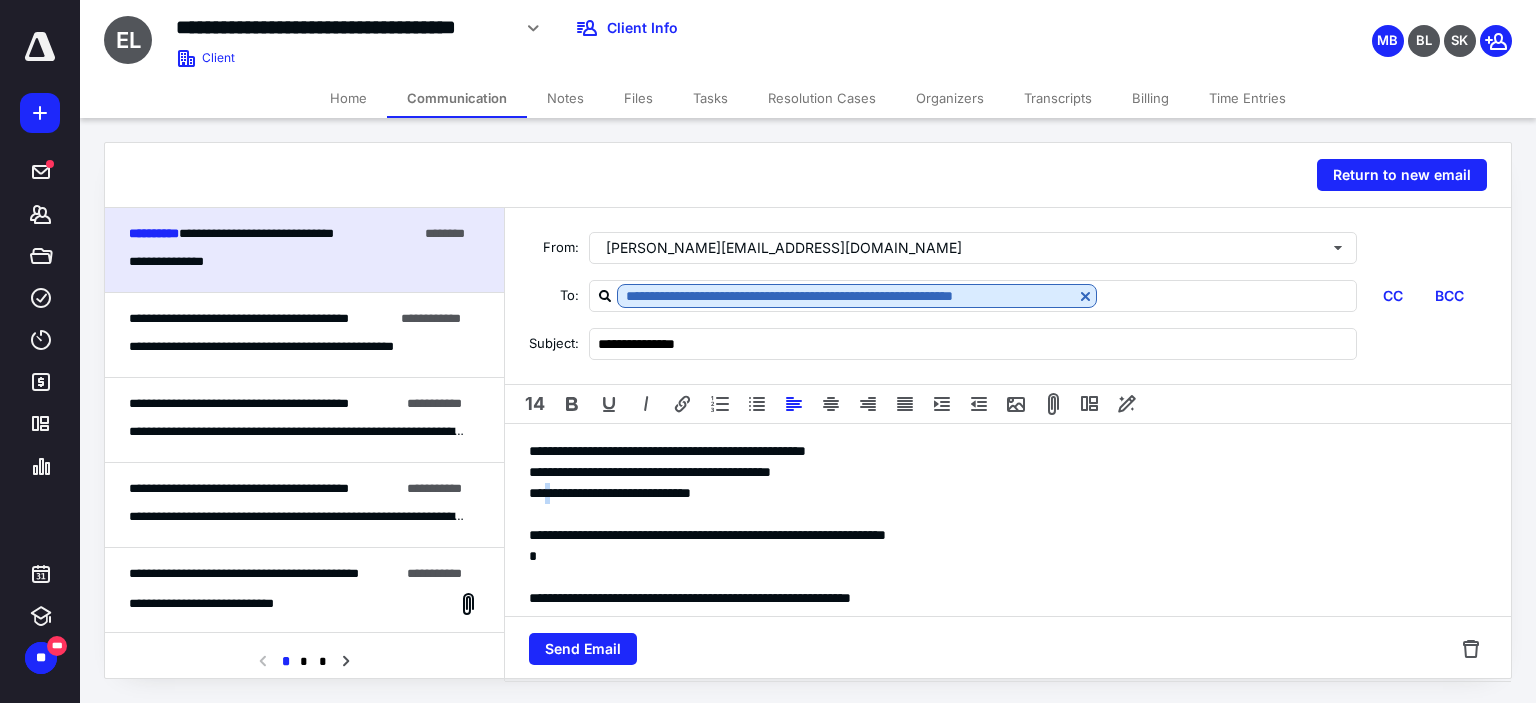 click on "**********" at bounding box center (1000, 493) 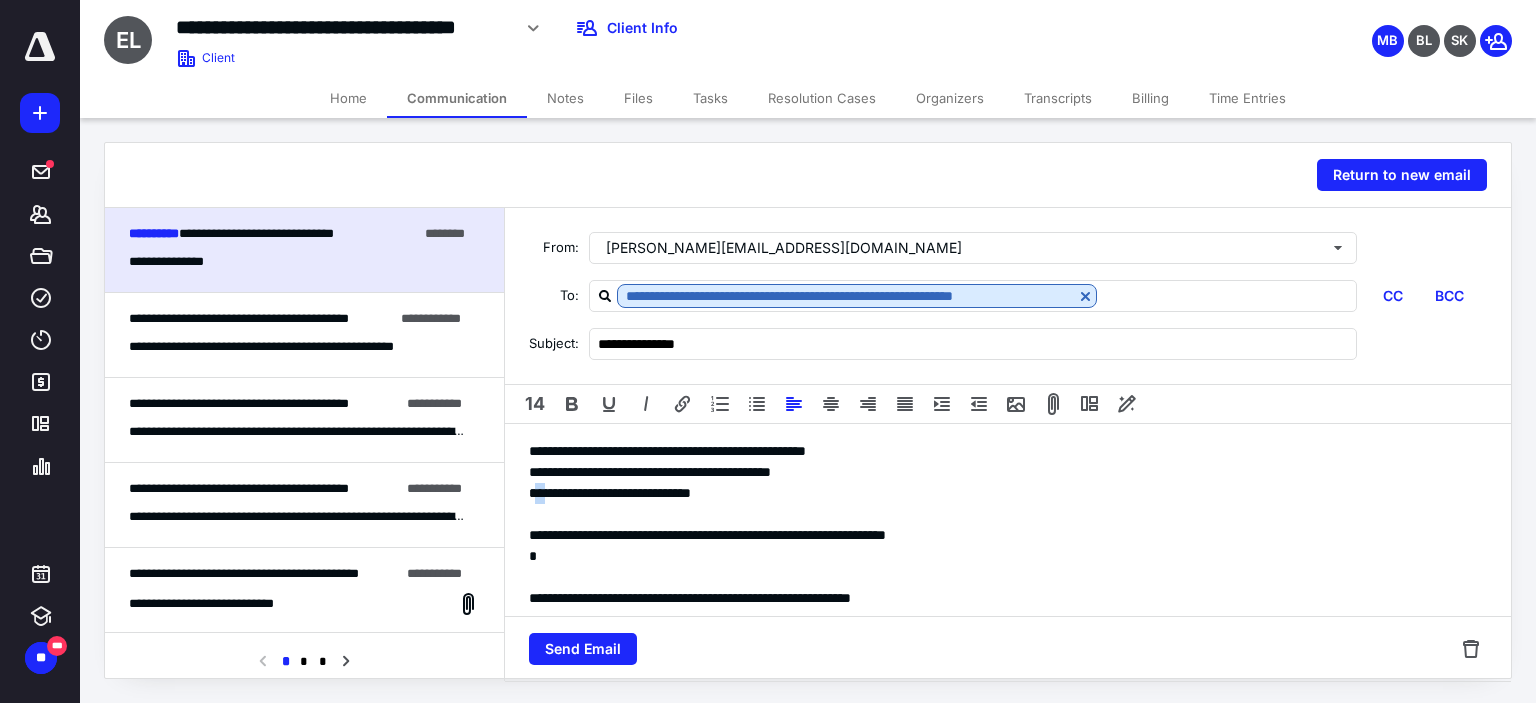click on "**********" at bounding box center [1000, 493] 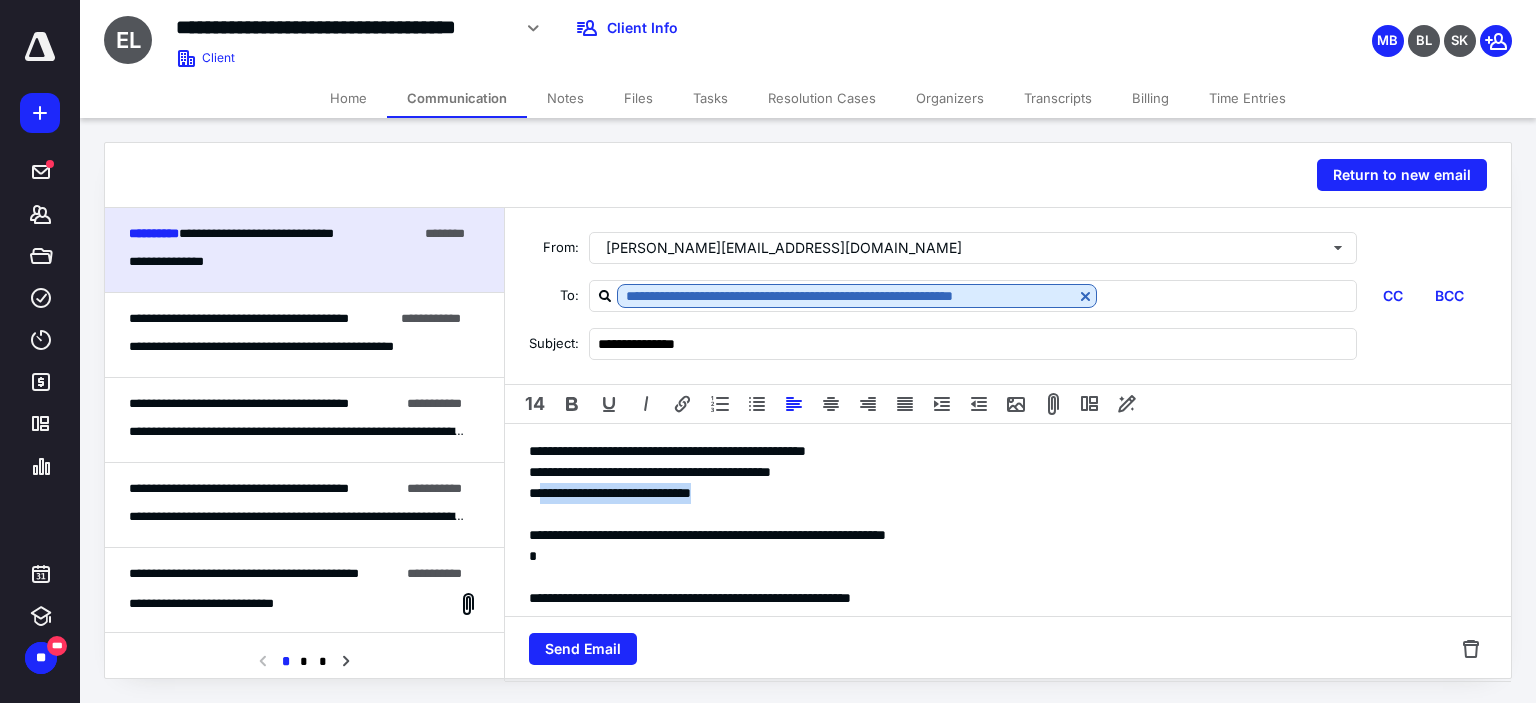 drag, startPoint x: 542, startPoint y: 489, endPoint x: 754, endPoint y: 495, distance: 212.08488 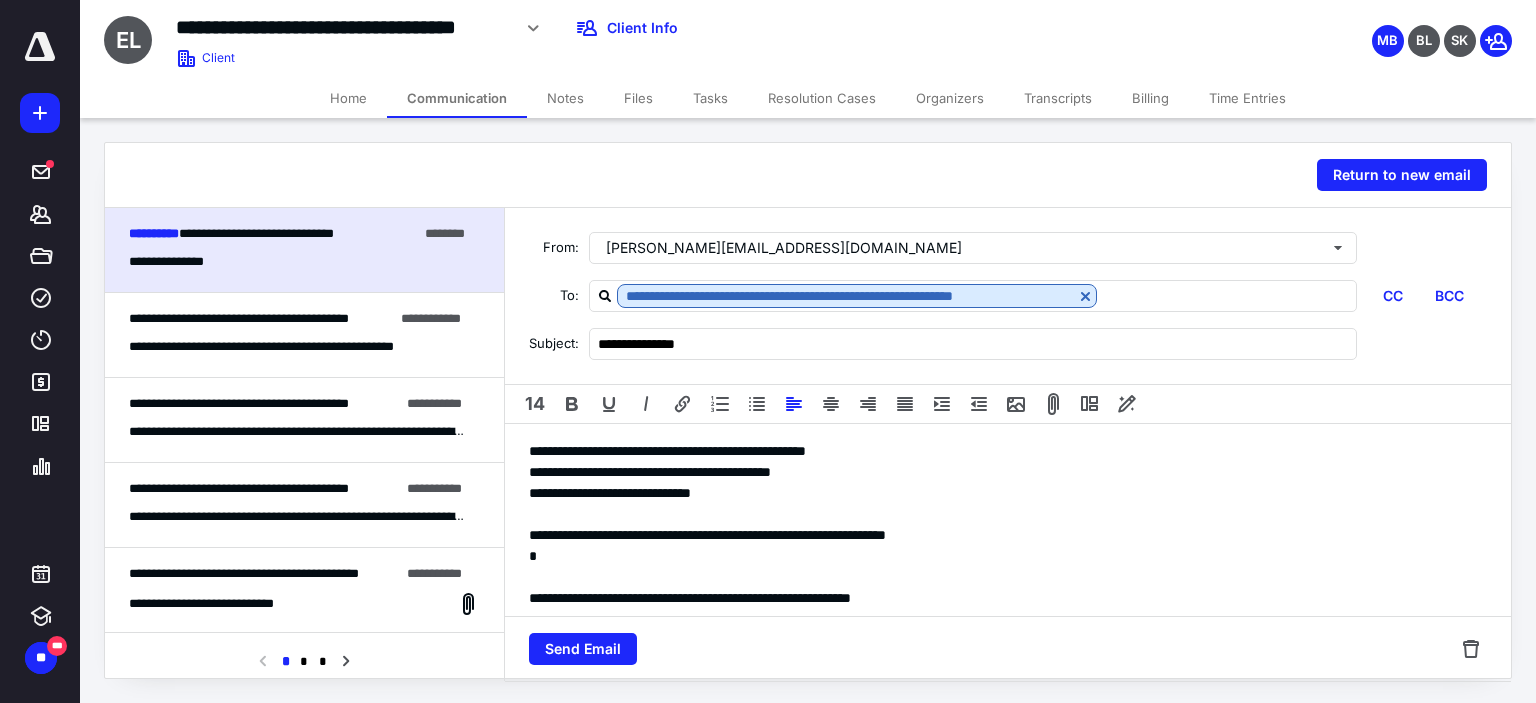 click on "*" at bounding box center (1000, 556) 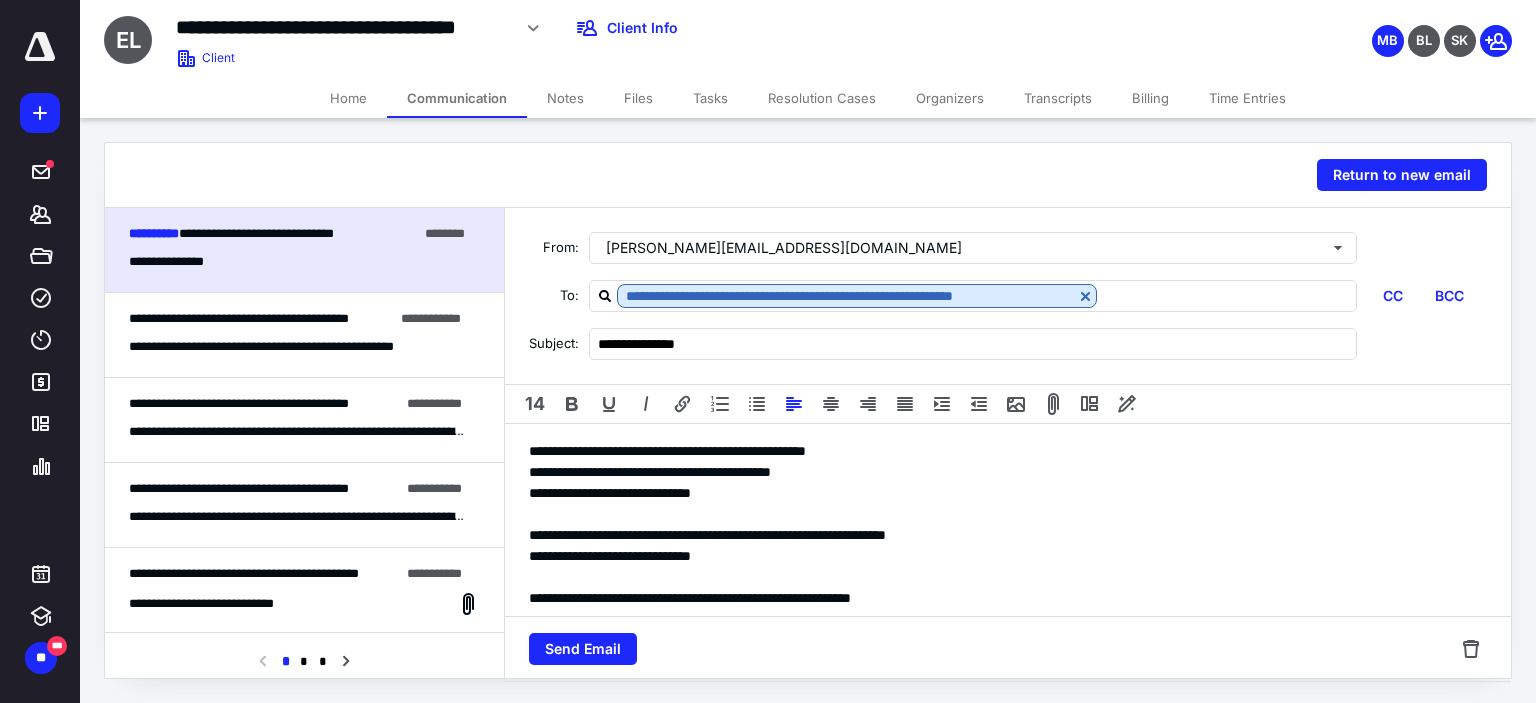 click on "**********" at bounding box center (1000, 556) 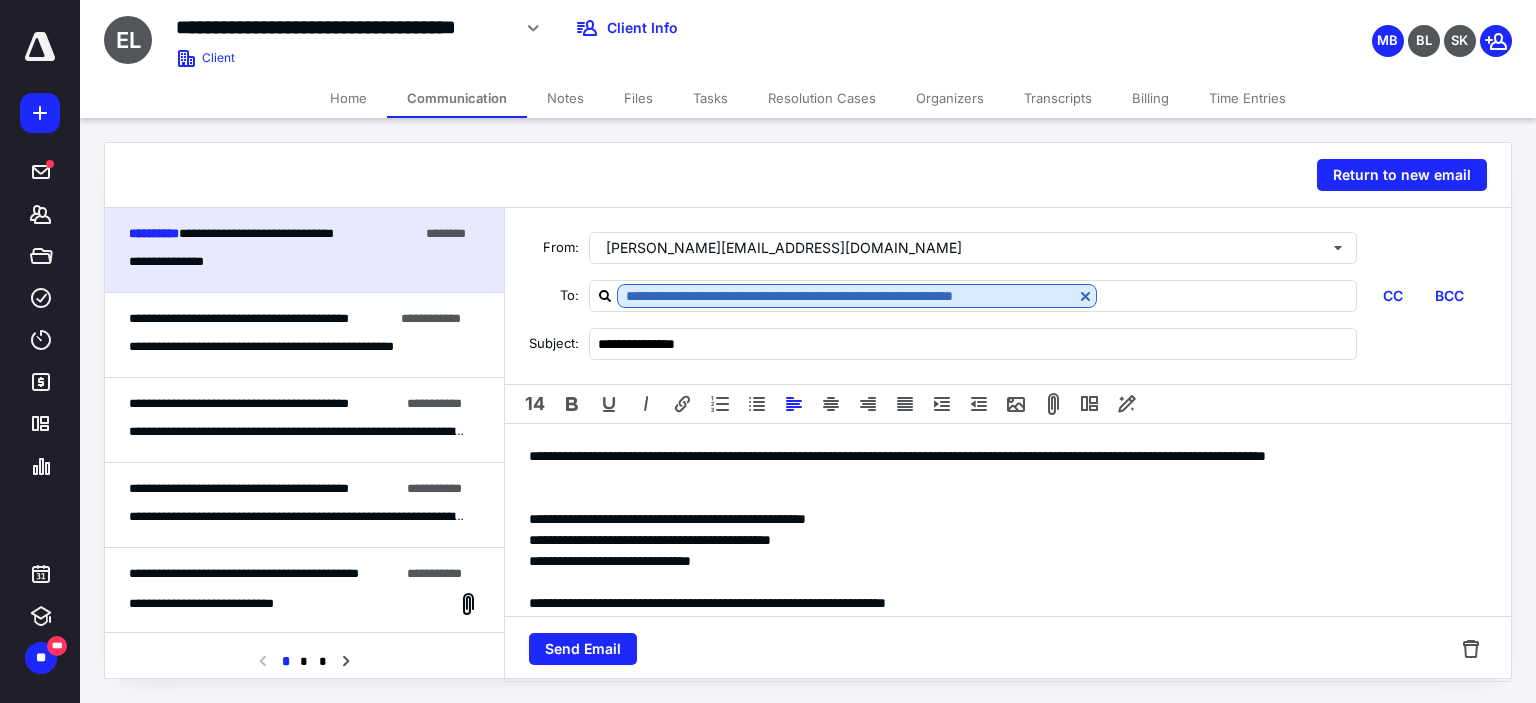 scroll, scrollTop: 41, scrollLeft: 0, axis: vertical 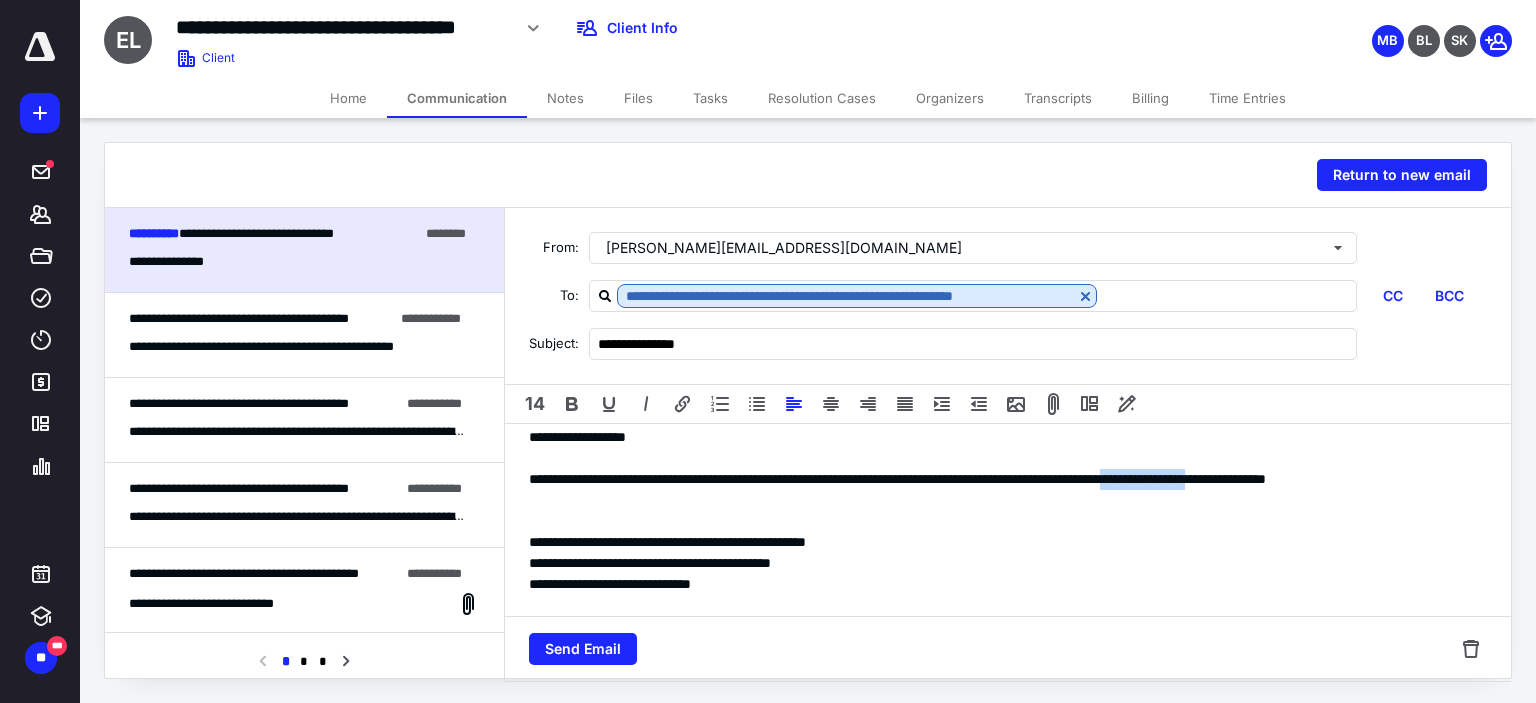 drag, startPoint x: 1261, startPoint y: 477, endPoint x: 1382, endPoint y: 475, distance: 121.016525 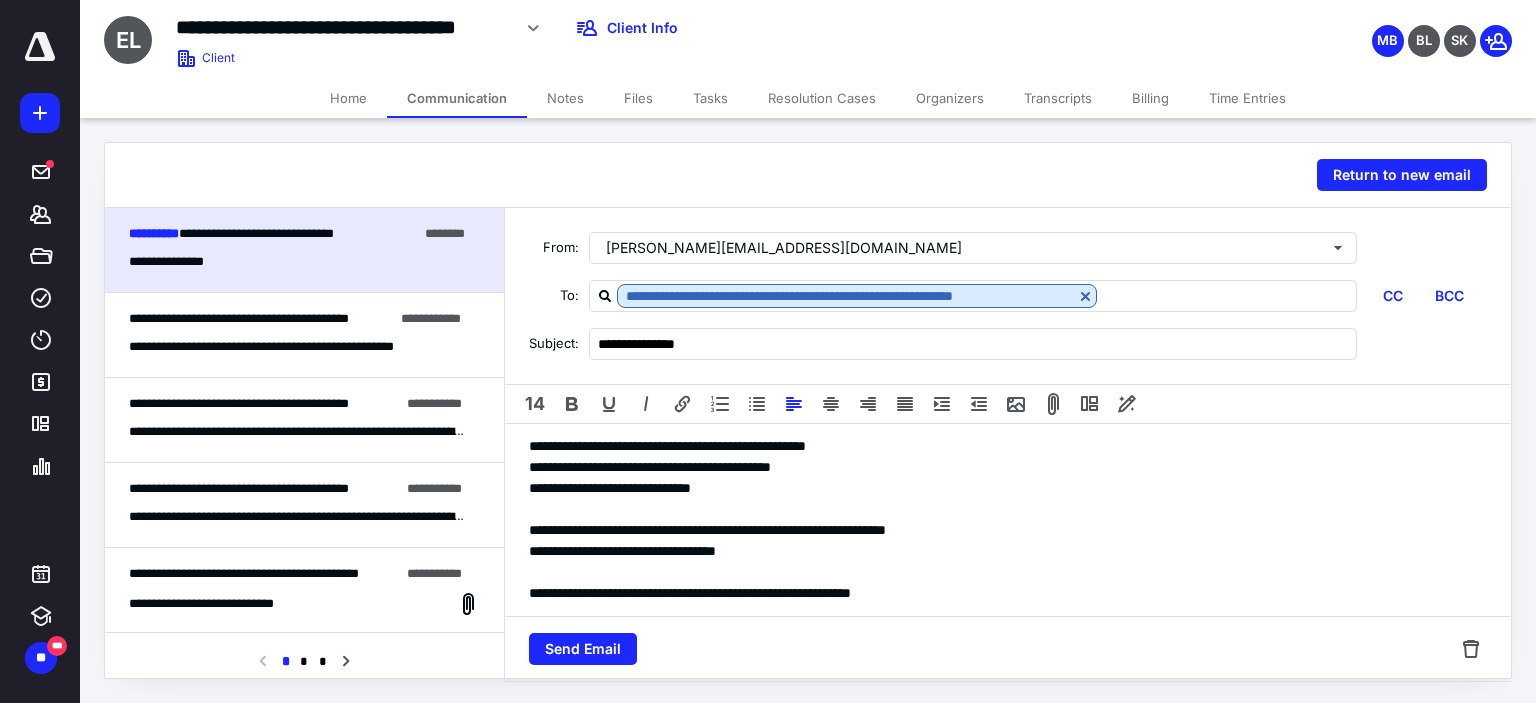 scroll, scrollTop: 106, scrollLeft: 0, axis: vertical 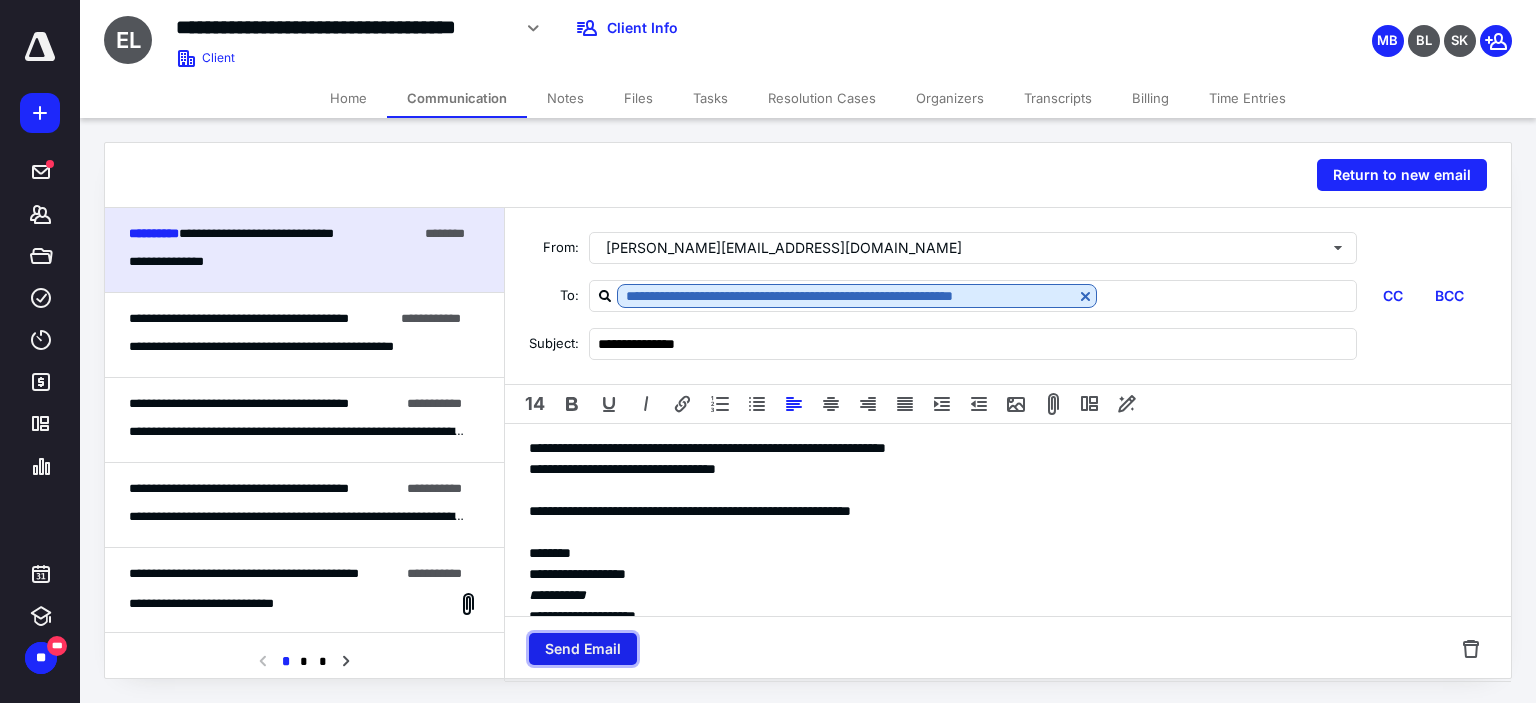 click on "Send Email" at bounding box center [583, 649] 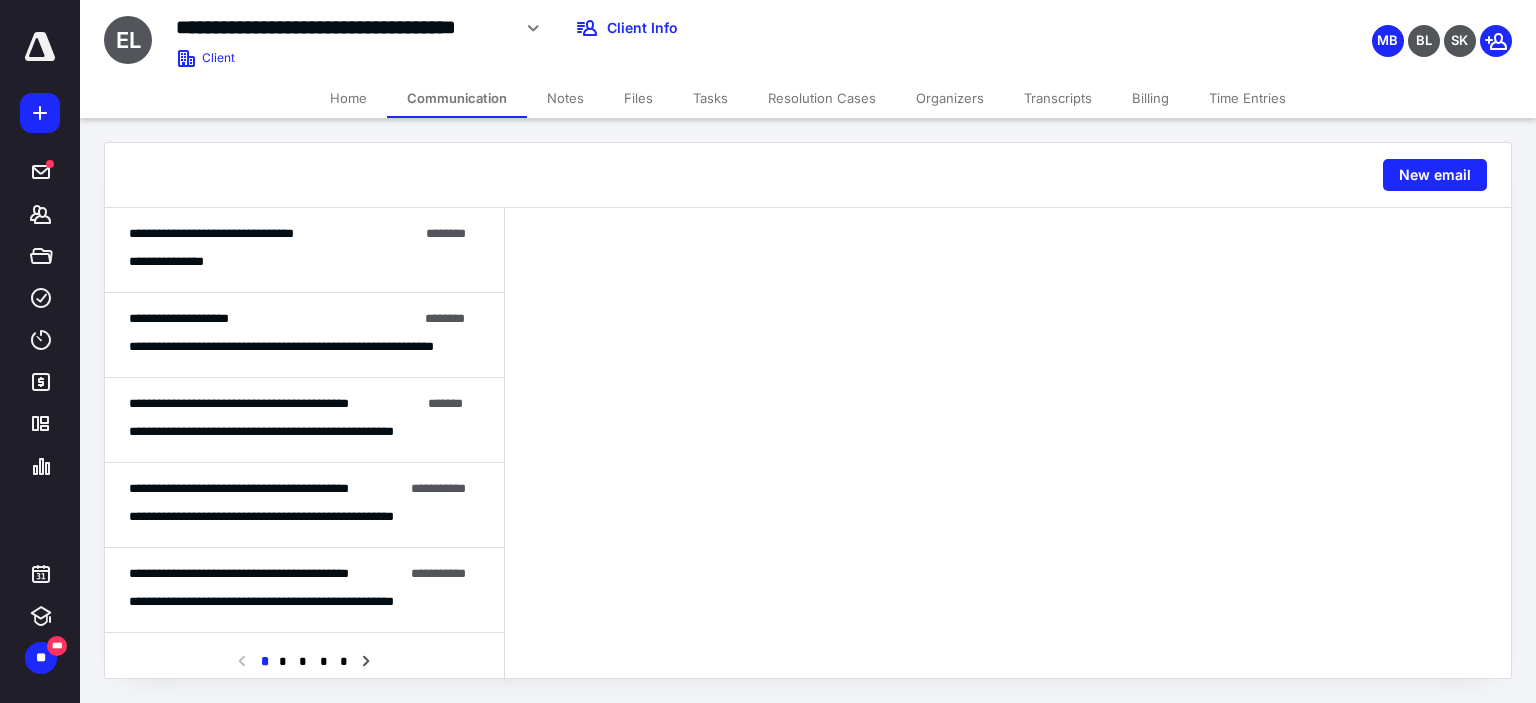 click on "Tasks" at bounding box center [710, 98] 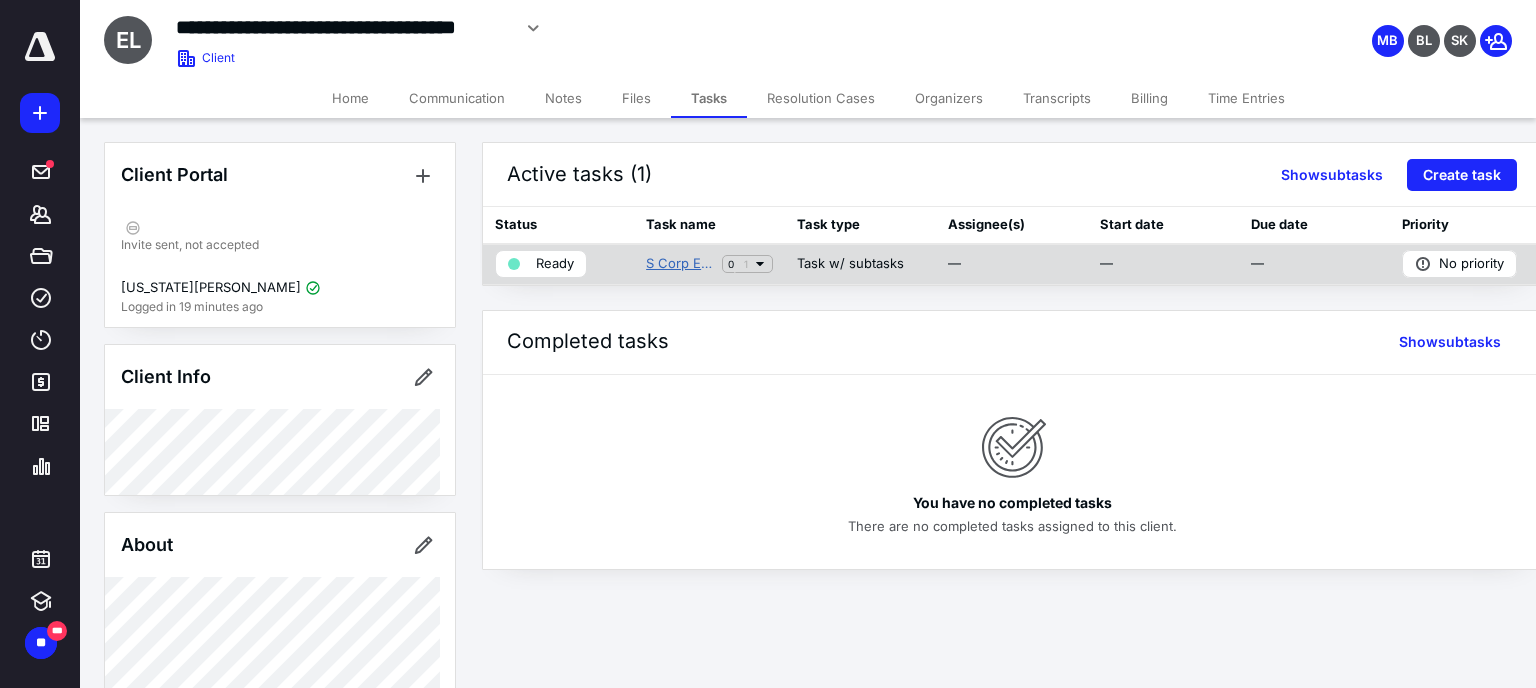 click on "S Corp Election" at bounding box center [680, 264] 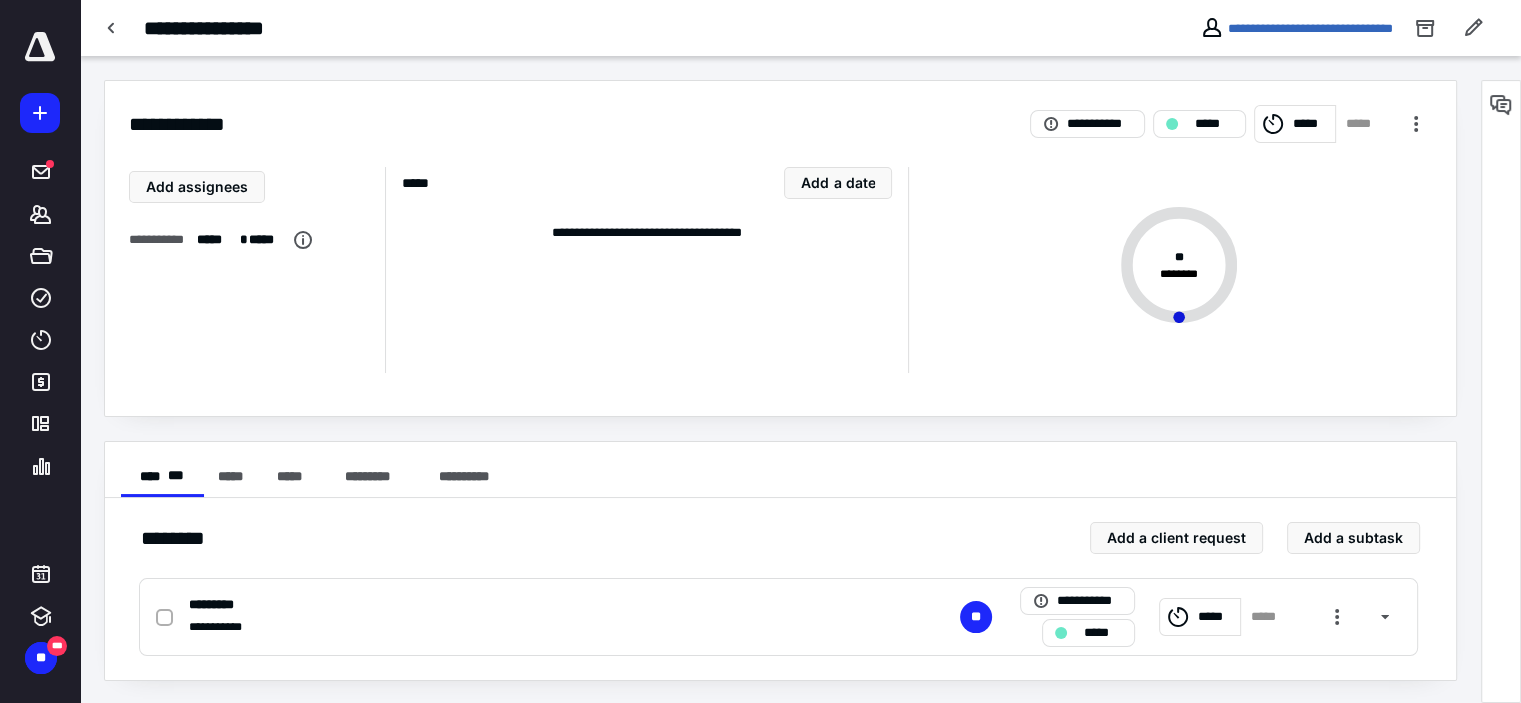scroll, scrollTop: 1, scrollLeft: 0, axis: vertical 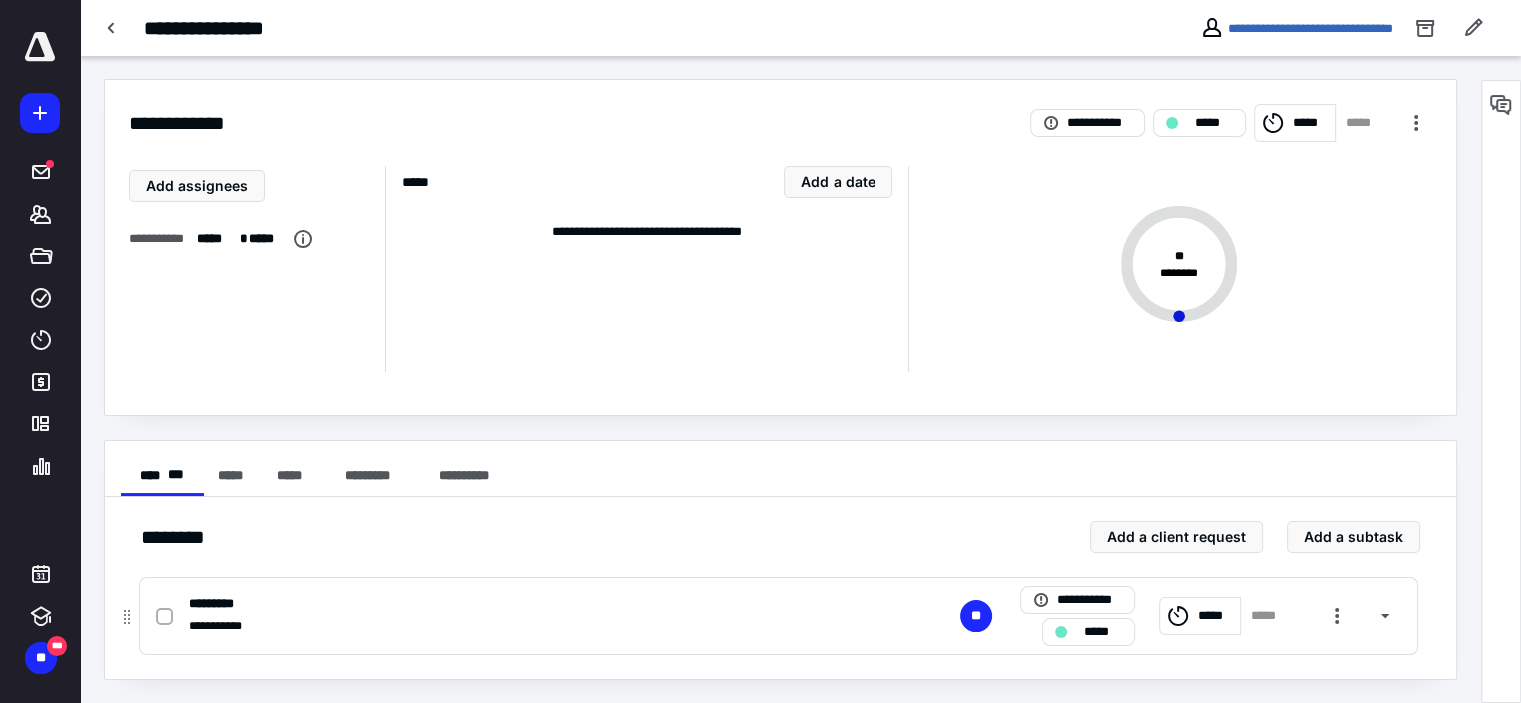 click on "*****" at bounding box center [1102, 632] 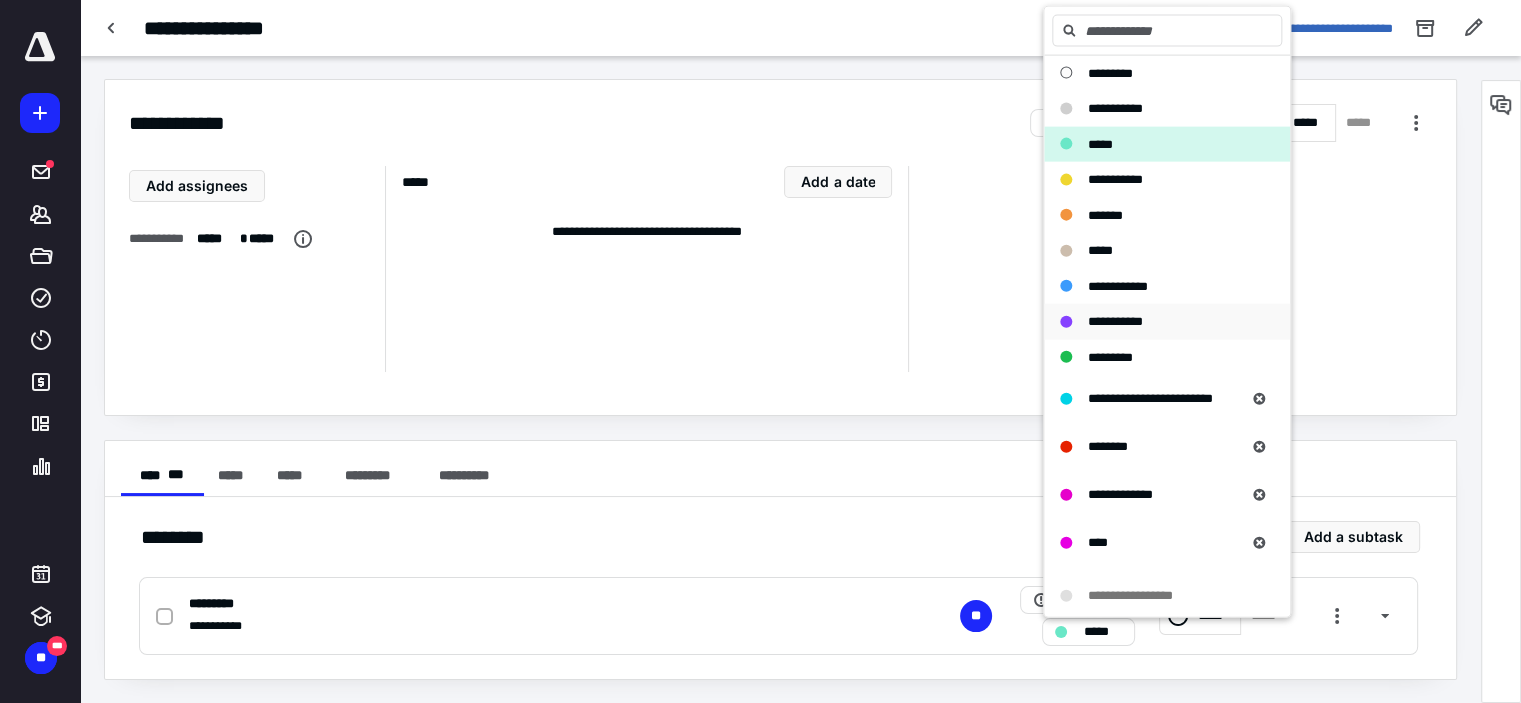 click on "**********" at bounding box center (1115, 321) 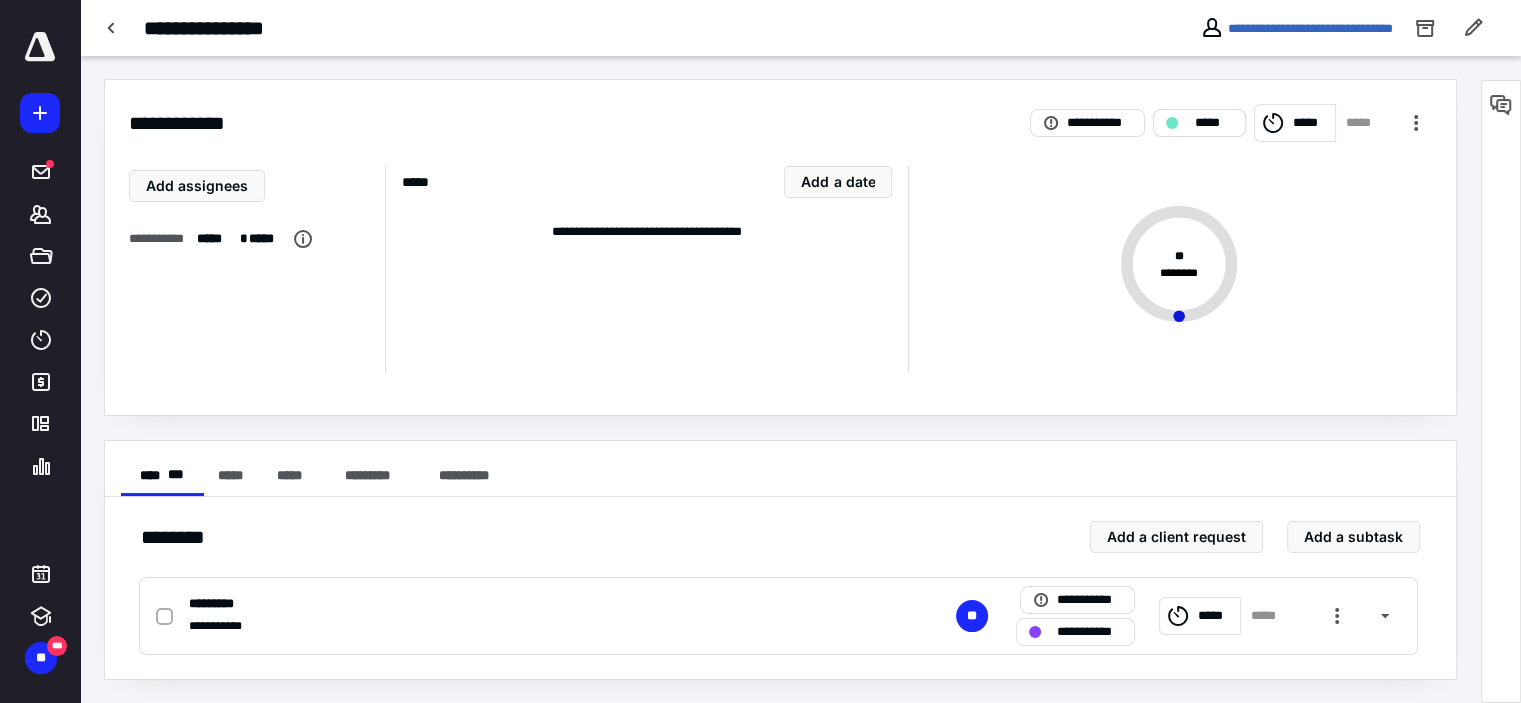 click on "*****" at bounding box center (1213, 123) 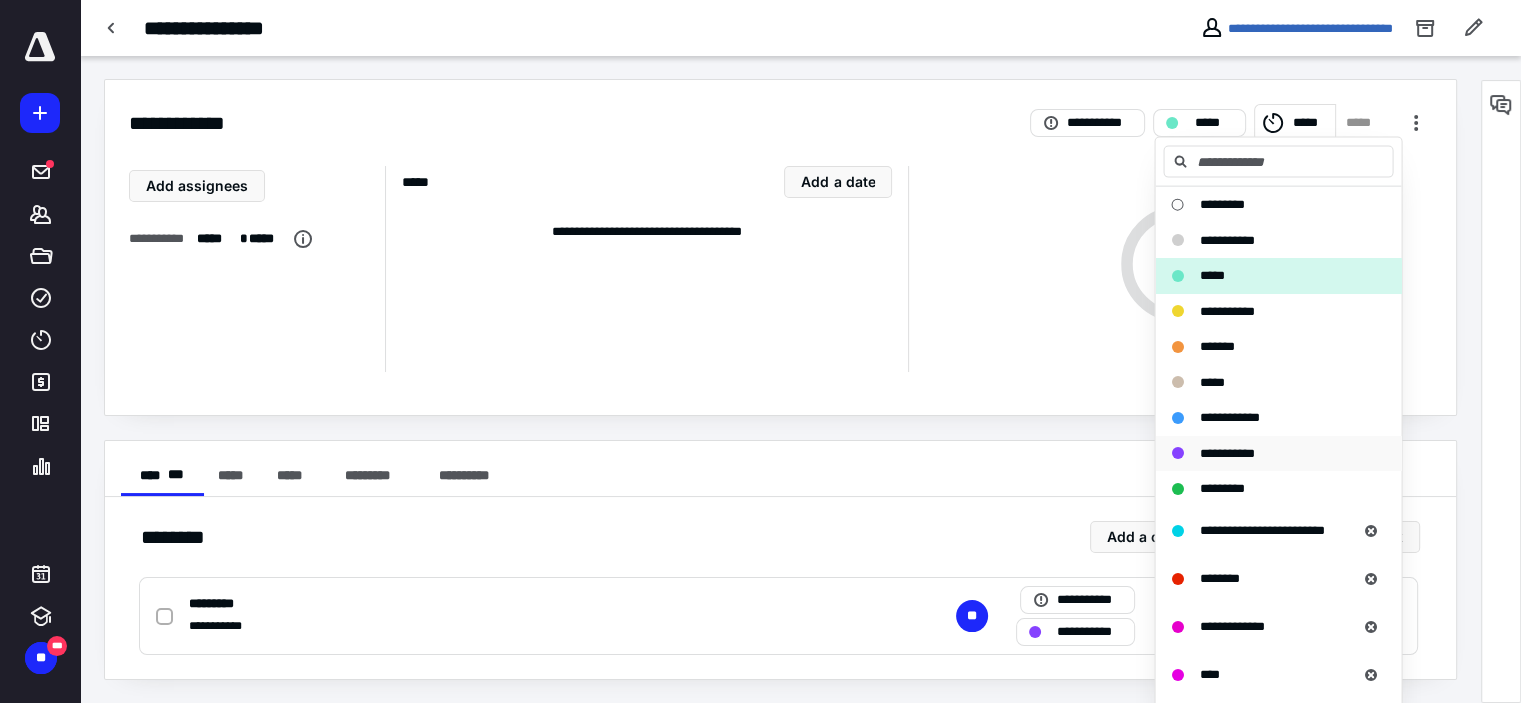 click on "**********" at bounding box center (1226, 452) 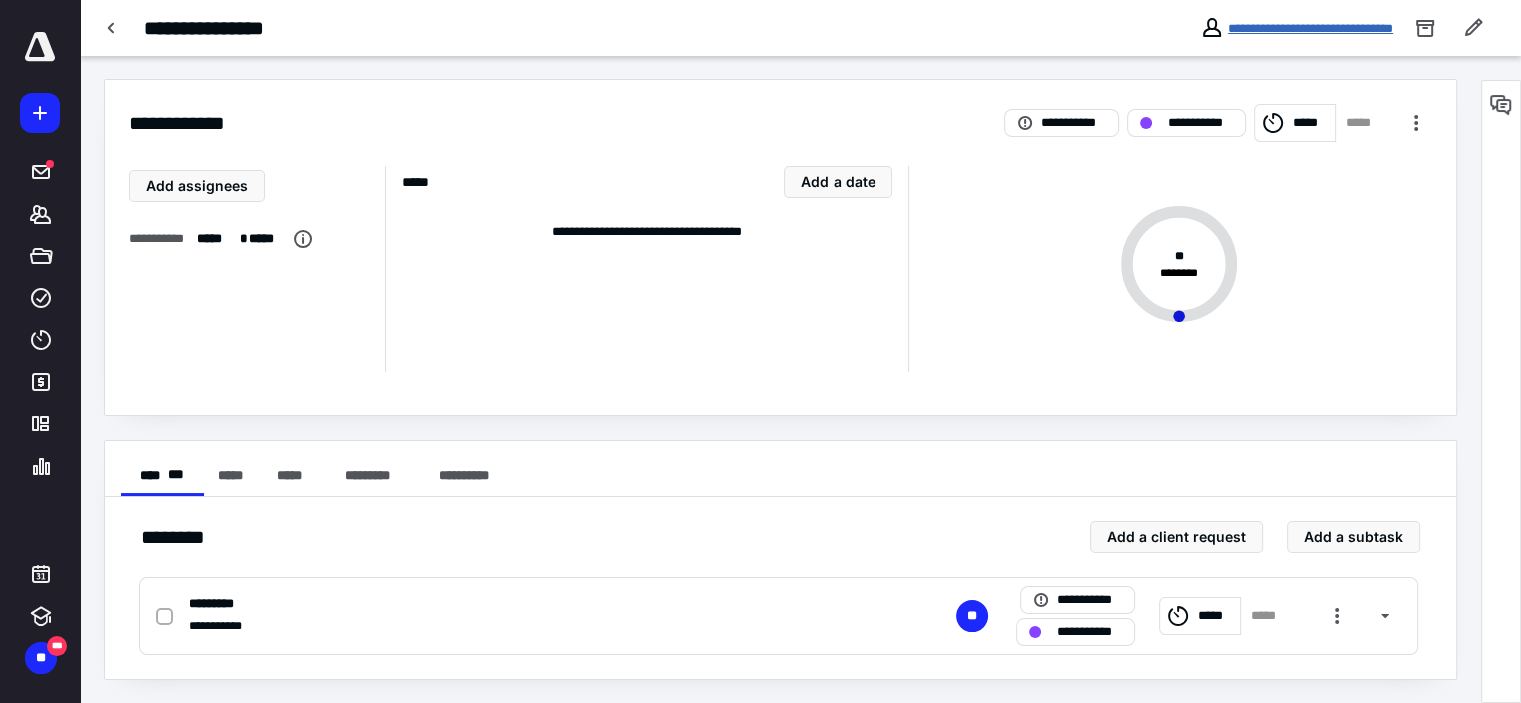 click on "**********" at bounding box center (1310, 28) 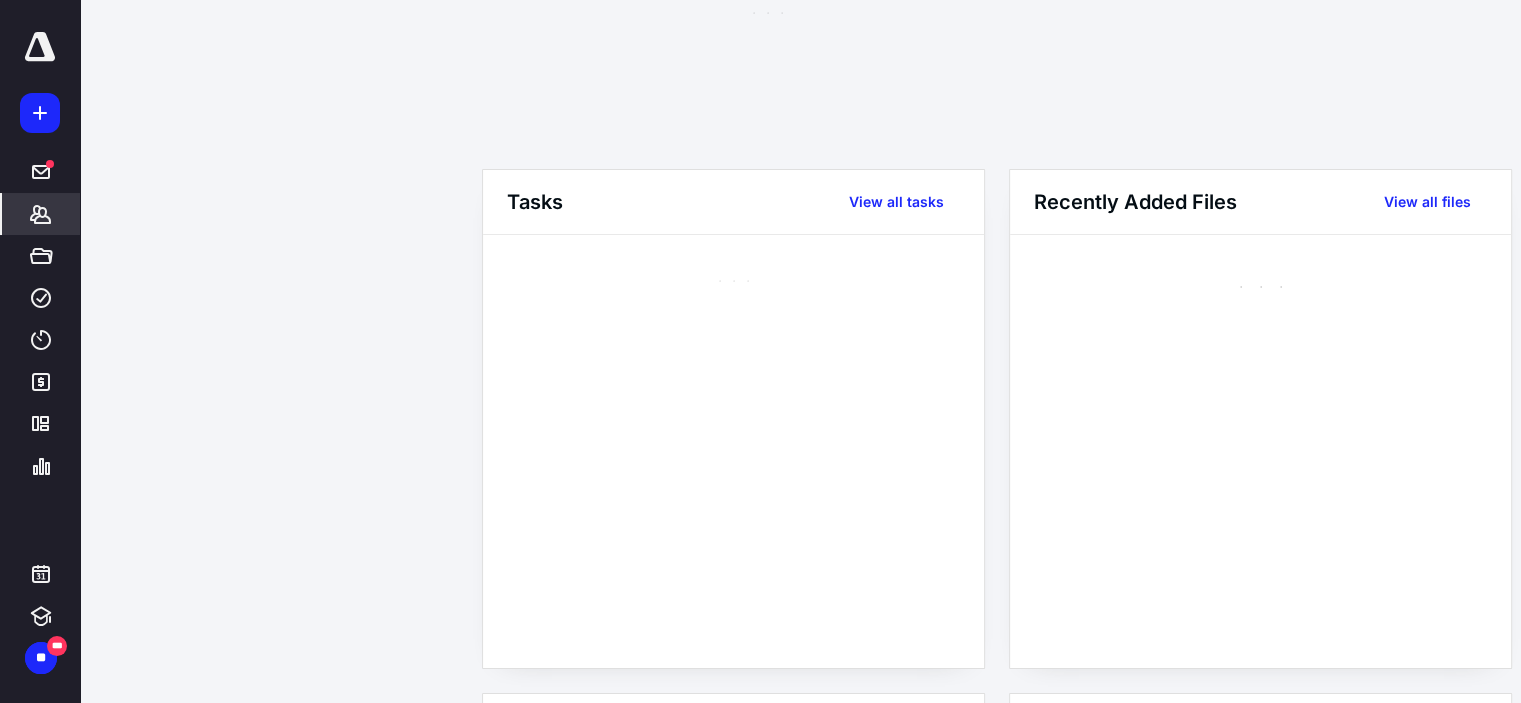 scroll, scrollTop: 0, scrollLeft: 0, axis: both 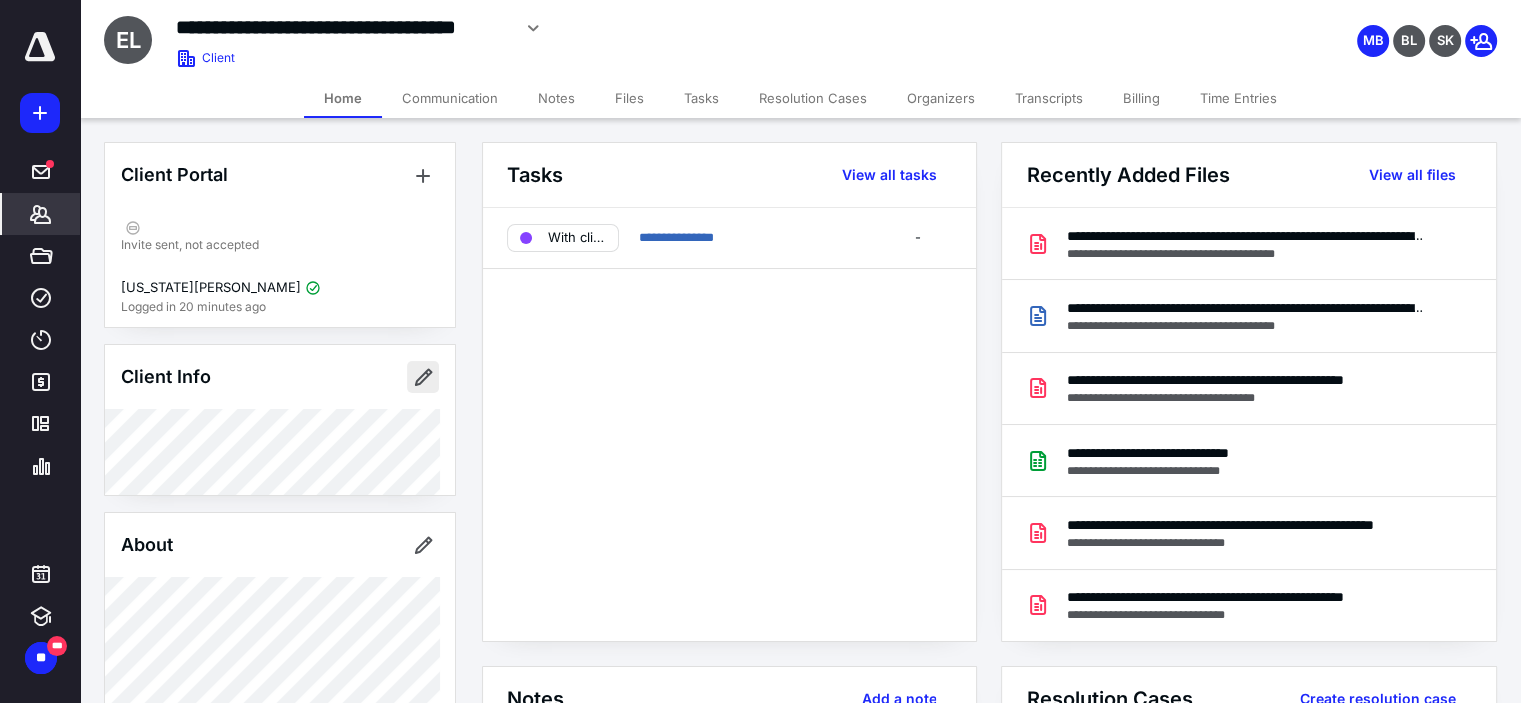 click at bounding box center (423, 377) 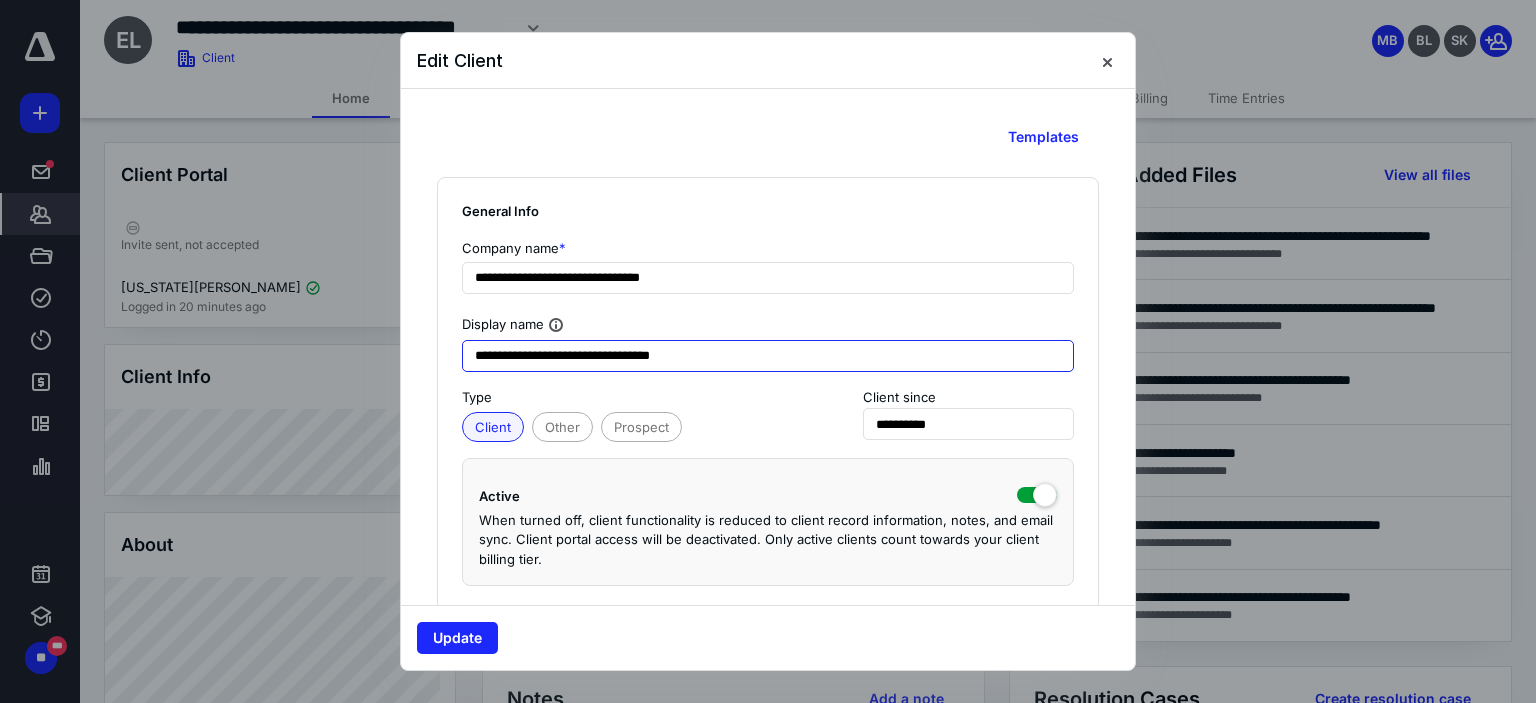 click on "**********" at bounding box center (768, 356) 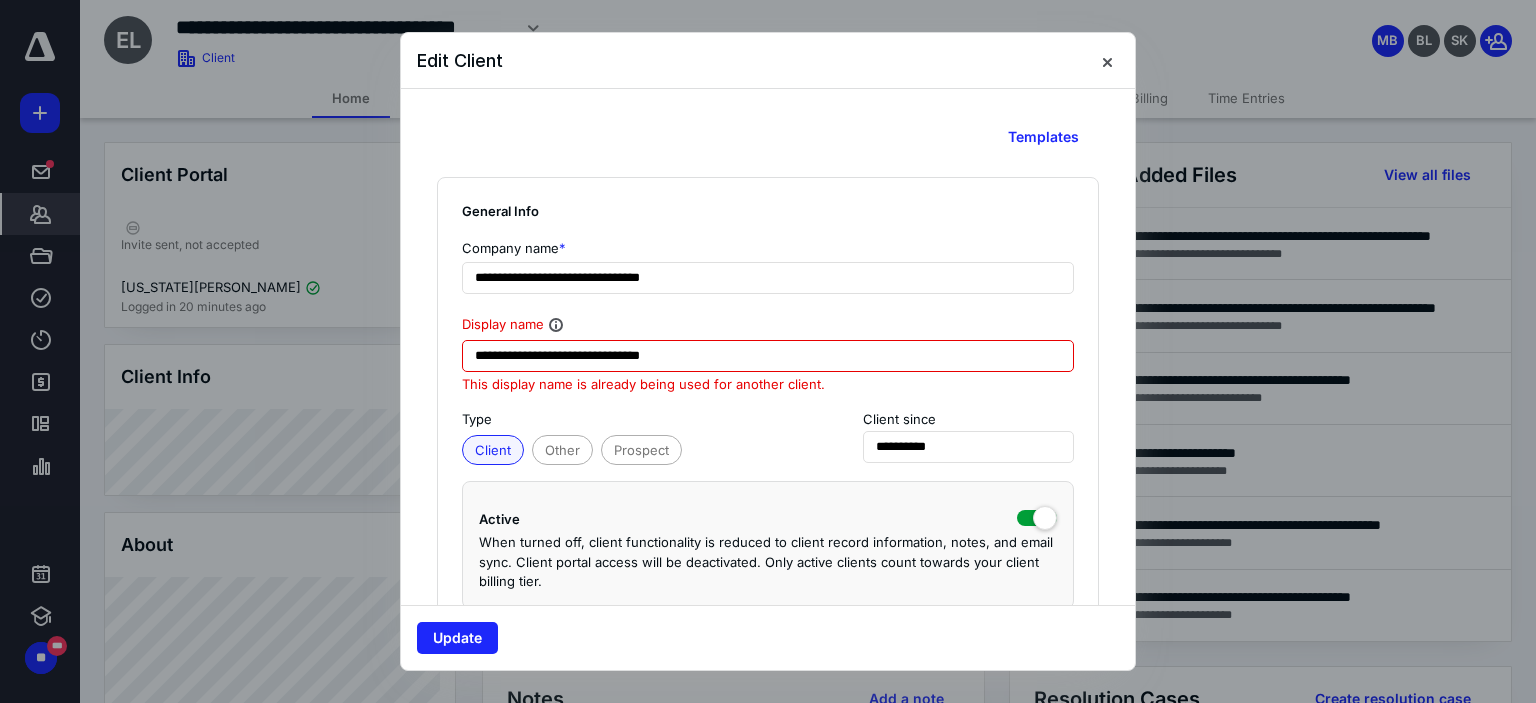 click on "**********" at bounding box center [768, 405] 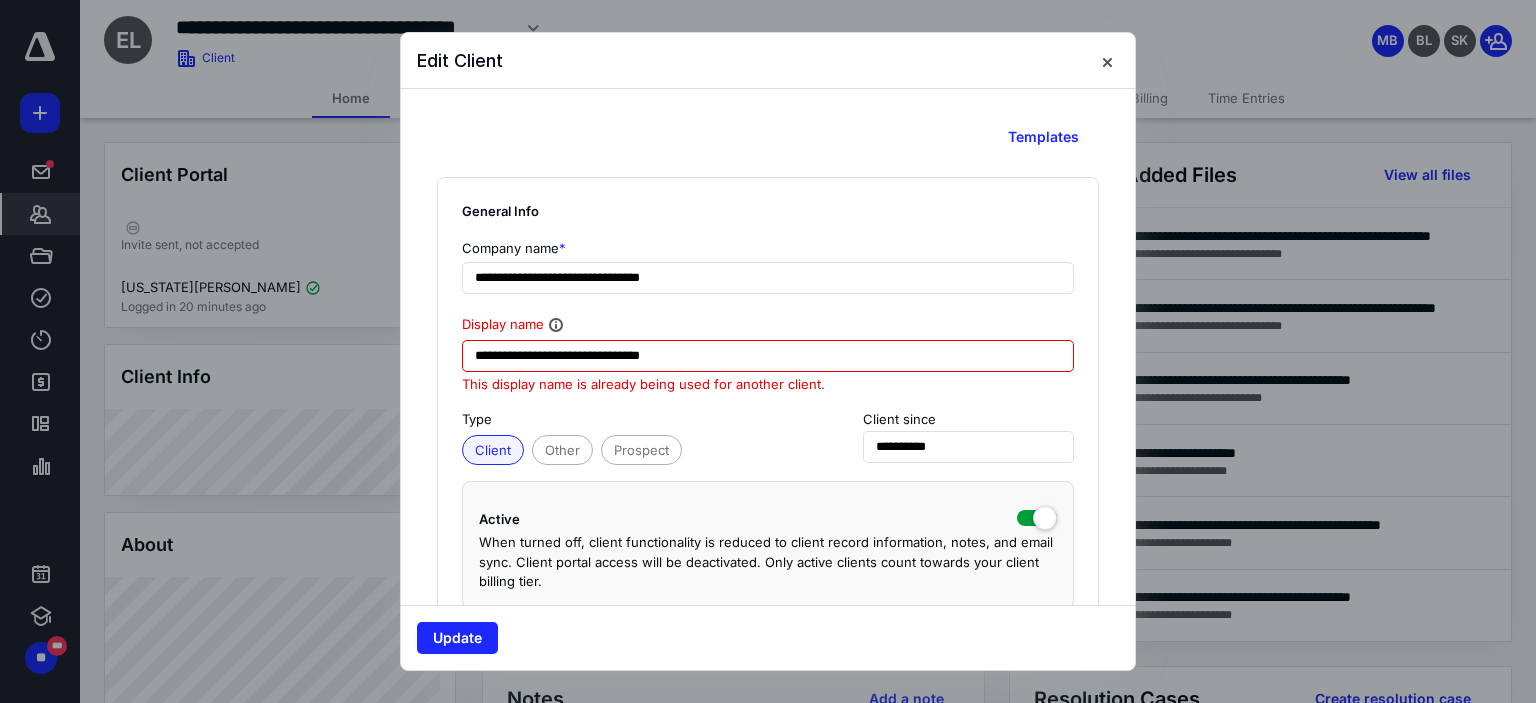 click on "**********" at bounding box center (768, 356) 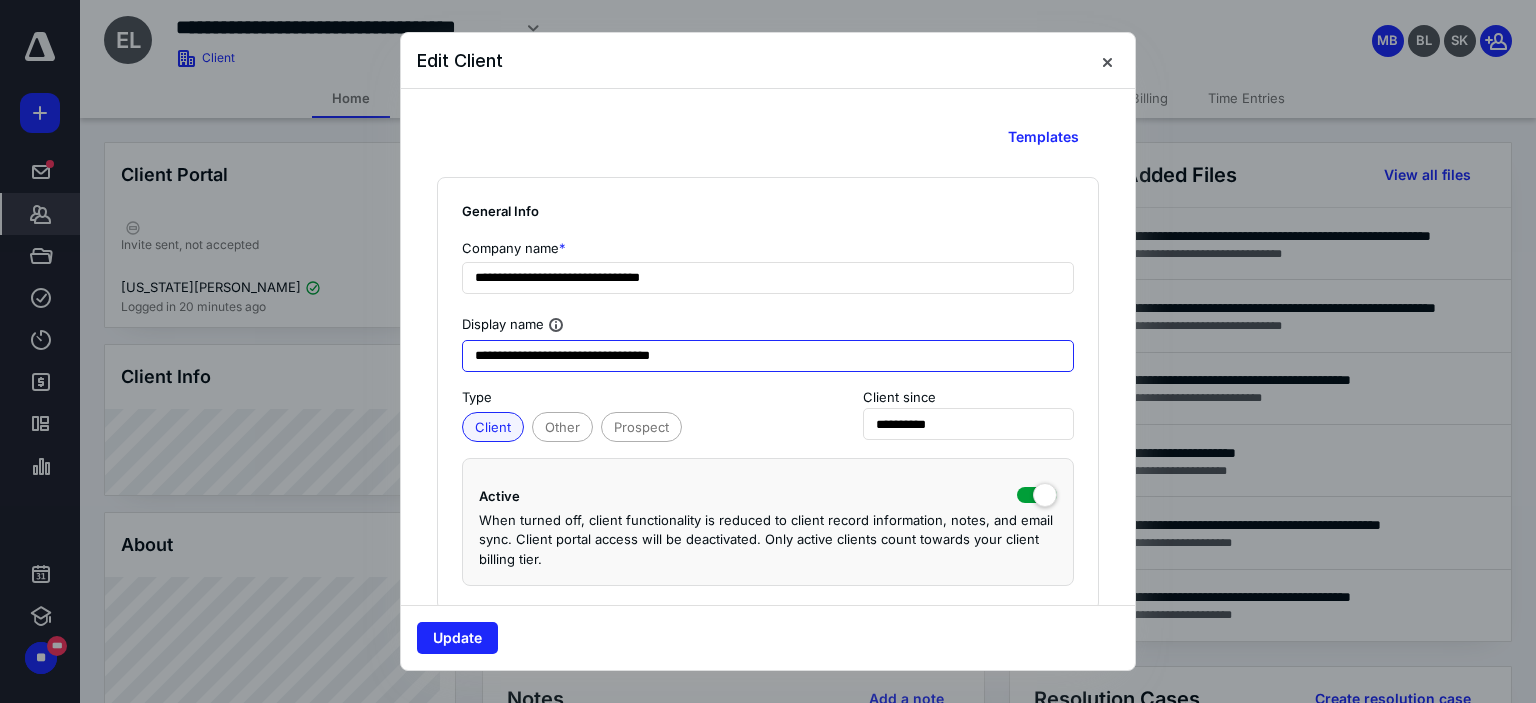type on "**********" 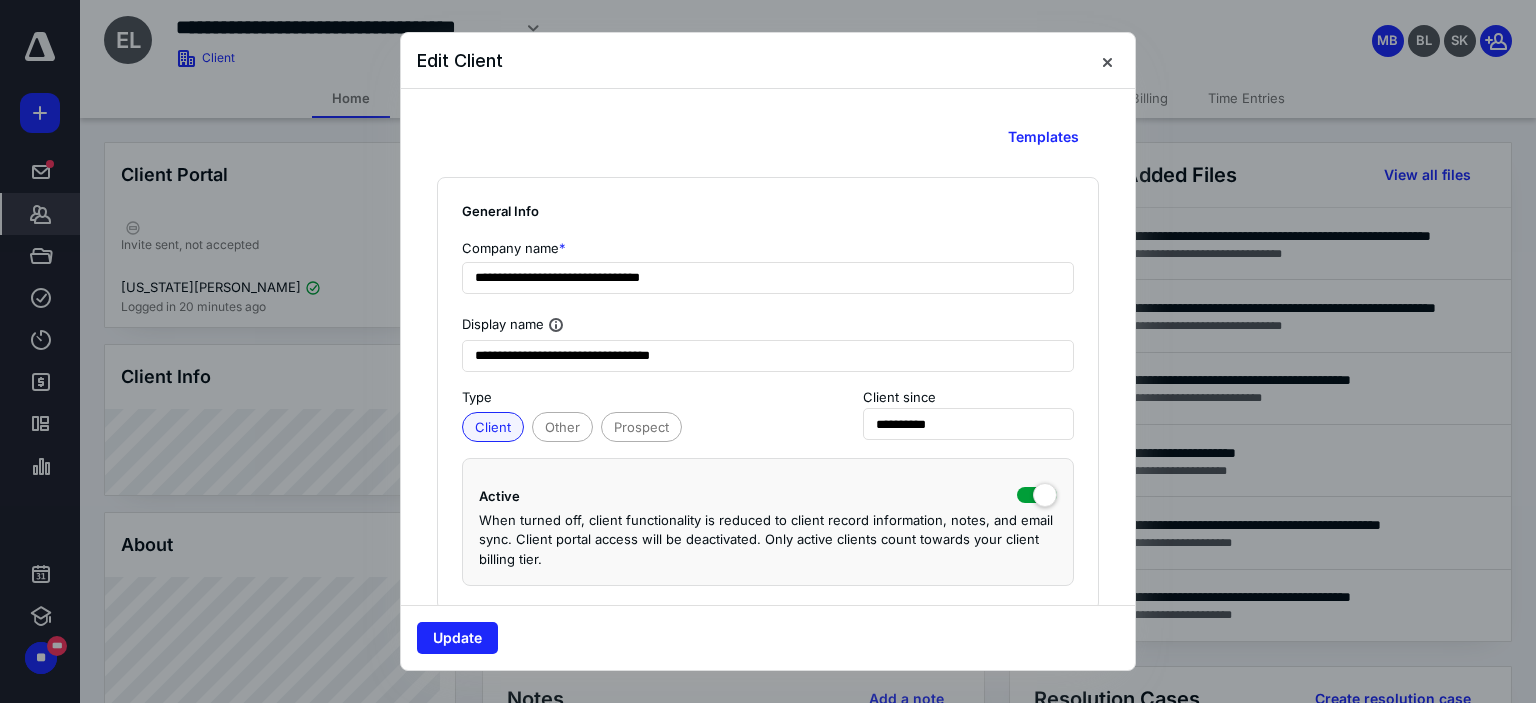 click on "Type" at bounding box center (638, 398) 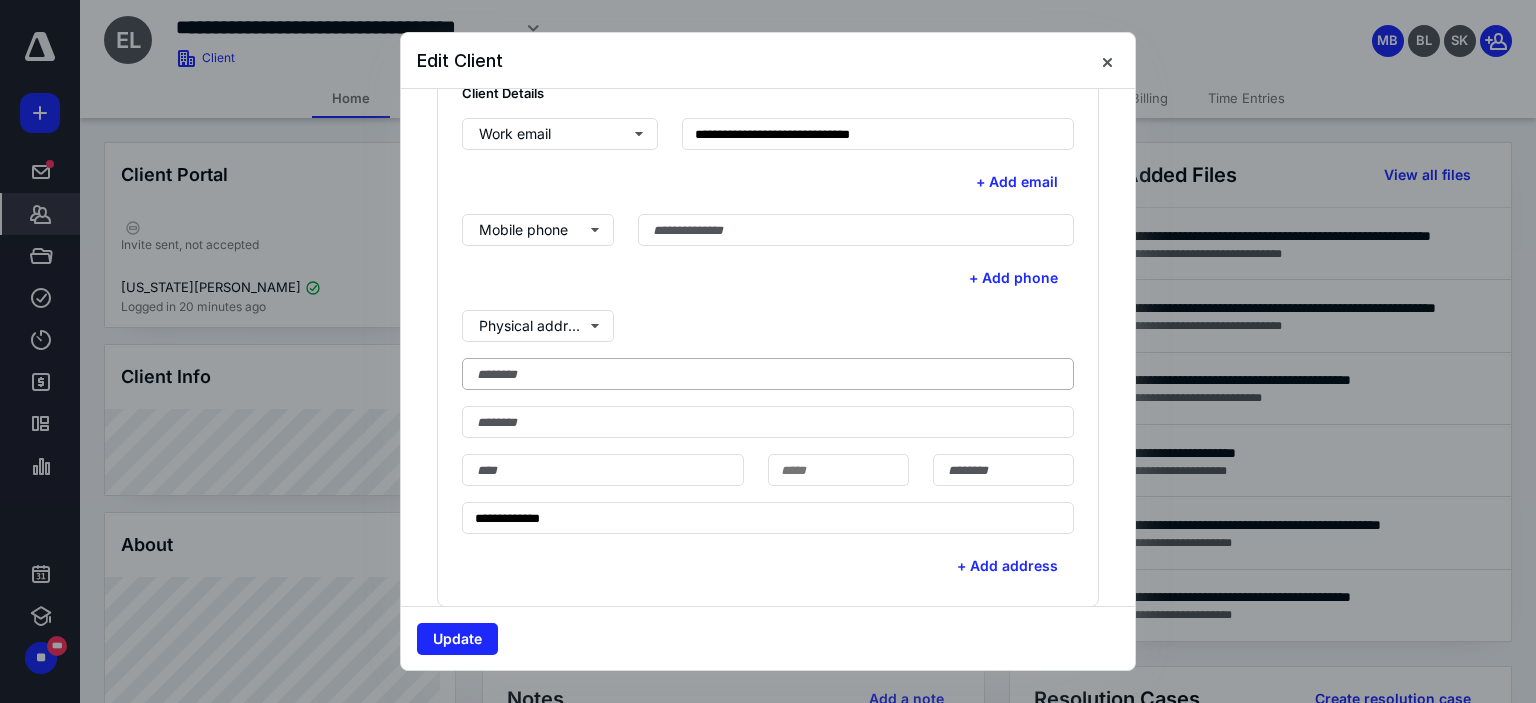 scroll, scrollTop: 600, scrollLeft: 0, axis: vertical 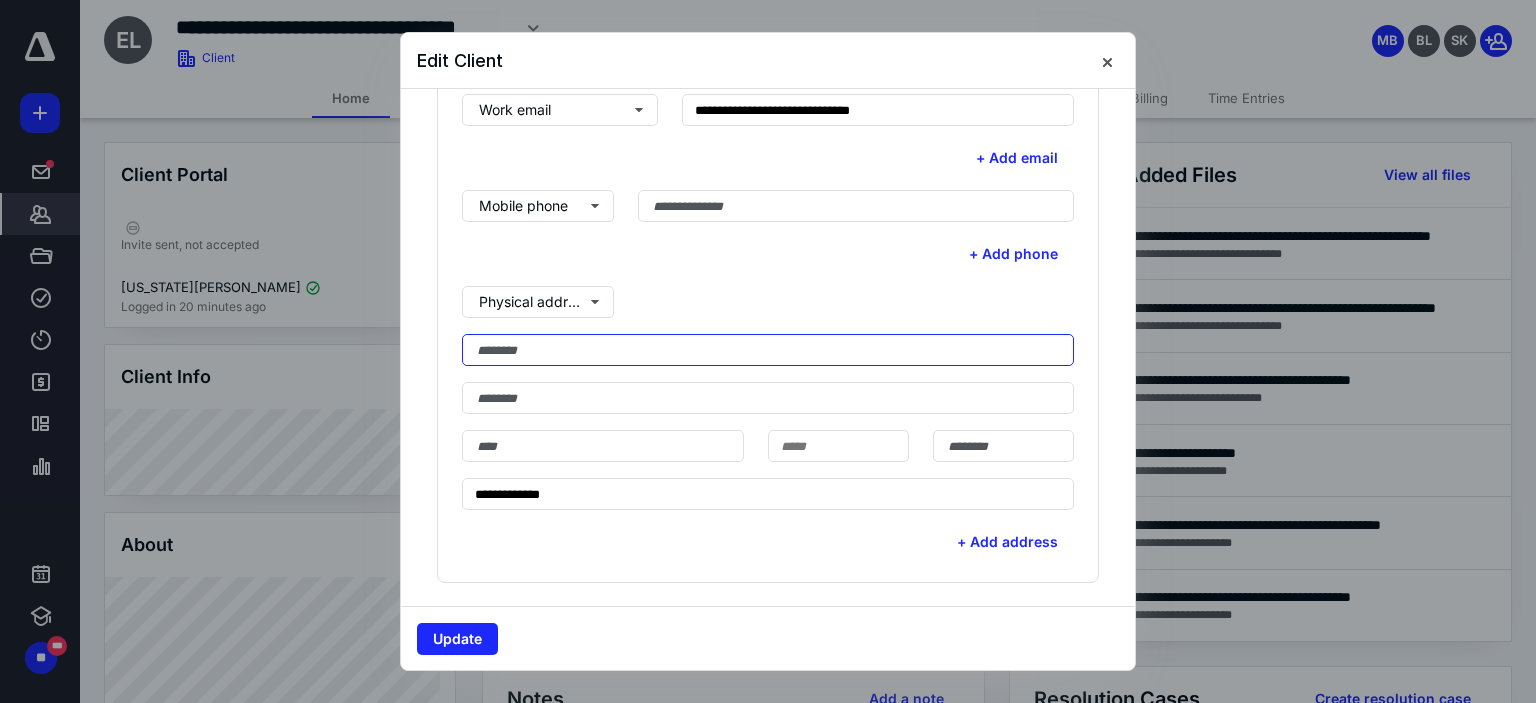 click at bounding box center (768, 350) 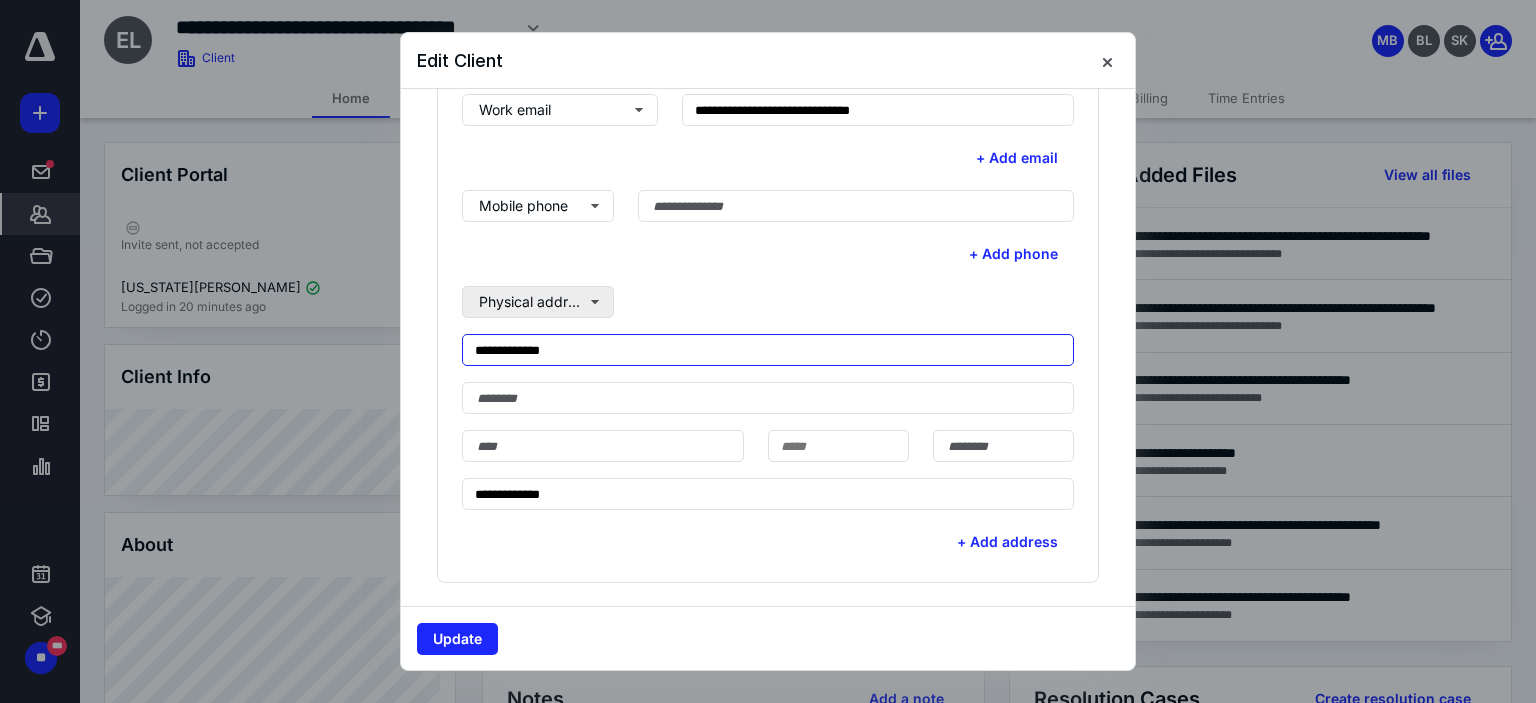 type on "**********" 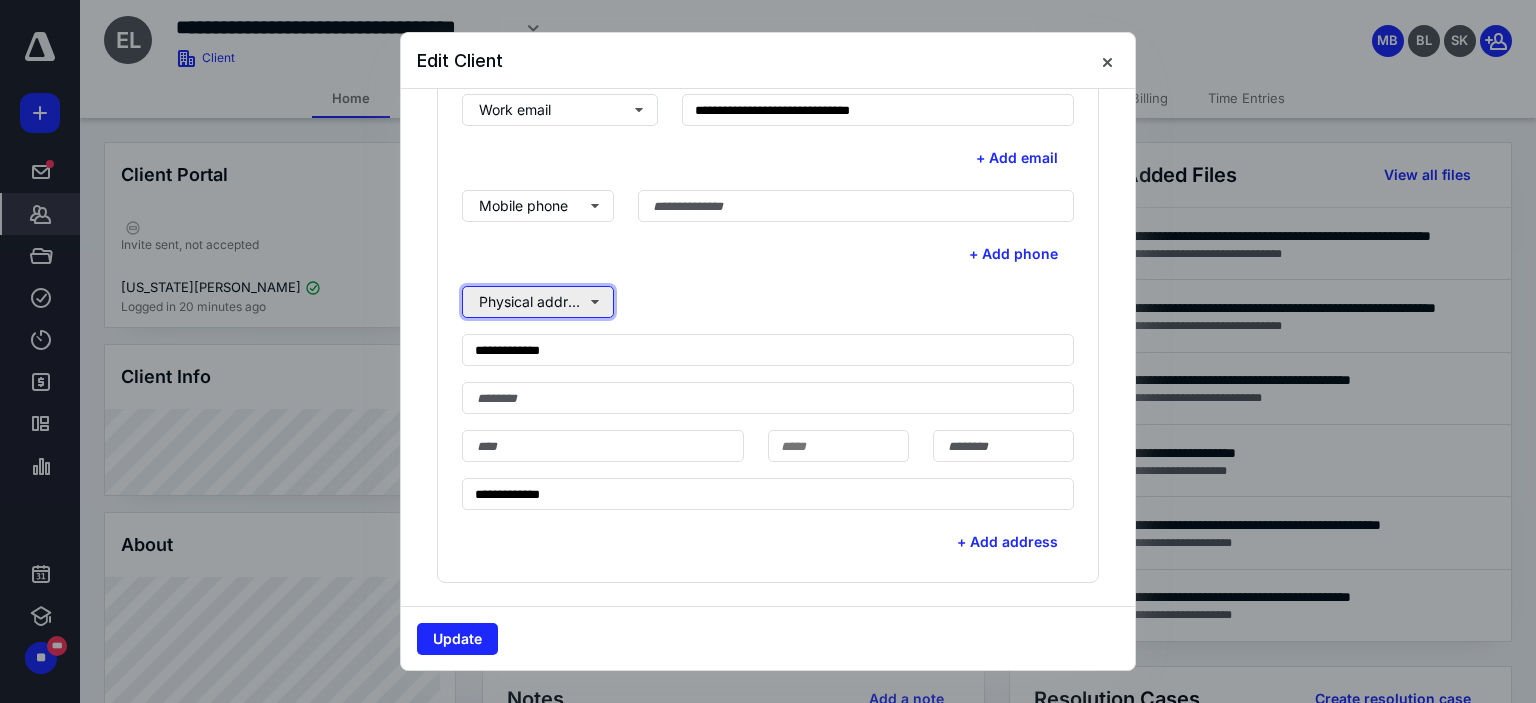 click on "Physical address" at bounding box center (538, 302) 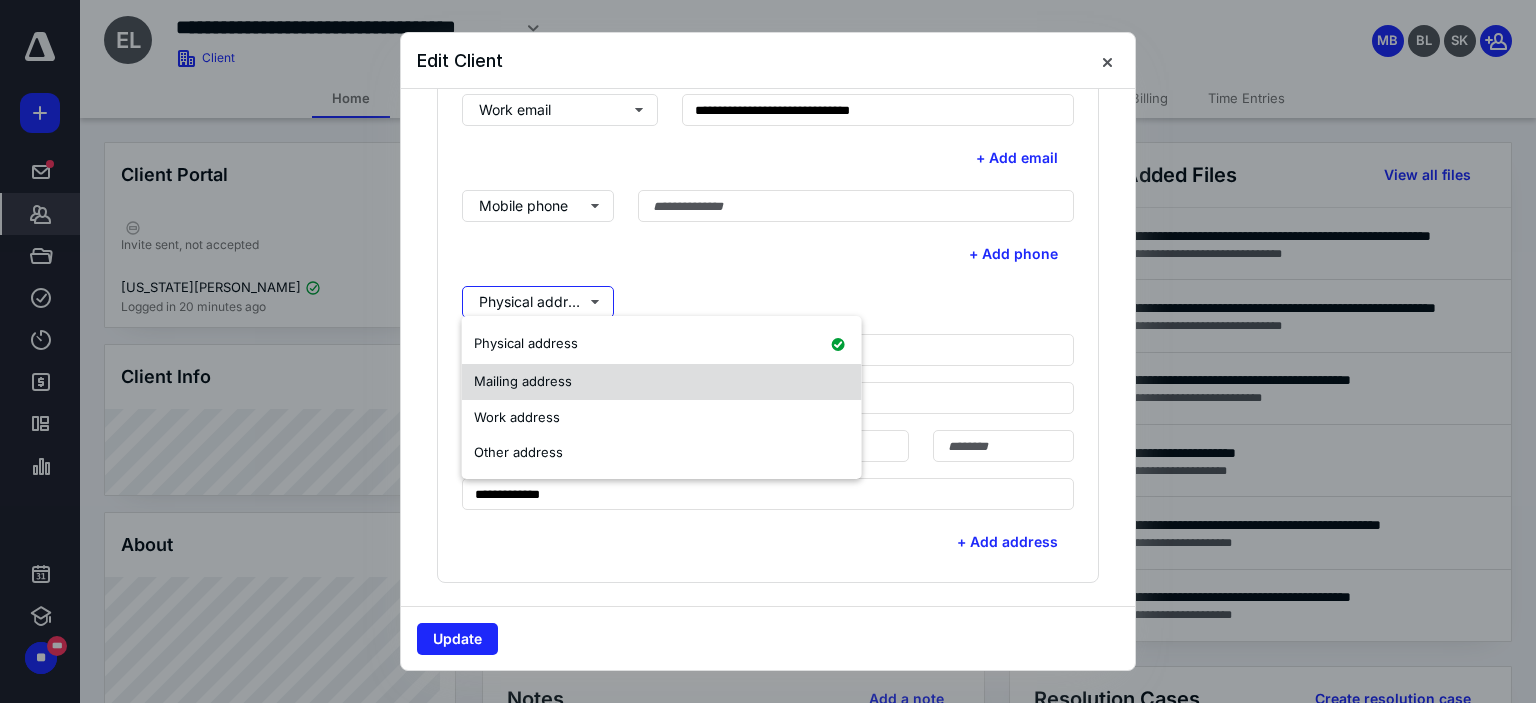 click on "Mailing address" at bounding box center (523, 381) 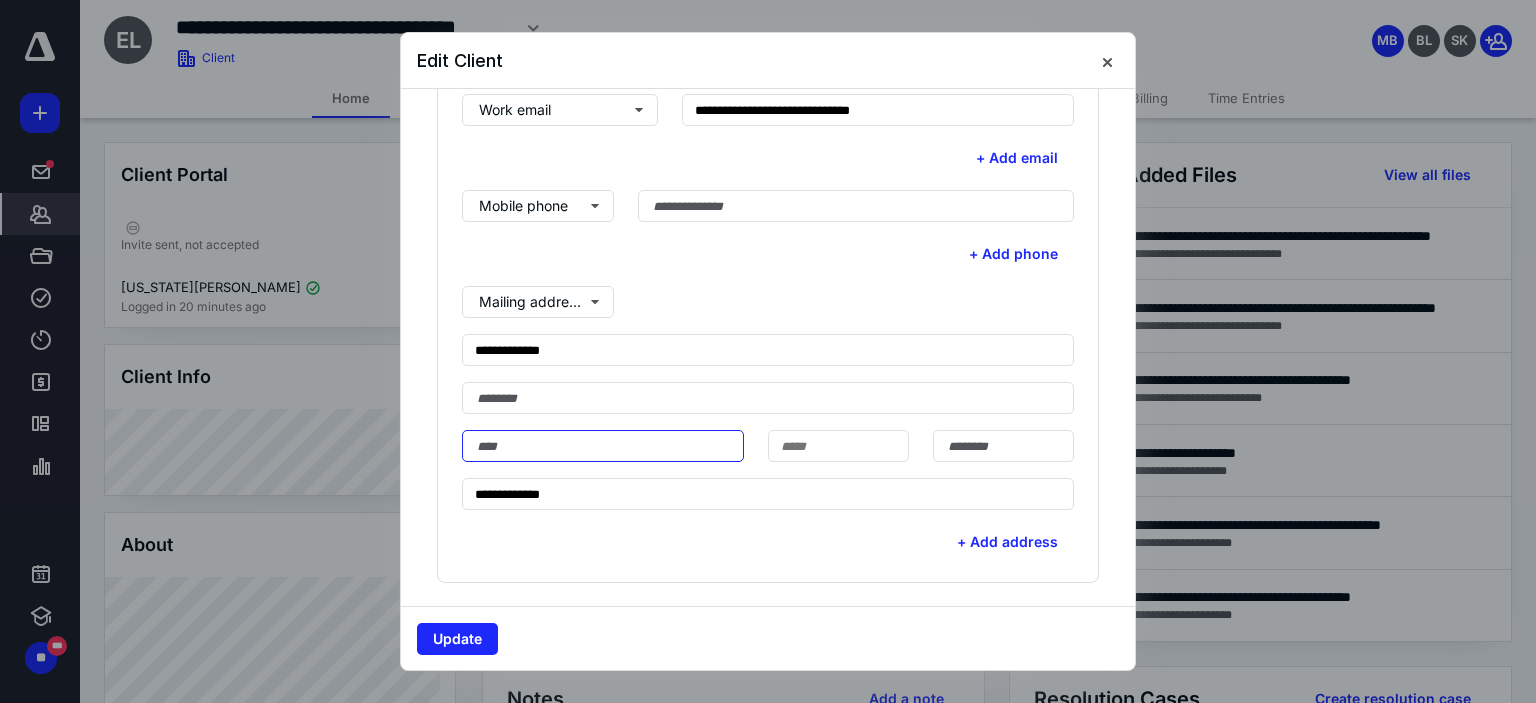 click at bounding box center [603, 446] 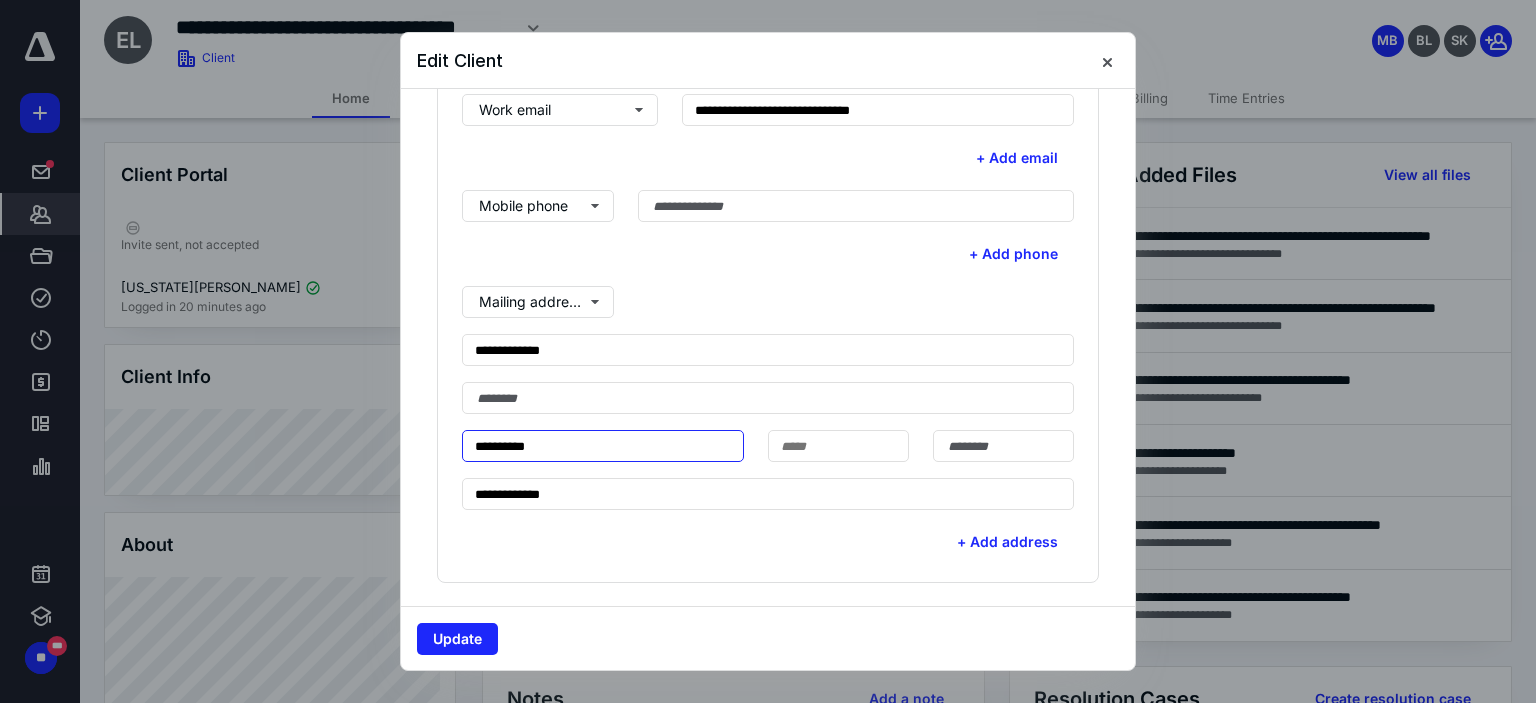 type on "**********" 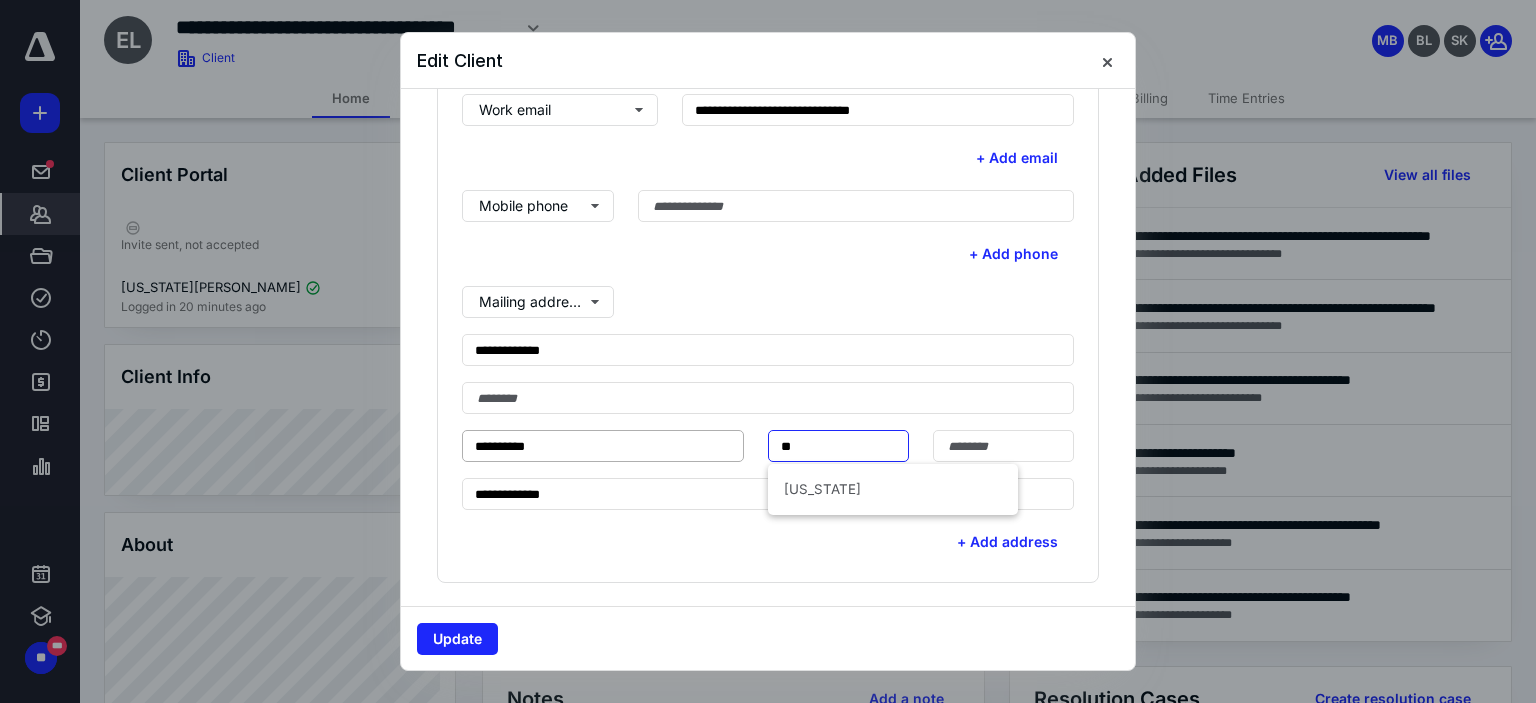 type on "**" 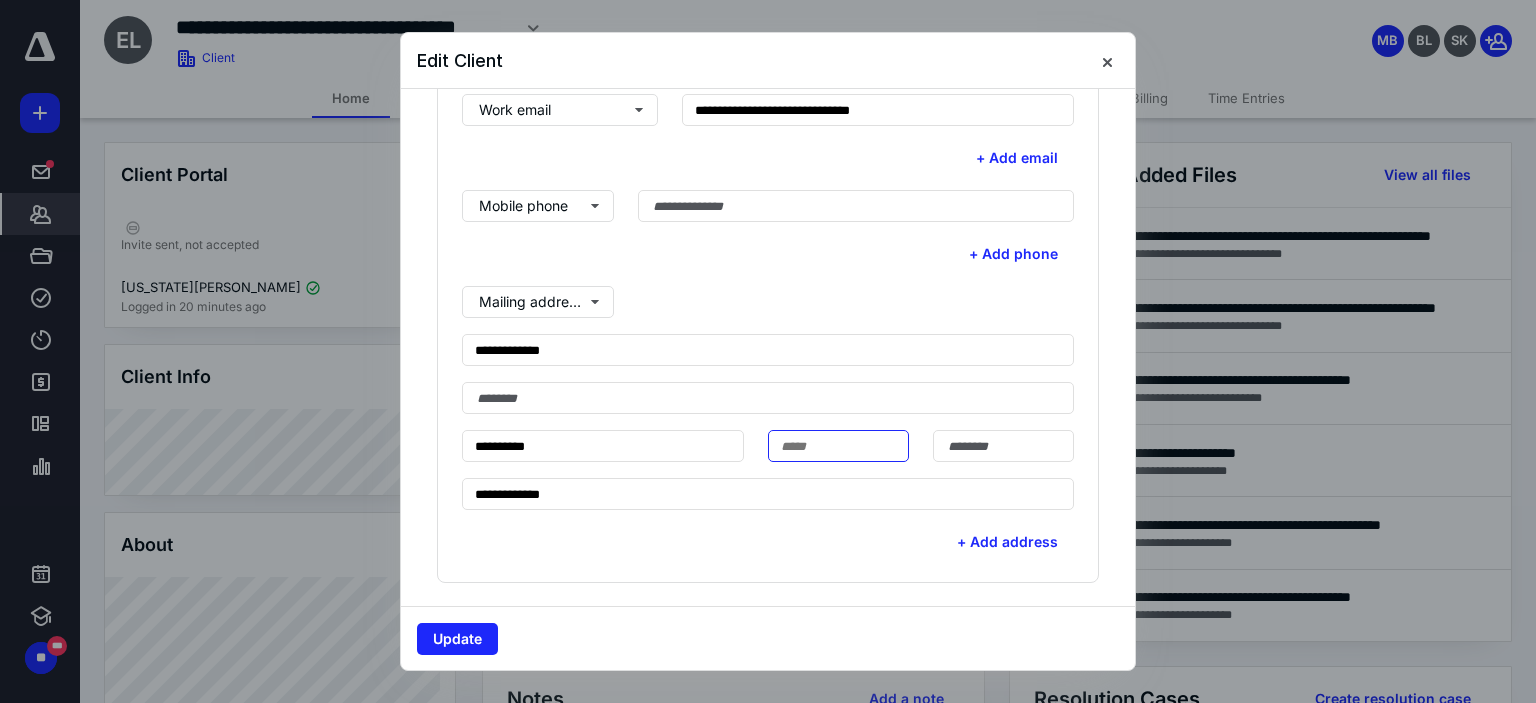 click at bounding box center [838, 446] 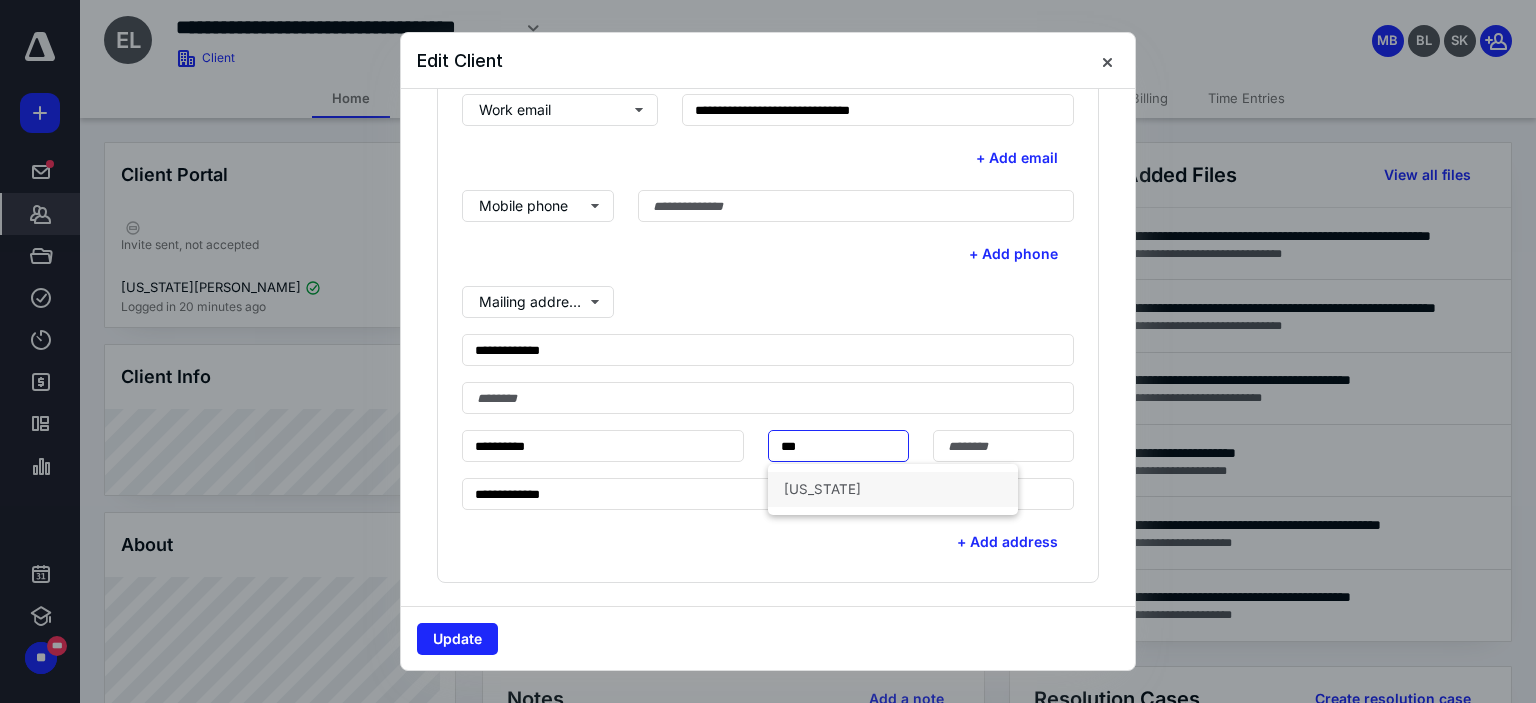 click on "[US_STATE]" at bounding box center [893, 489] 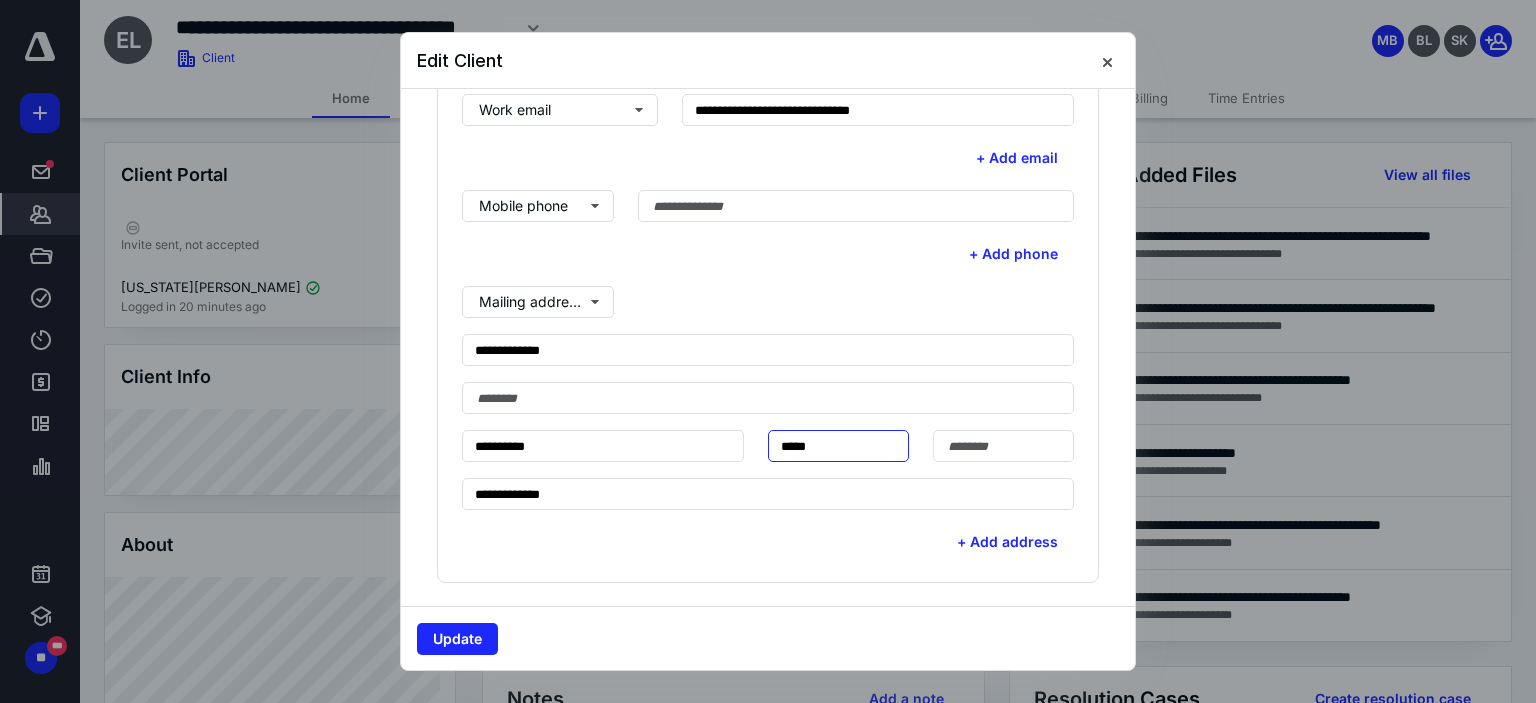 type on "*****" 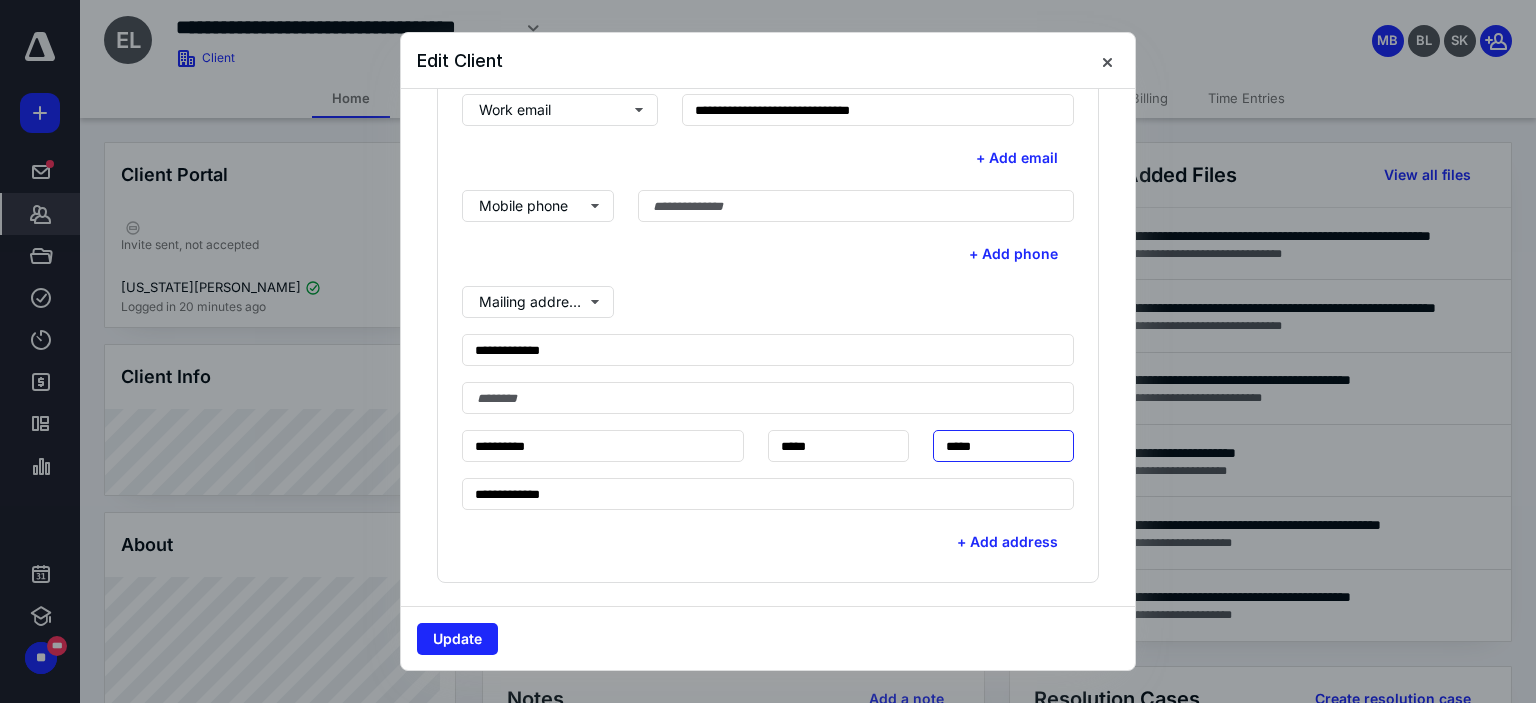 type on "*****" 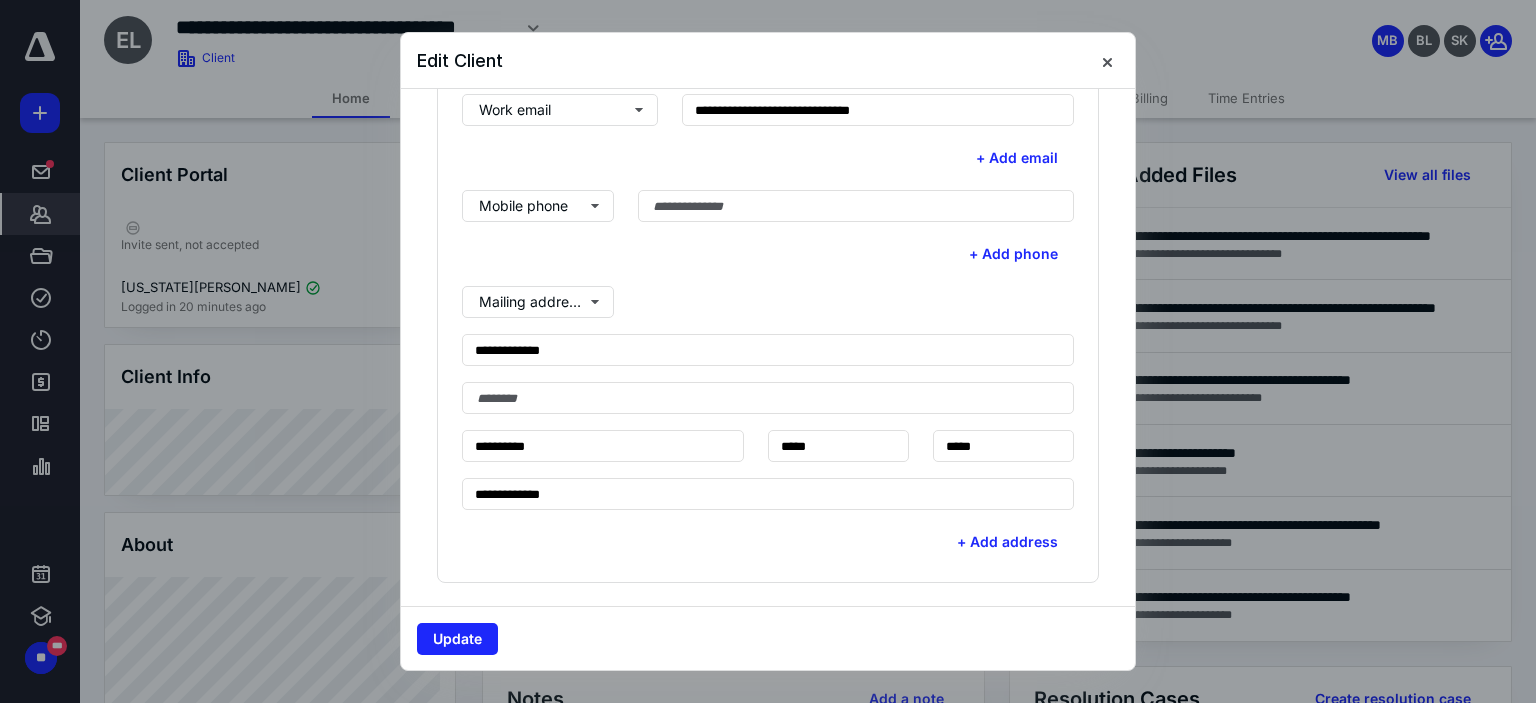 click on "+ Add address" at bounding box center [768, 534] 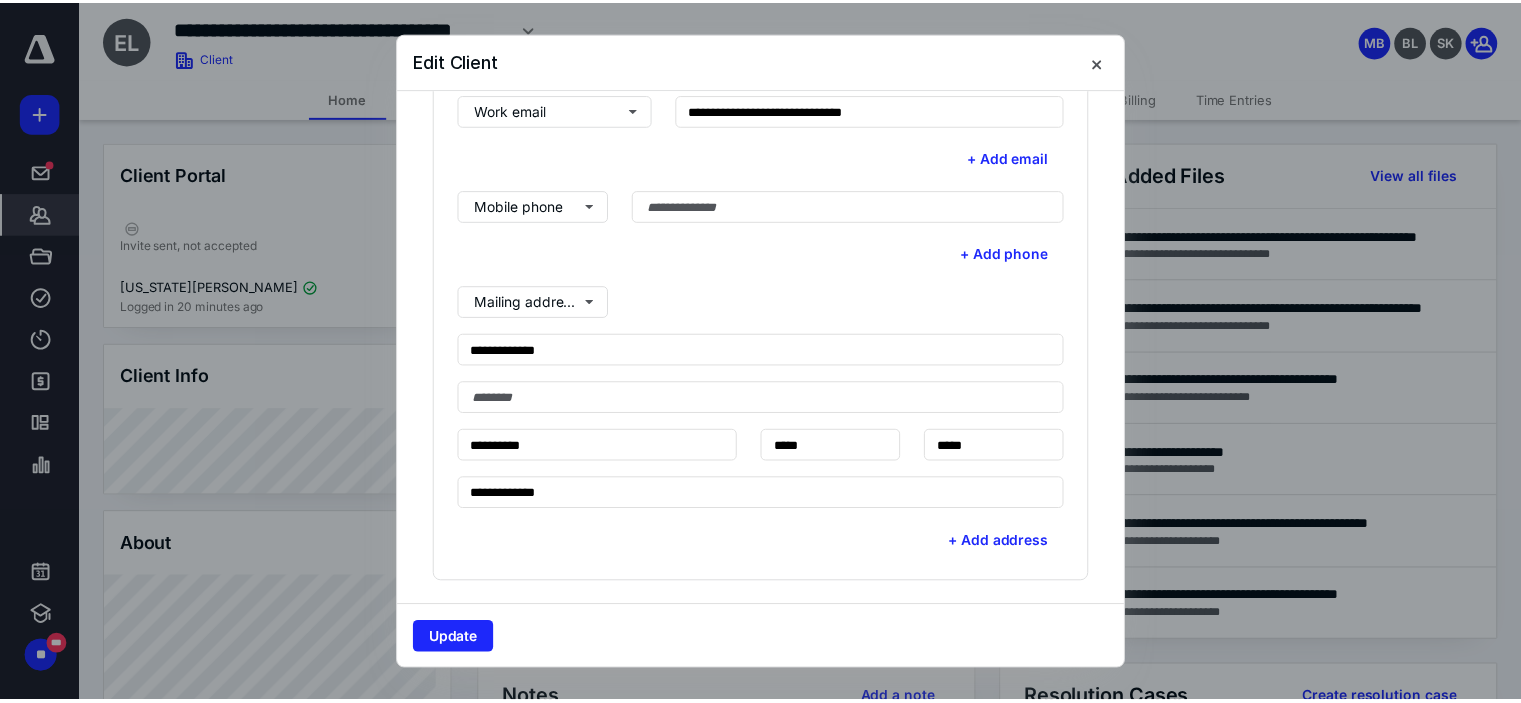 scroll, scrollTop: 400, scrollLeft: 0, axis: vertical 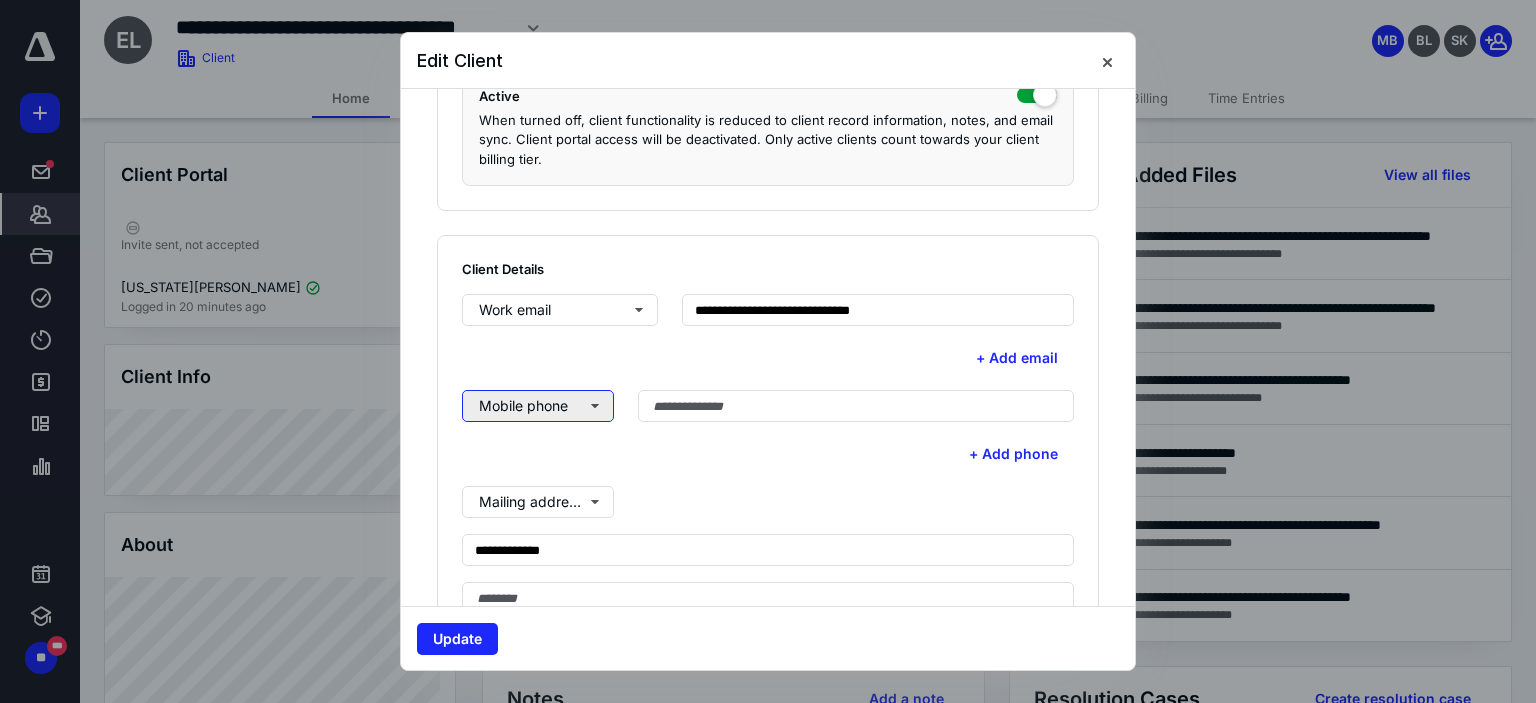 click on "Mobile phone" at bounding box center [538, 406] 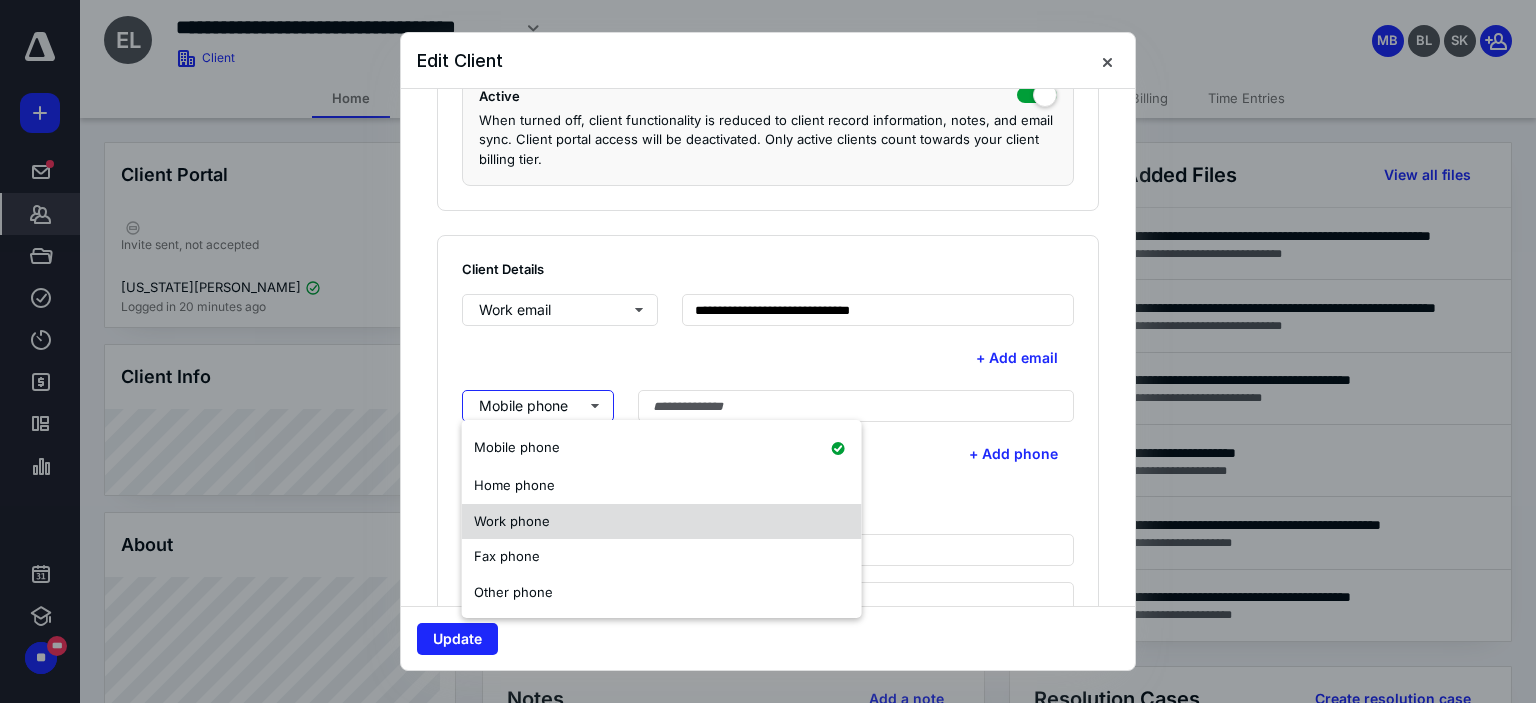 click on "Work phone" at bounding box center [662, 522] 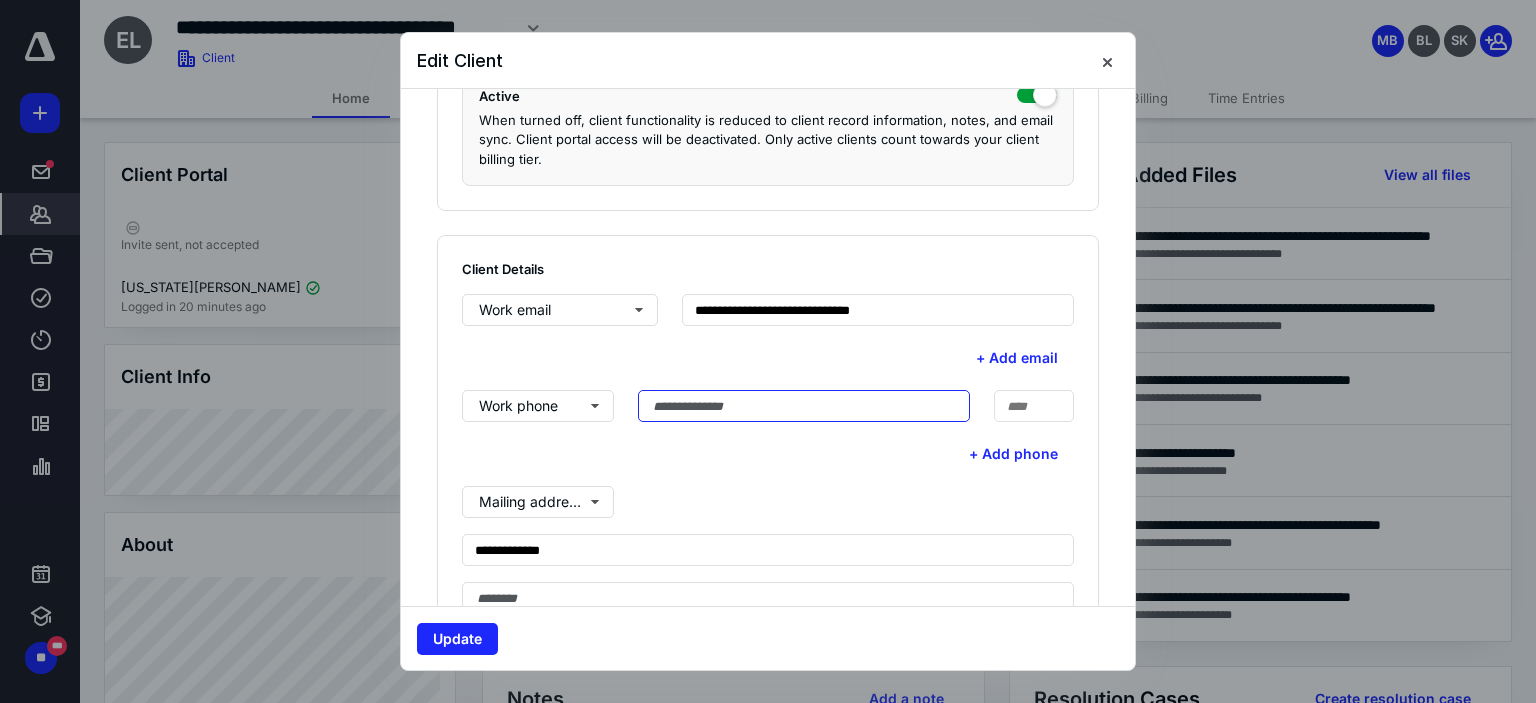 click at bounding box center (804, 406) 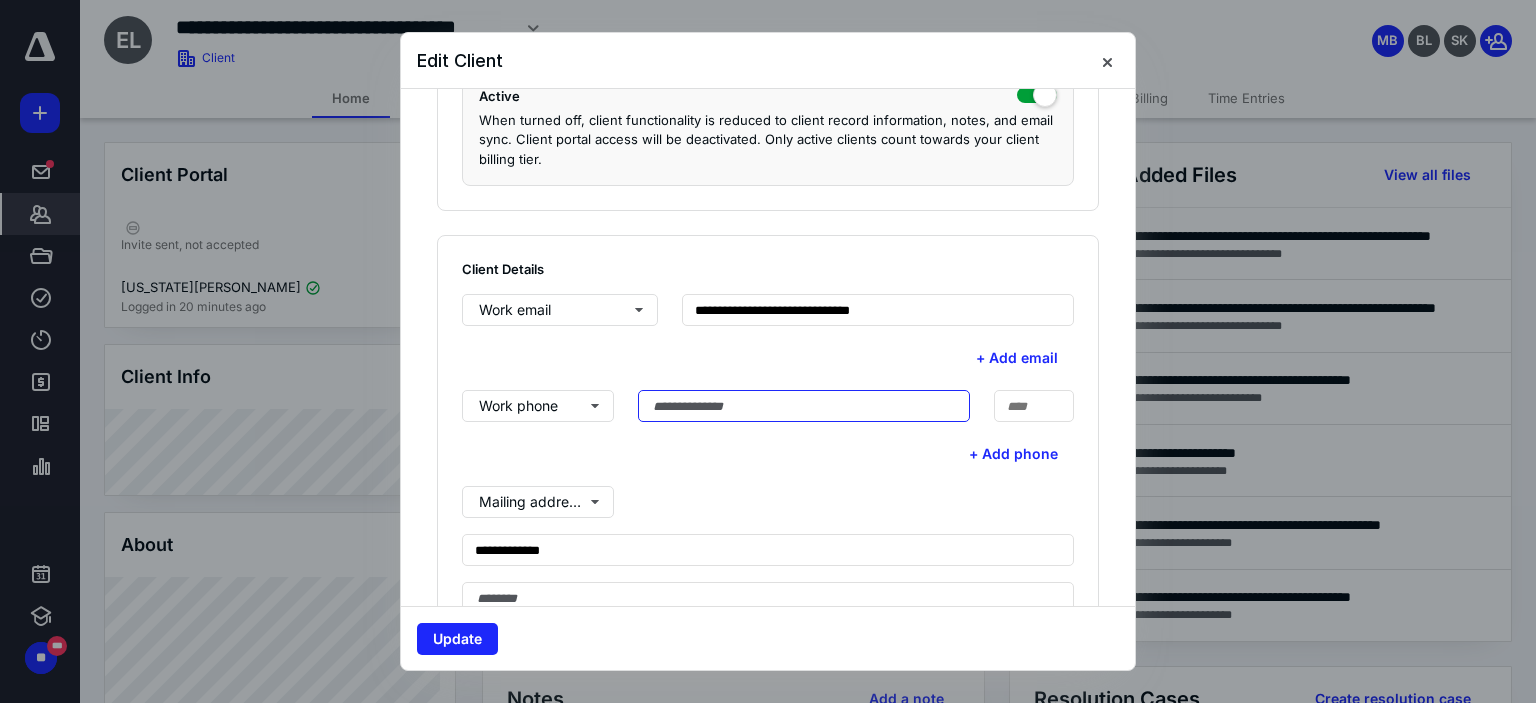 paste on "**********" 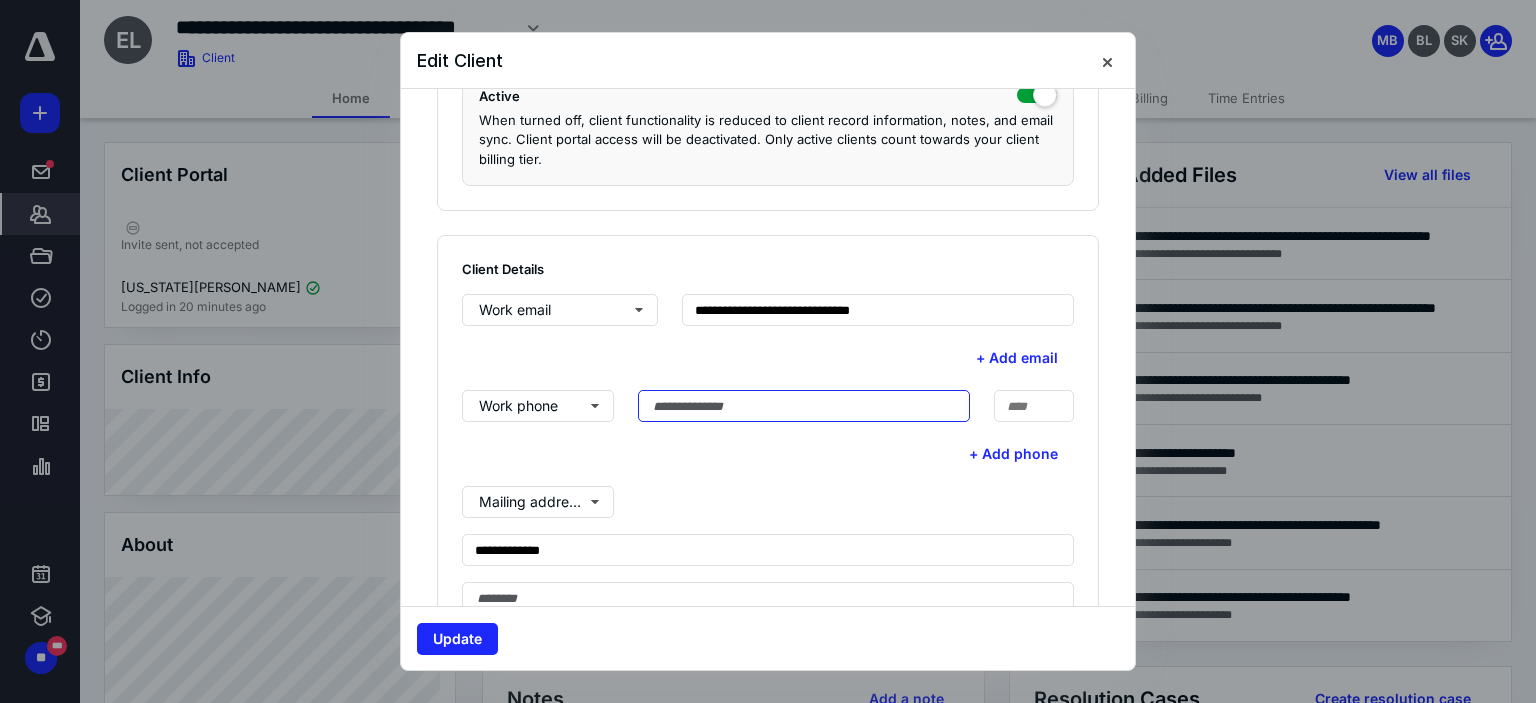 type on "**********" 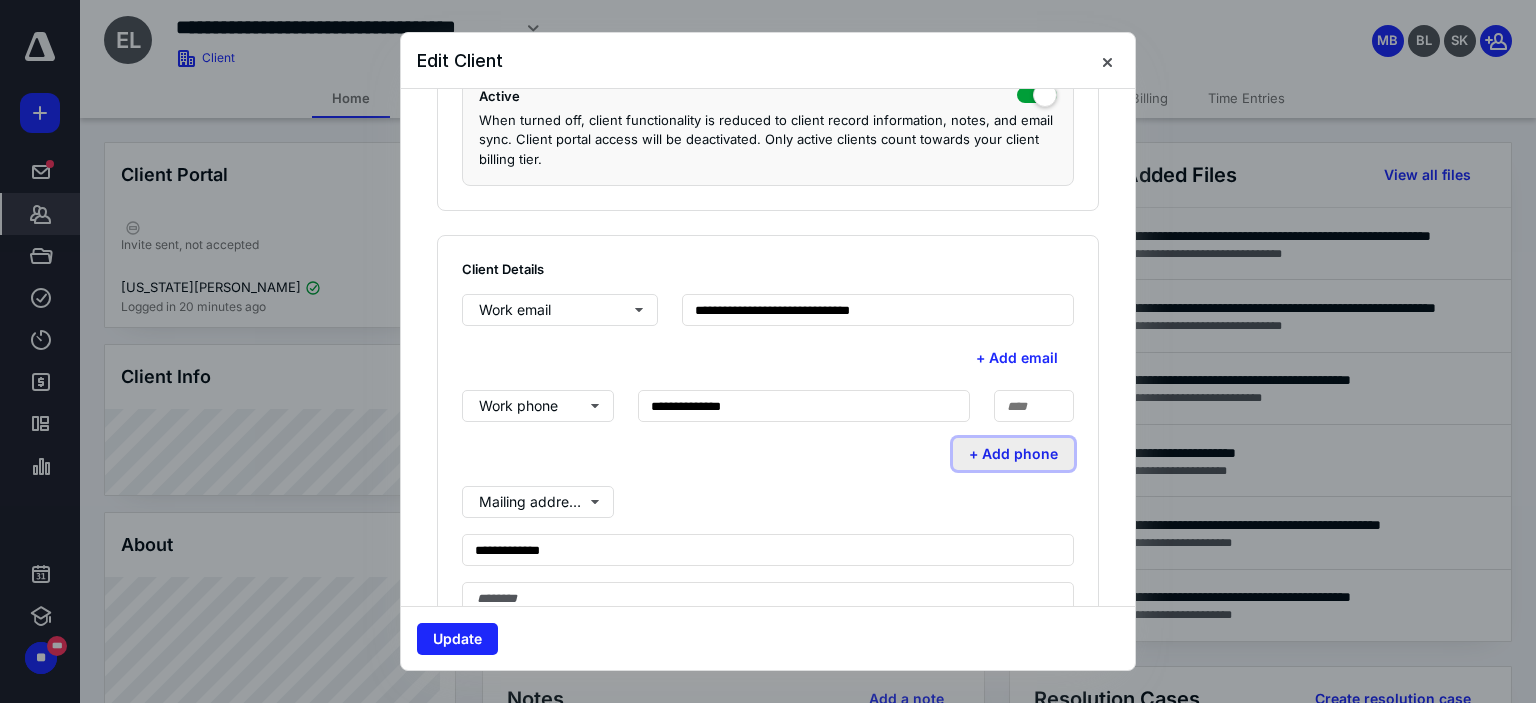 click on "+ Add phone" at bounding box center [1013, 454] 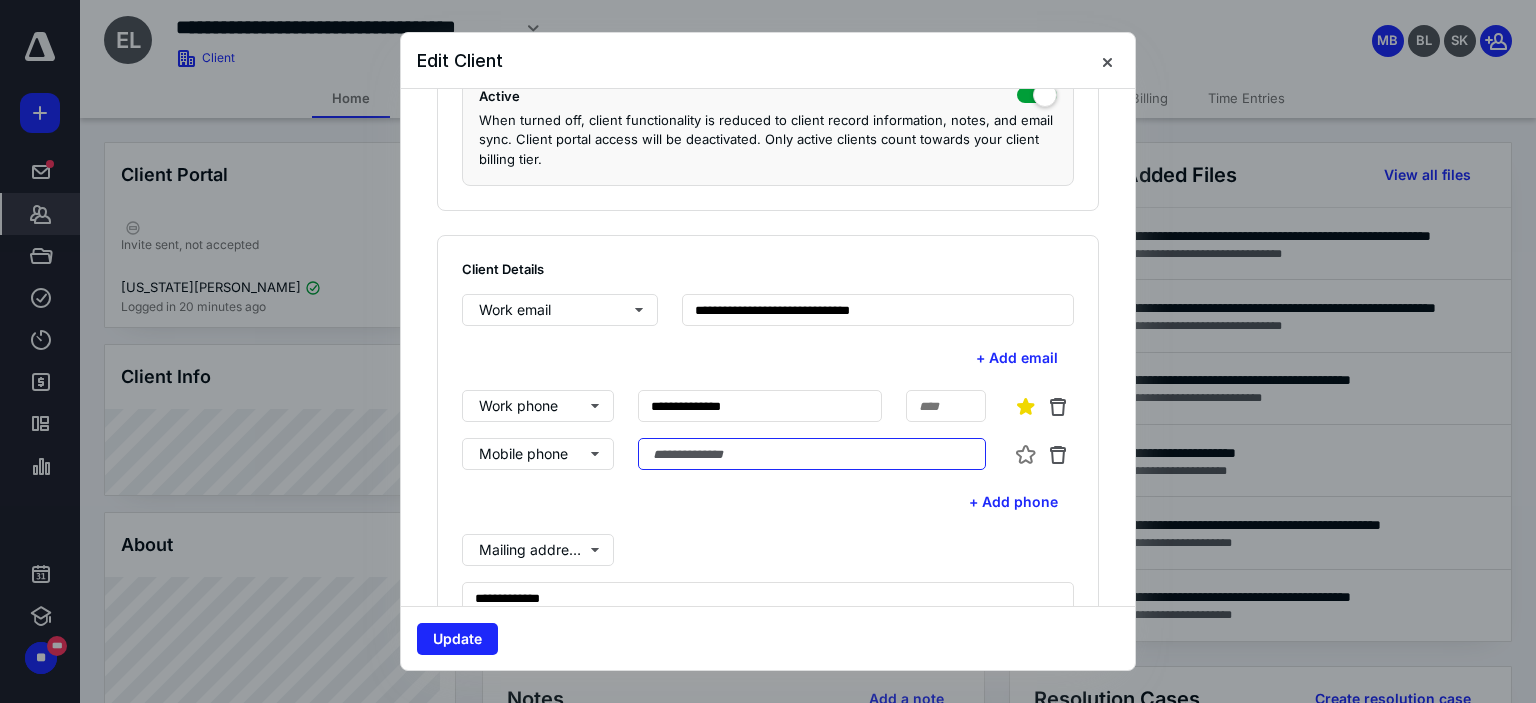 paste on "**********" 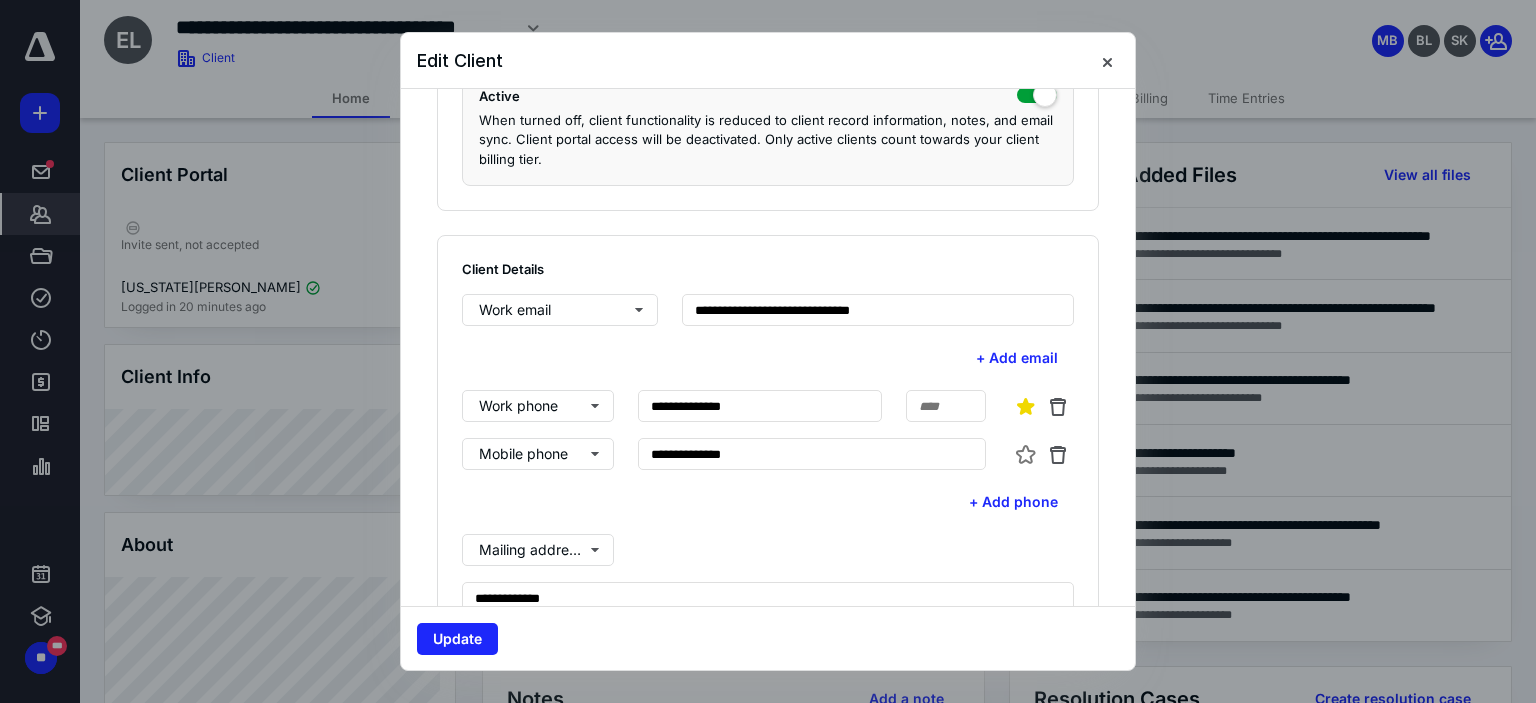 click on "+ Add phone" at bounding box center (768, 502) 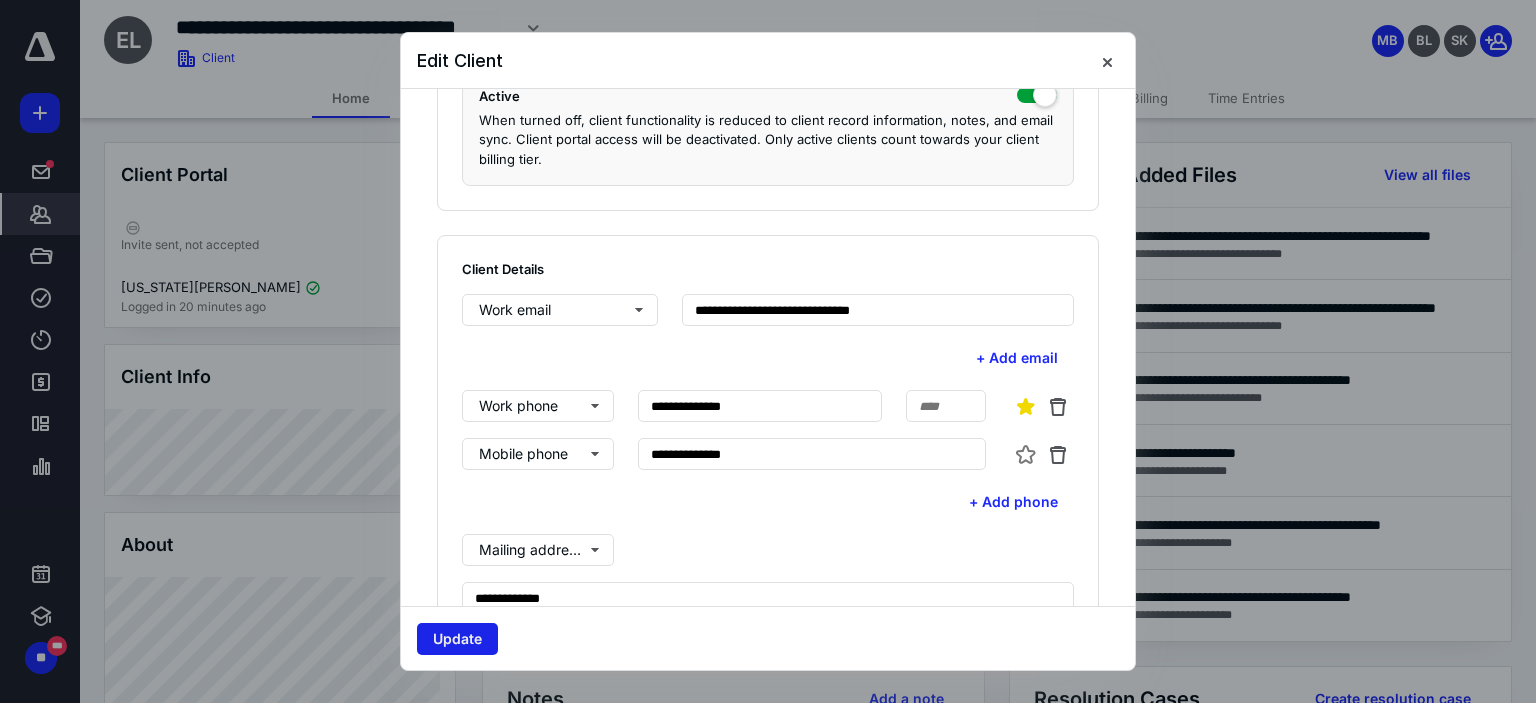 click on "Update" at bounding box center [457, 639] 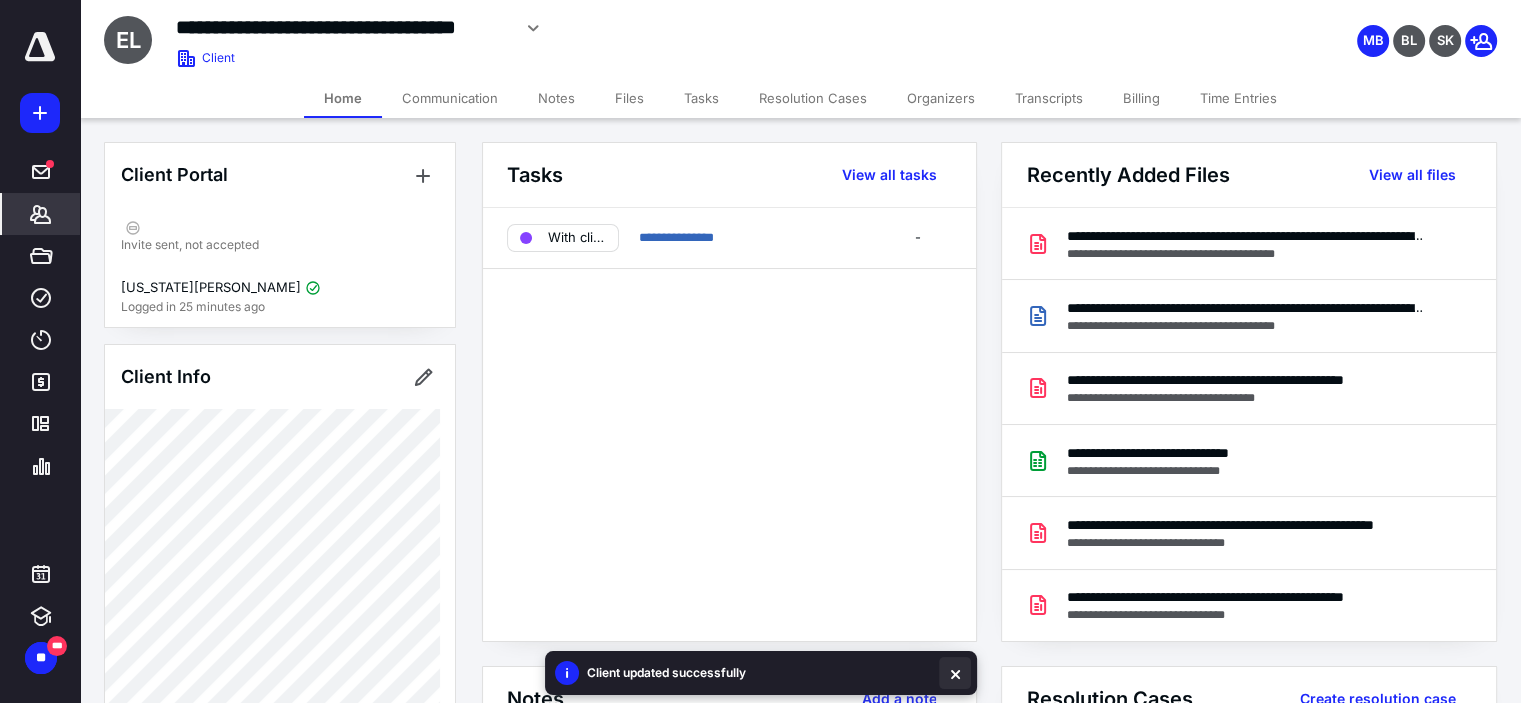 click at bounding box center (955, 673) 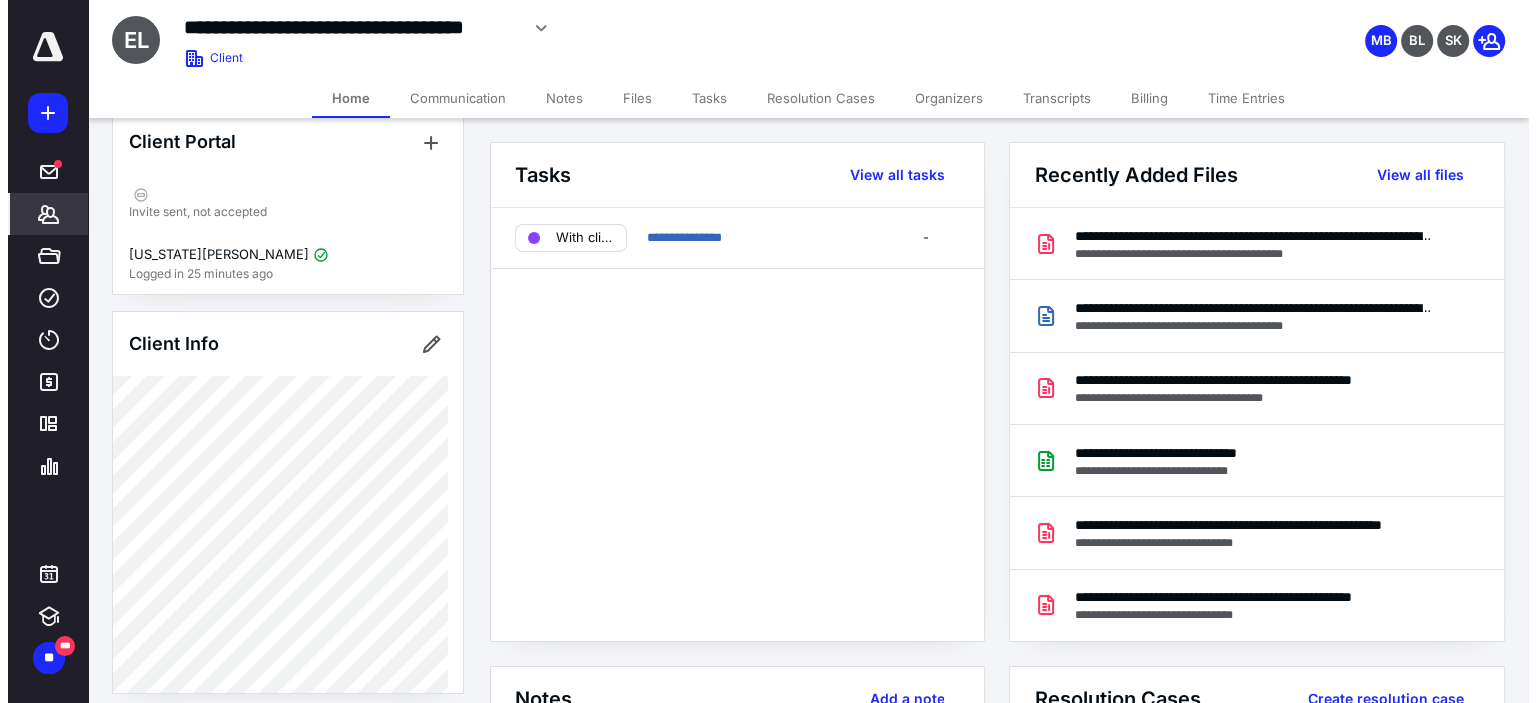 scroll, scrollTop: 0, scrollLeft: 0, axis: both 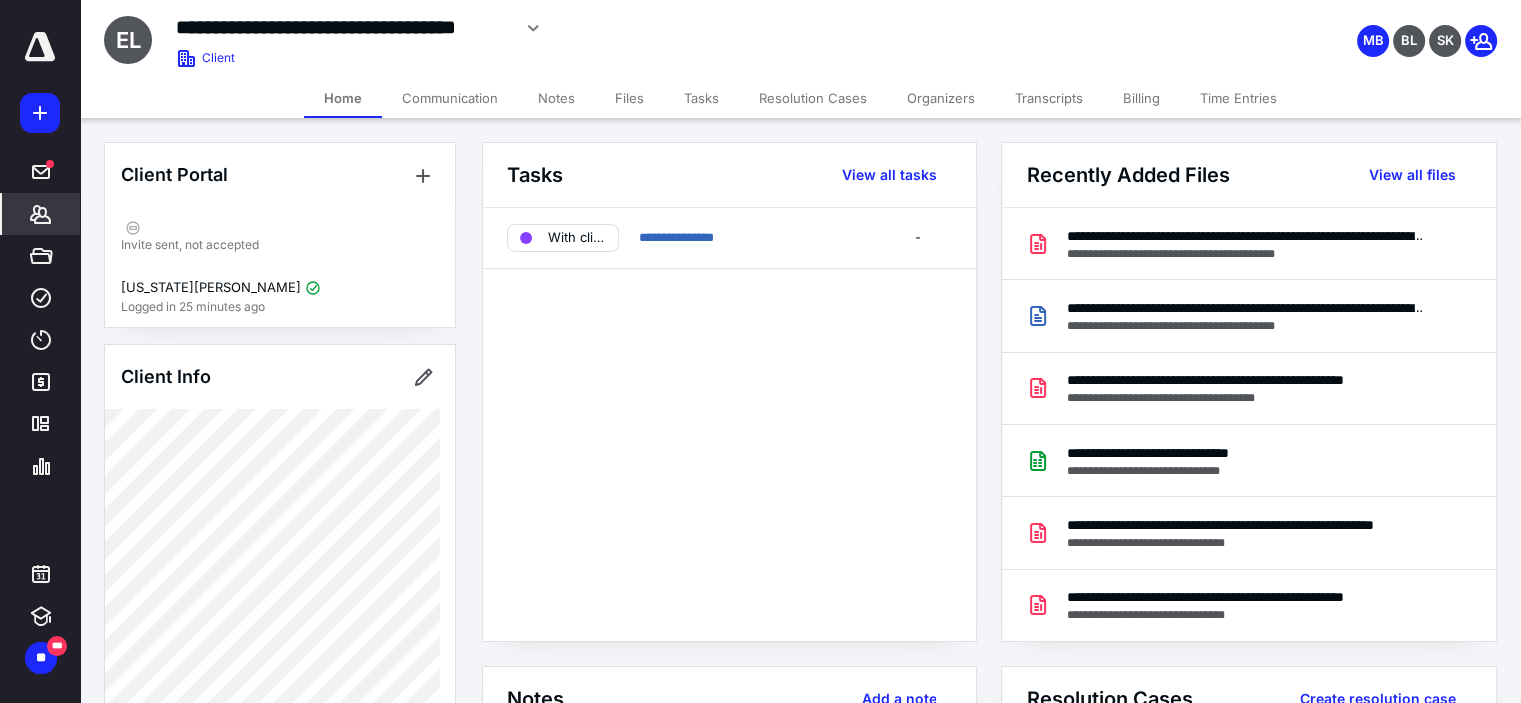 click on "Files" at bounding box center (629, 98) 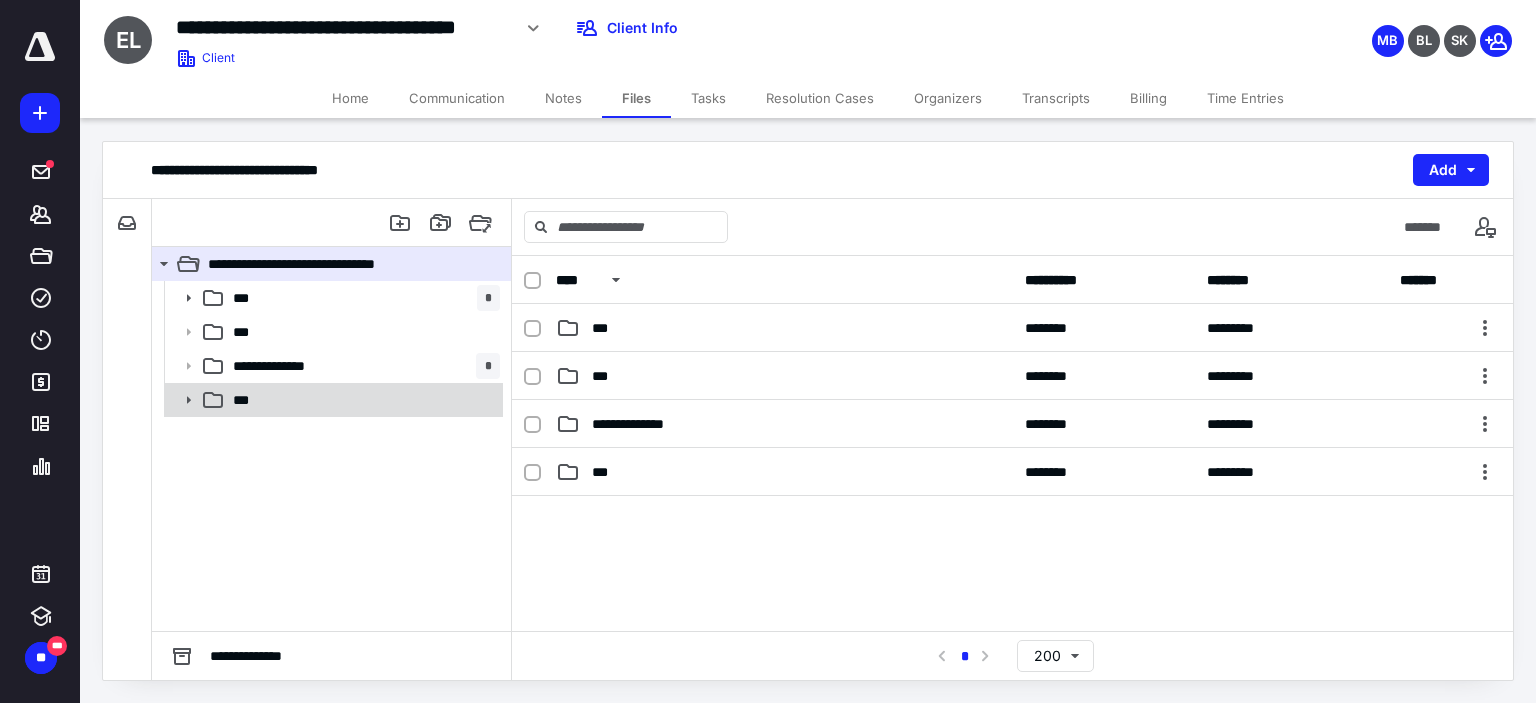 click 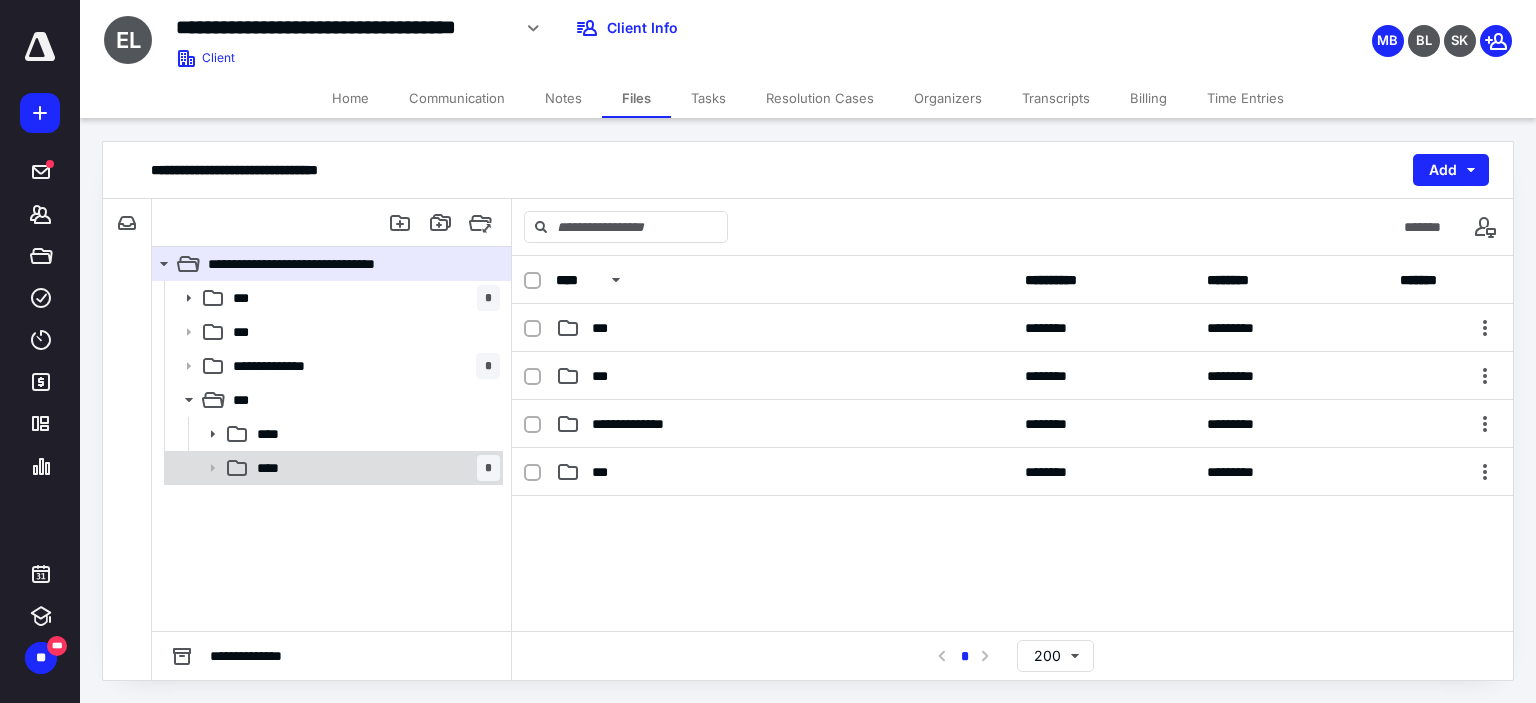 click on "**** *" at bounding box center [374, 468] 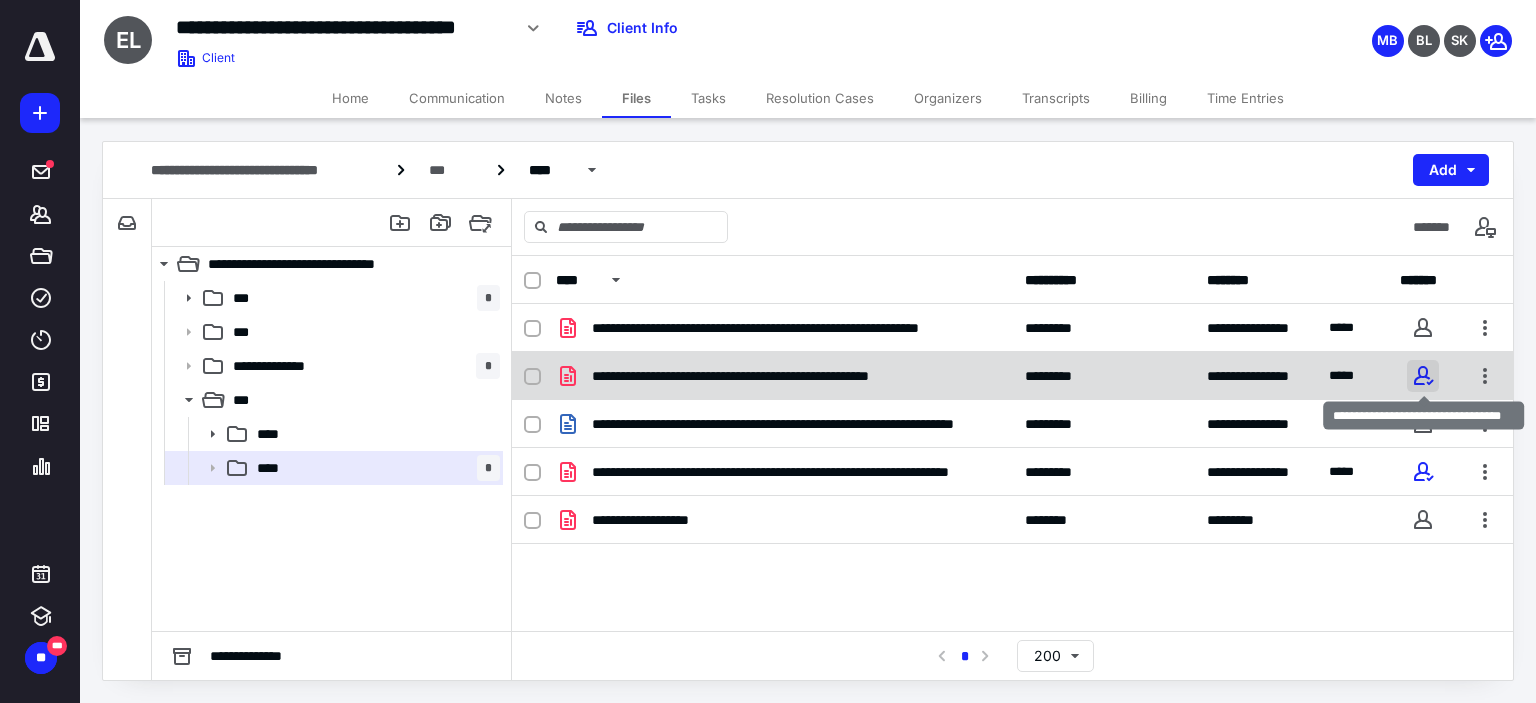 click at bounding box center (1423, 376) 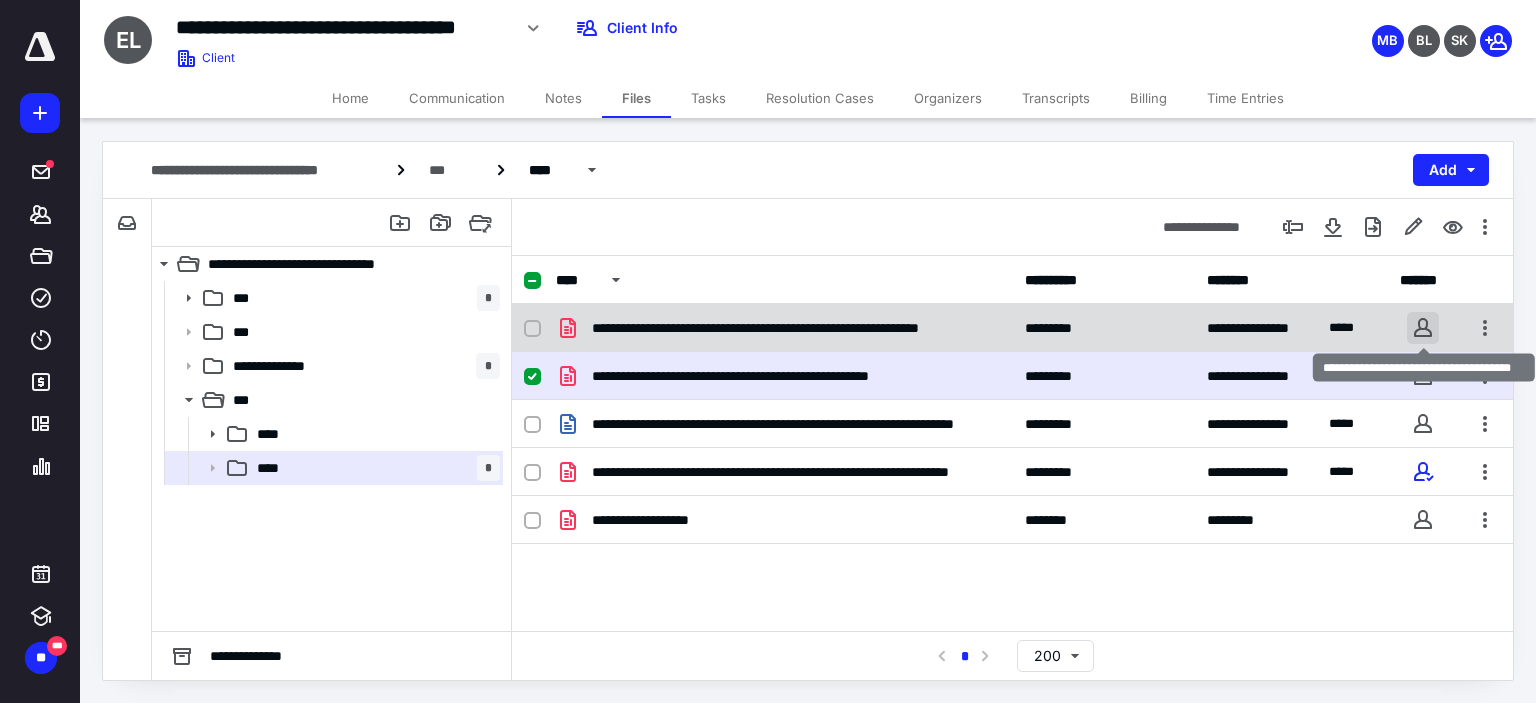 click at bounding box center [1423, 328] 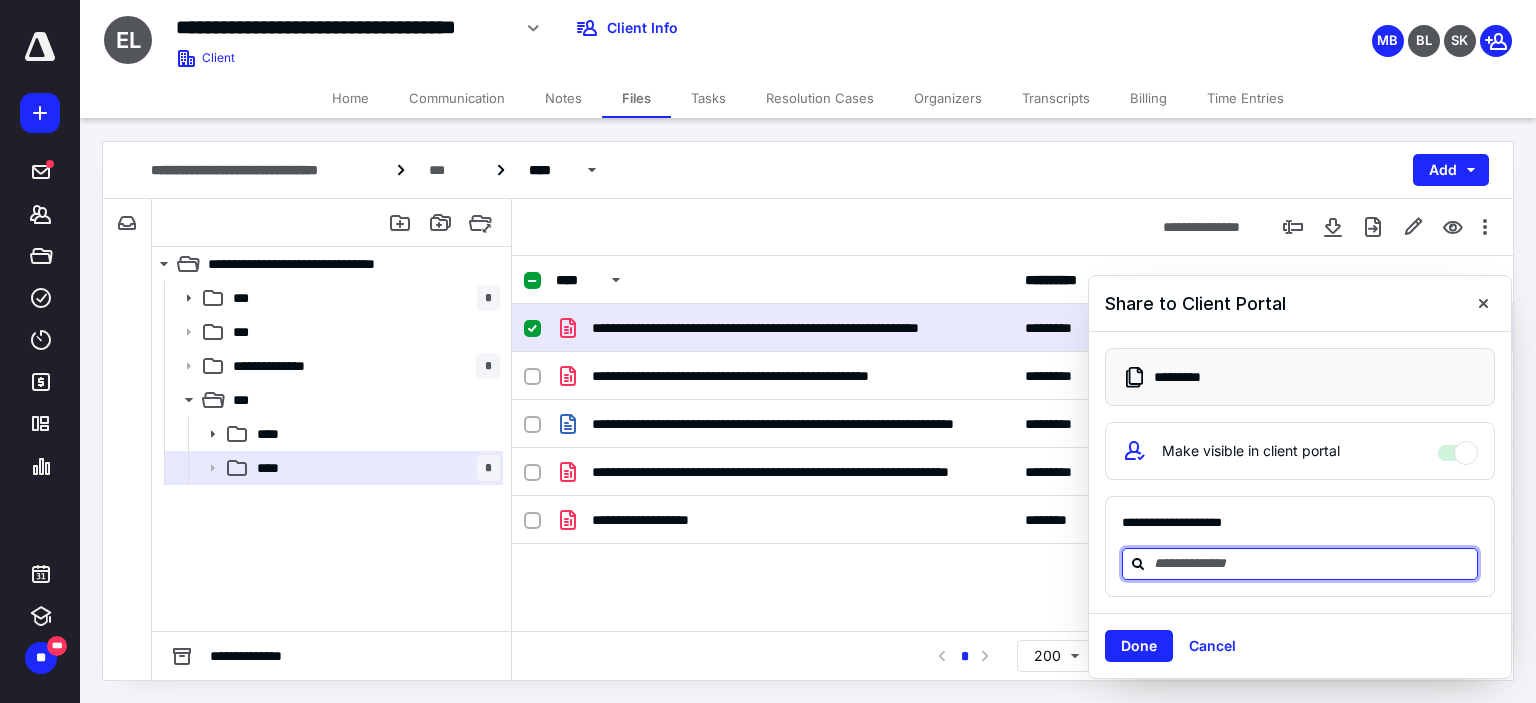 click at bounding box center [1312, 563] 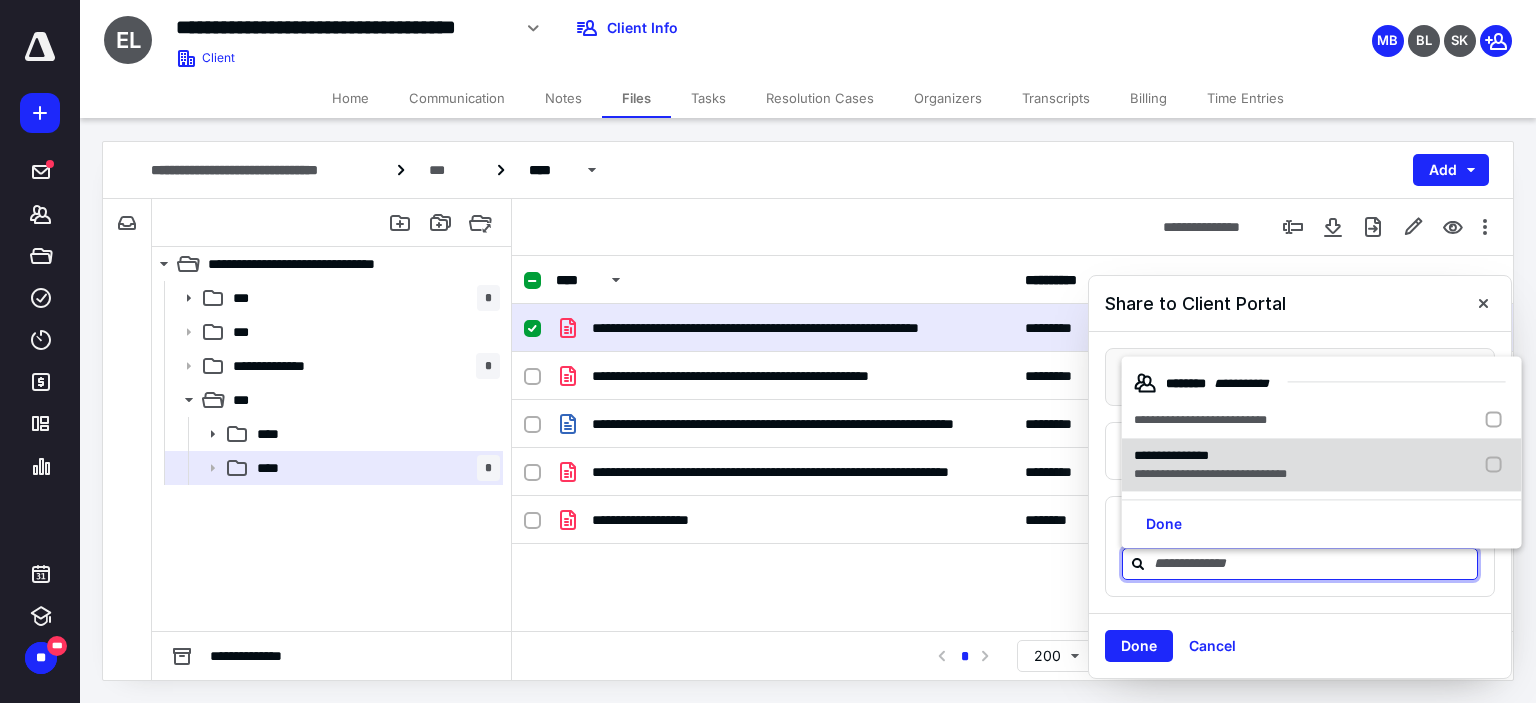 click on "**********" at bounding box center (1210, 475) 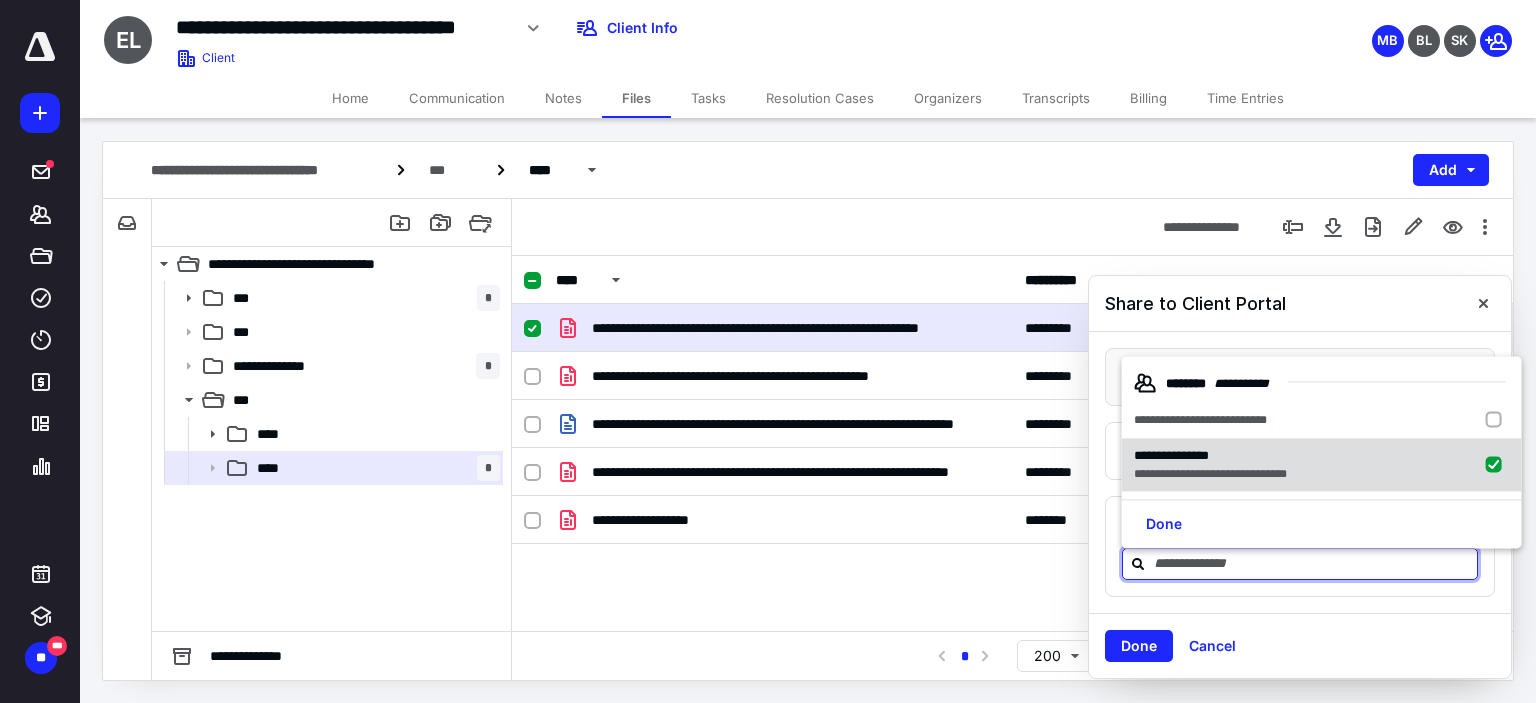 checkbox on "true" 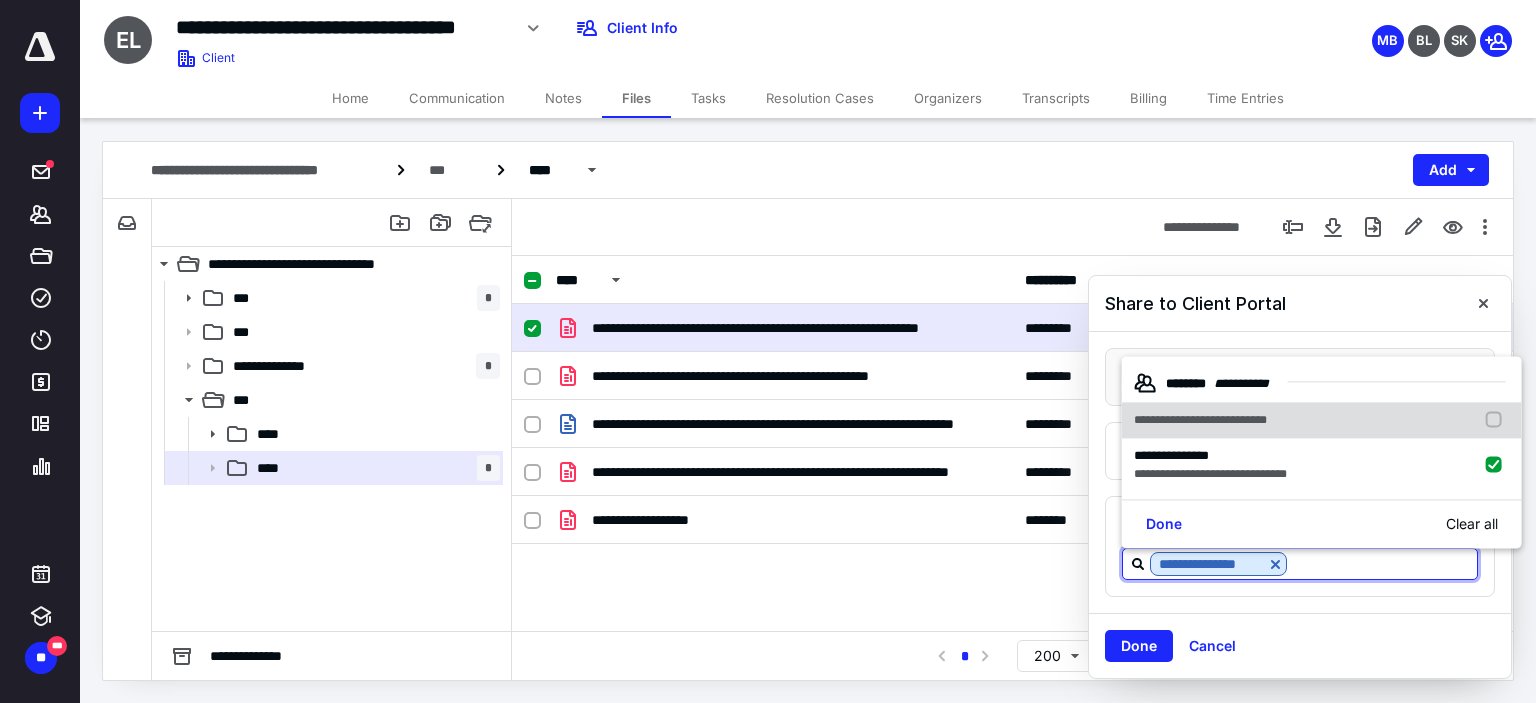 click on "**********" at bounding box center [1200, 420] 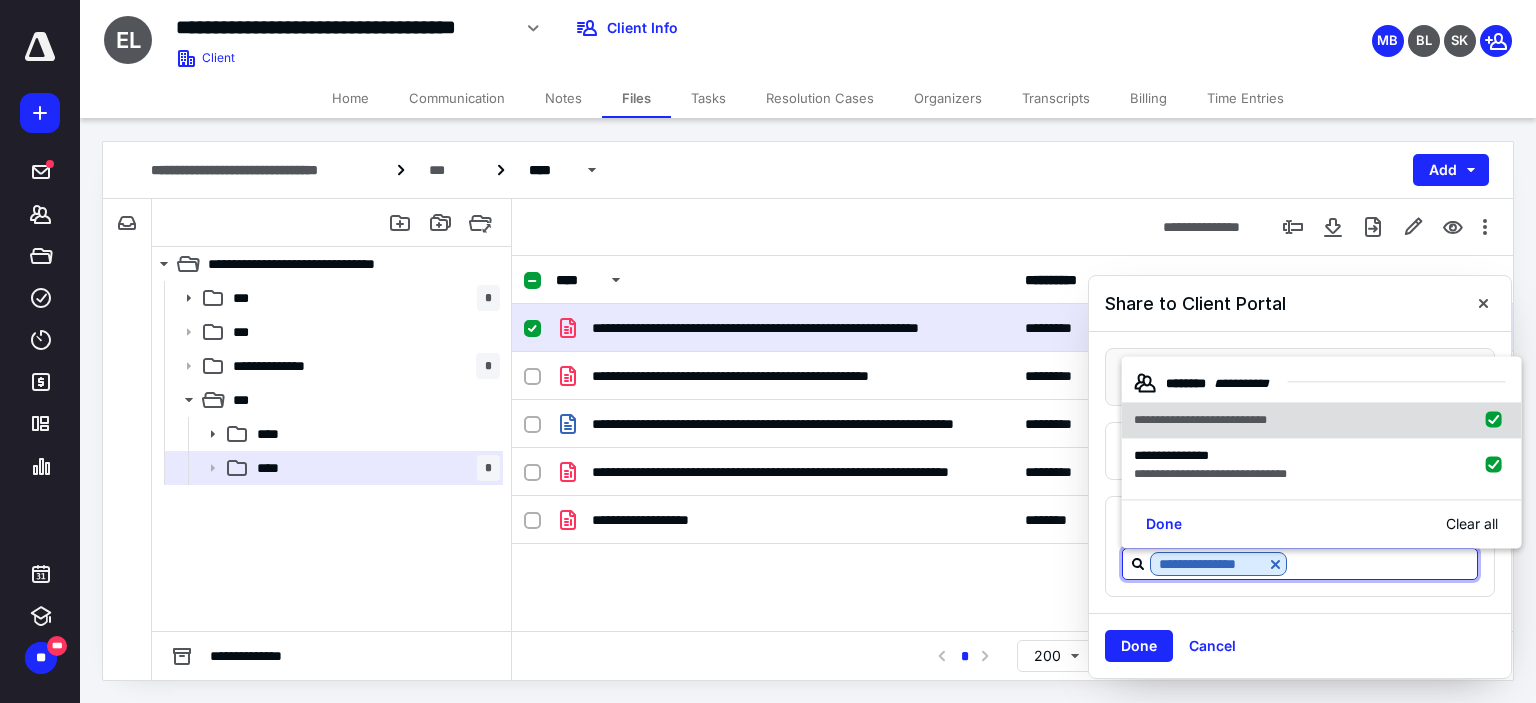 checkbox on "true" 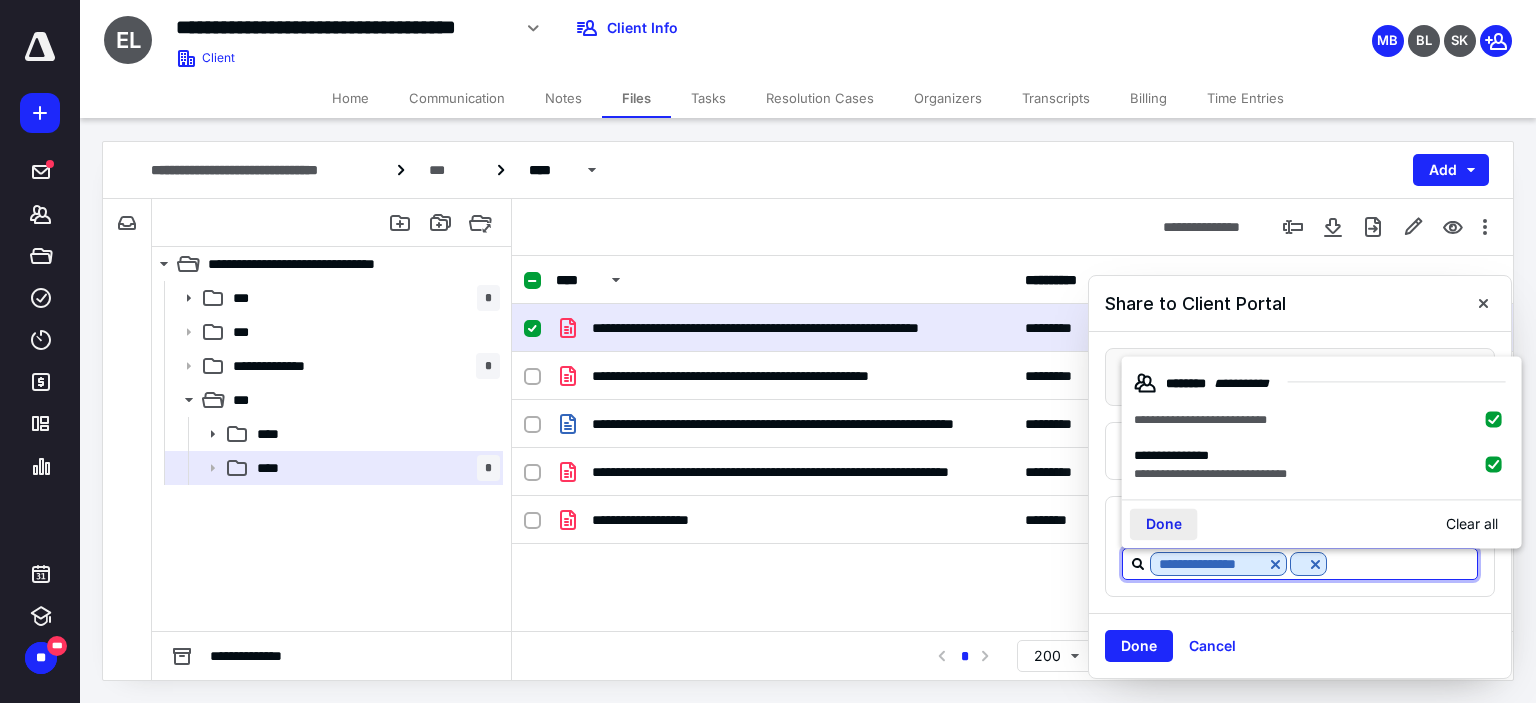 click on "Done" at bounding box center [1164, 525] 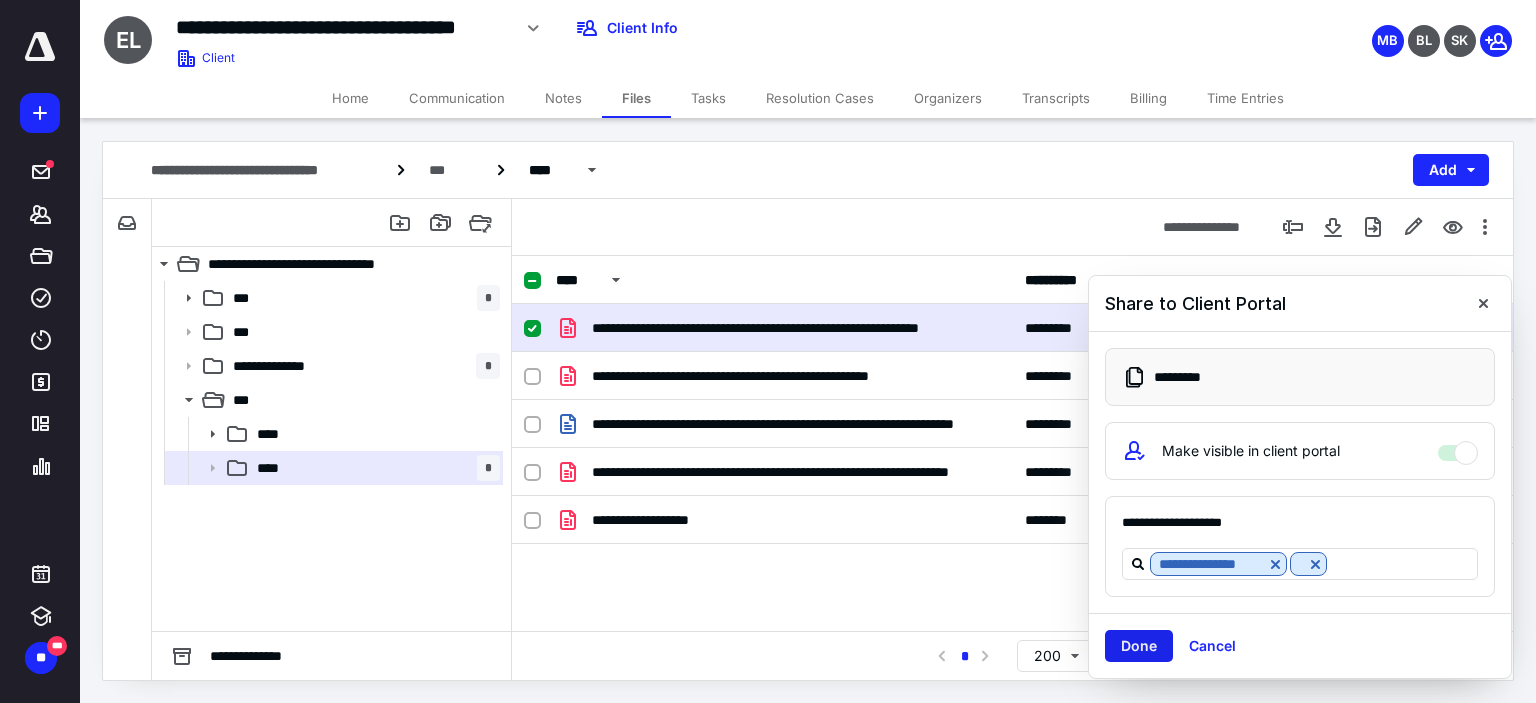 click on "Done" at bounding box center [1139, 646] 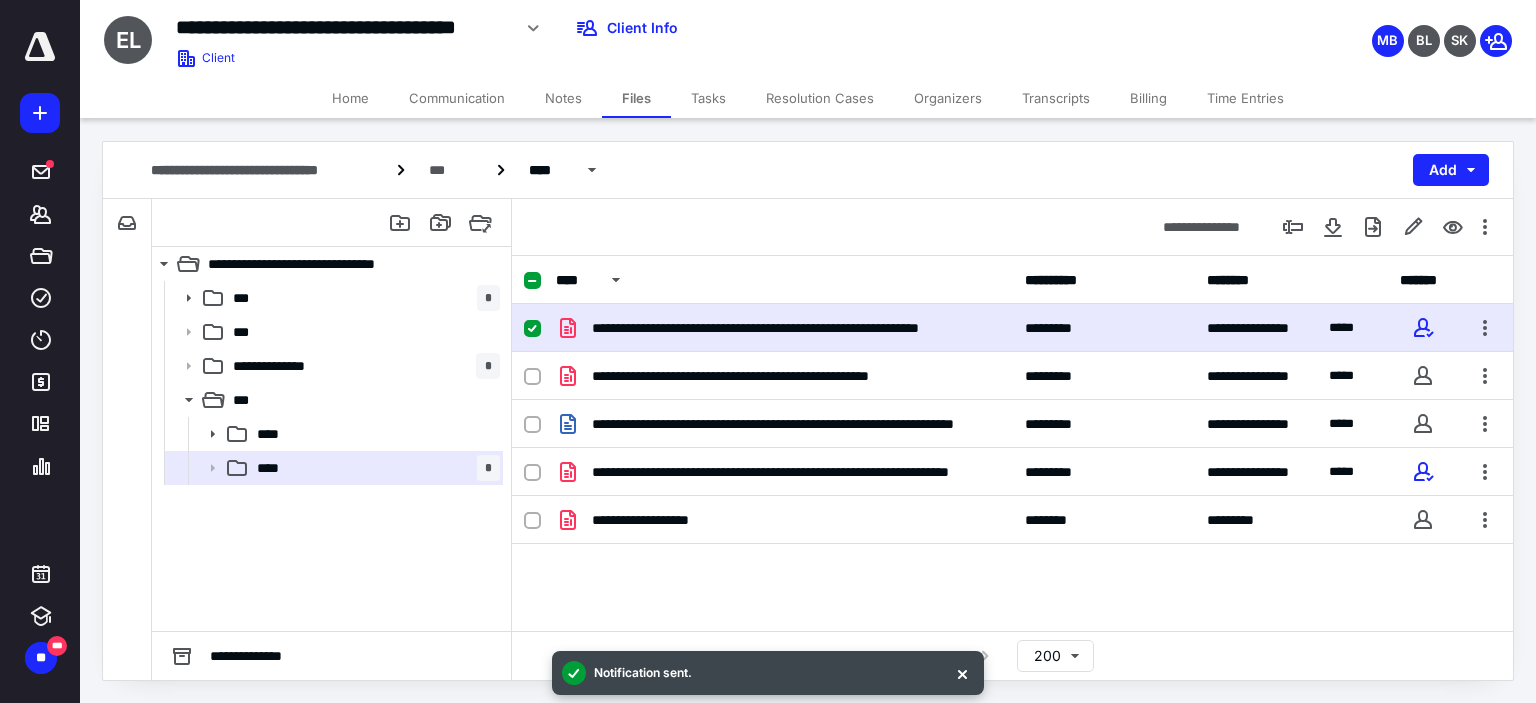 click on "Home" at bounding box center (350, 98) 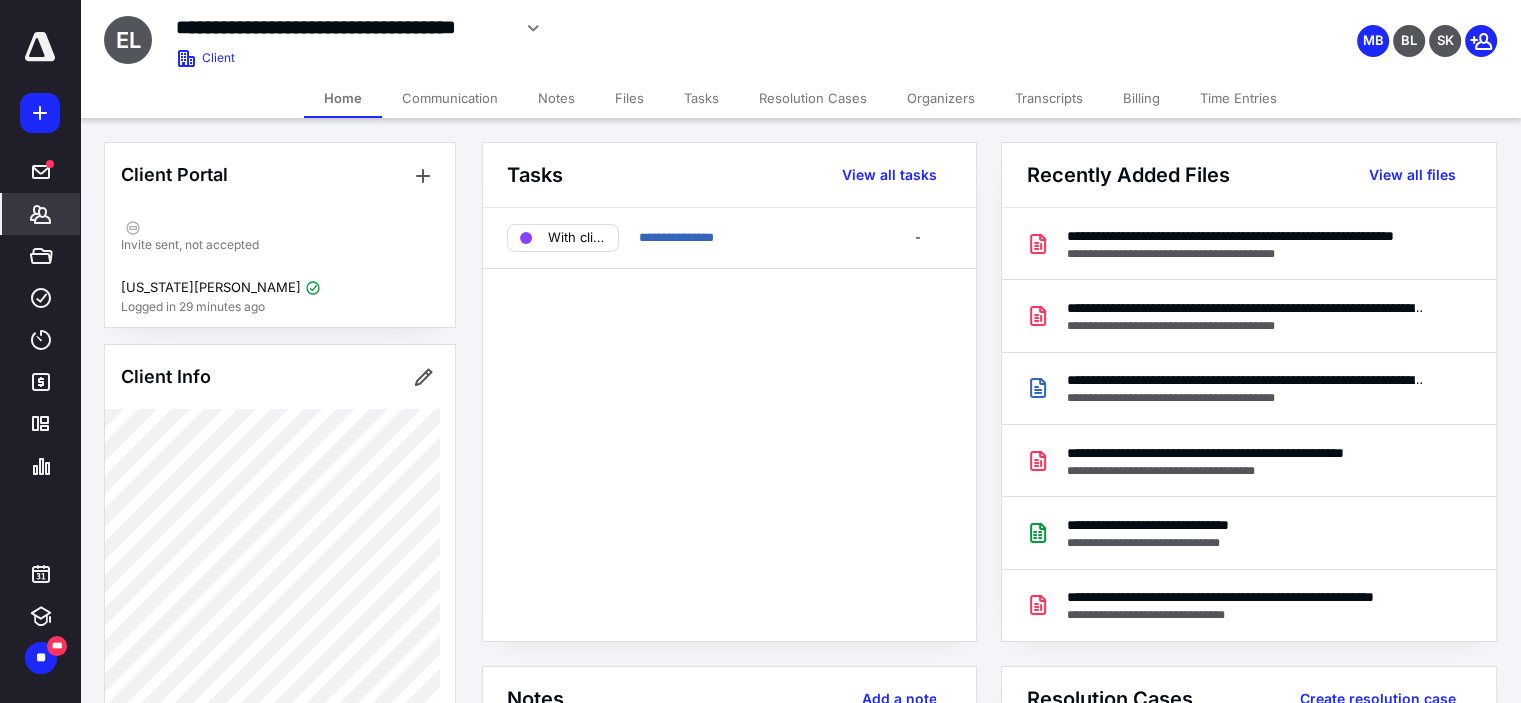 click 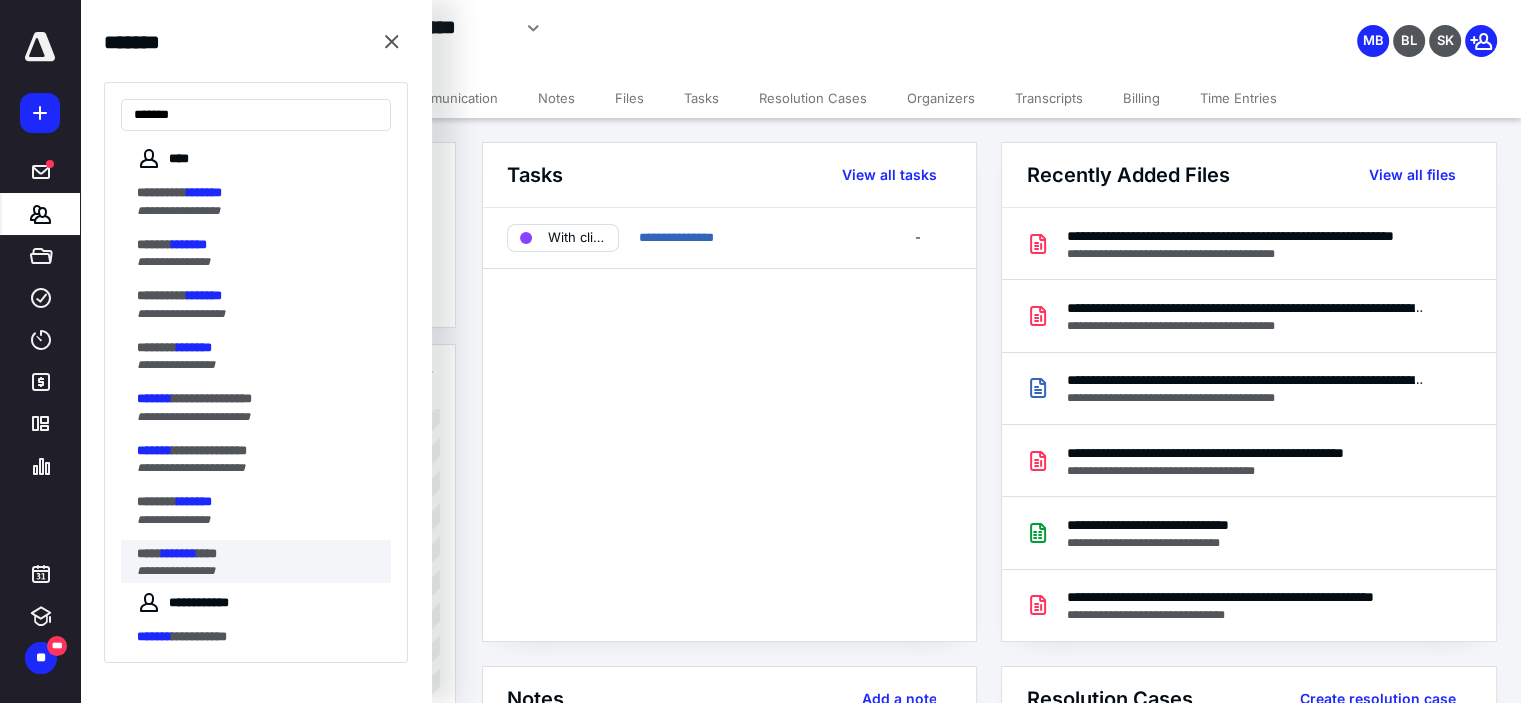 type on "*******" 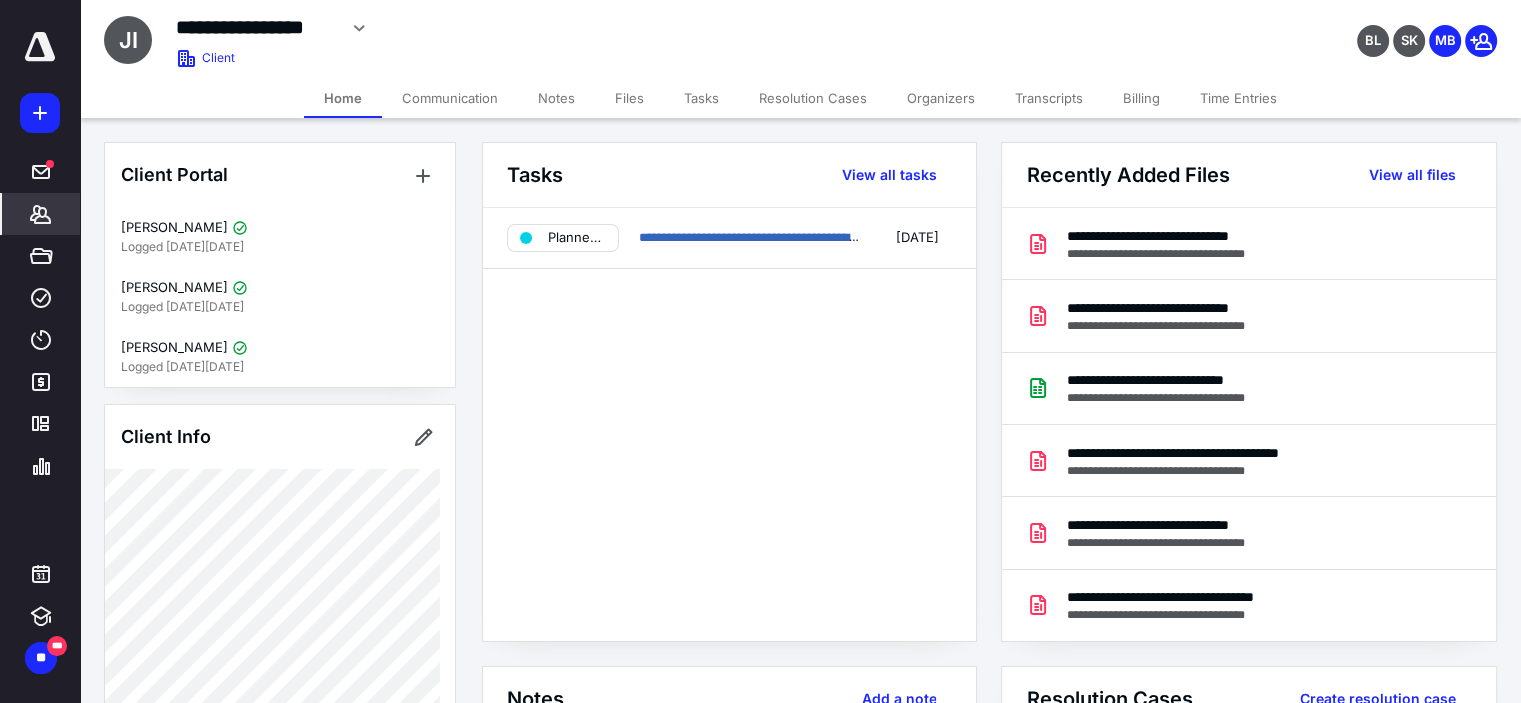click on "Files" at bounding box center [629, 98] 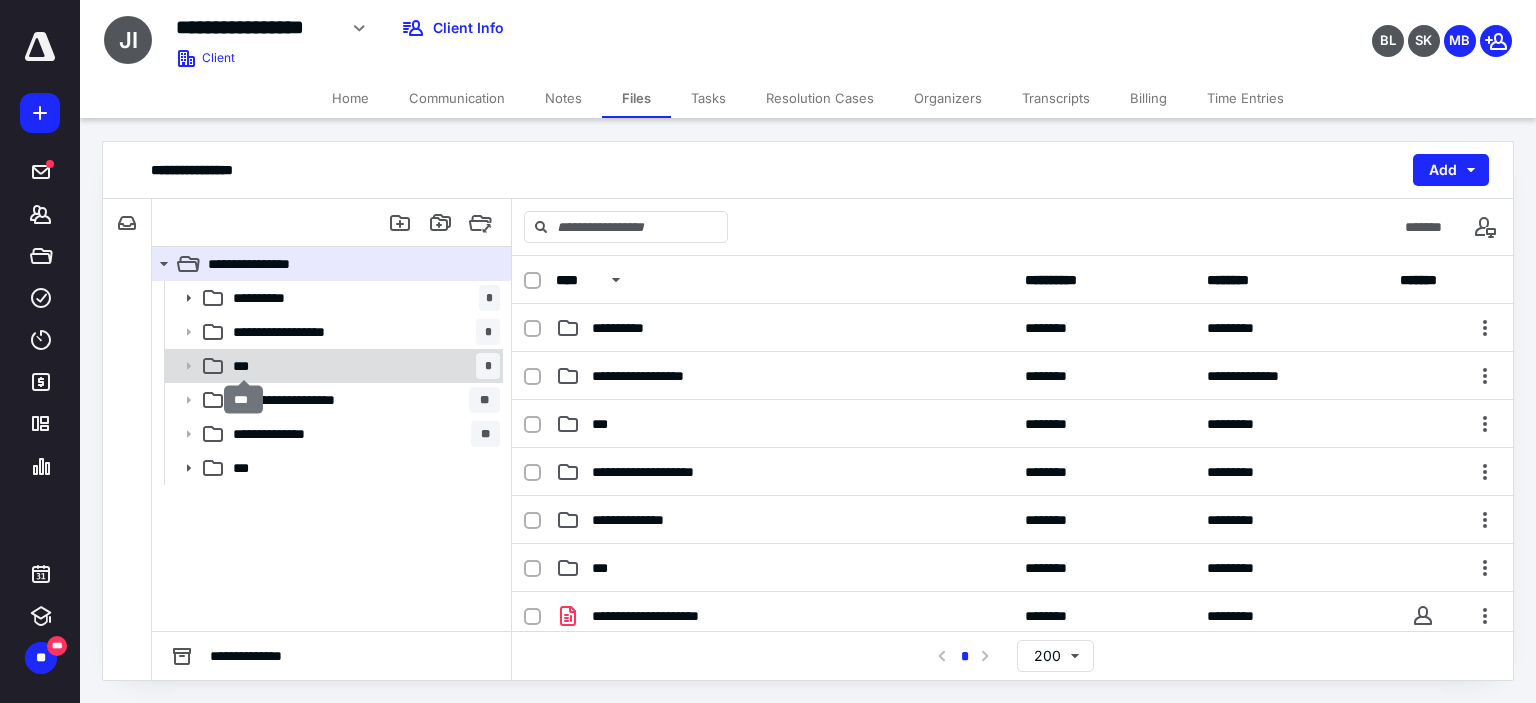 click on "***" at bounding box center [244, 366] 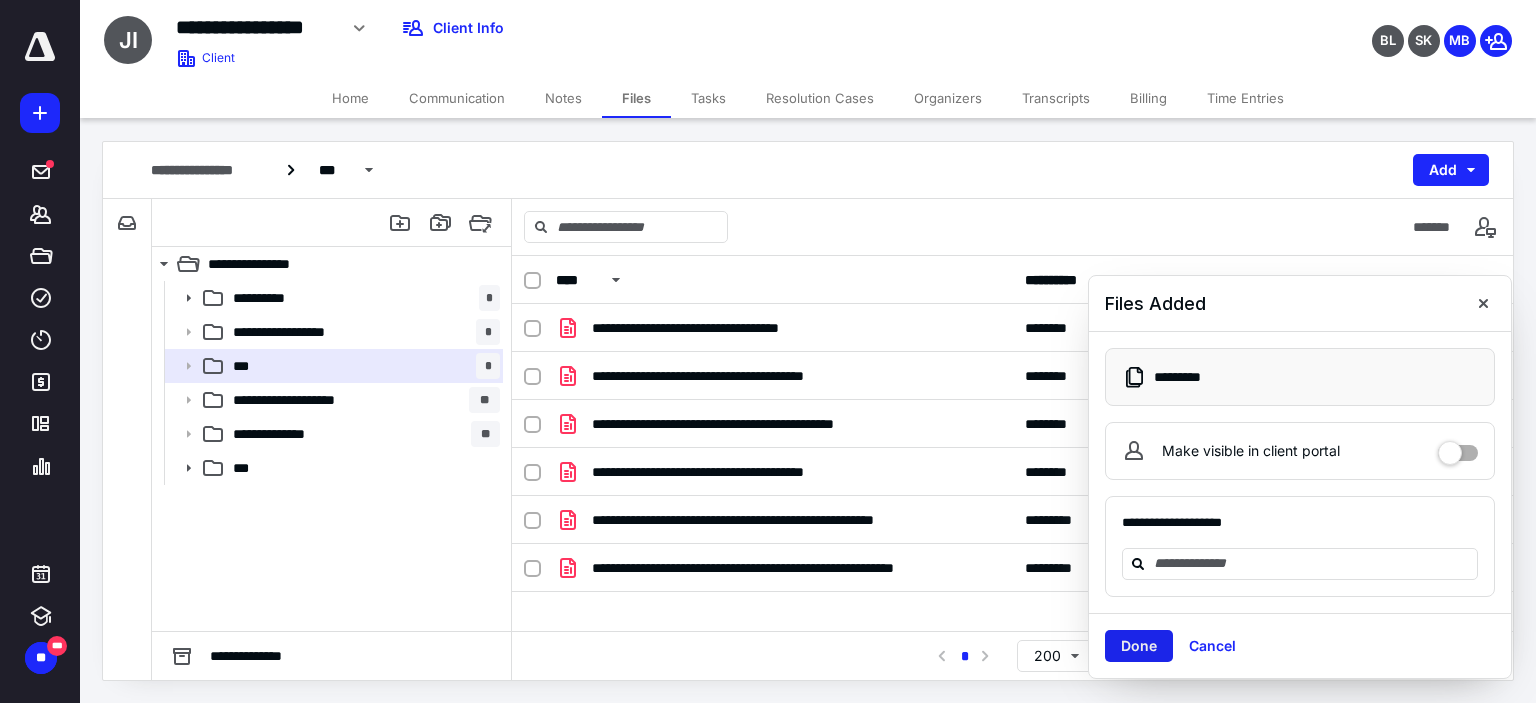 click on "Done" at bounding box center (1139, 646) 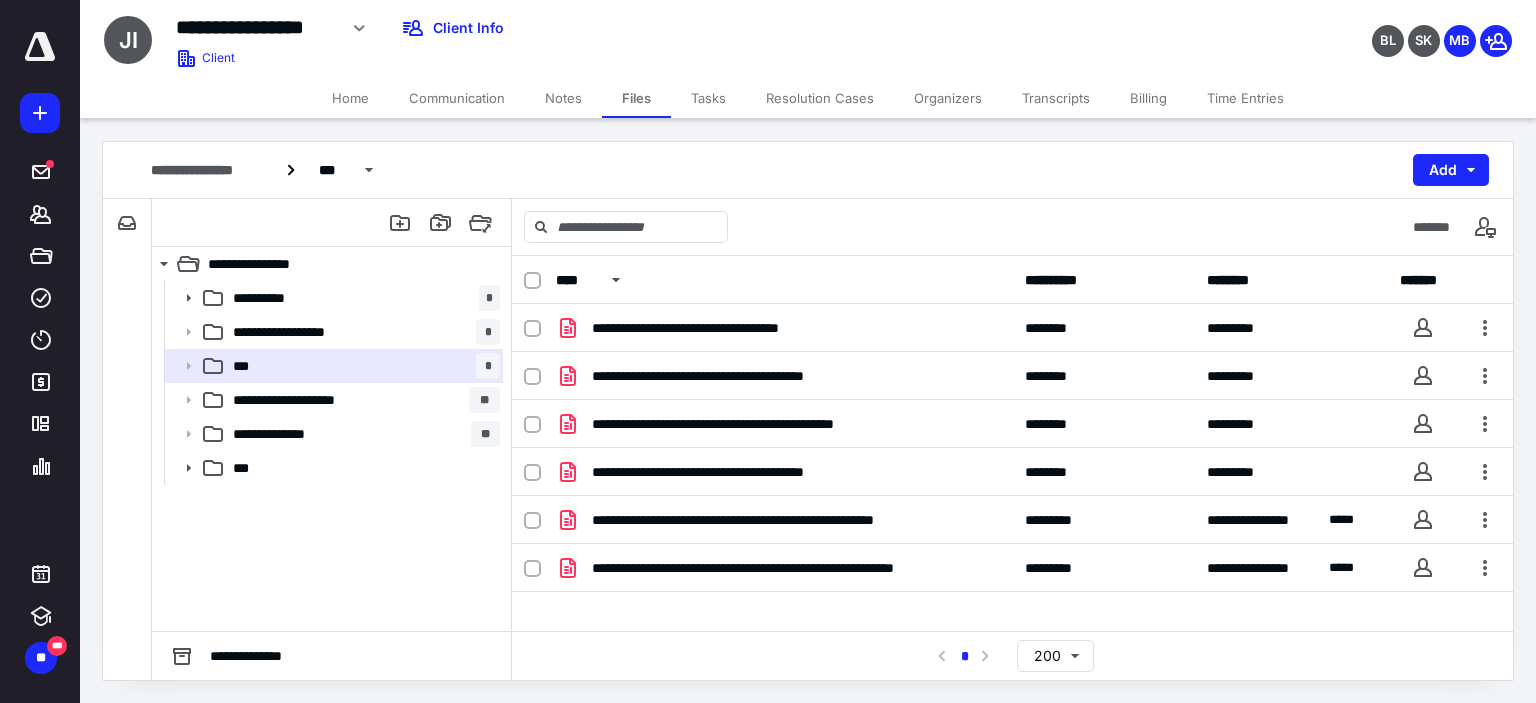 click on "Tasks" at bounding box center [708, 98] 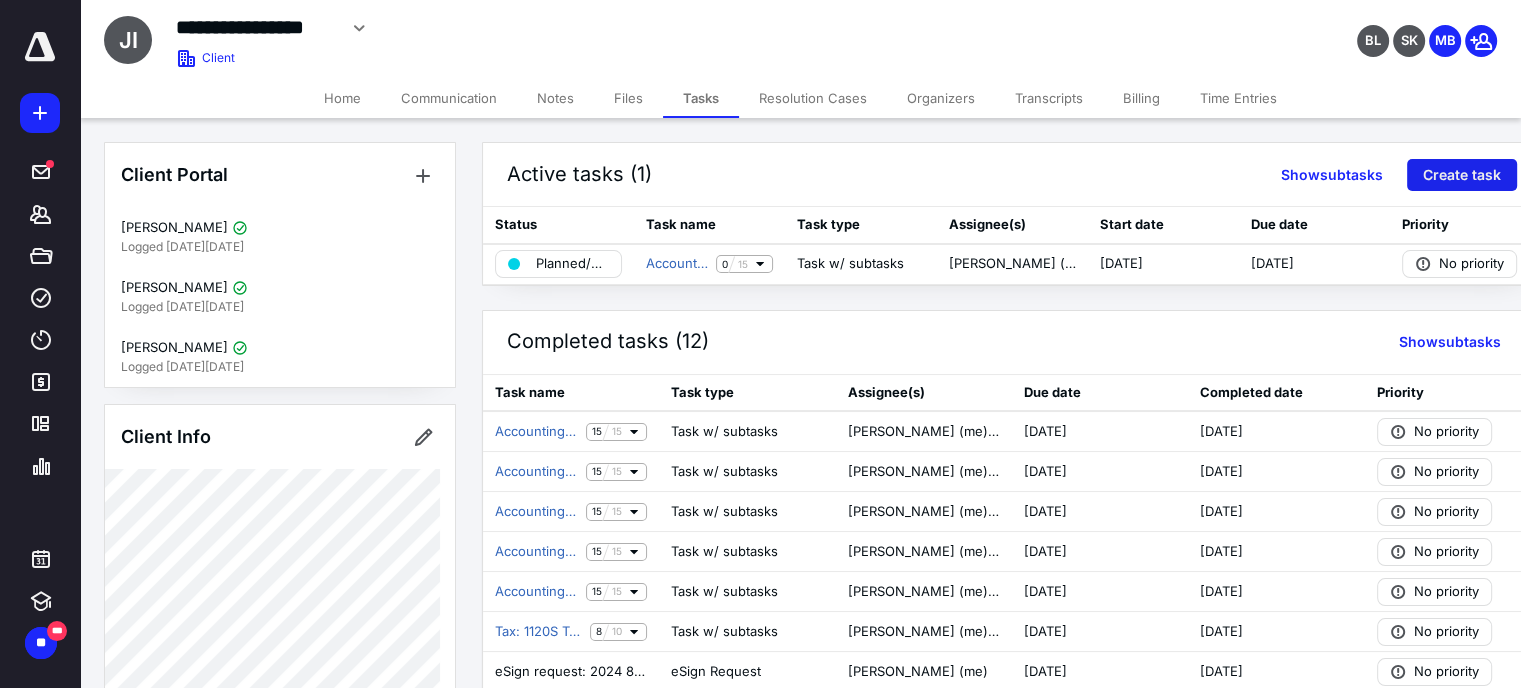 click on "Create task" at bounding box center [1462, 175] 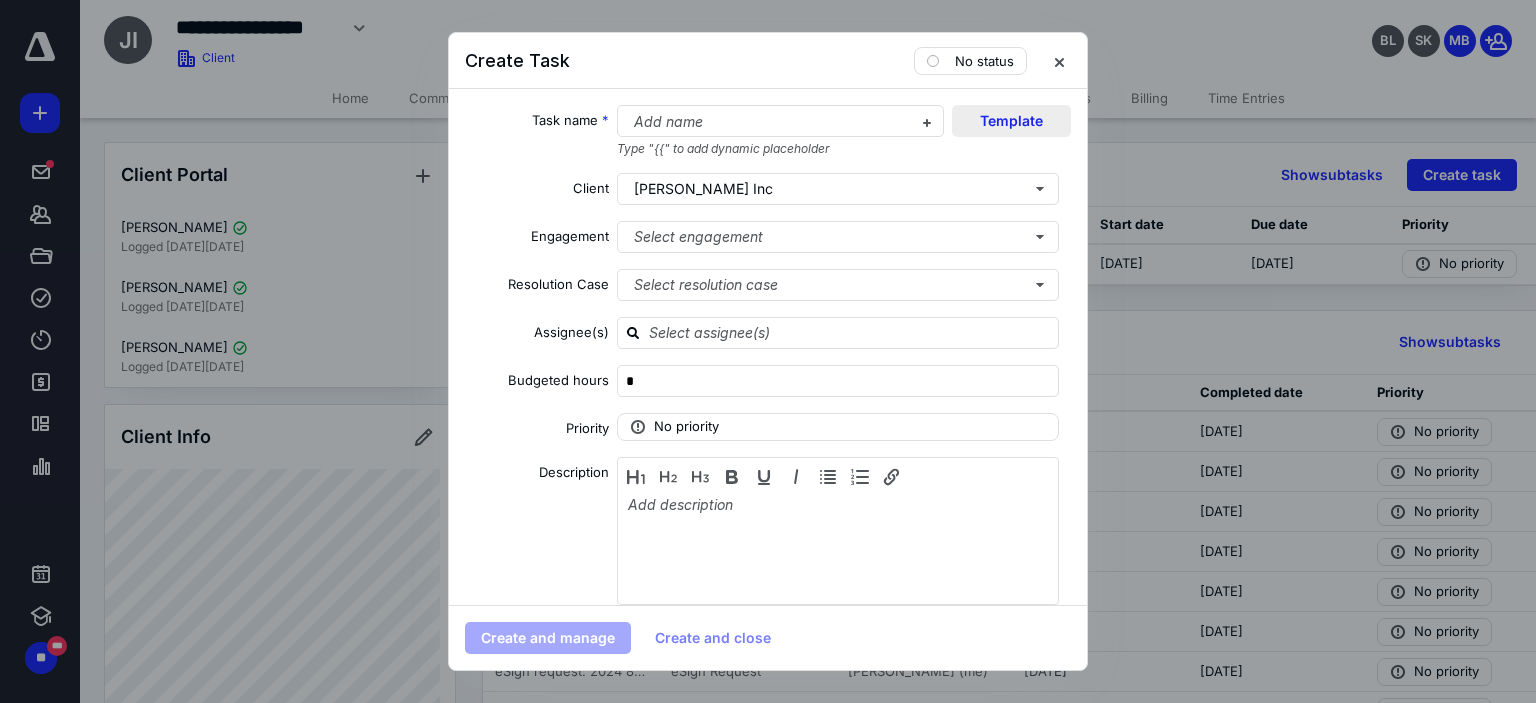 click on "Template" at bounding box center (1011, 121) 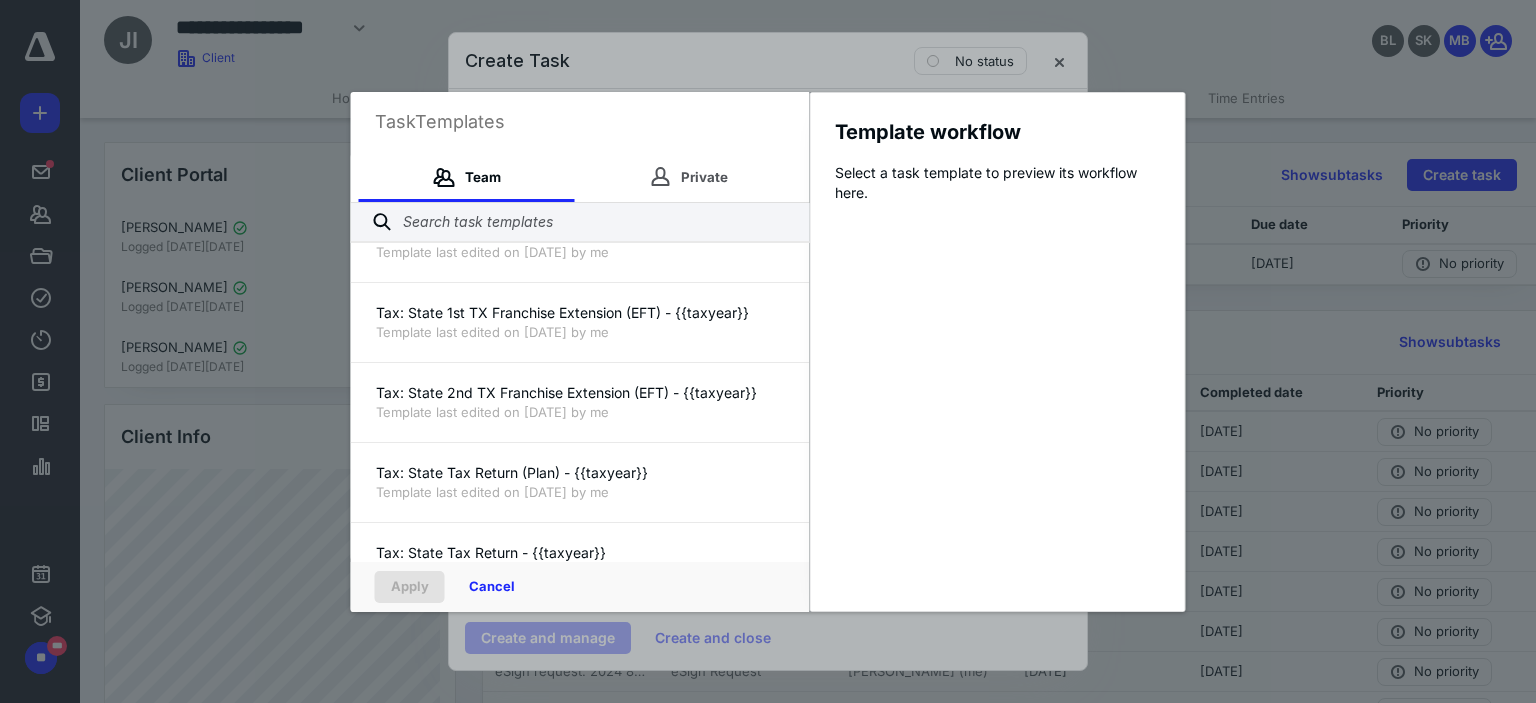 scroll, scrollTop: 800, scrollLeft: 0, axis: vertical 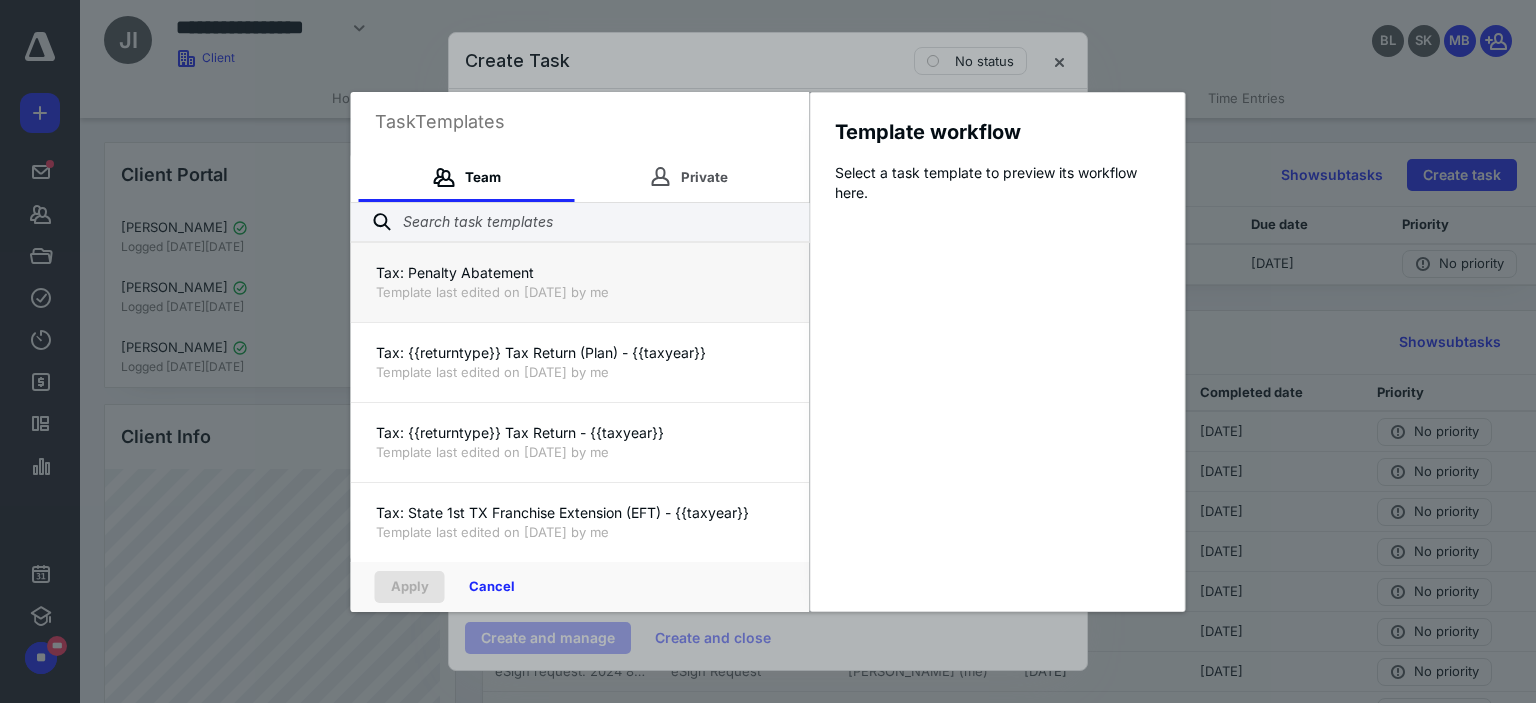 click on "Tax: Penalty Abatement" at bounding box center [580, 273] 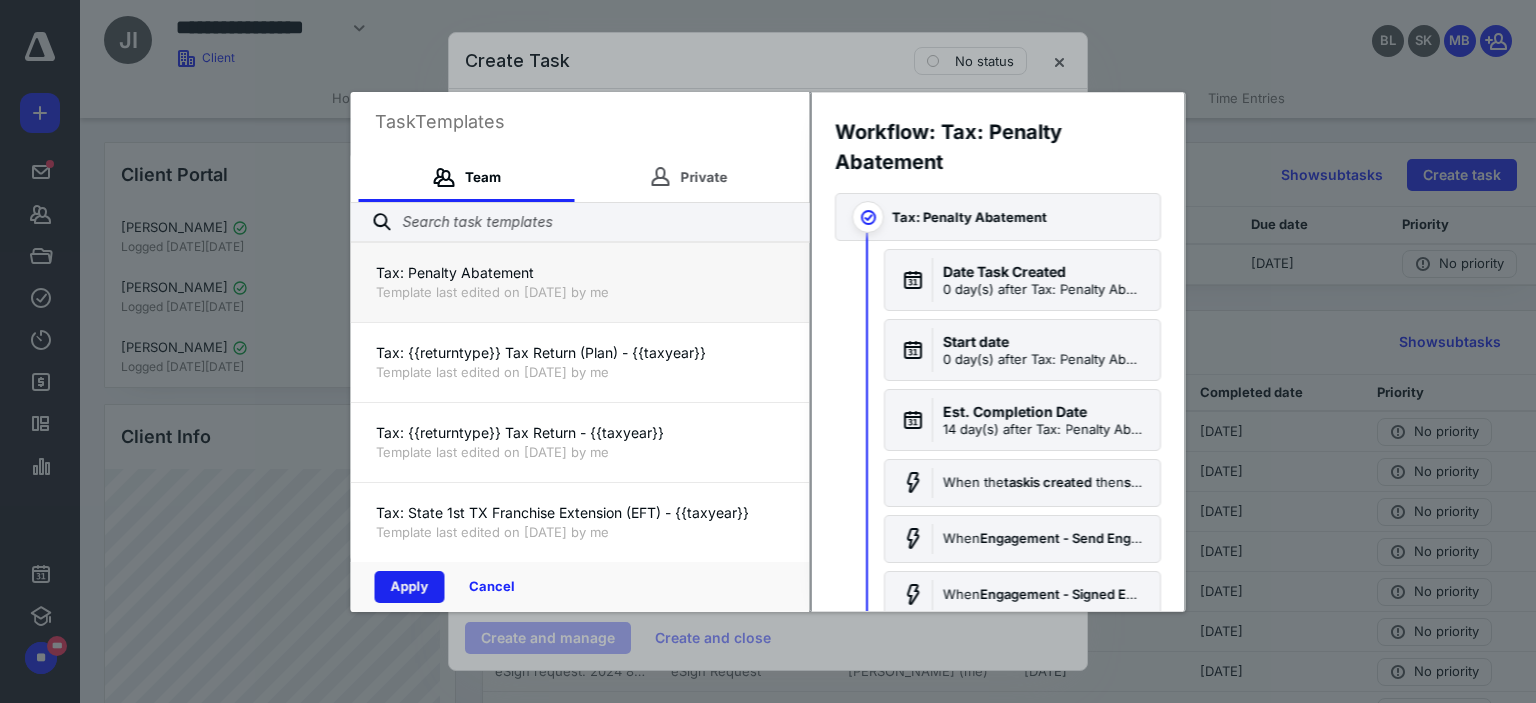 click on "Apply" at bounding box center (410, 587) 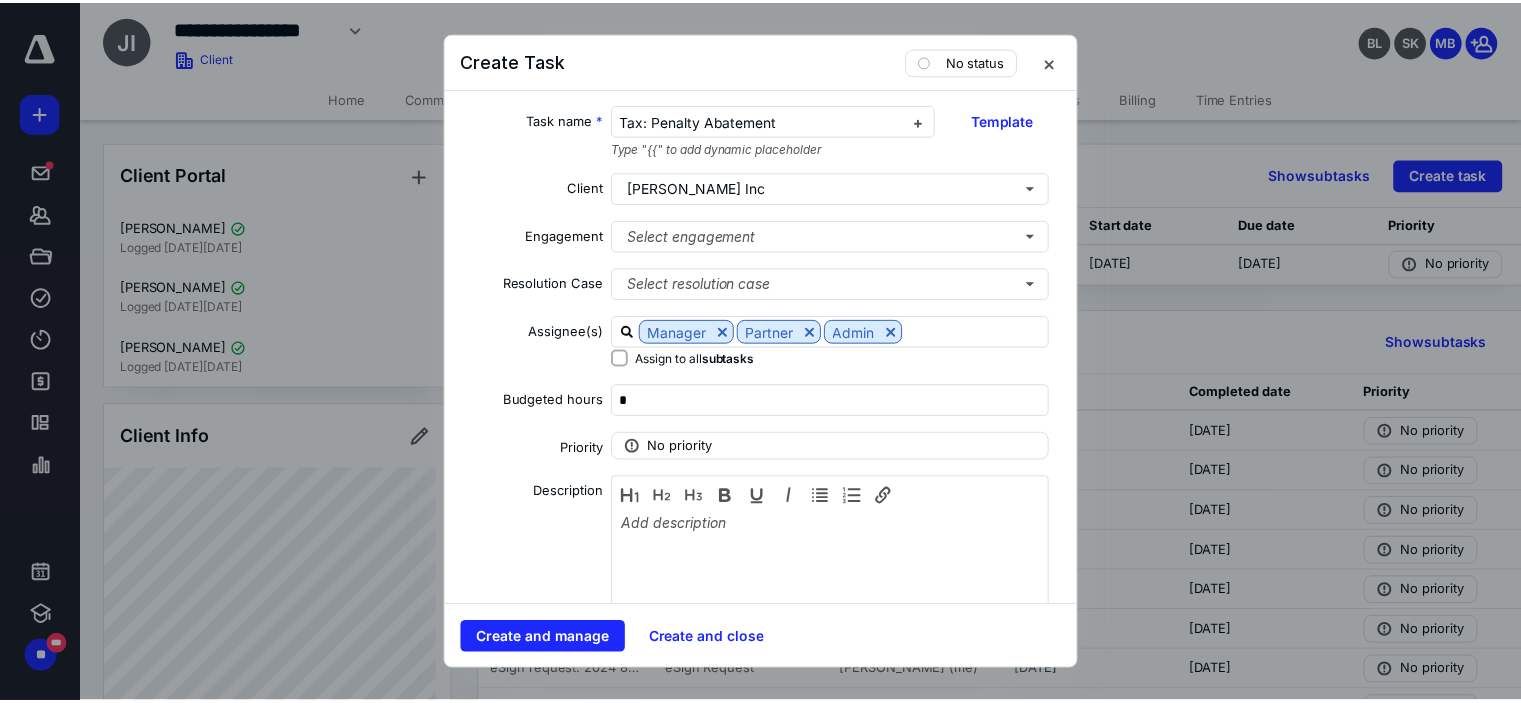 scroll, scrollTop: 0, scrollLeft: 0, axis: both 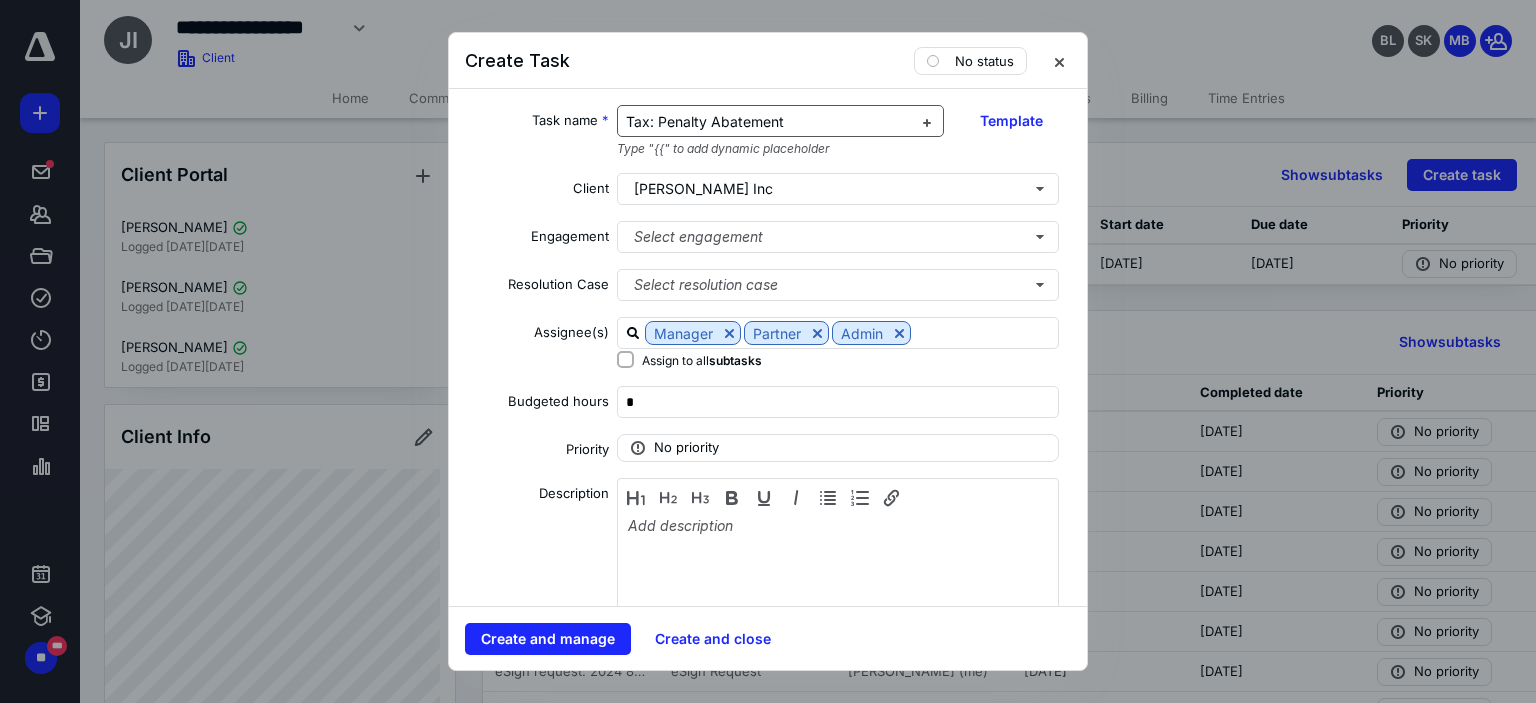 click on "Tax: Penalty Abatement" at bounding box center (705, 121) 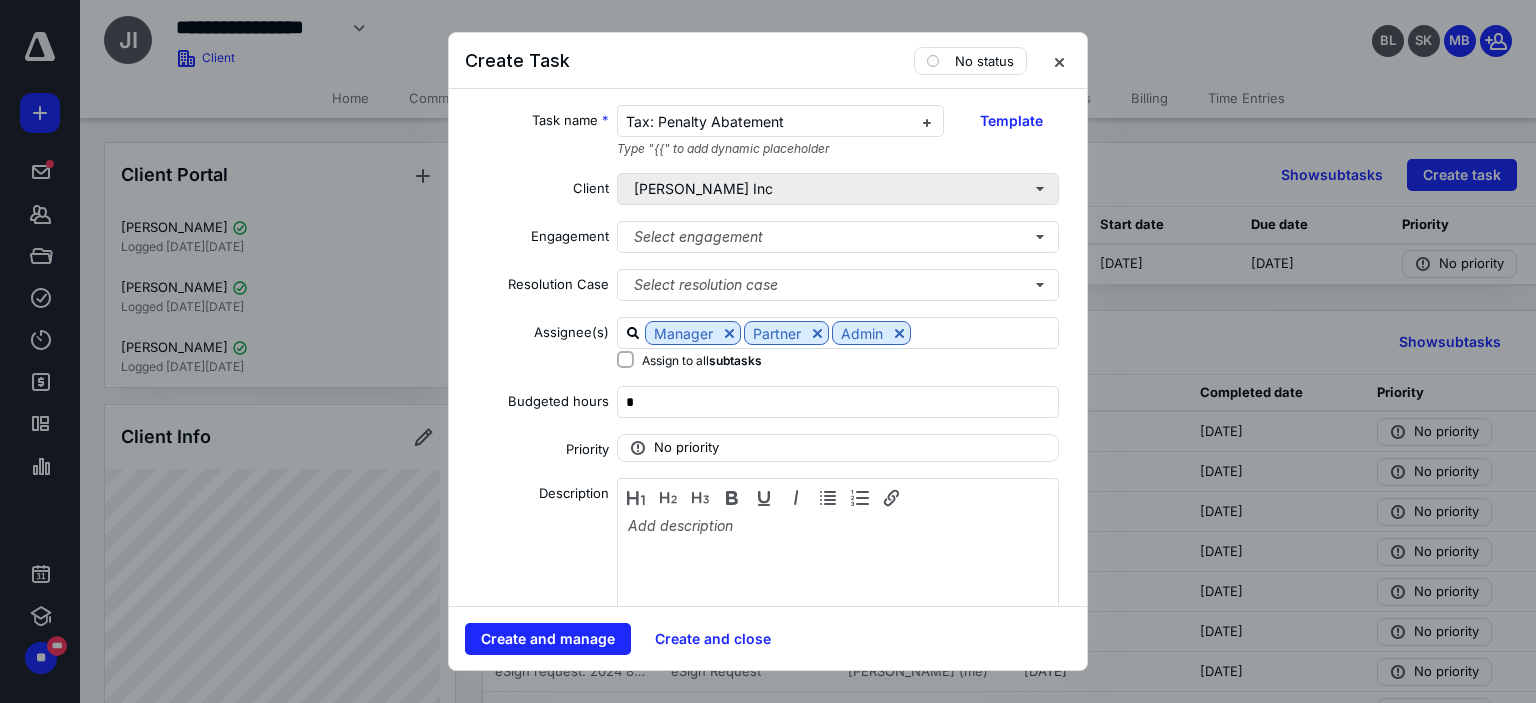 type 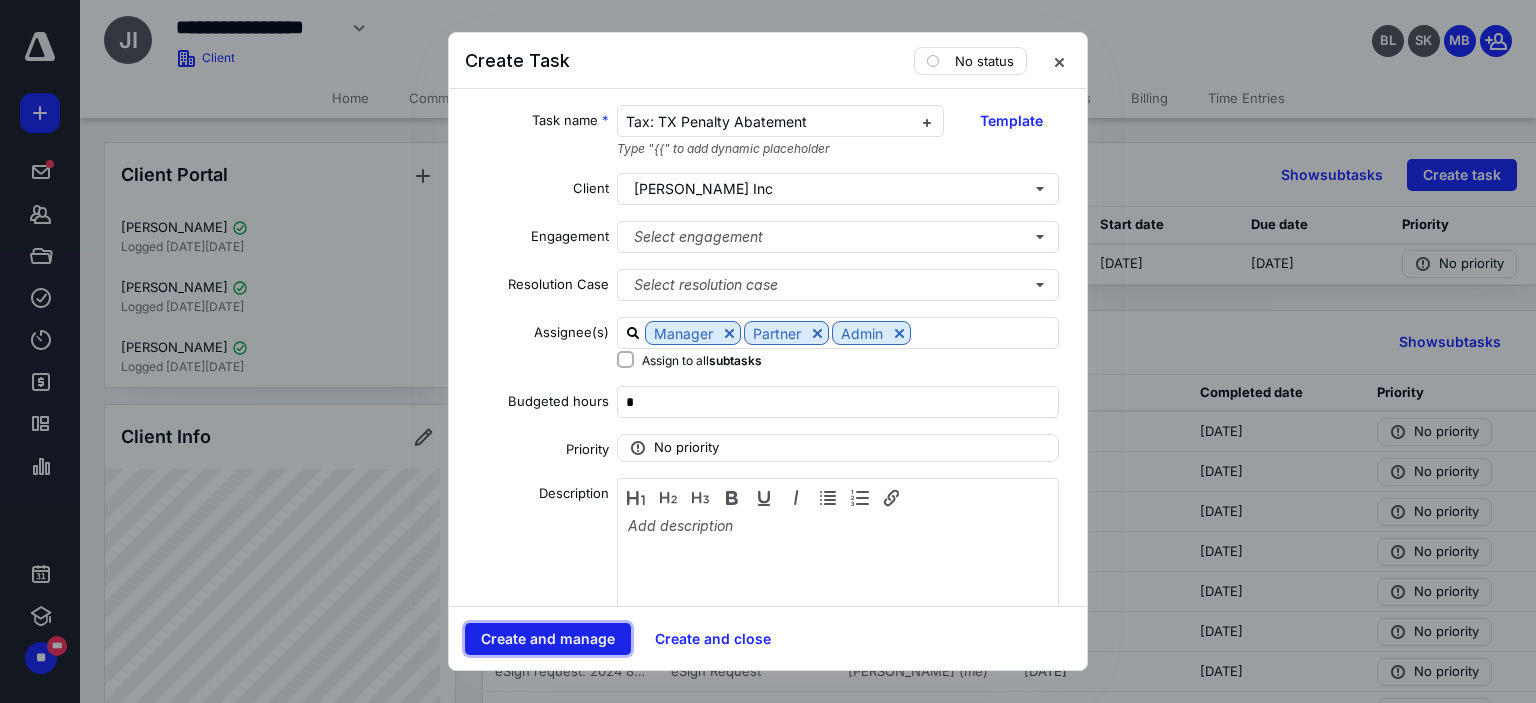 click on "Create and manage" at bounding box center [548, 639] 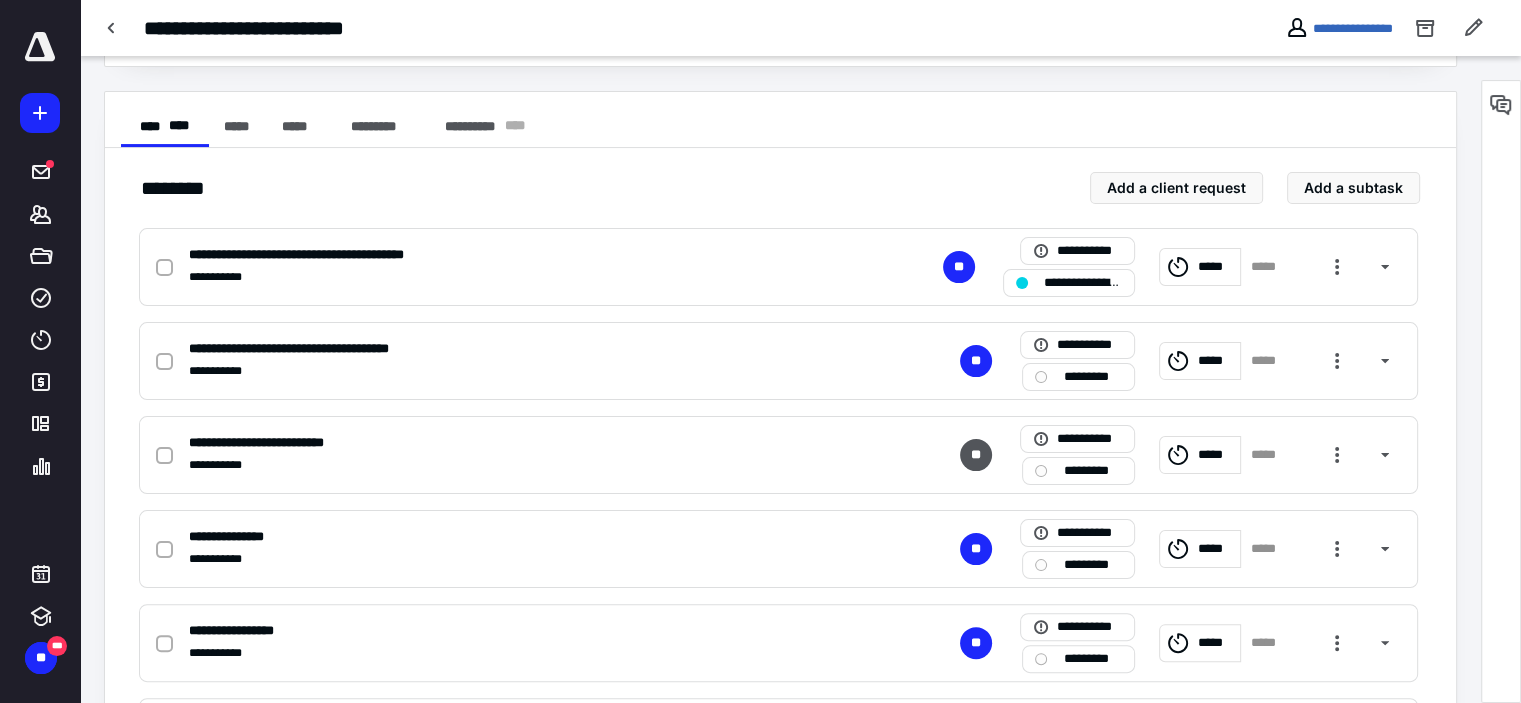 scroll, scrollTop: 400, scrollLeft: 0, axis: vertical 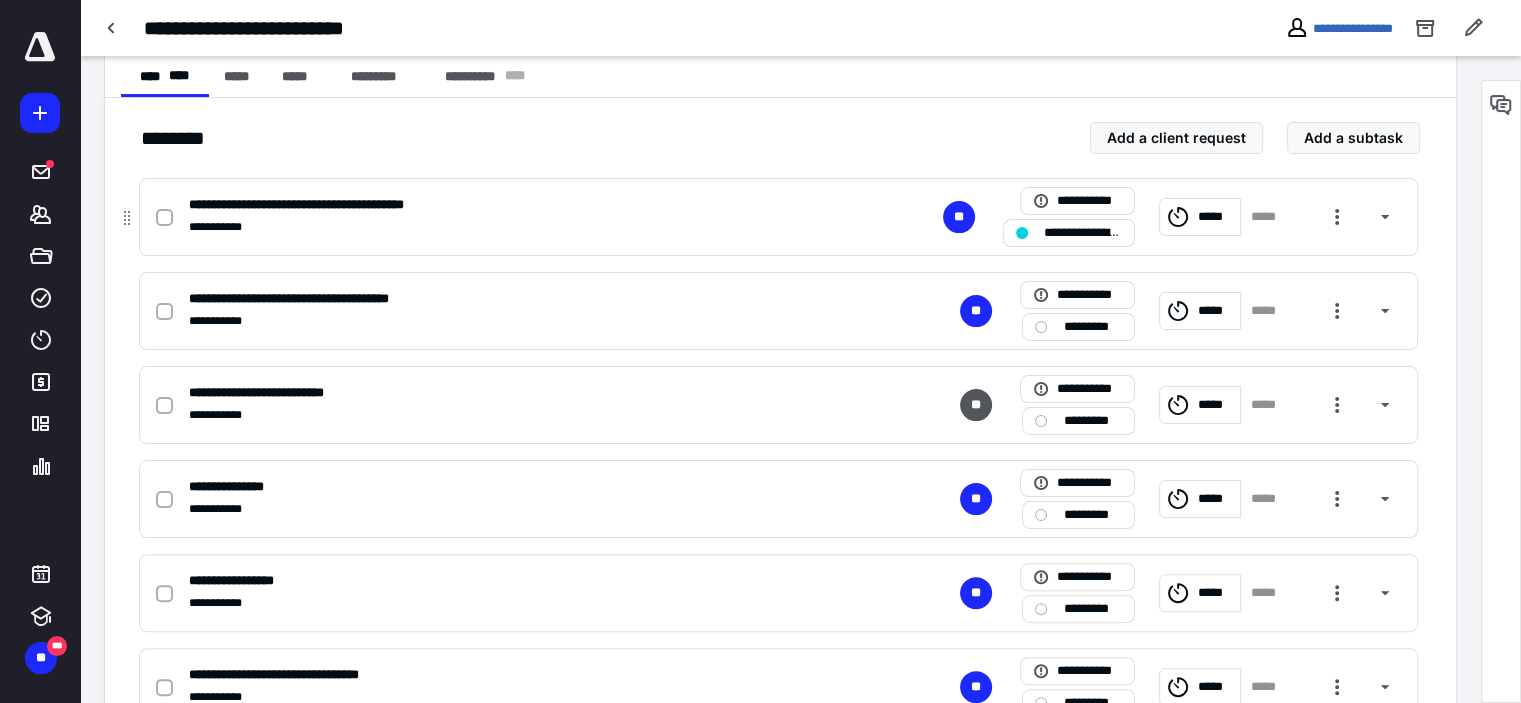 click on "**********" at bounding box center (1083, 233) 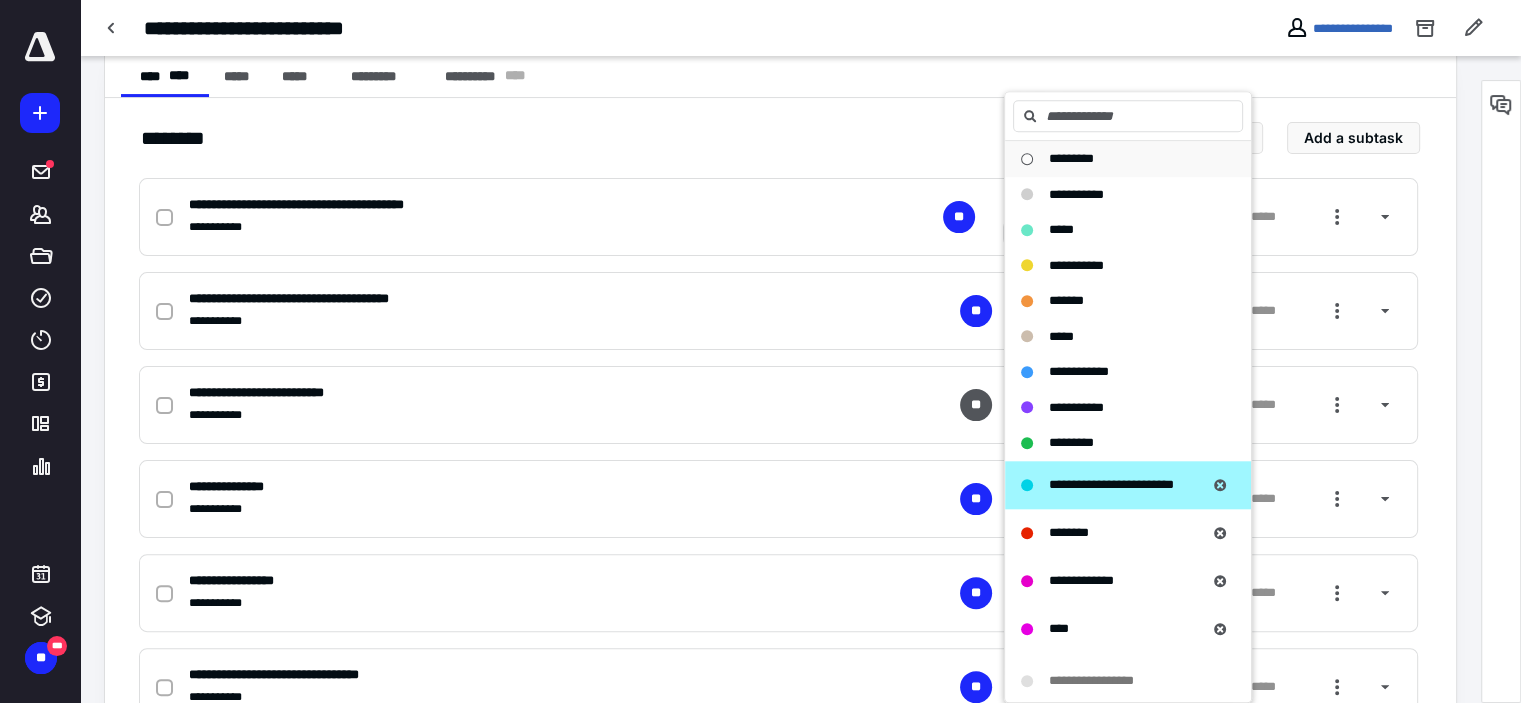 click on "*********" at bounding box center [1071, 158] 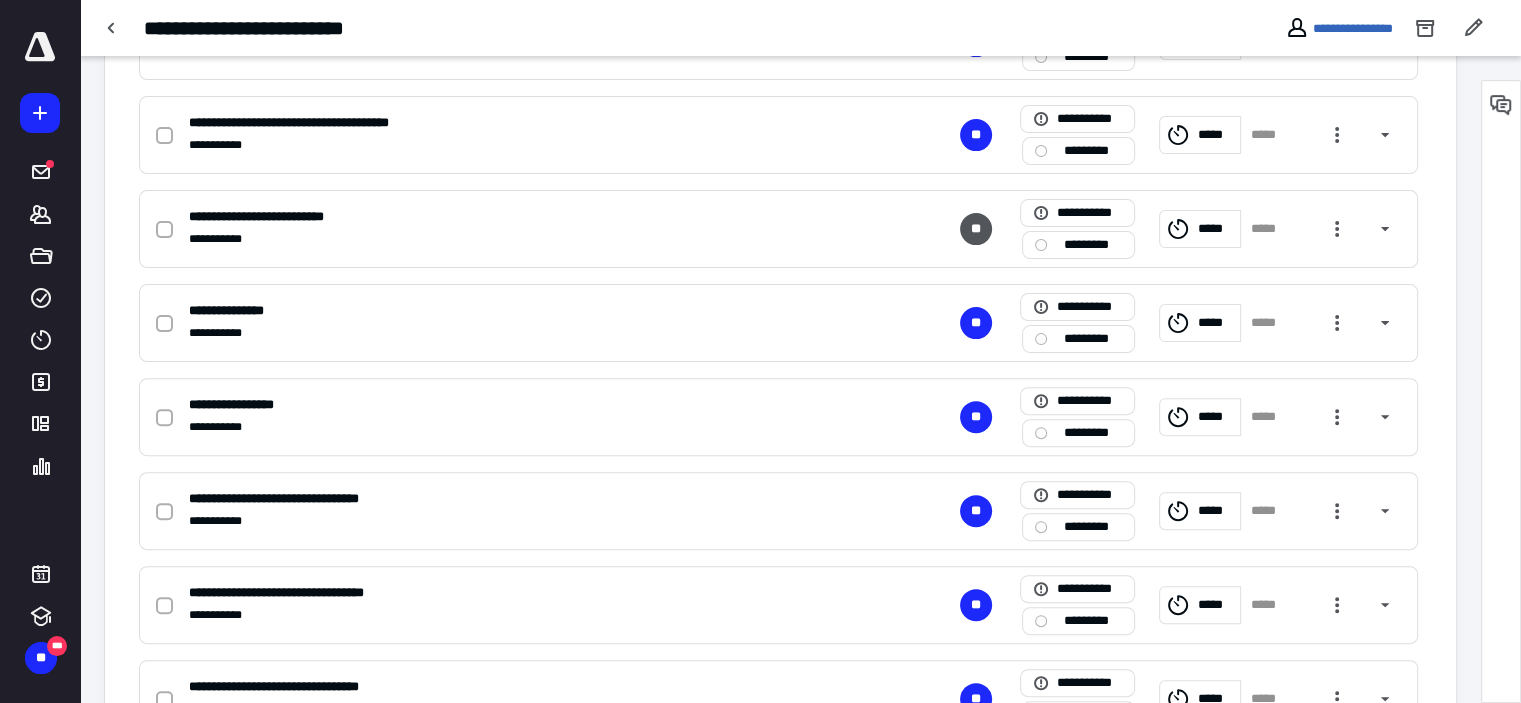 scroll, scrollTop: 600, scrollLeft: 0, axis: vertical 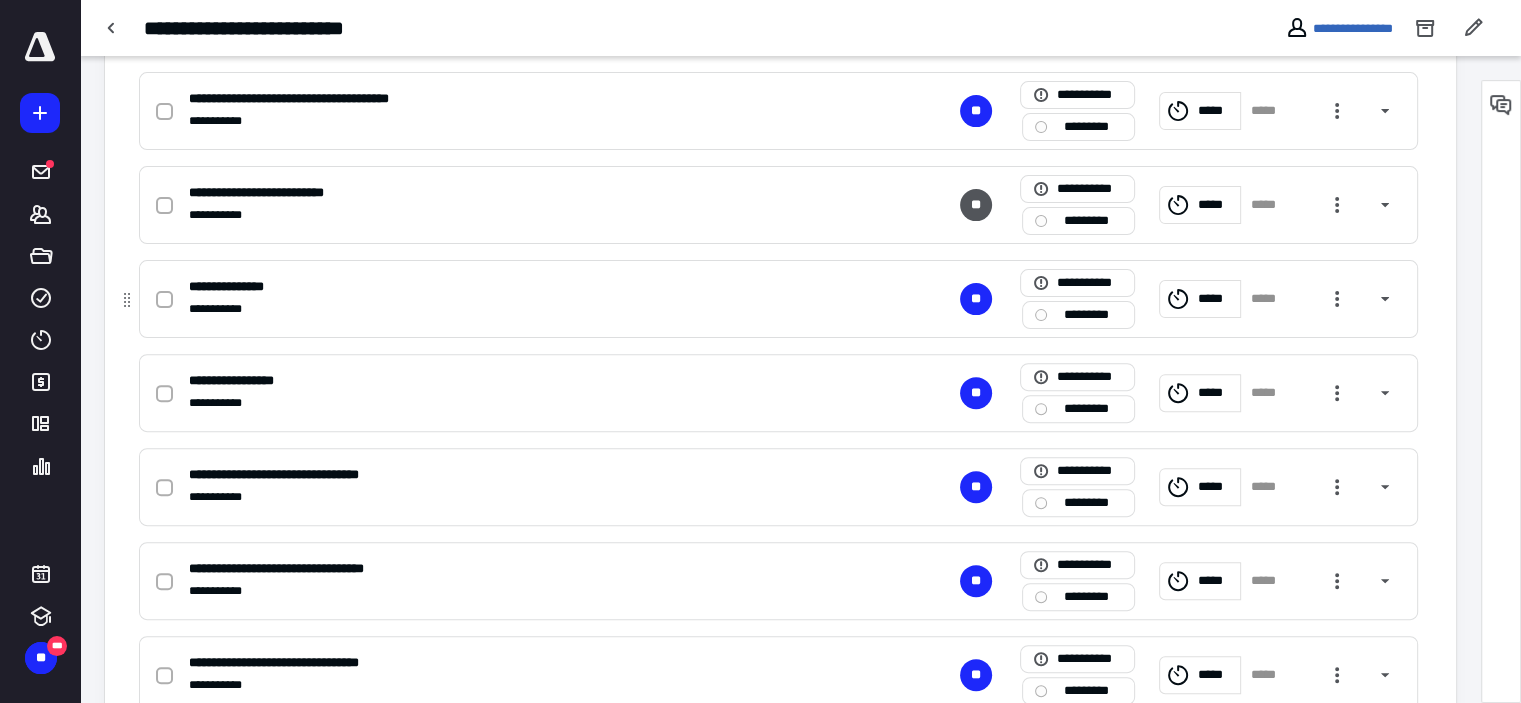 click 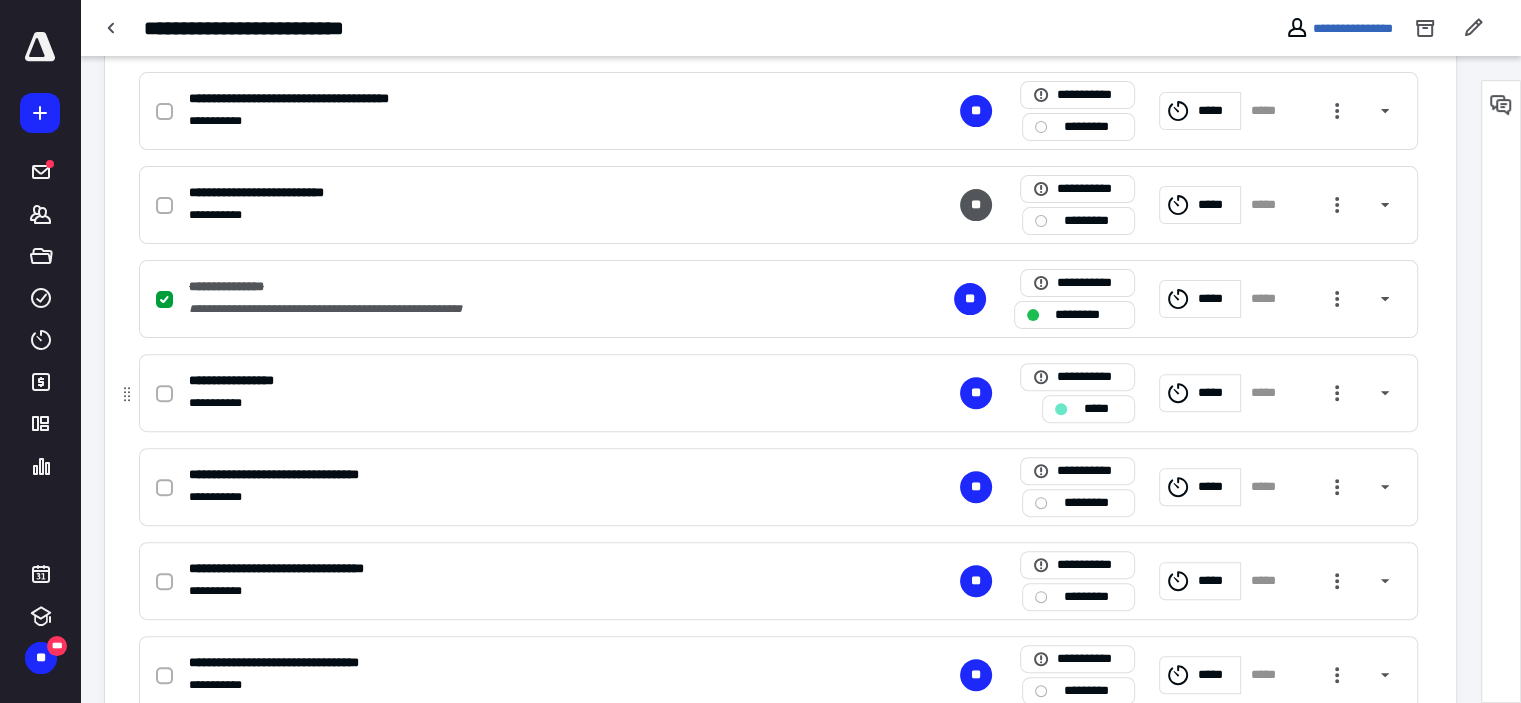 click 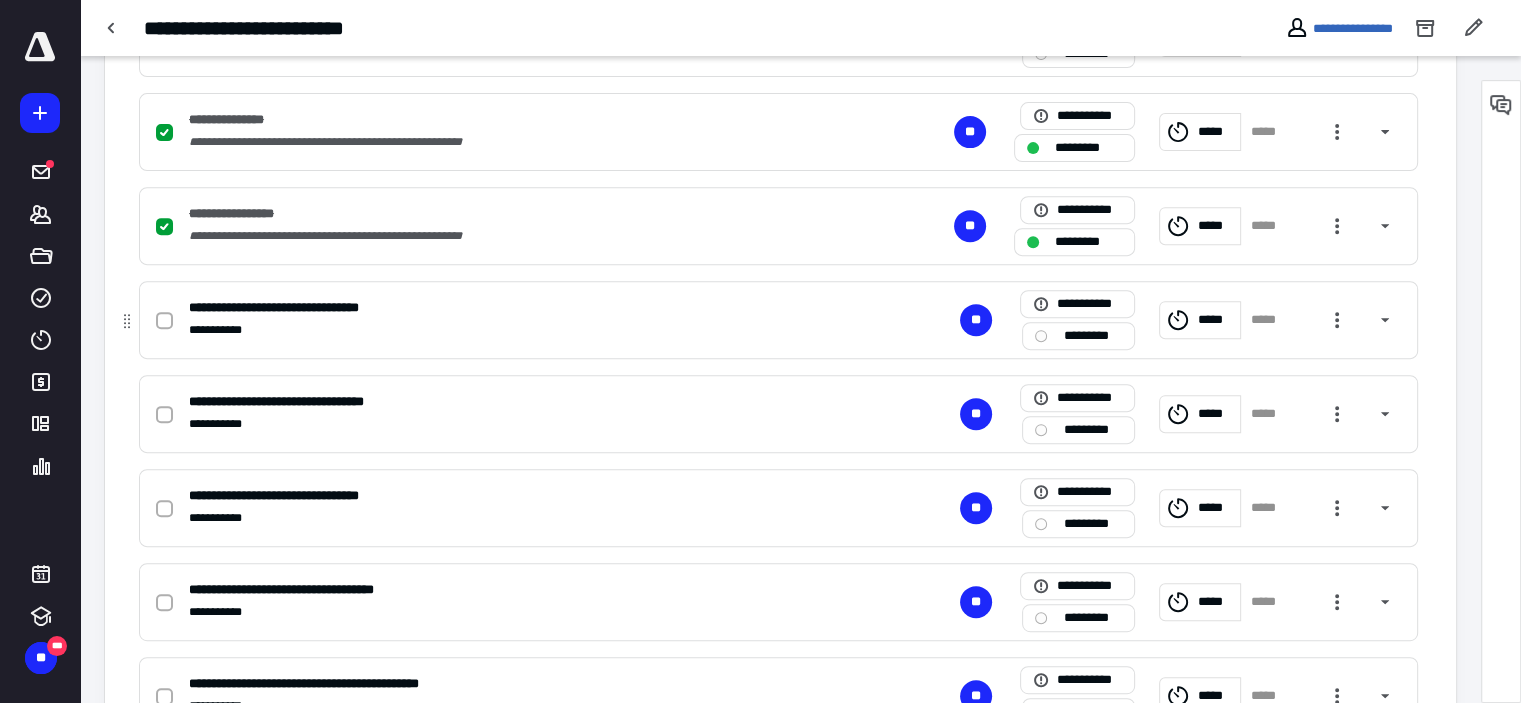 scroll, scrollTop: 800, scrollLeft: 0, axis: vertical 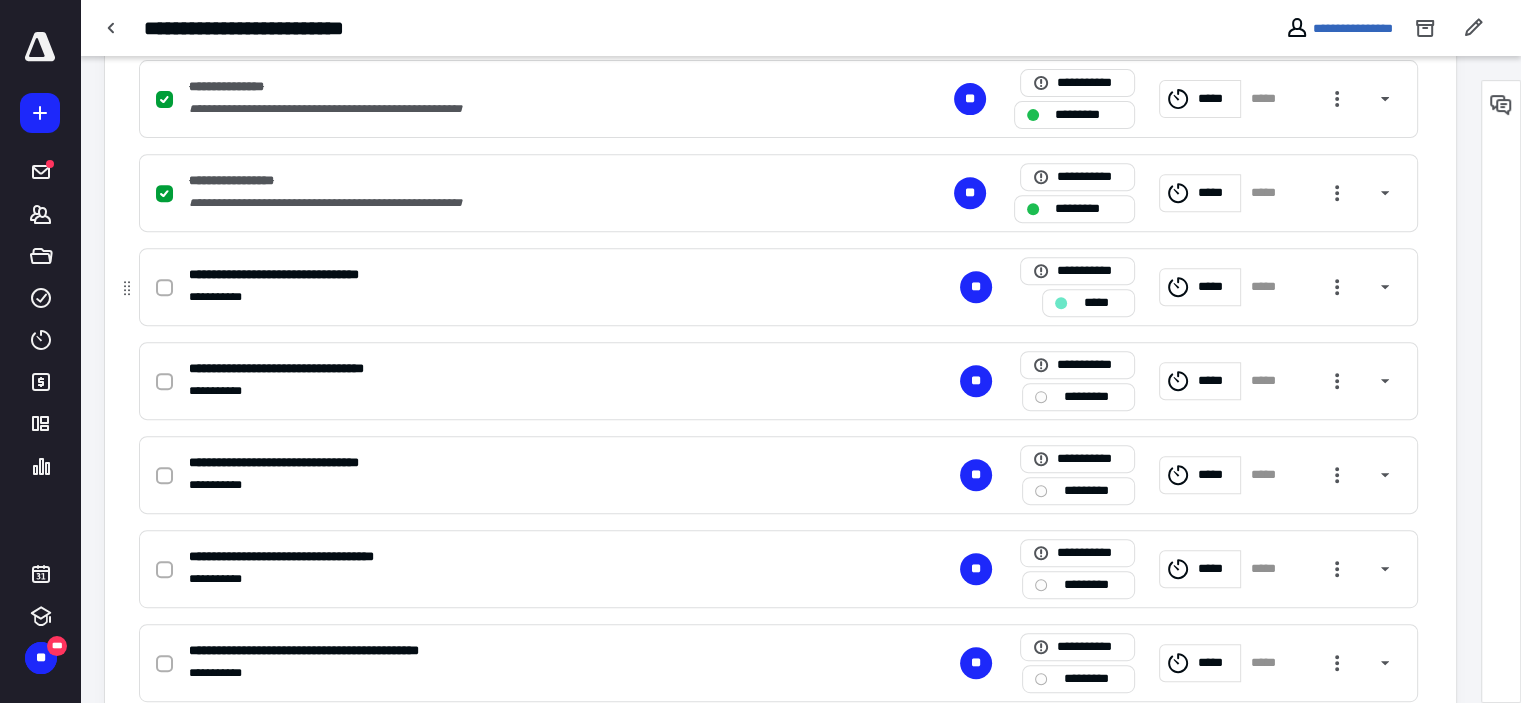 click 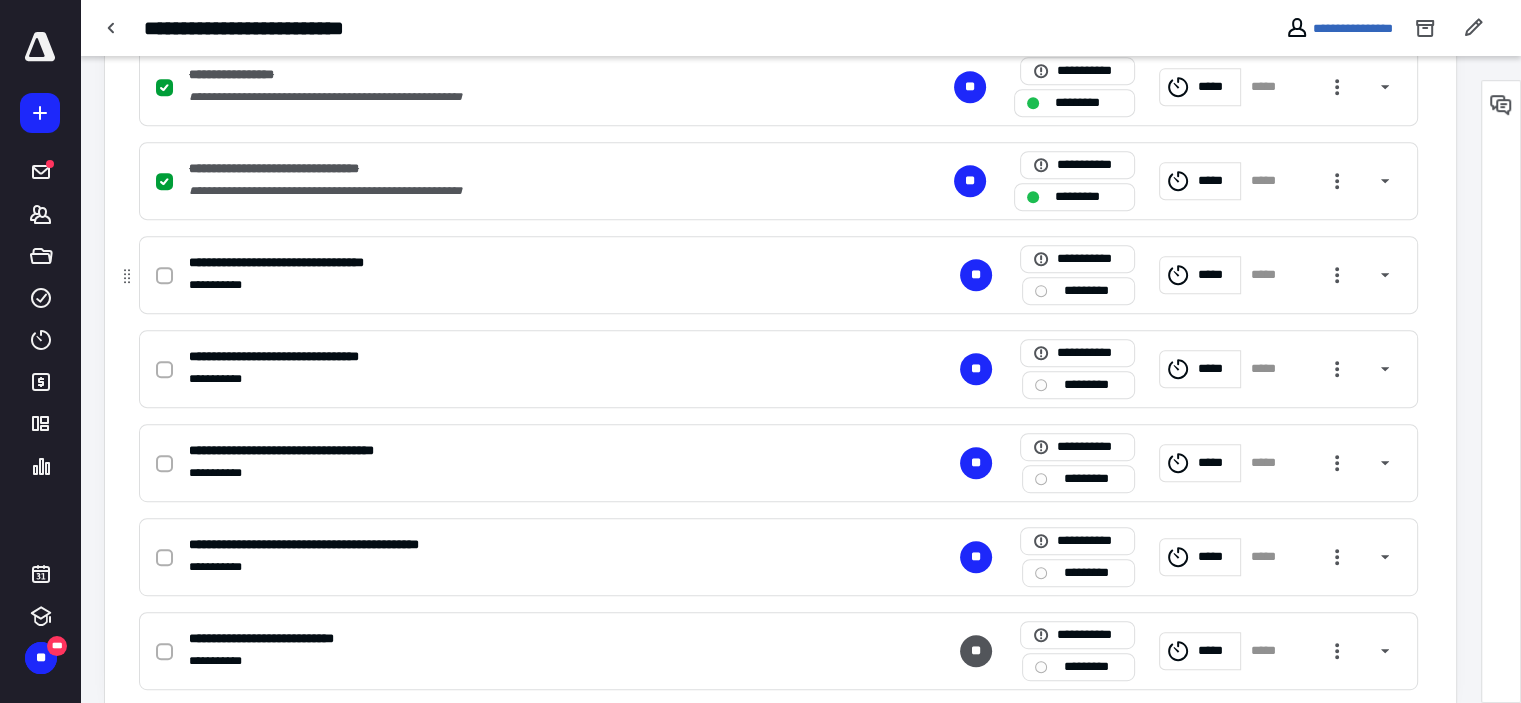 scroll, scrollTop: 941, scrollLeft: 0, axis: vertical 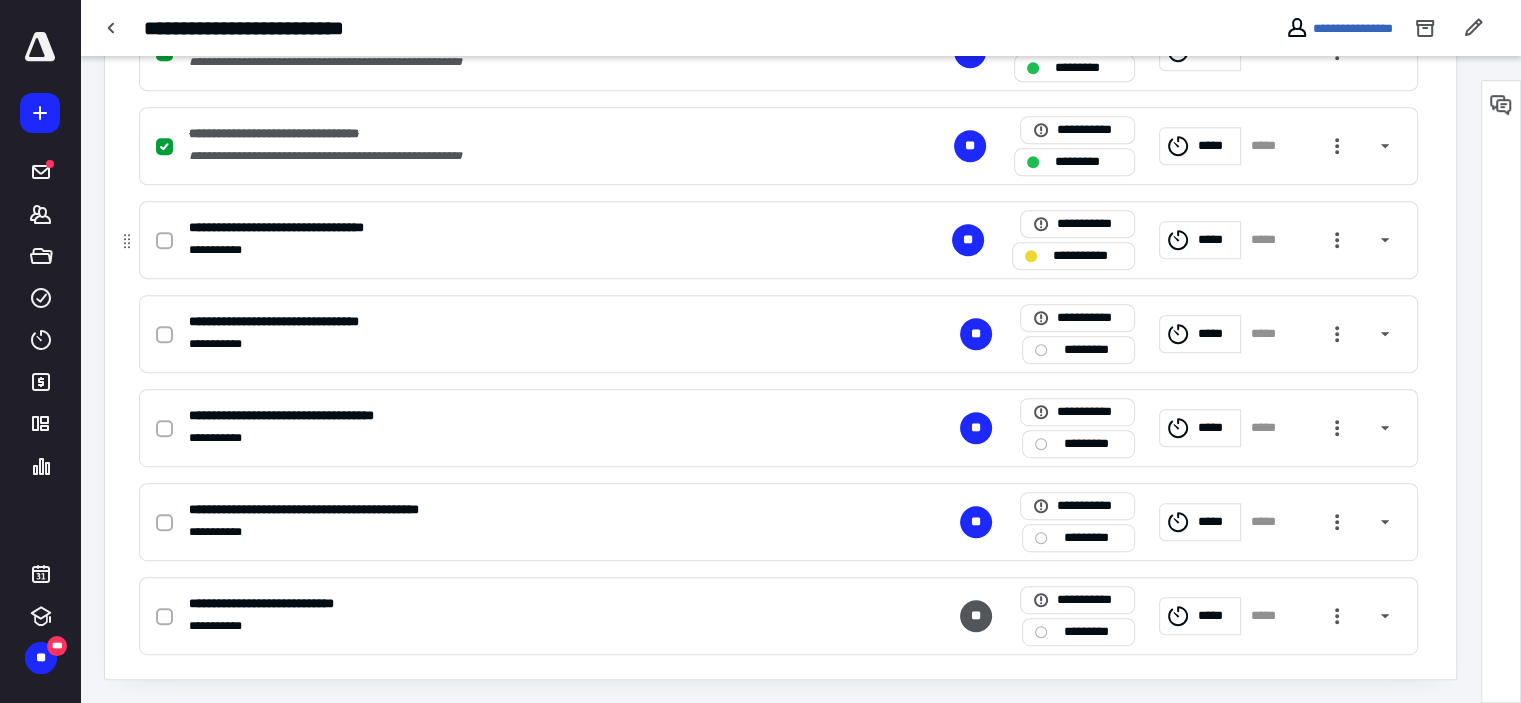 click 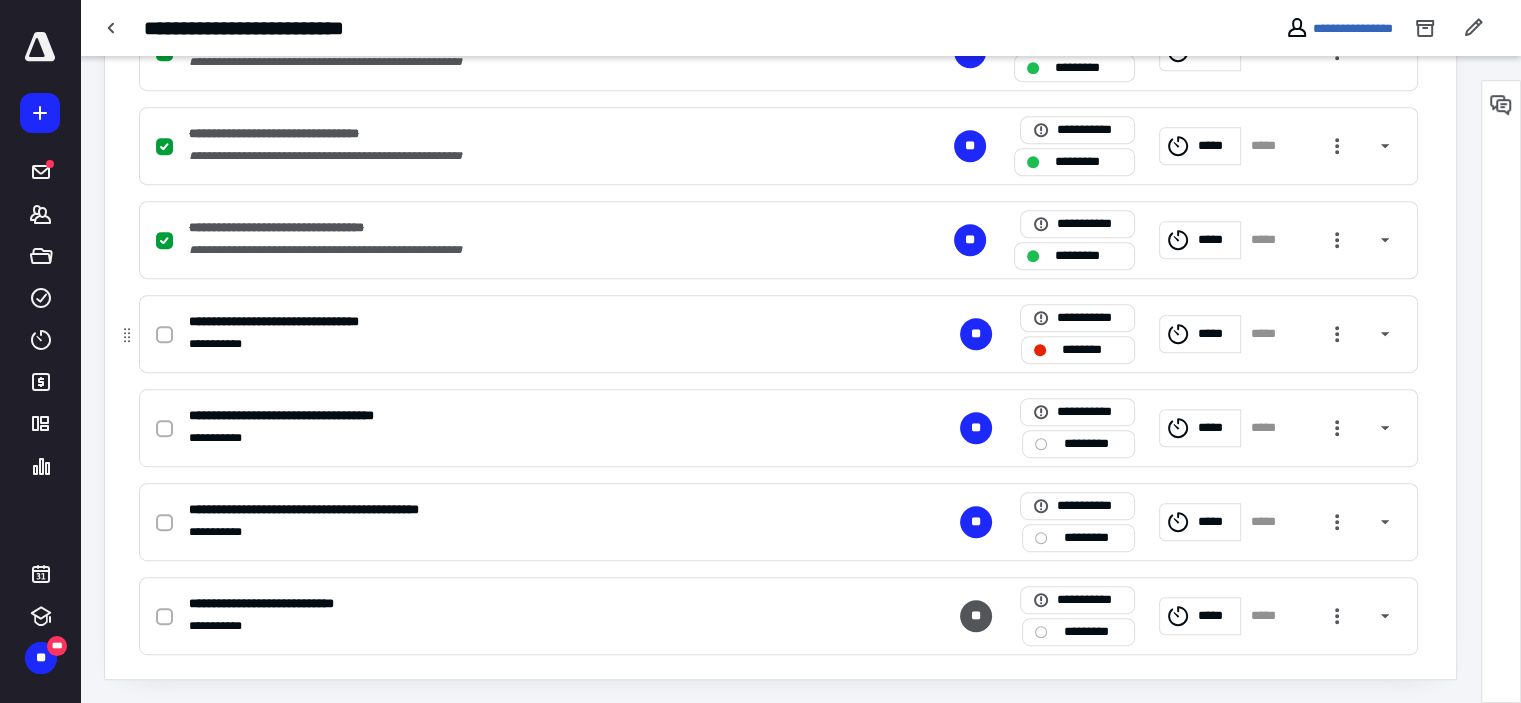 click 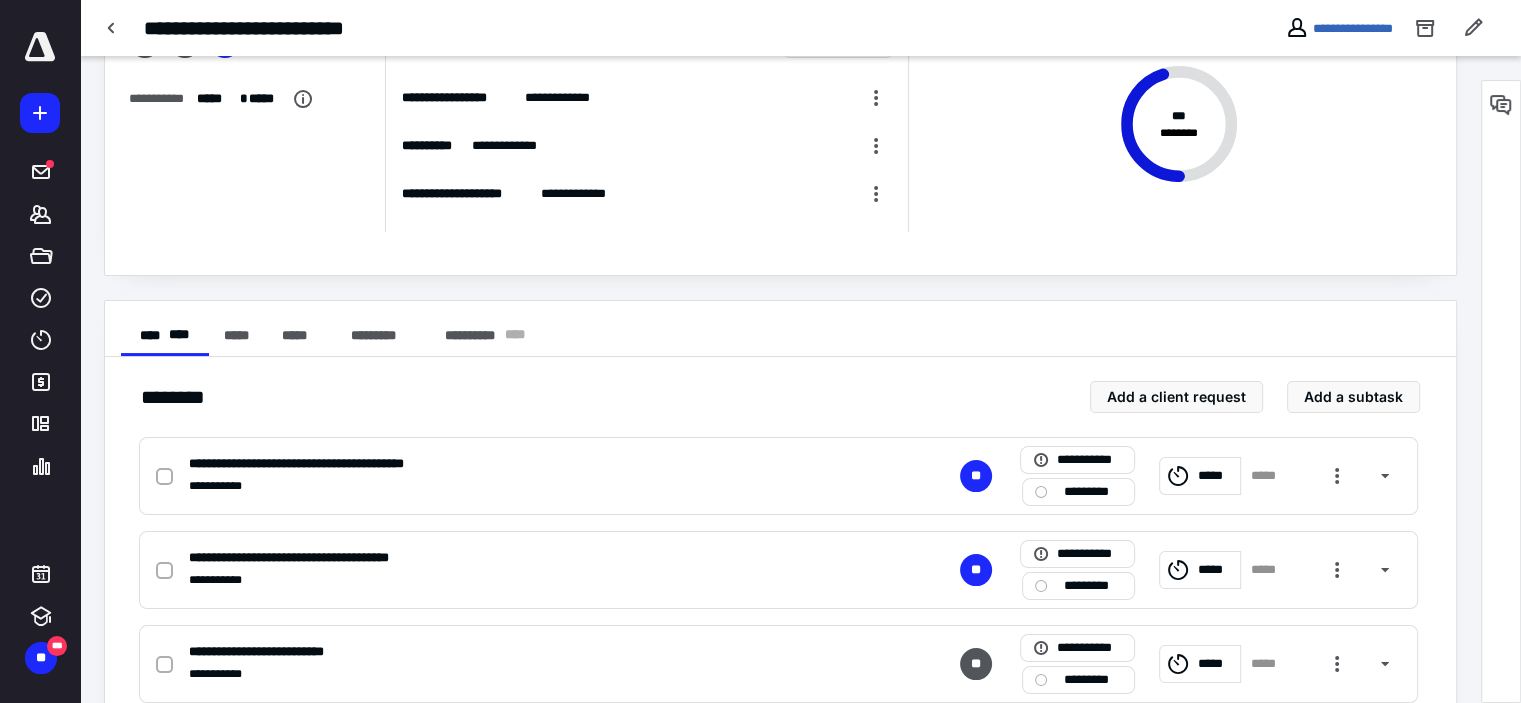 scroll, scrollTop: 0, scrollLeft: 0, axis: both 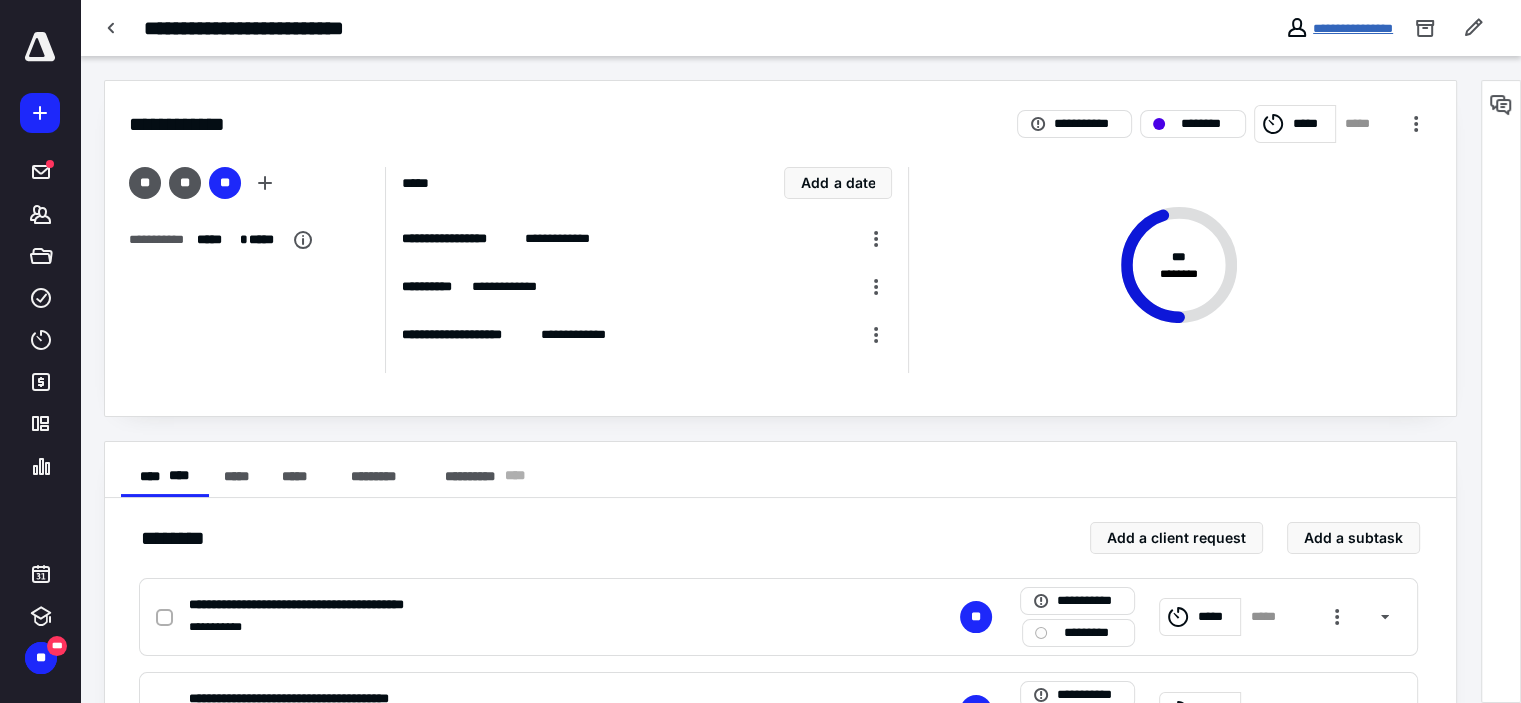 click on "**********" at bounding box center [1353, 28] 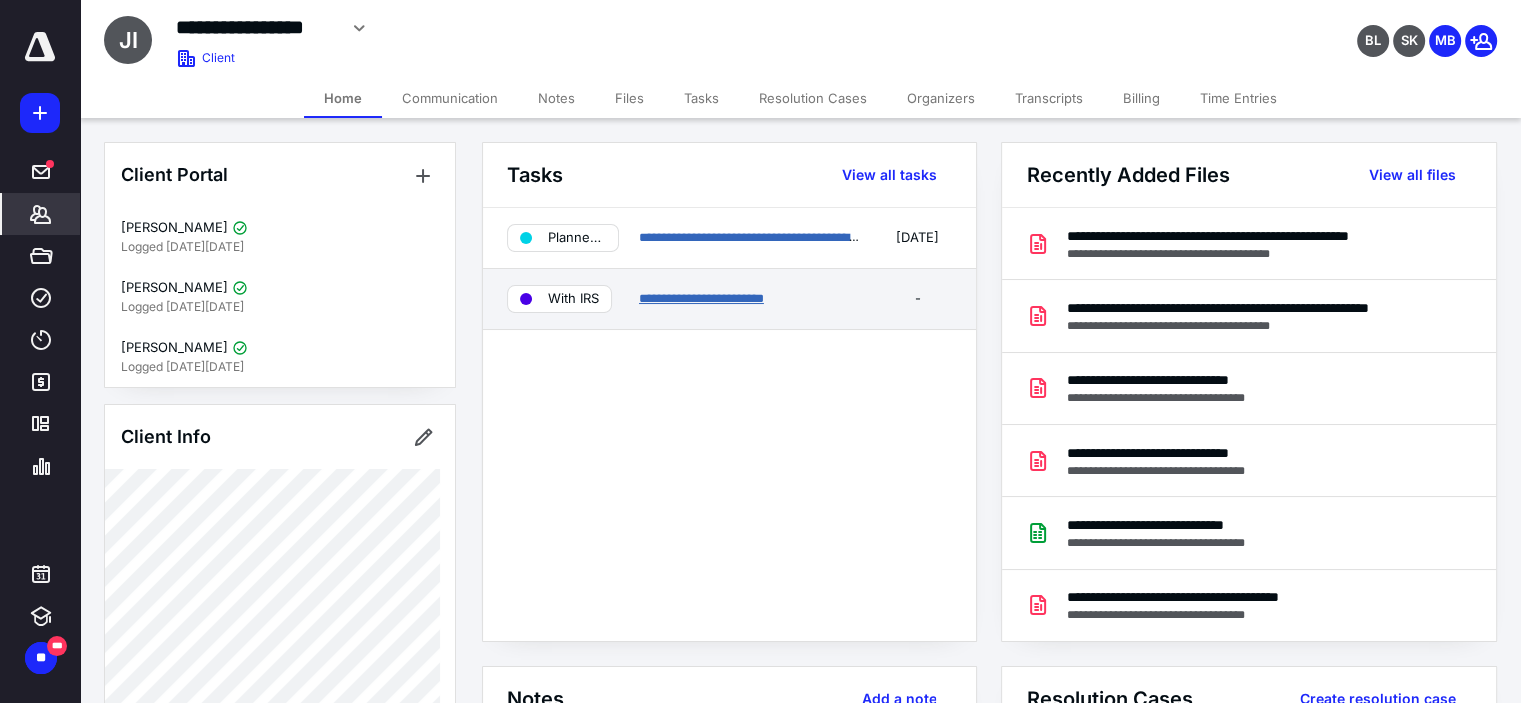 click on "**********" at bounding box center (701, 298) 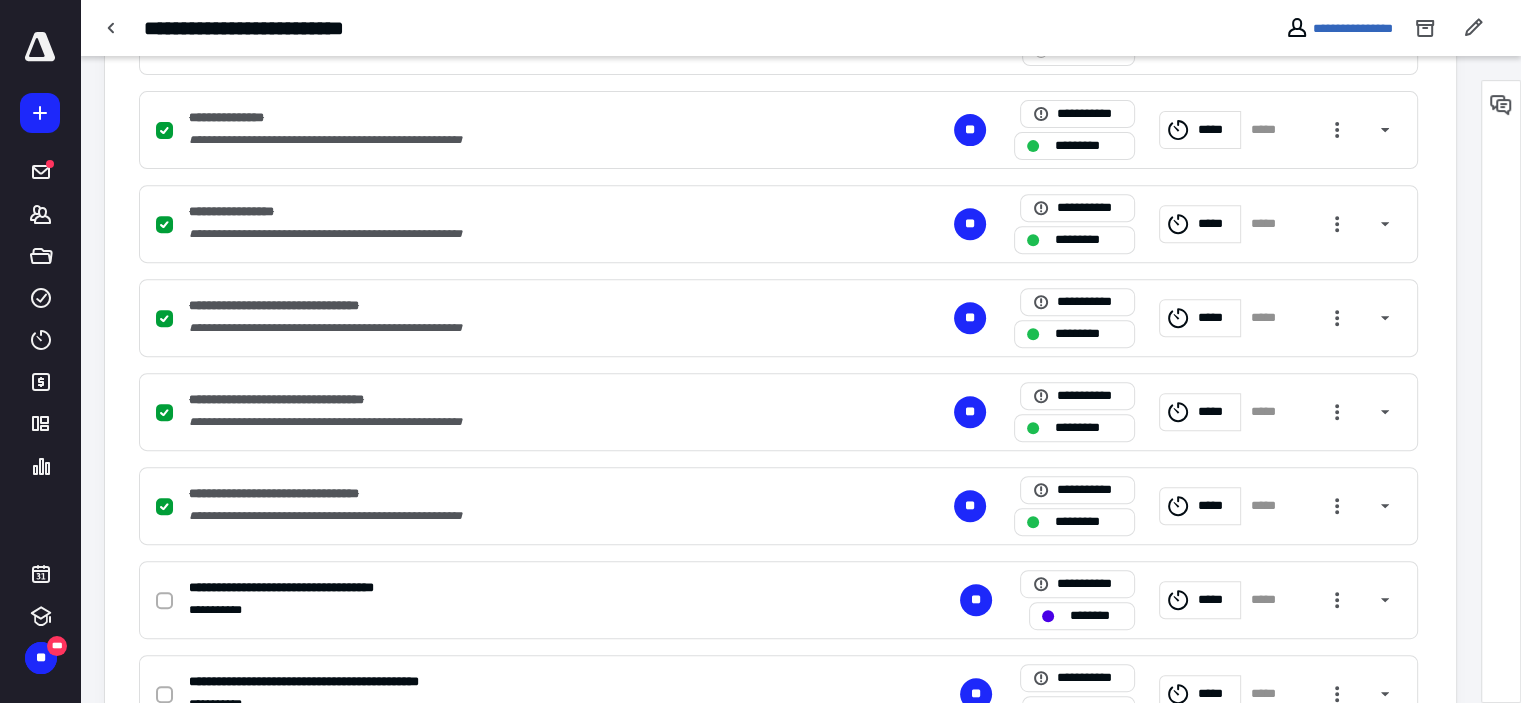 scroll, scrollTop: 800, scrollLeft: 0, axis: vertical 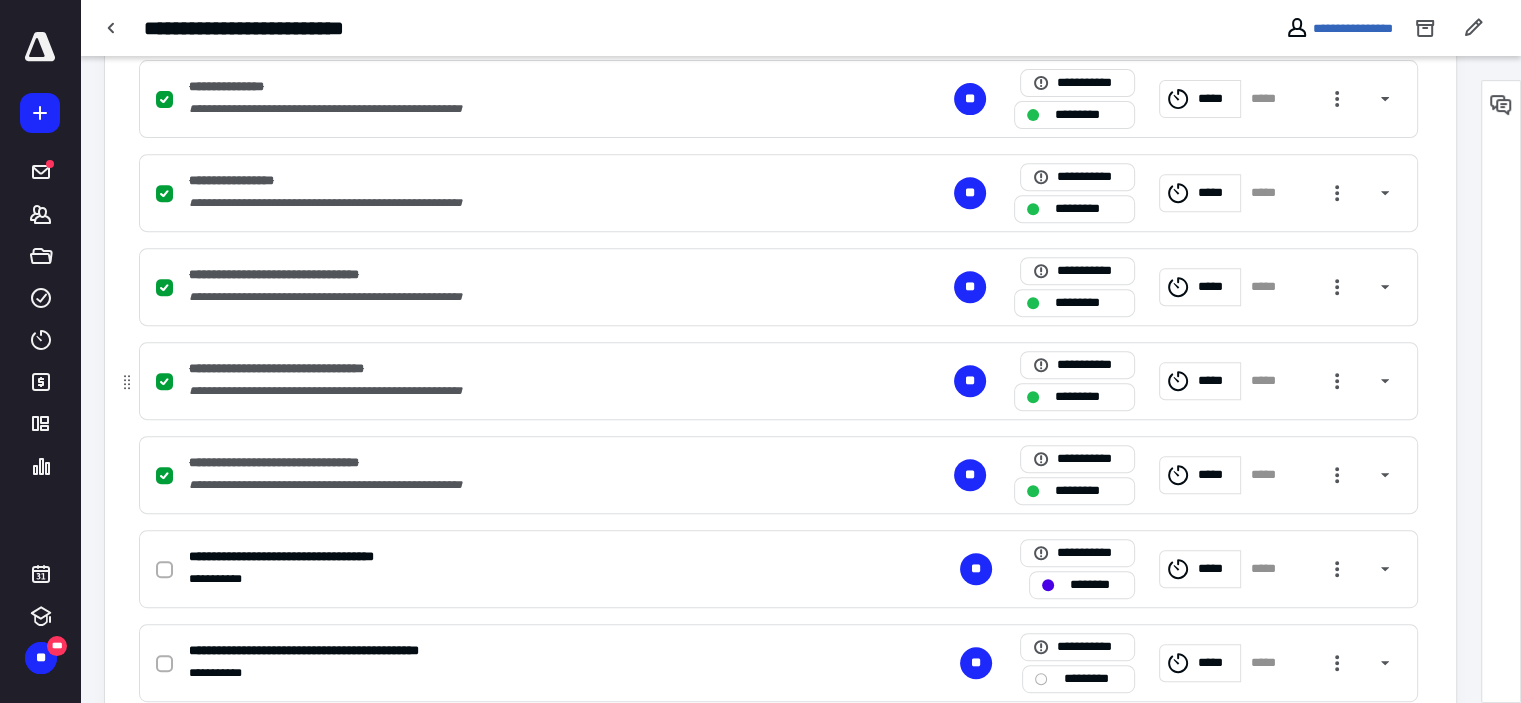 click on "*****" at bounding box center (1216, 381) 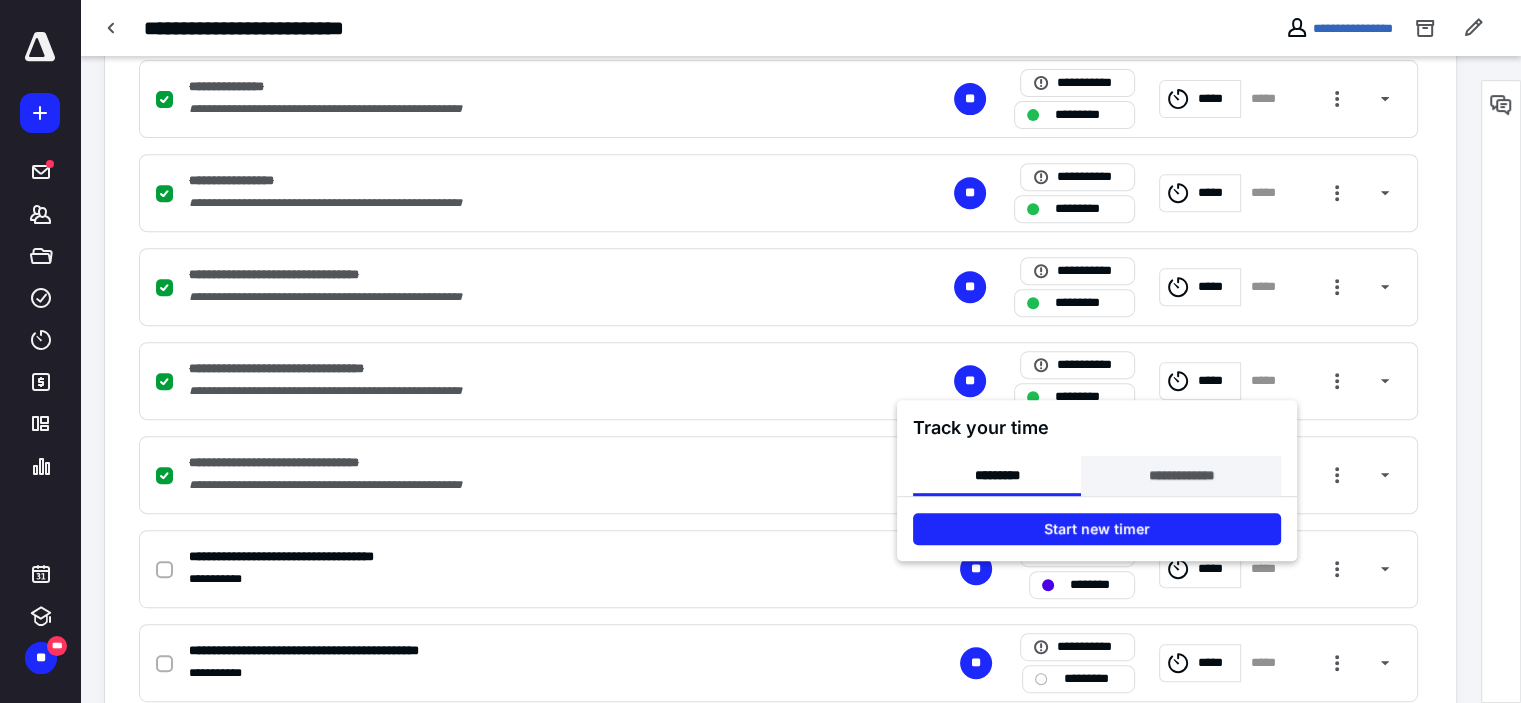 click on "**********" at bounding box center (1180, 476) 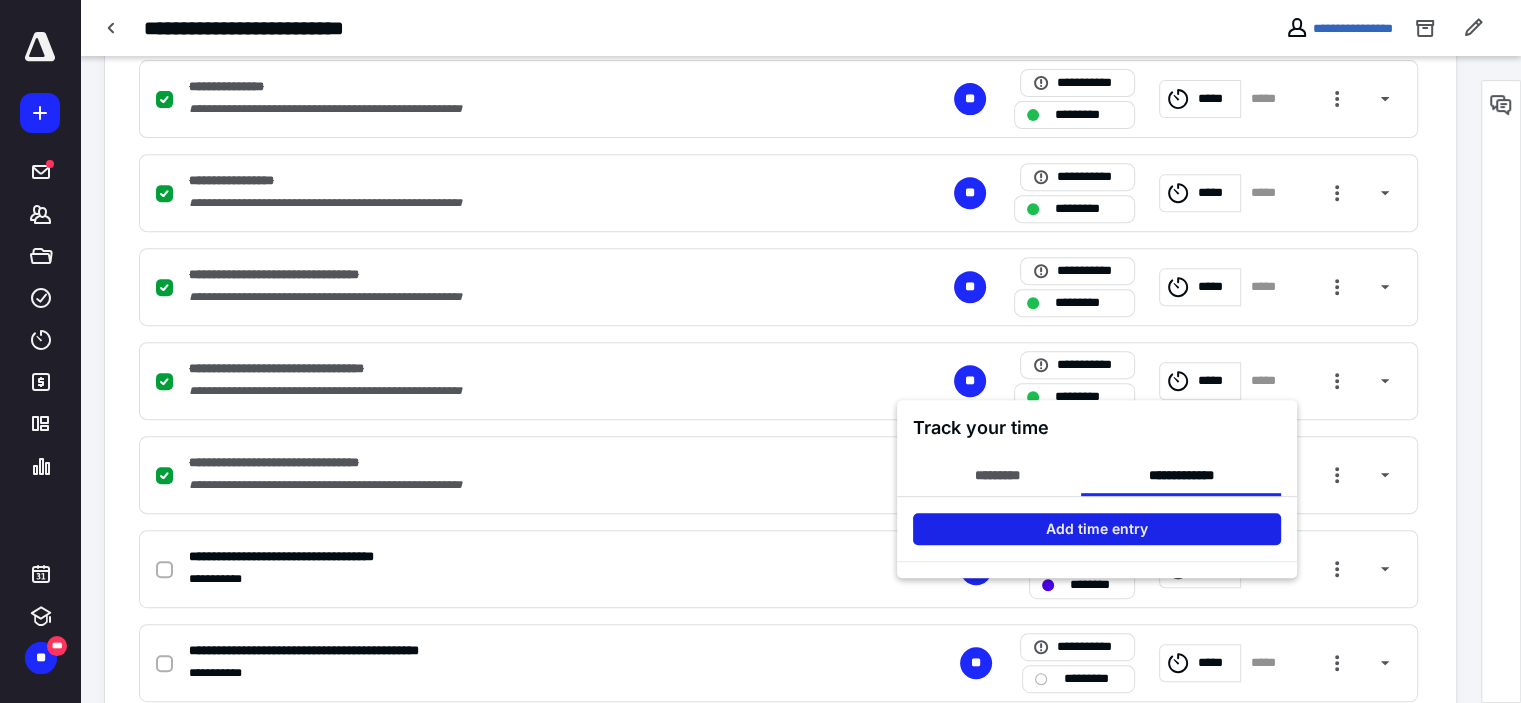 click on "Add time entry" at bounding box center (1097, 529) 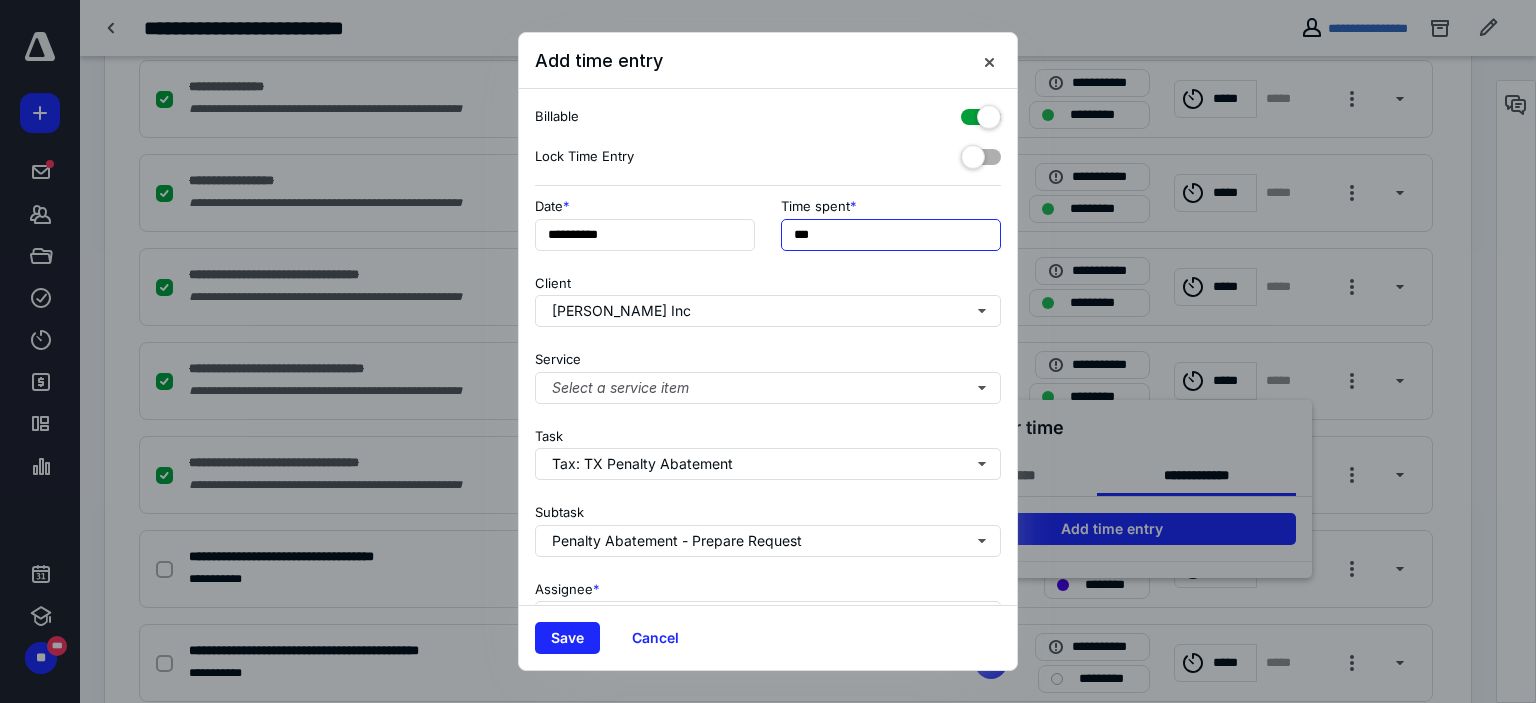 drag, startPoint x: 808, startPoint y: 239, endPoint x: 769, endPoint y: 242, distance: 39.115215 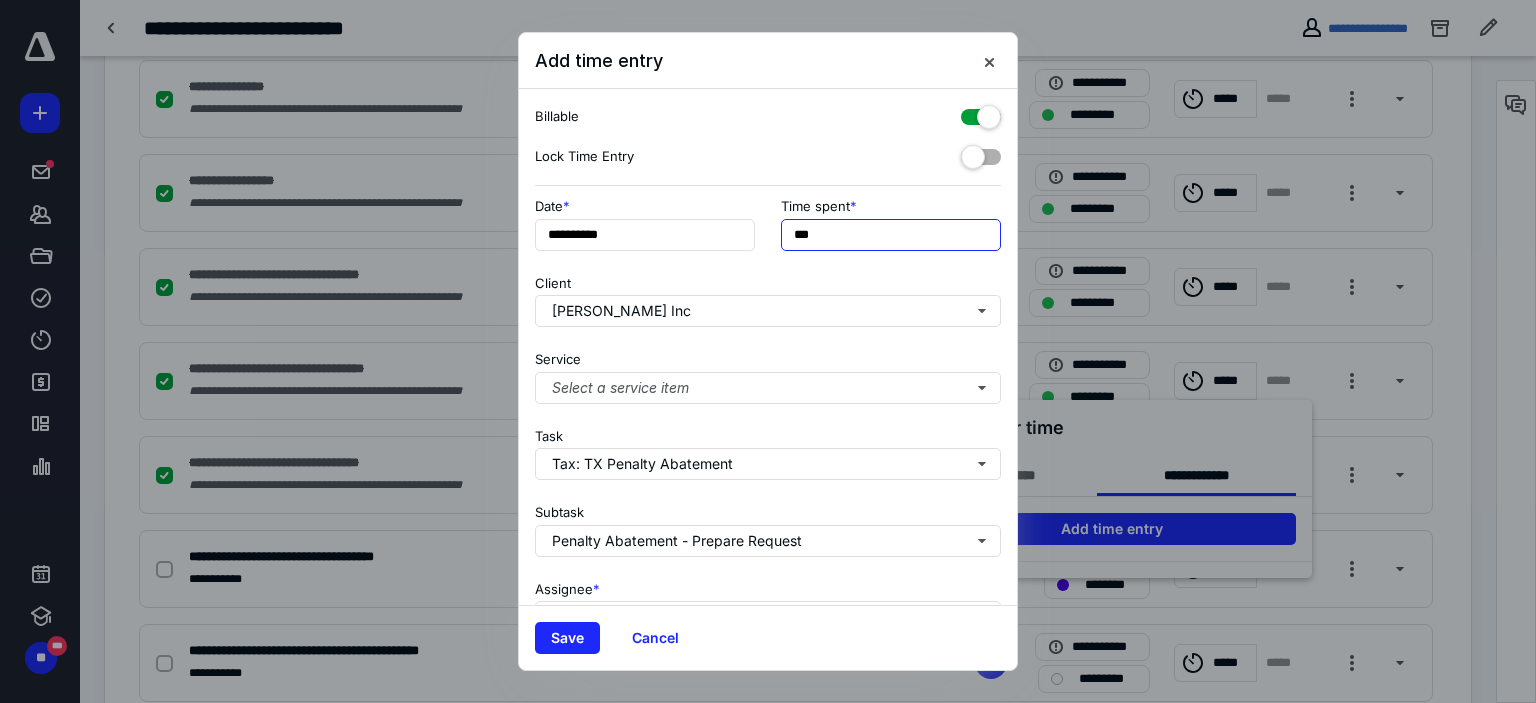 type on "***" 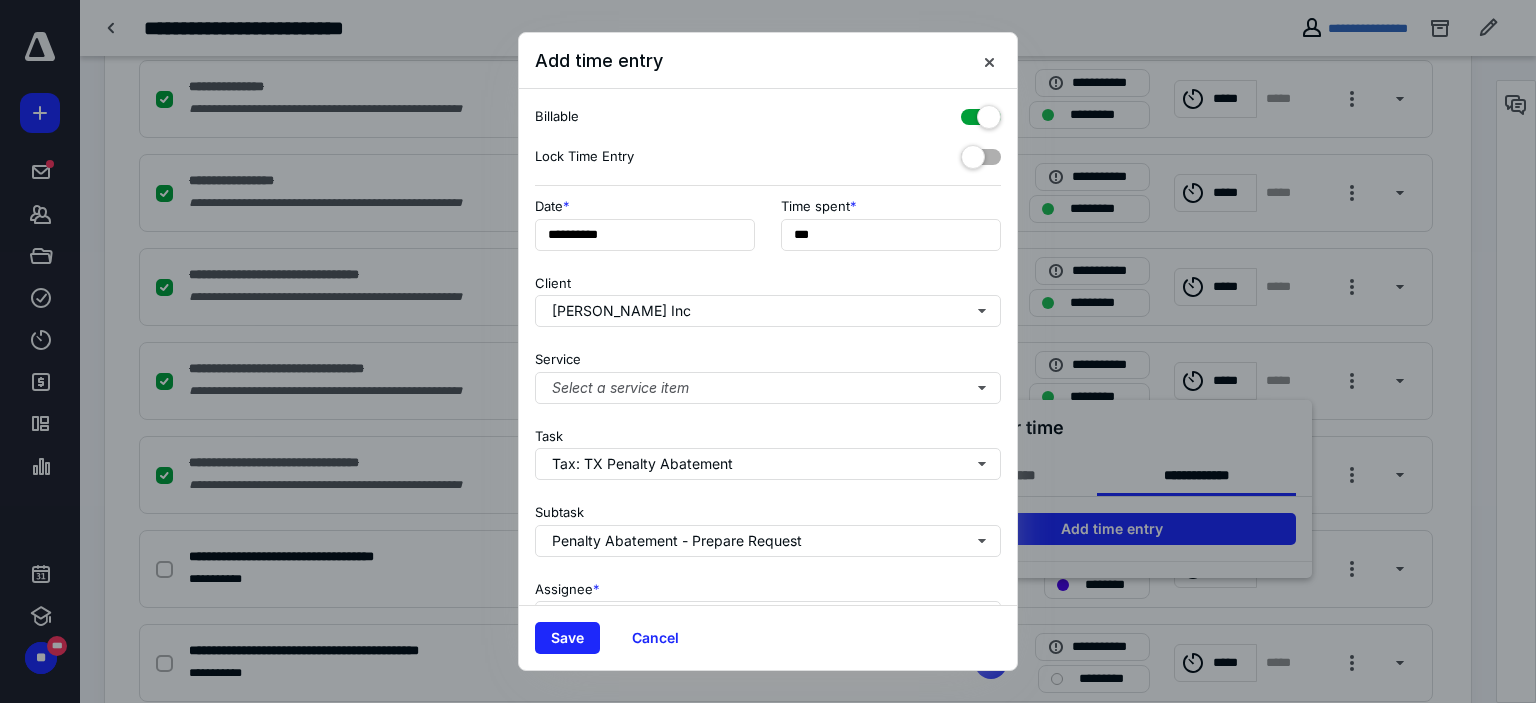 click on "**********" at bounding box center (768, 230) 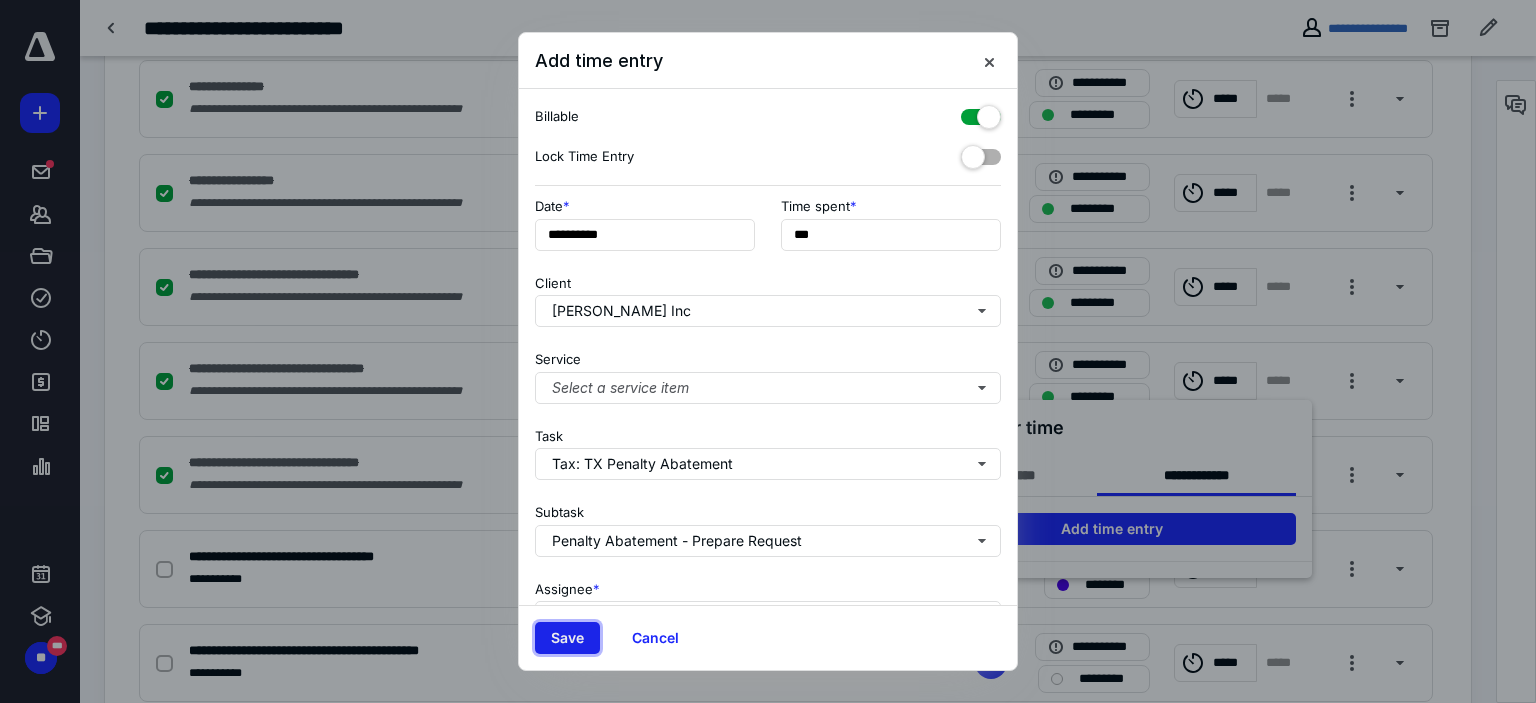 click on "Save" at bounding box center (567, 638) 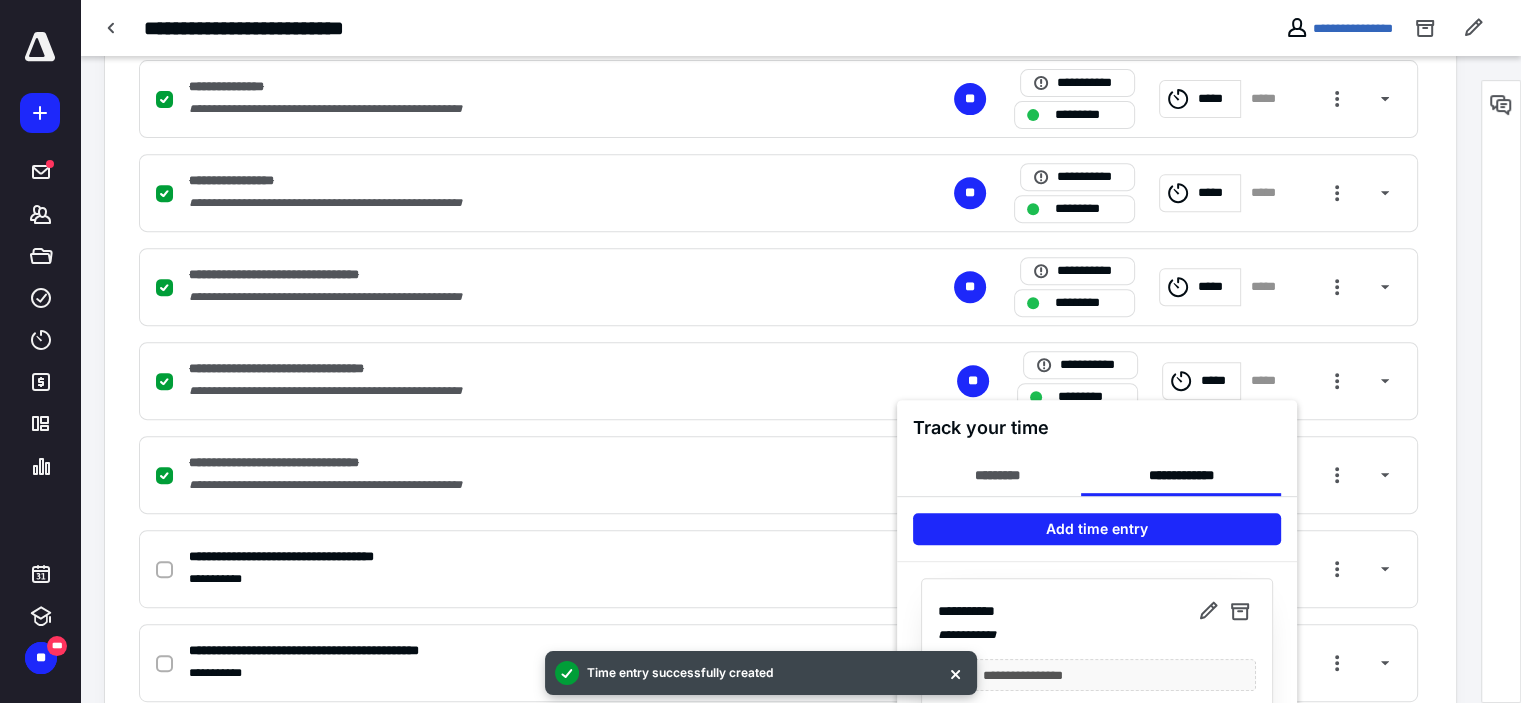 click at bounding box center [760, 351] 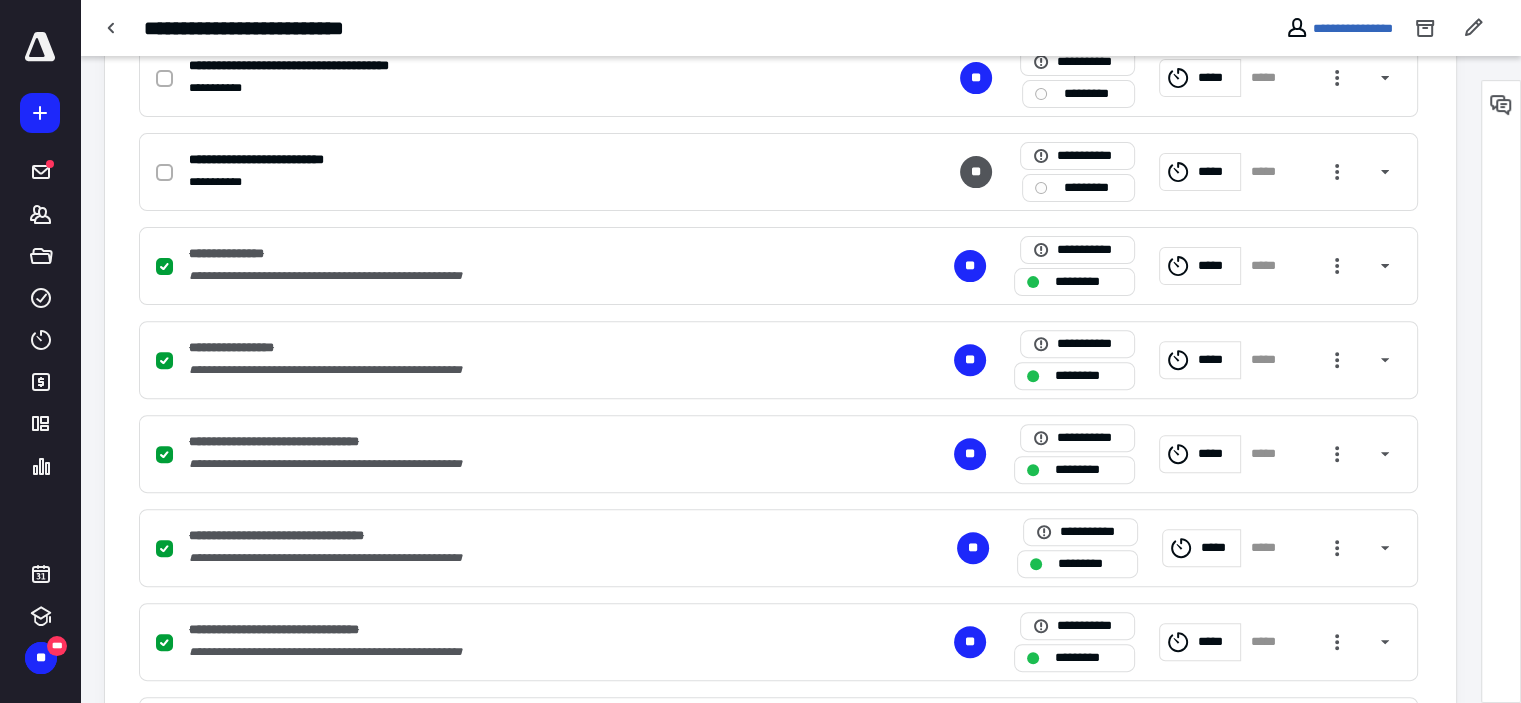 scroll, scrollTop: 600, scrollLeft: 0, axis: vertical 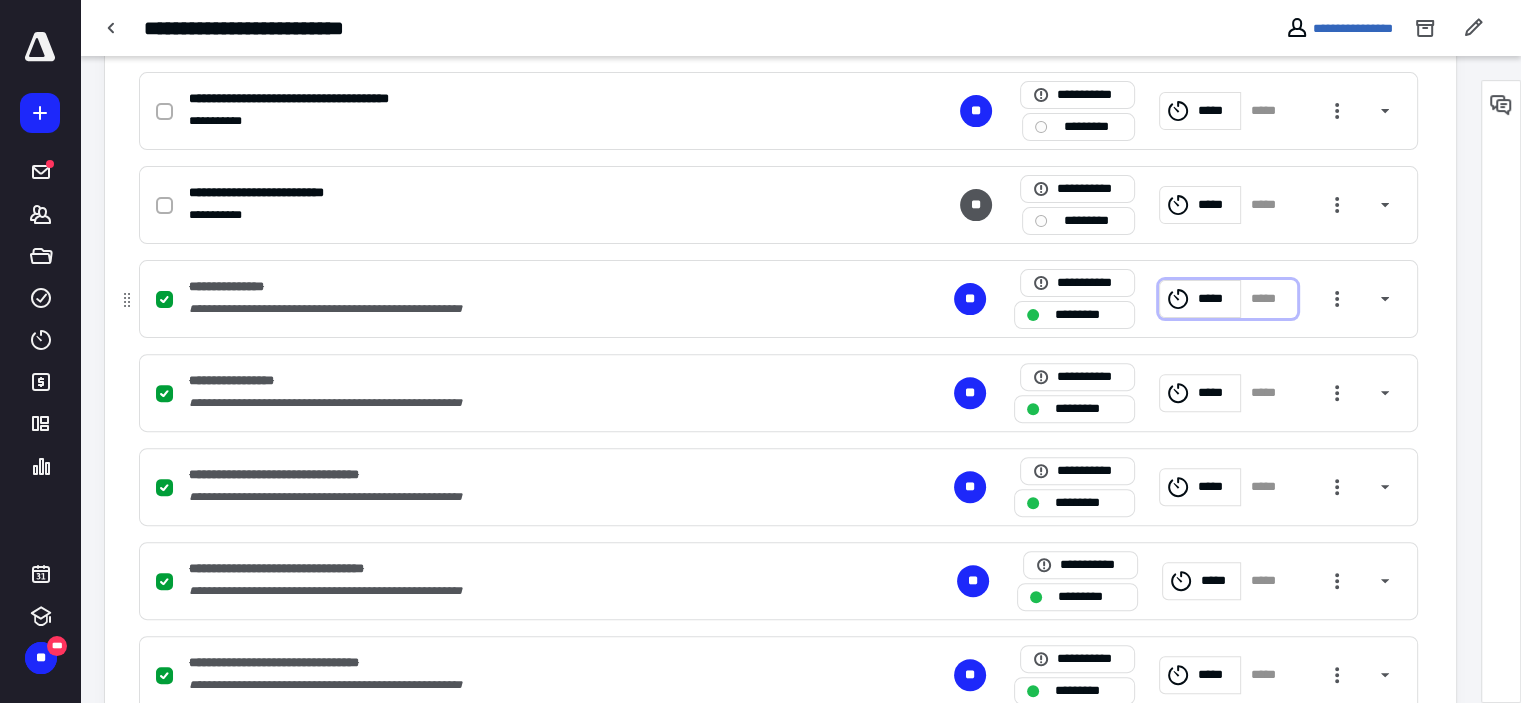 click on "*****" at bounding box center [1216, 299] 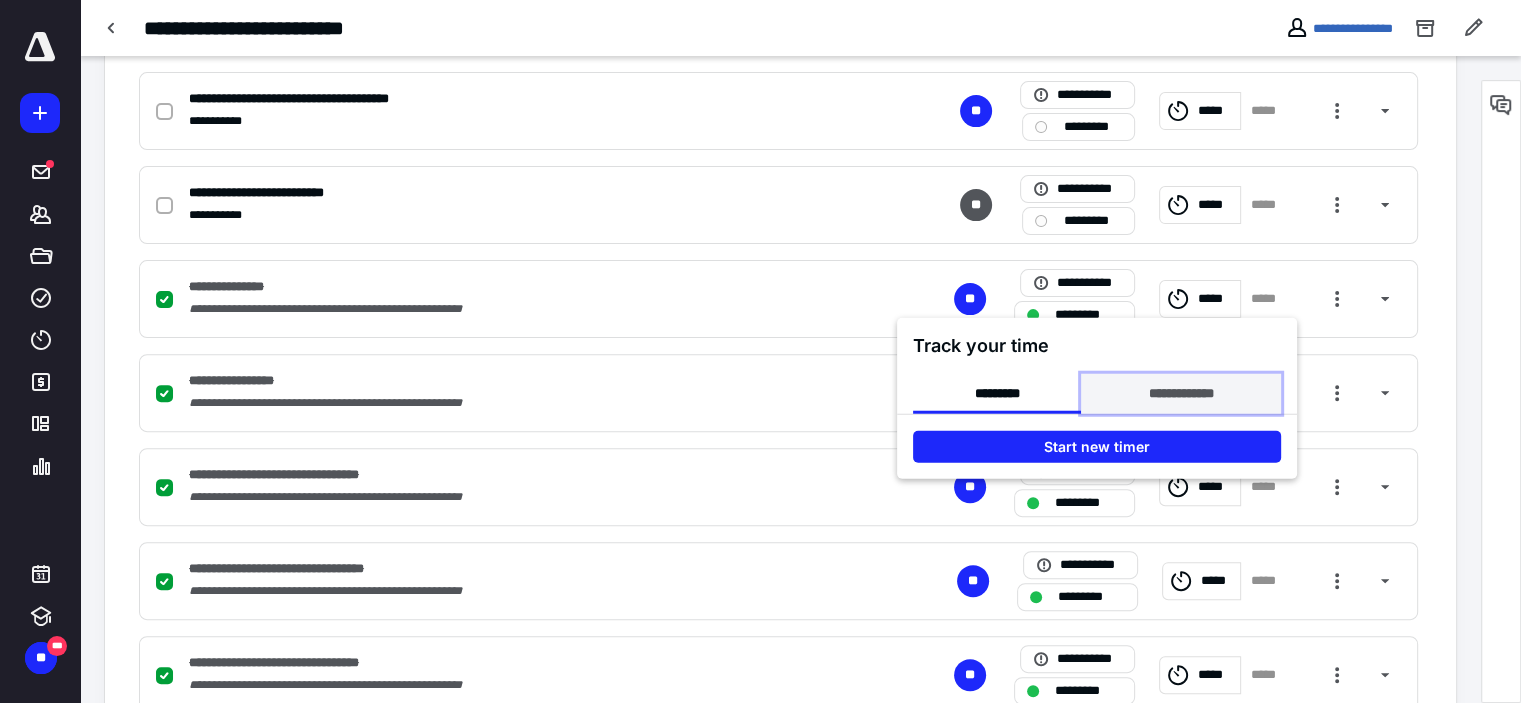 click on "**********" at bounding box center (1180, 394) 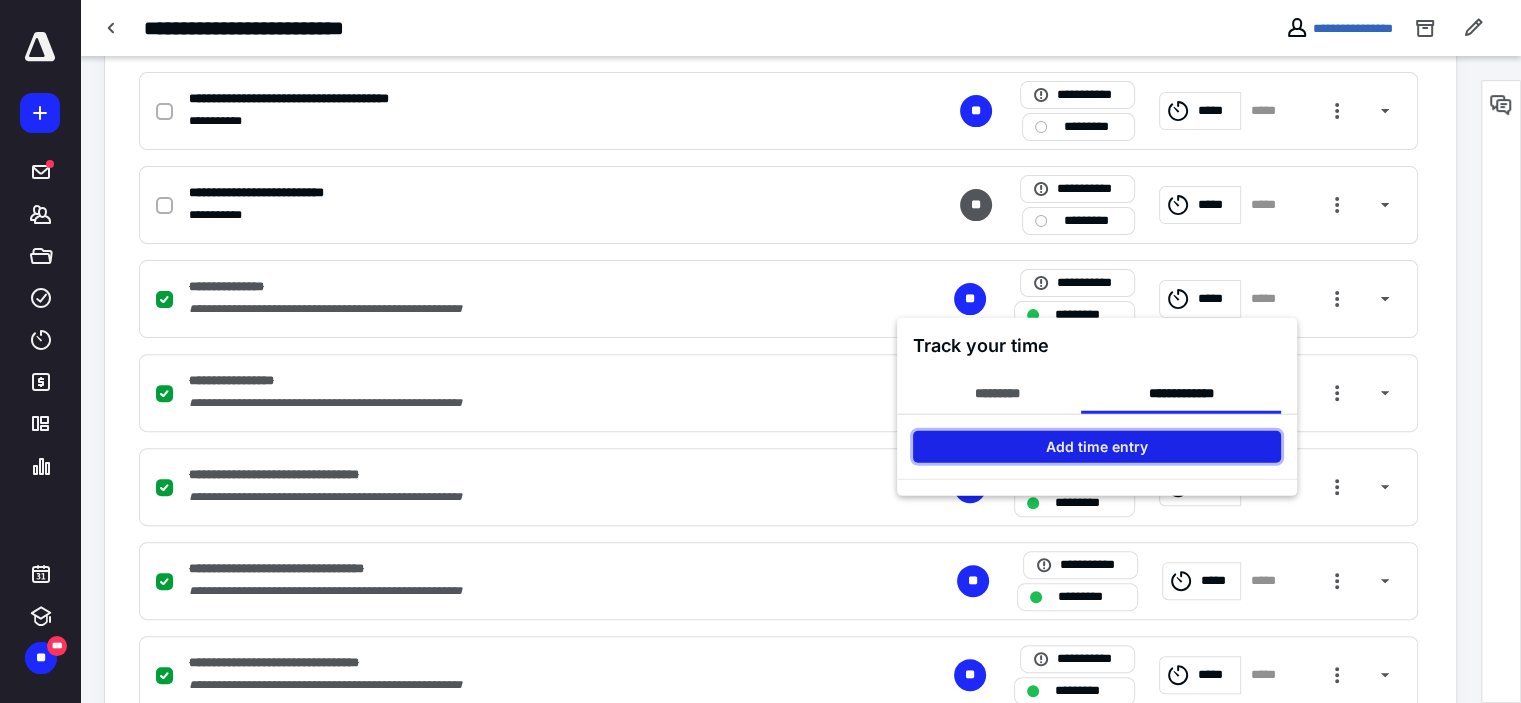 click on "Add time entry" at bounding box center (1097, 447) 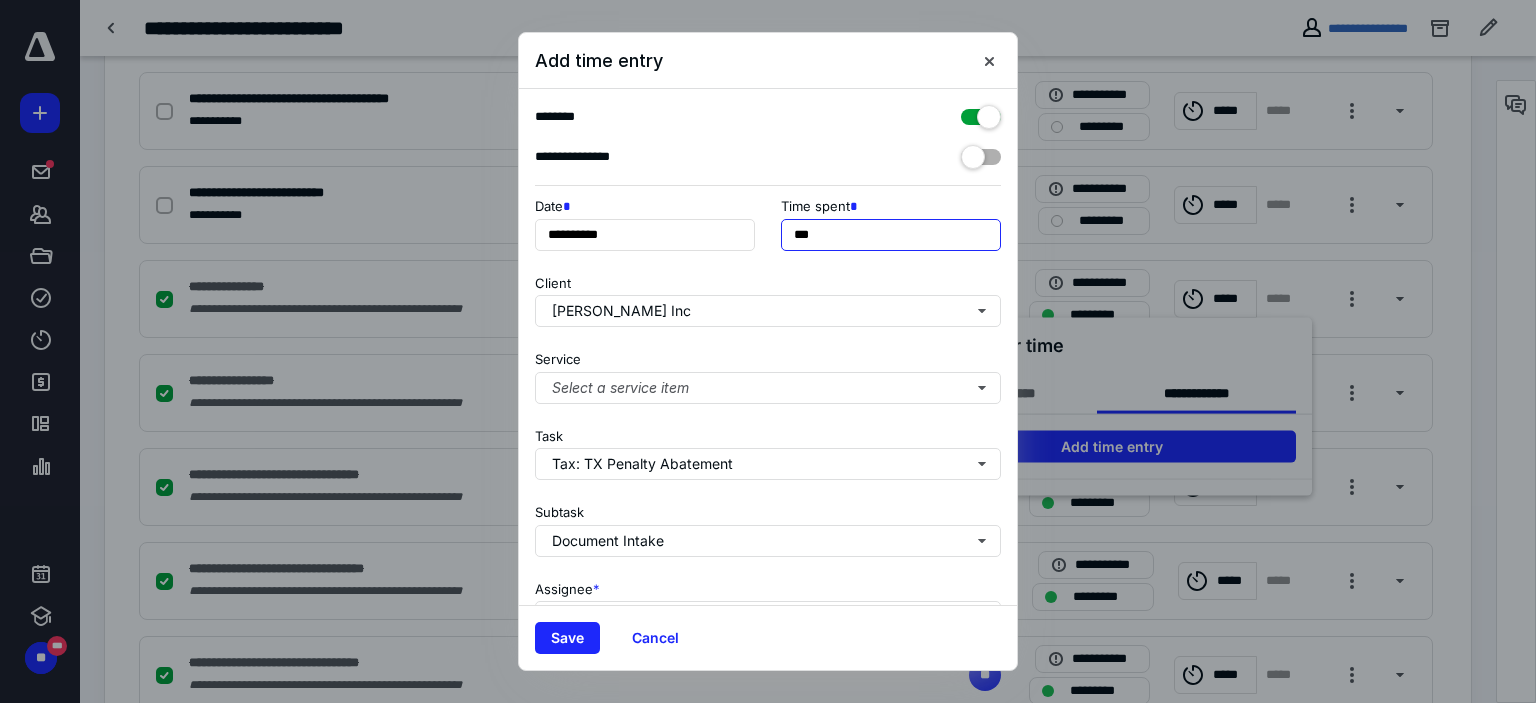 drag, startPoint x: 808, startPoint y: 233, endPoint x: 780, endPoint y: 239, distance: 28.635643 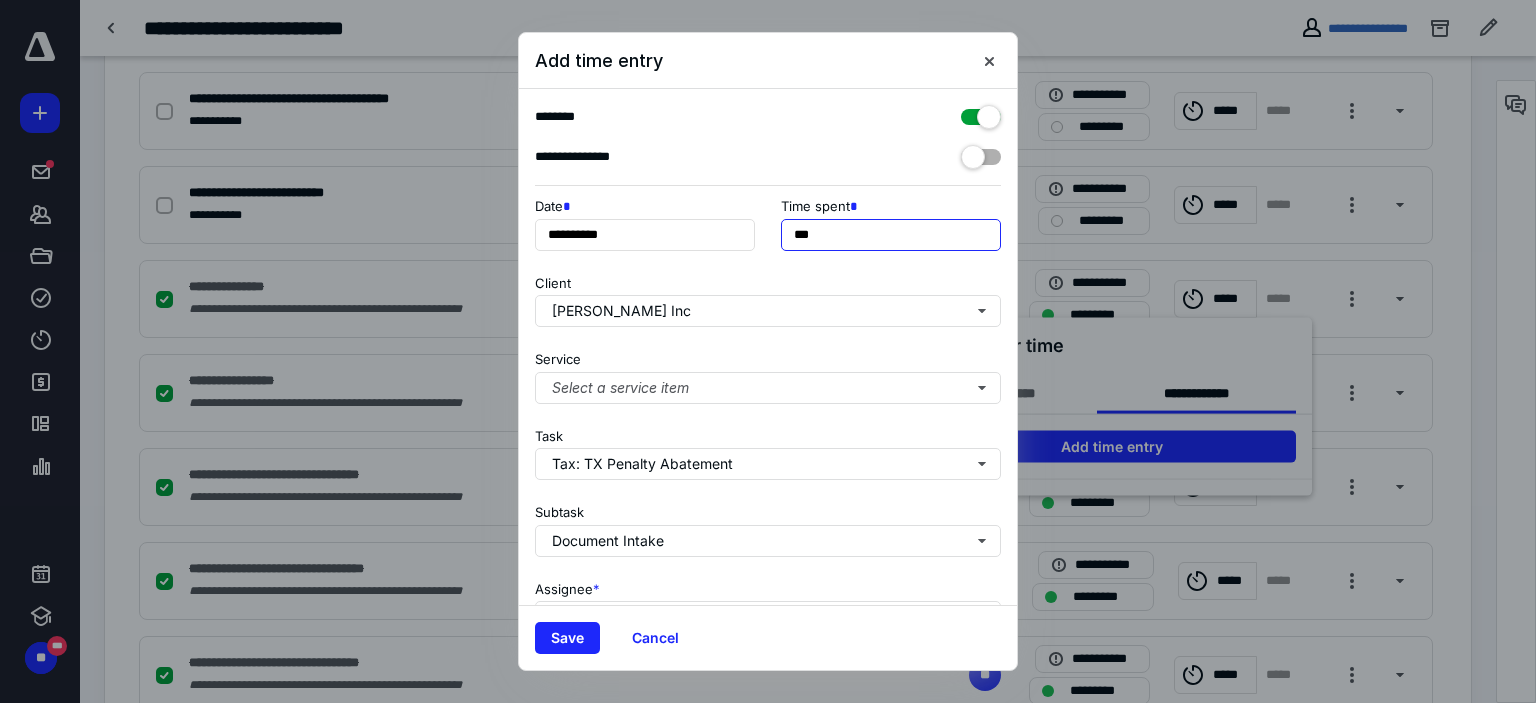 type on "***" 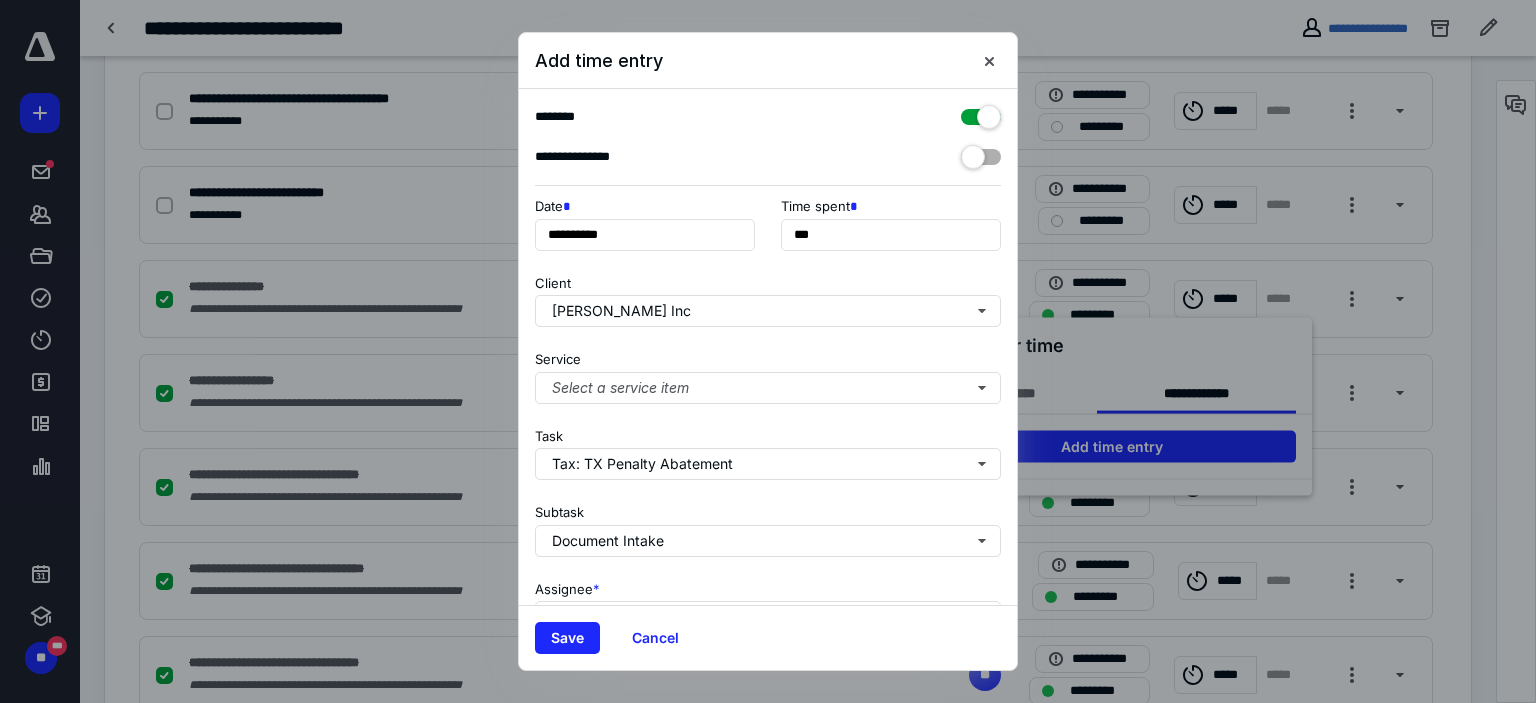 click on "Client [PERSON_NAME] Inc" at bounding box center (768, 297) 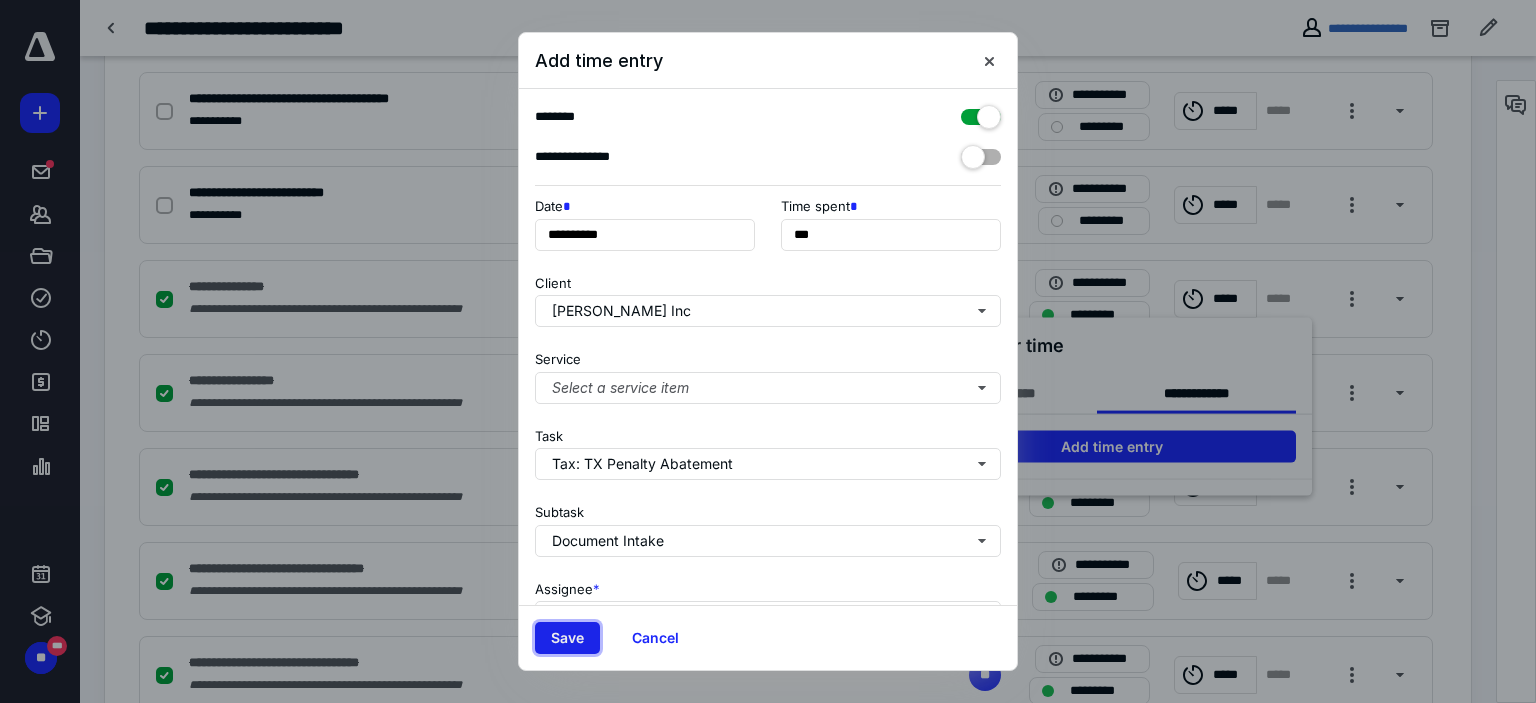 click on "Save" at bounding box center [567, 638] 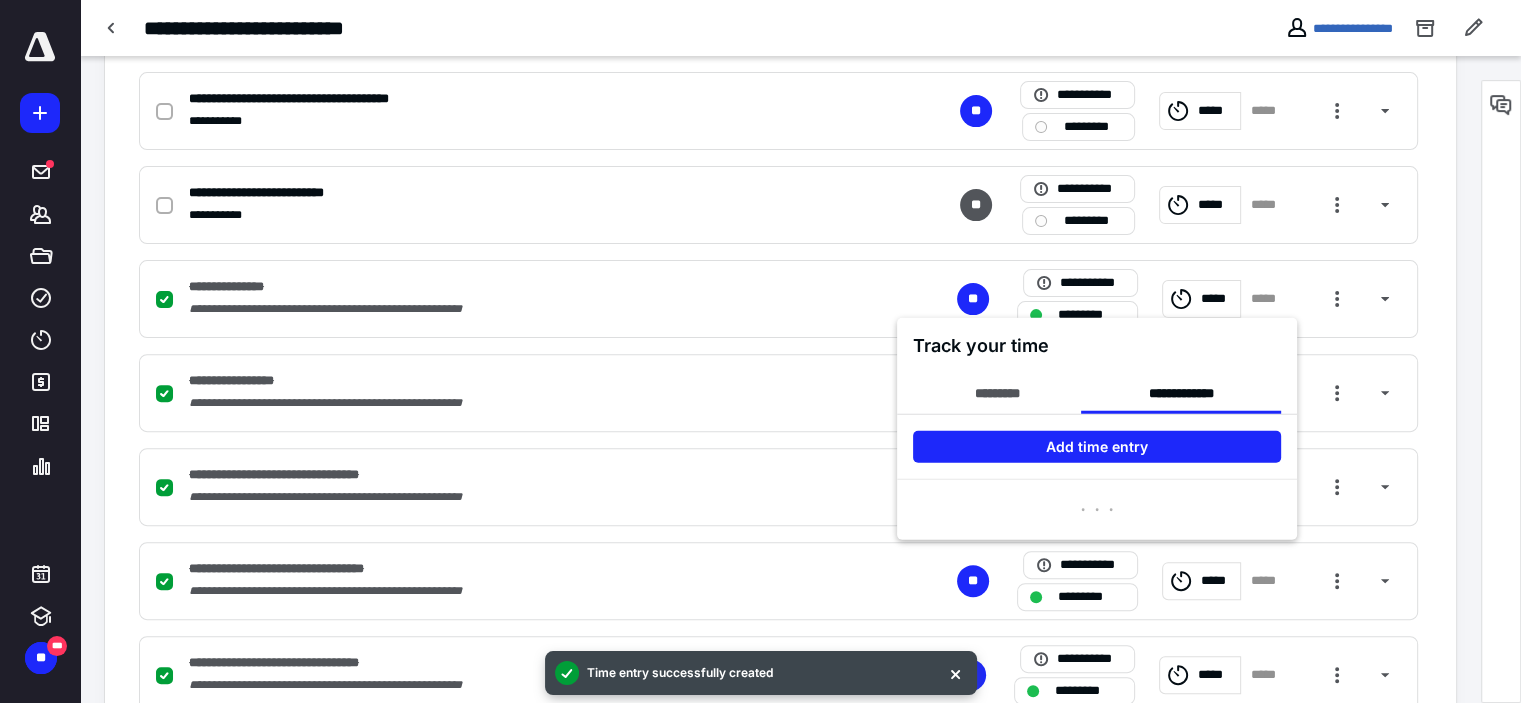 click at bounding box center (760, 351) 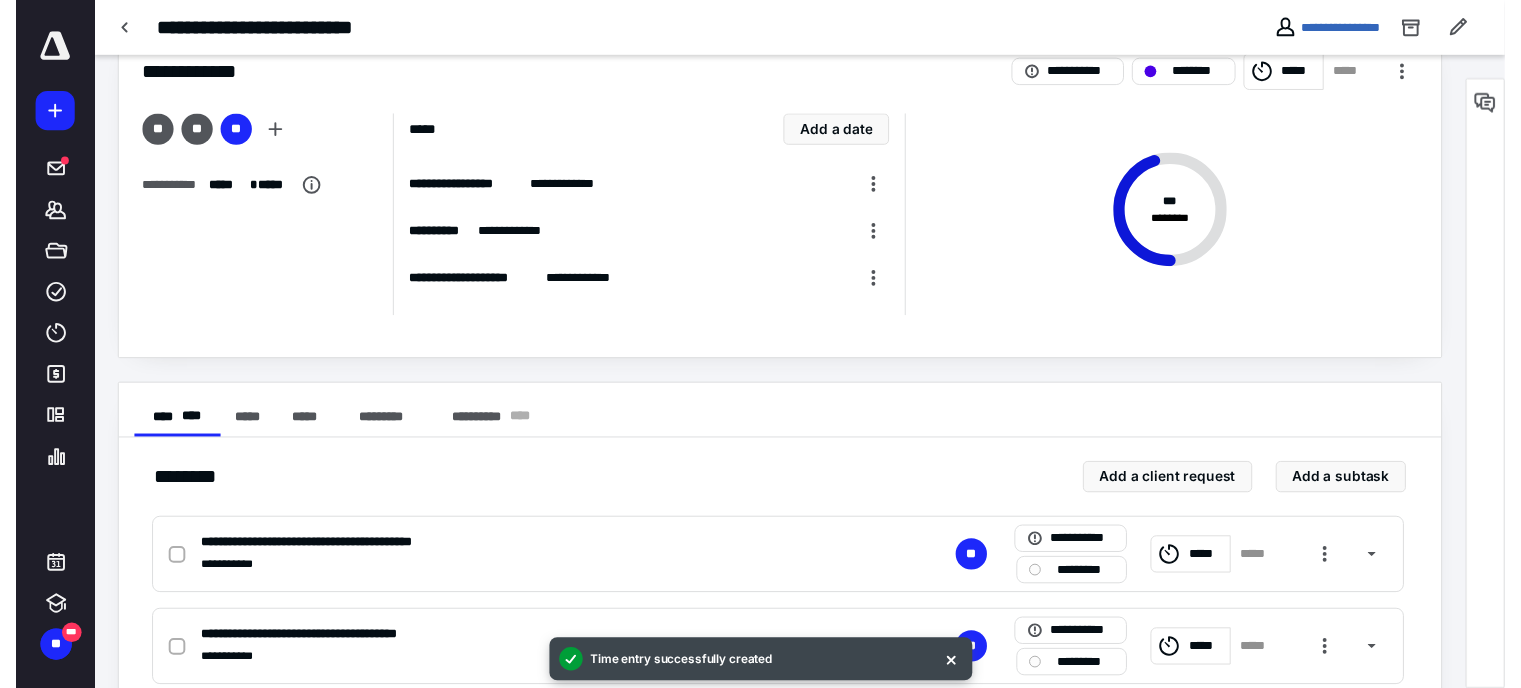 scroll, scrollTop: 0, scrollLeft: 0, axis: both 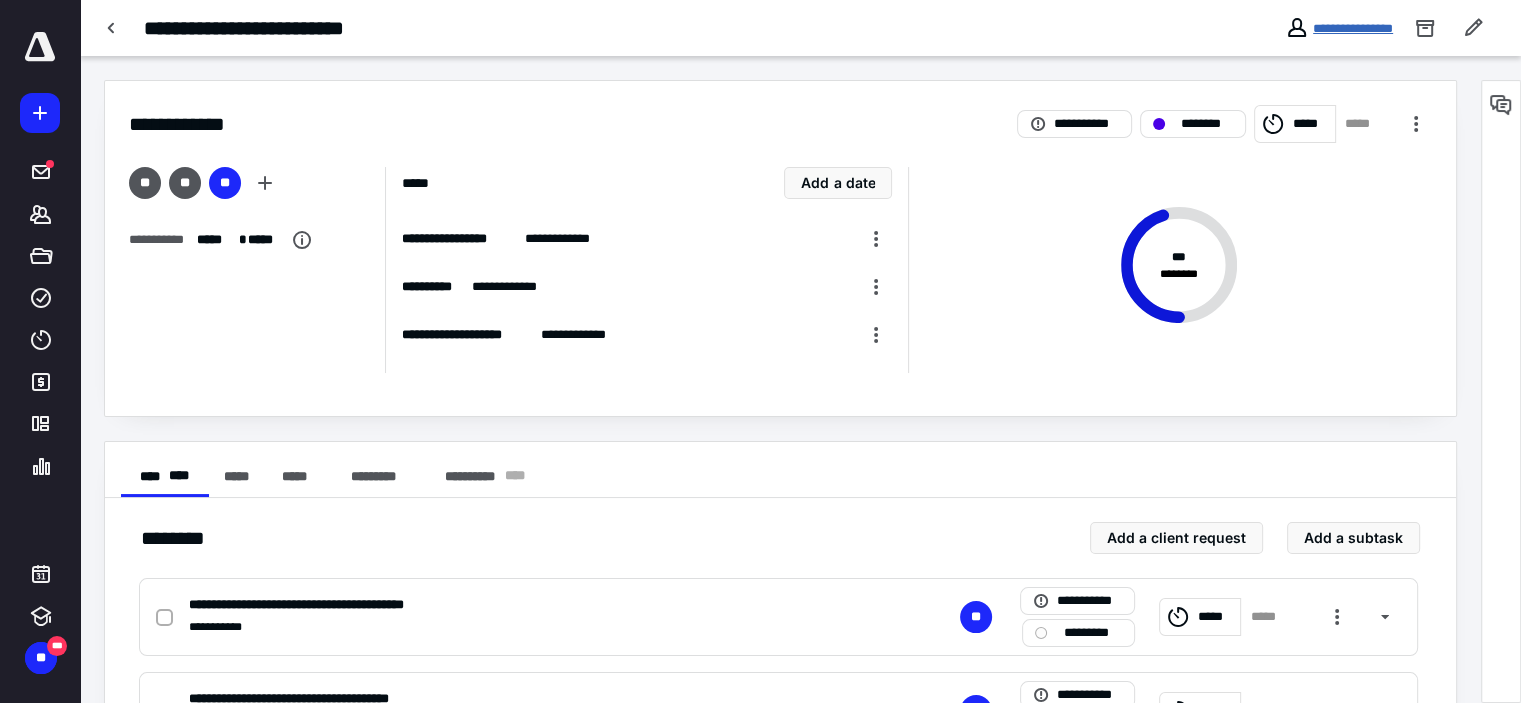 click on "**********" at bounding box center [1353, 28] 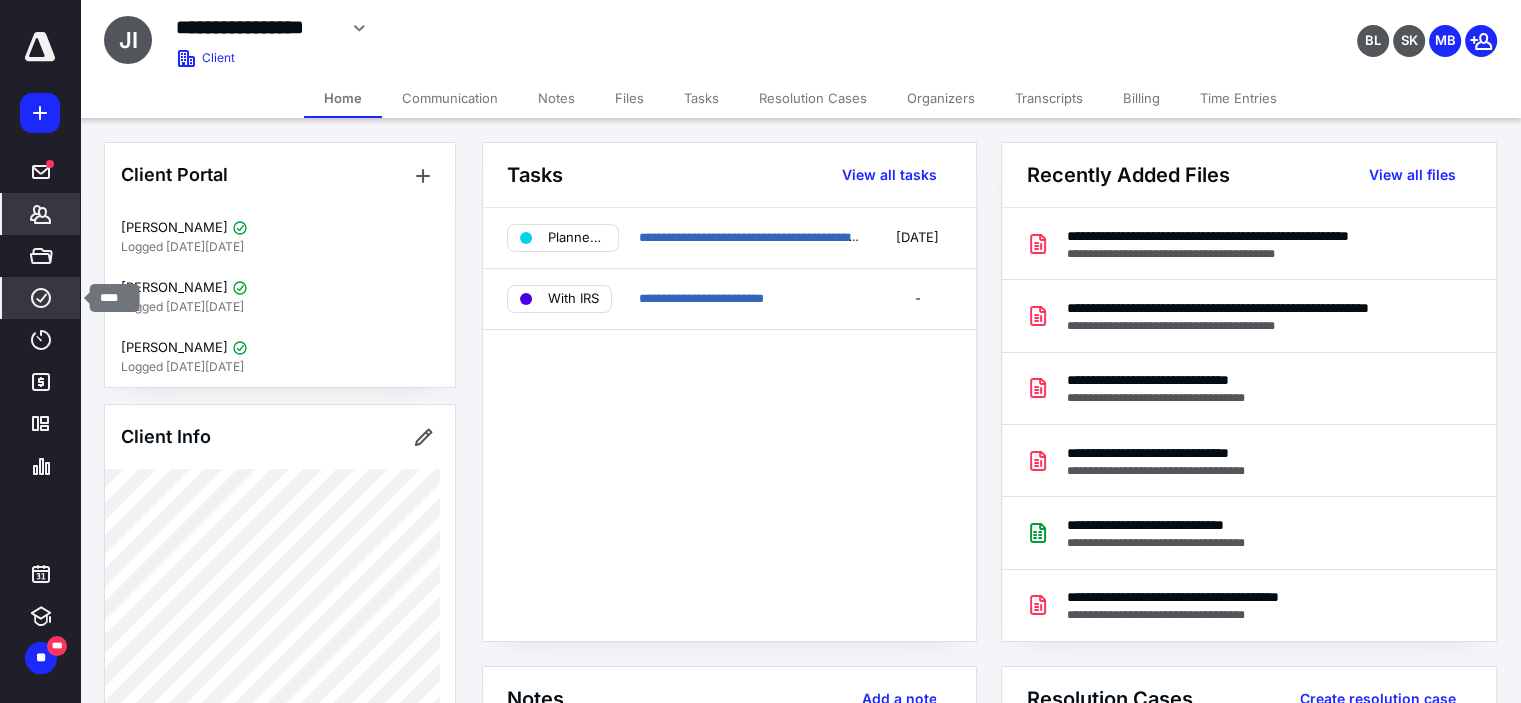 click 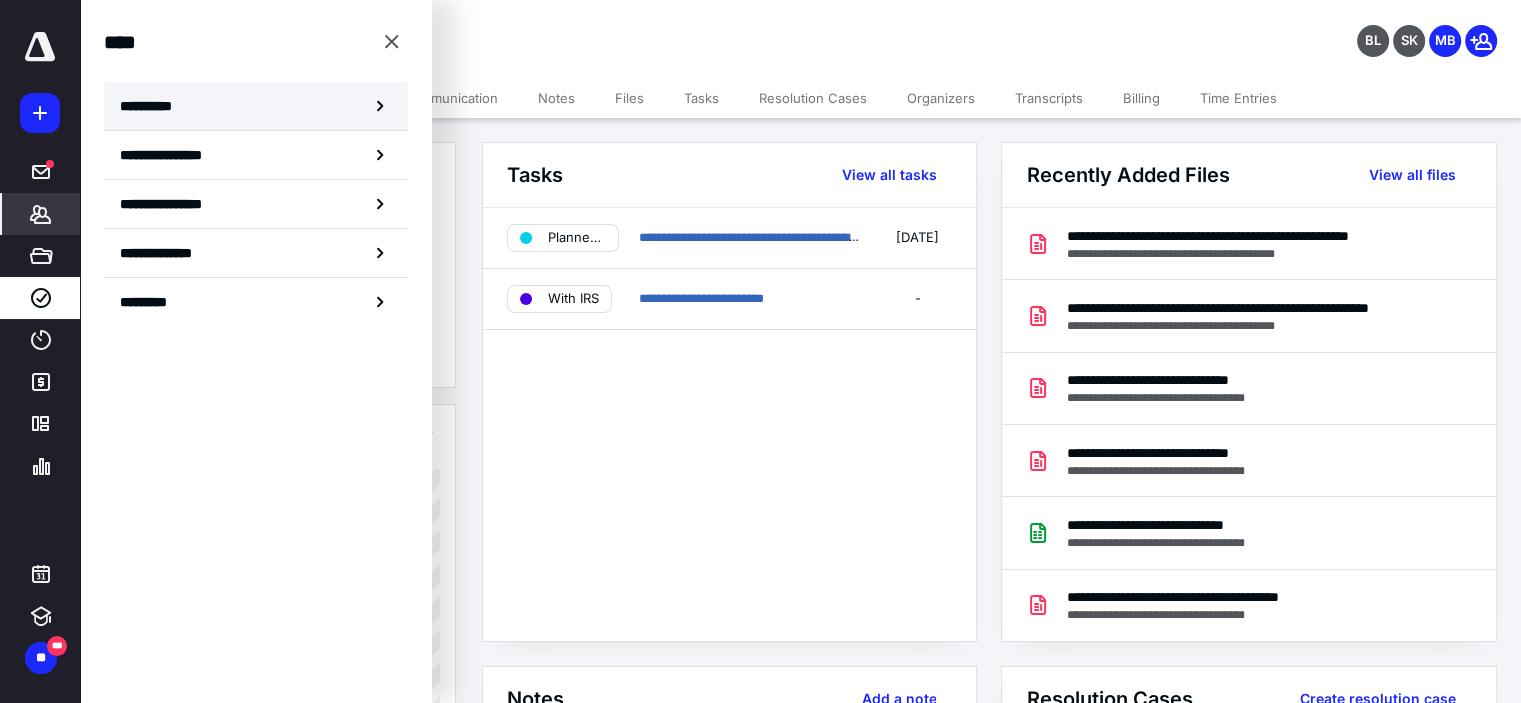 click on "**********" at bounding box center [153, 106] 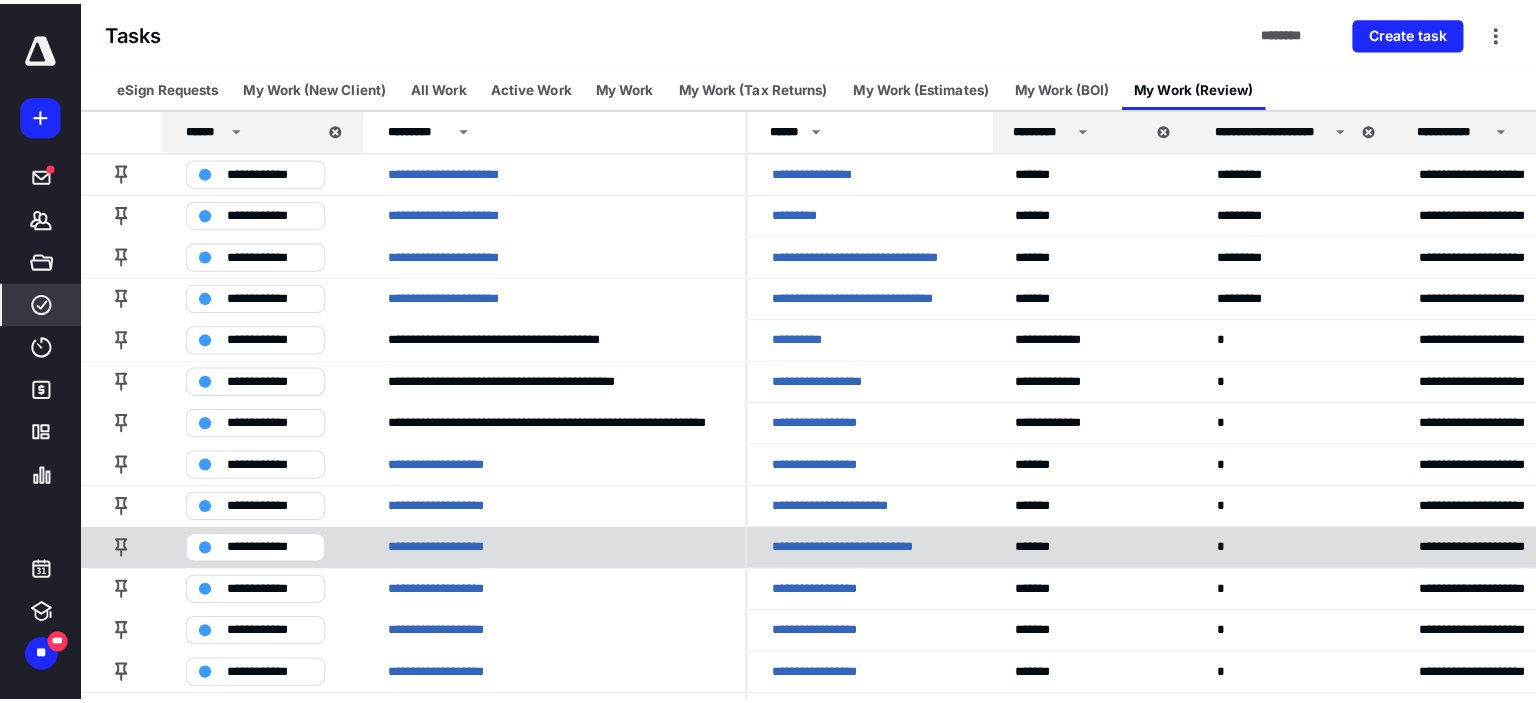 scroll, scrollTop: 0, scrollLeft: 0, axis: both 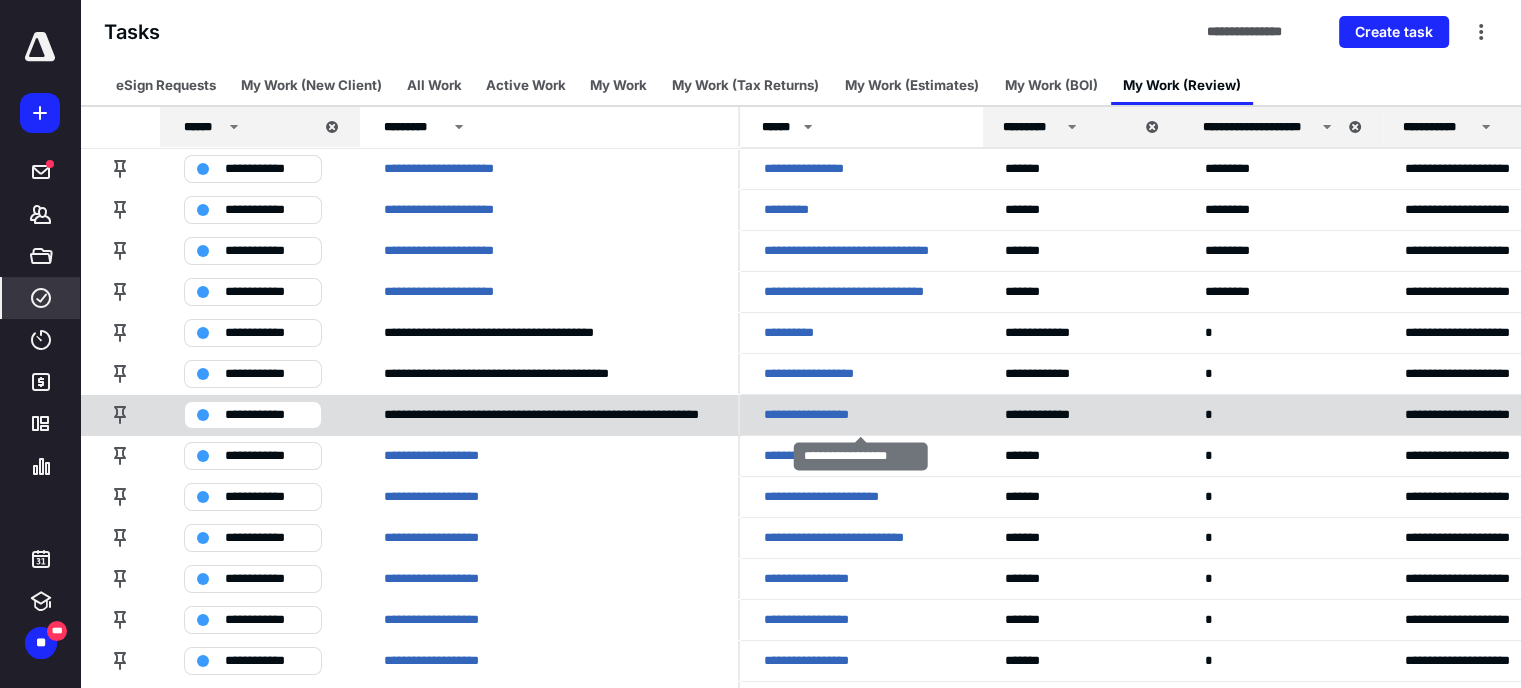 click on "**********" at bounding box center (825, 415) 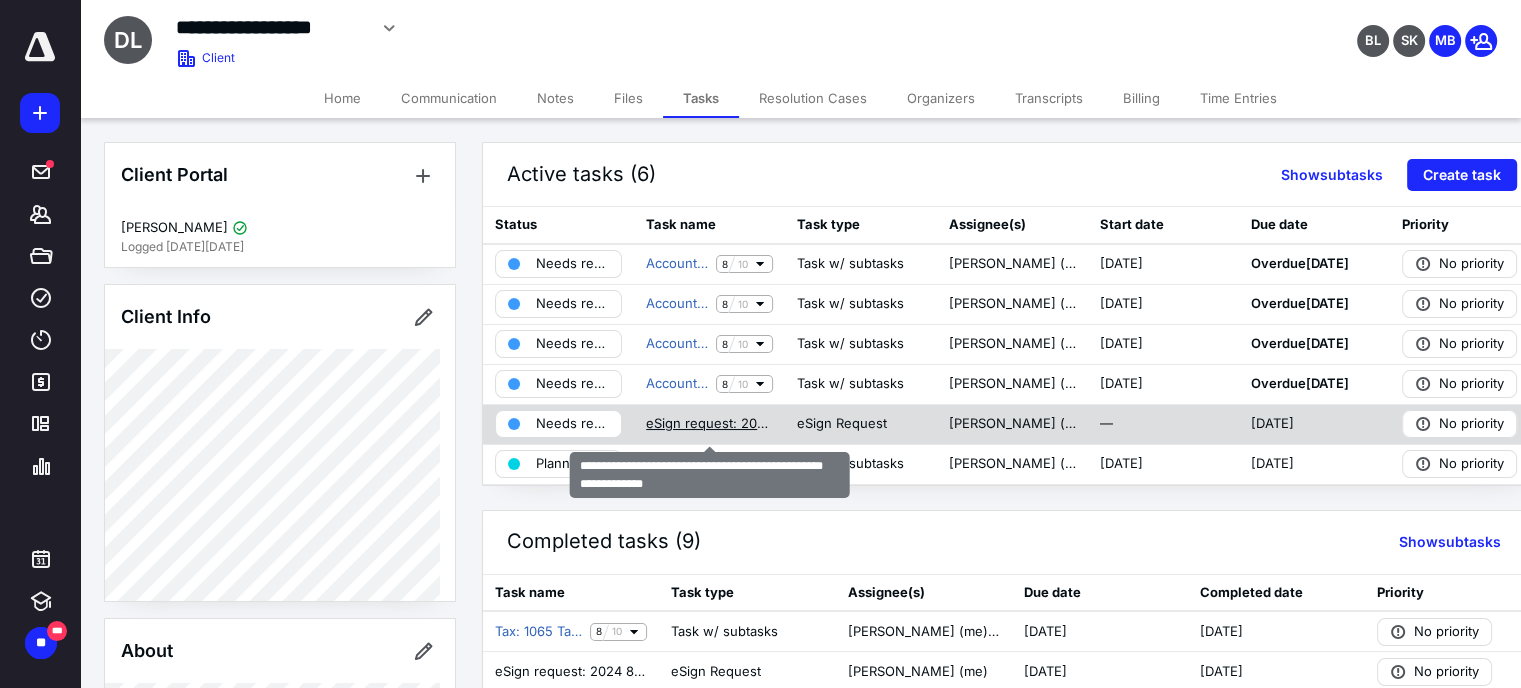 click on "eSign request: 2024 8879 - Superseding (DD San Marcos, LLC).pdf" at bounding box center (709, 424) 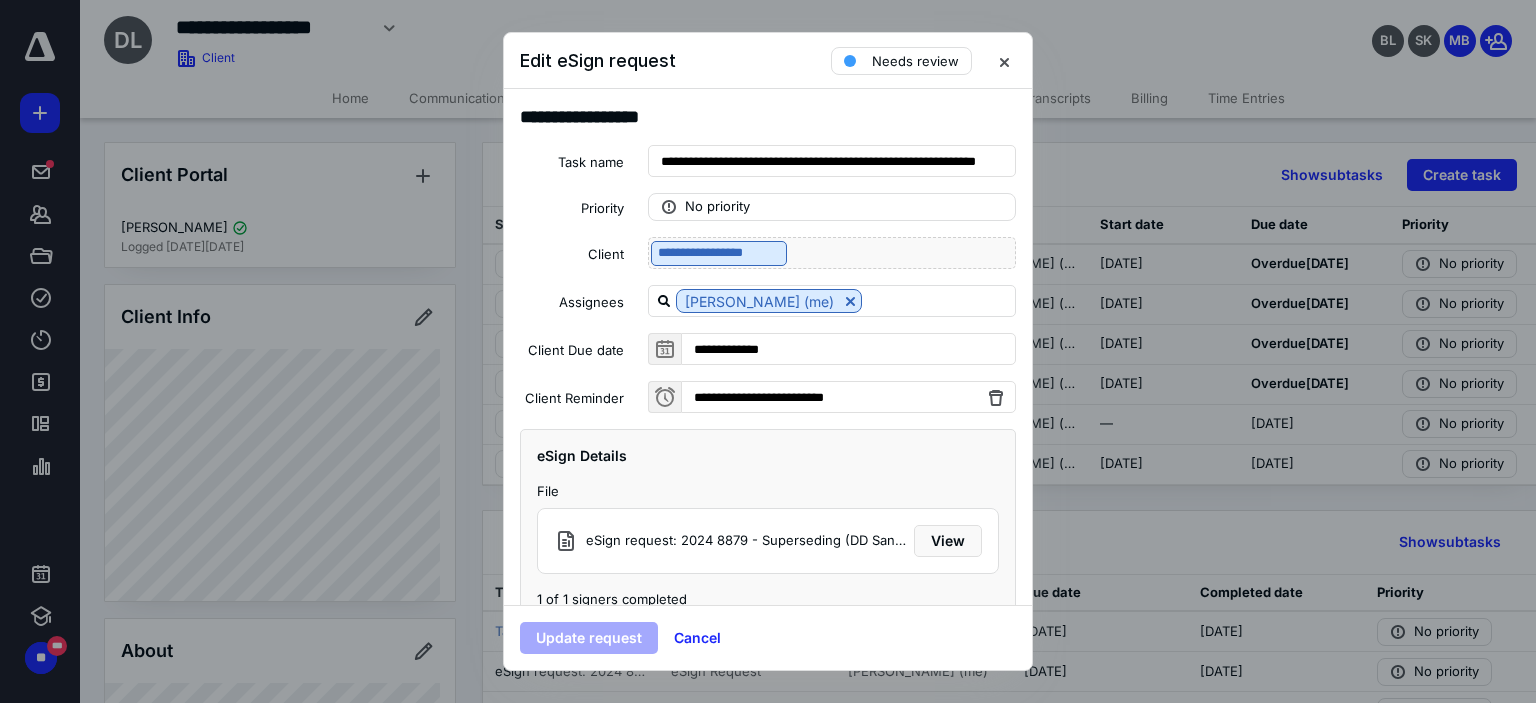 scroll, scrollTop: 128, scrollLeft: 0, axis: vertical 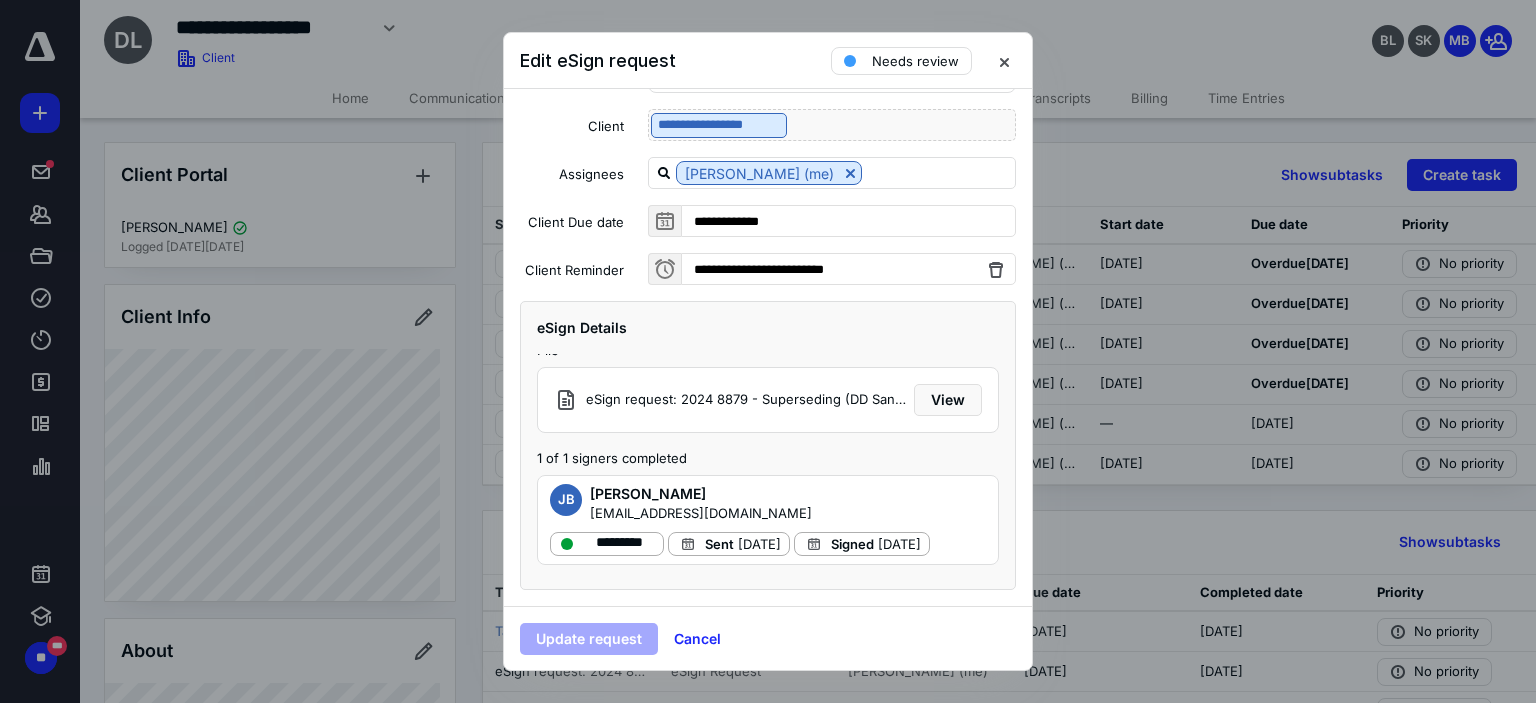 click at bounding box center (1004, 61) 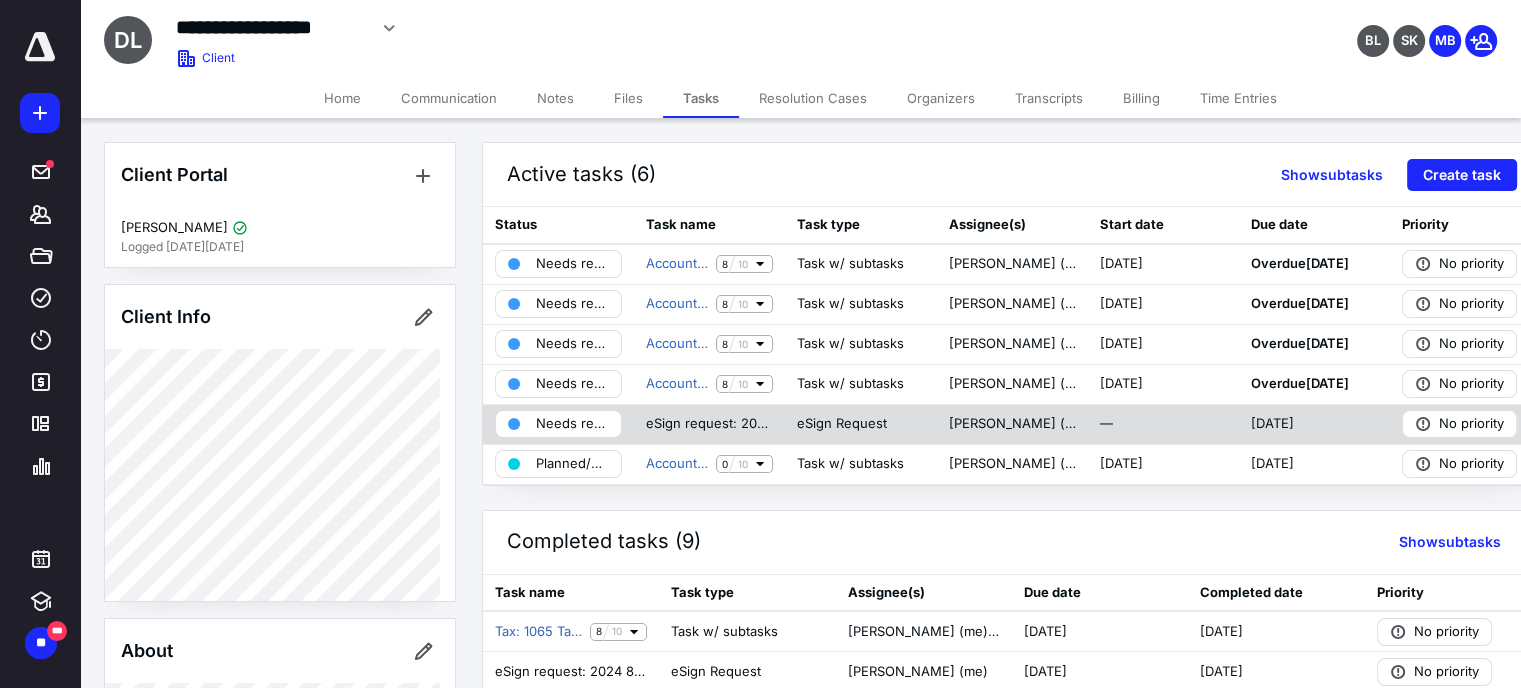 click on "Needs review" at bounding box center (572, 424) 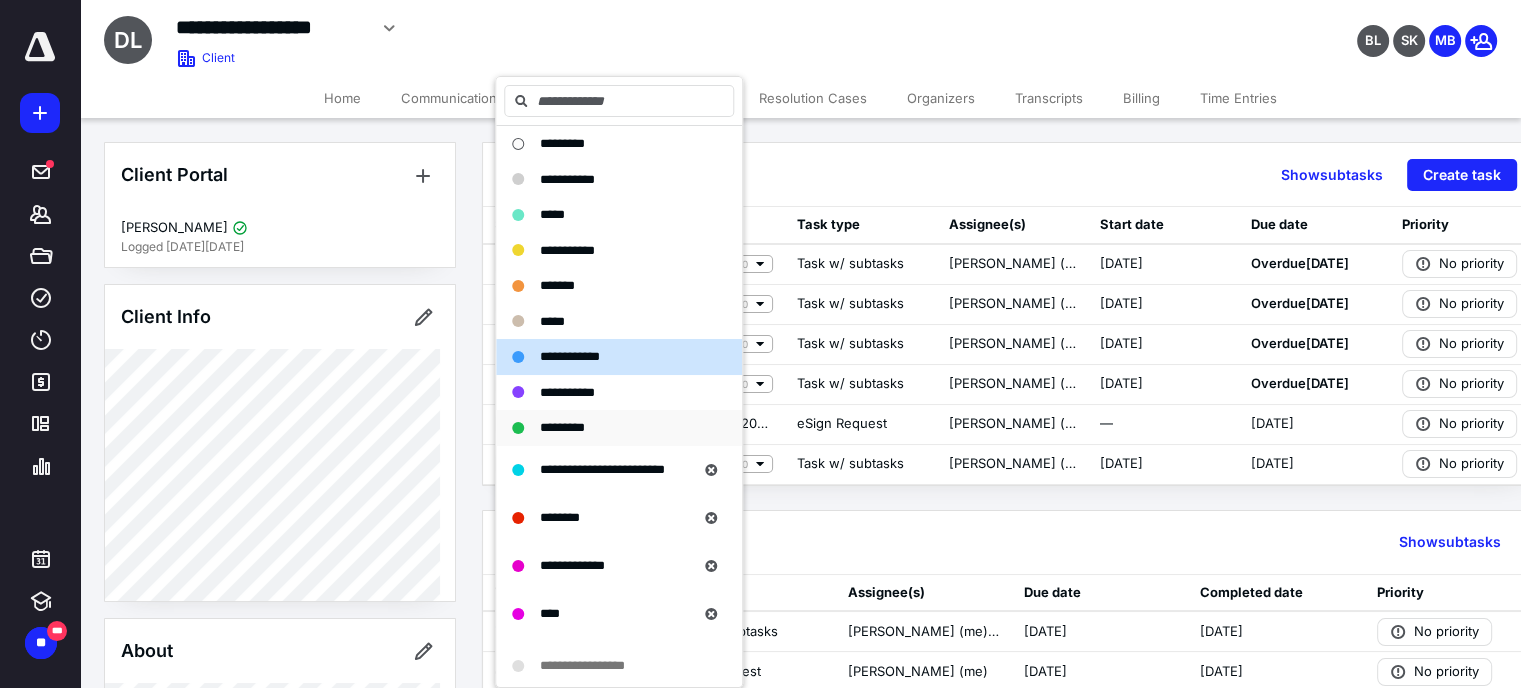 click on "*********" at bounding box center [562, 427] 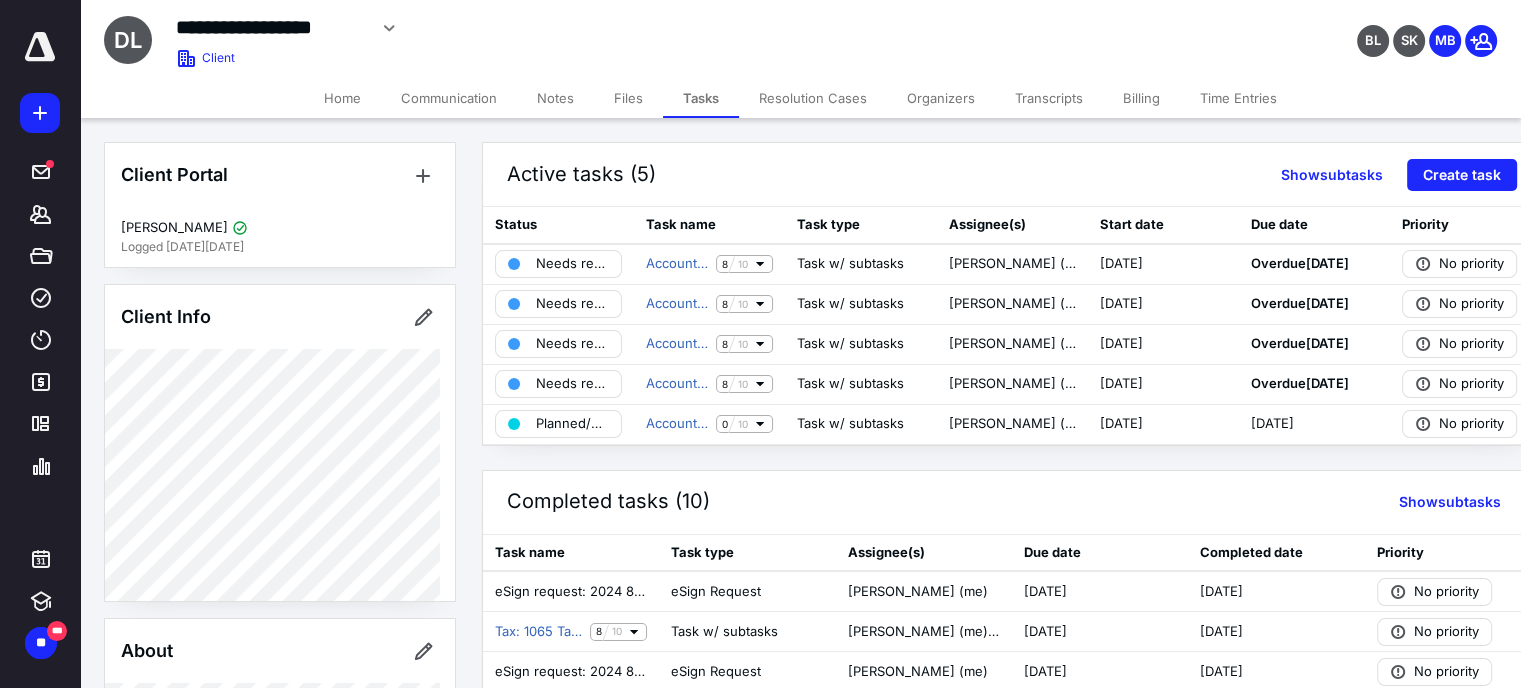 click on "Home" at bounding box center [342, 98] 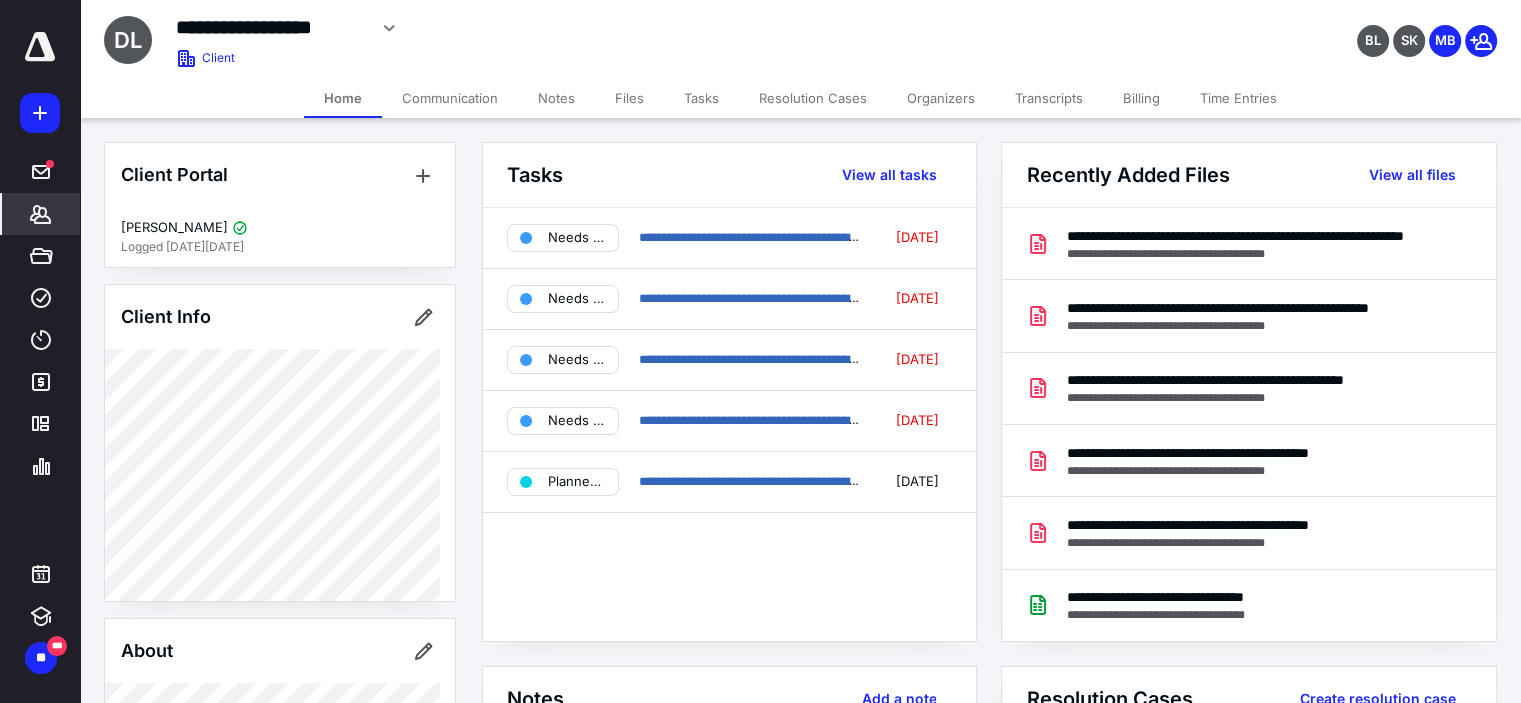 click on "Files" at bounding box center [629, 98] 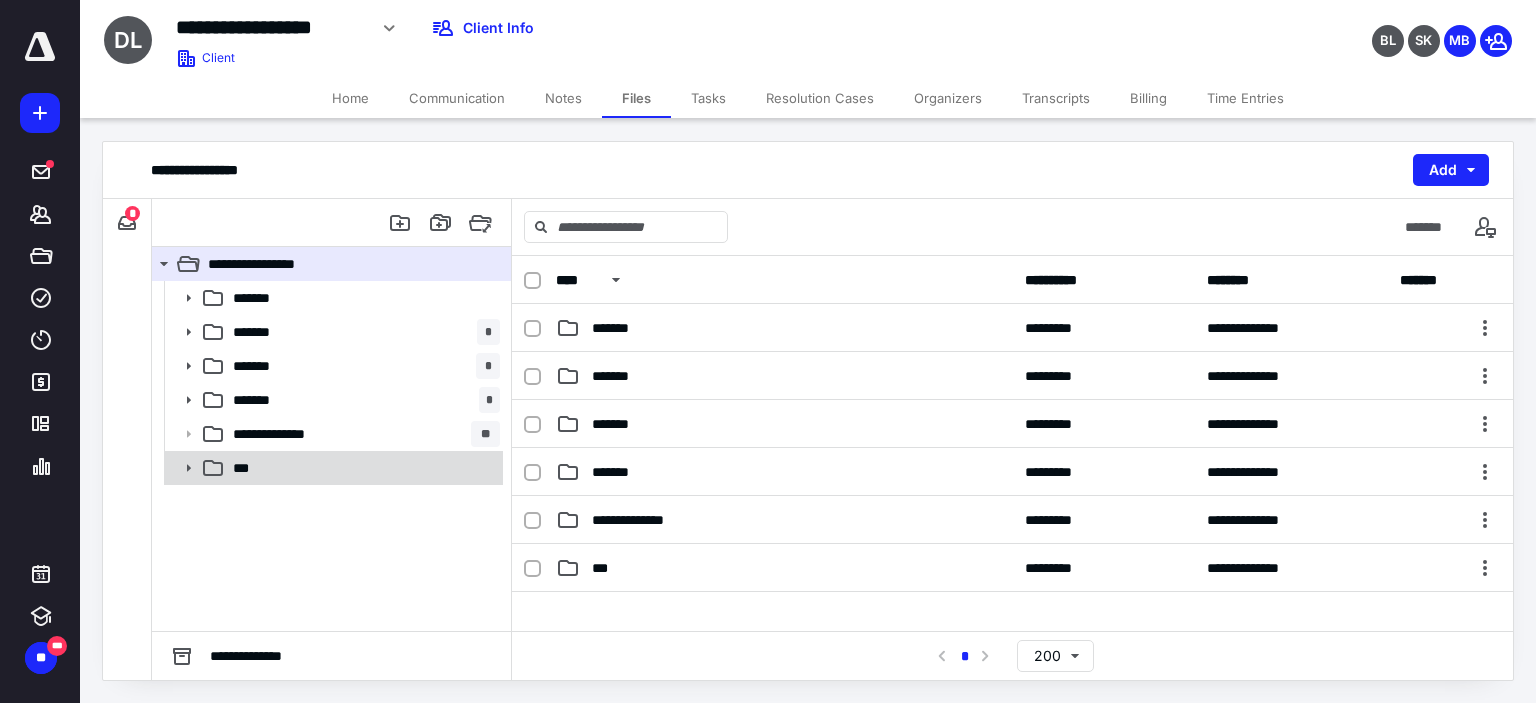 click 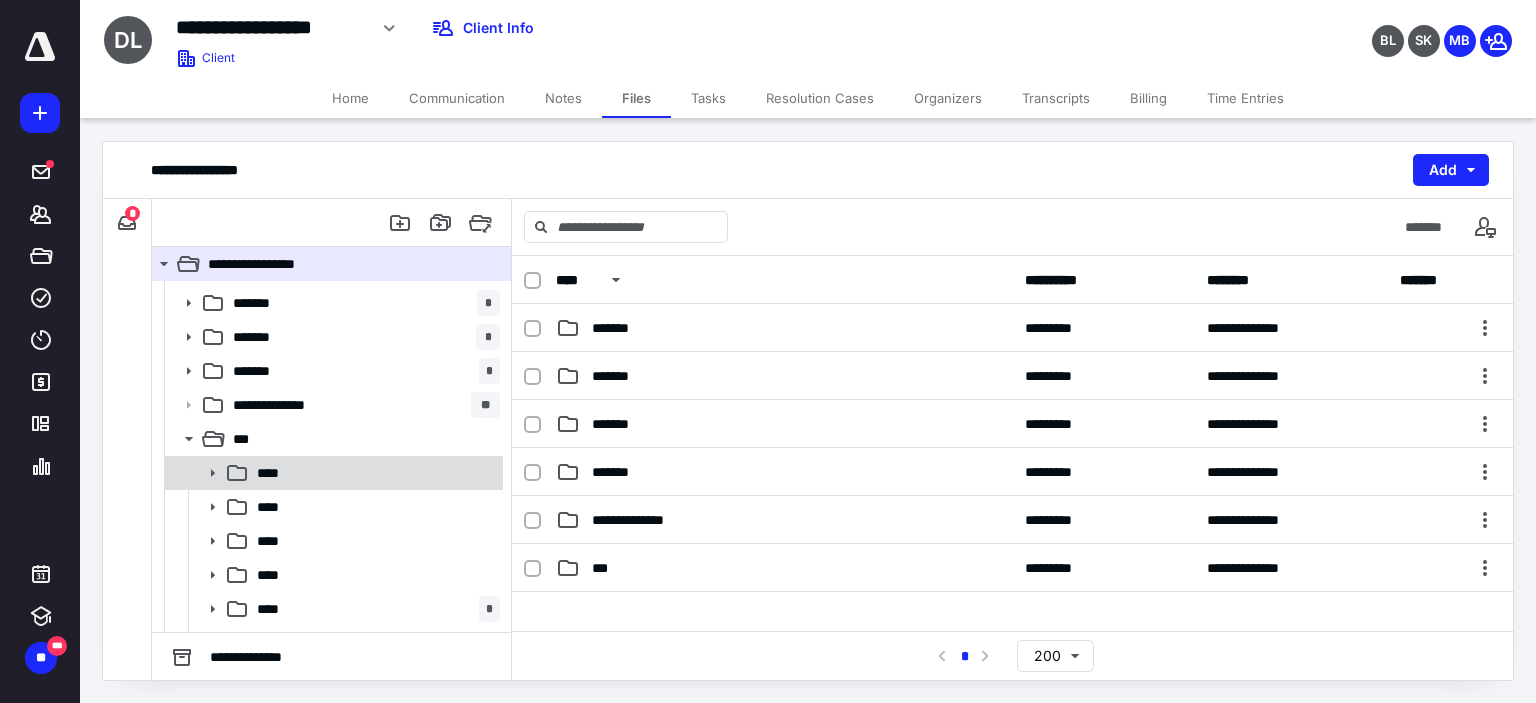 scroll, scrollTop: 56, scrollLeft: 0, axis: vertical 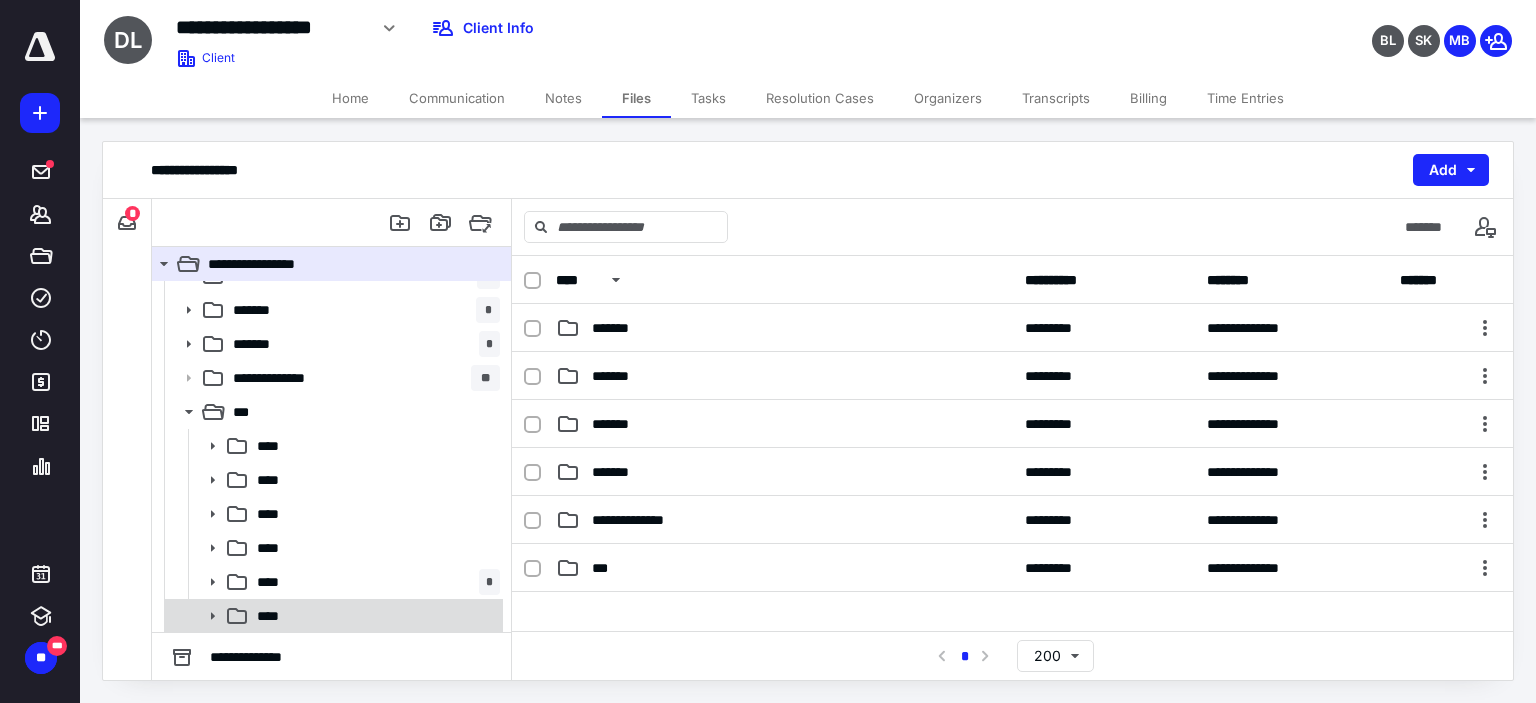 click 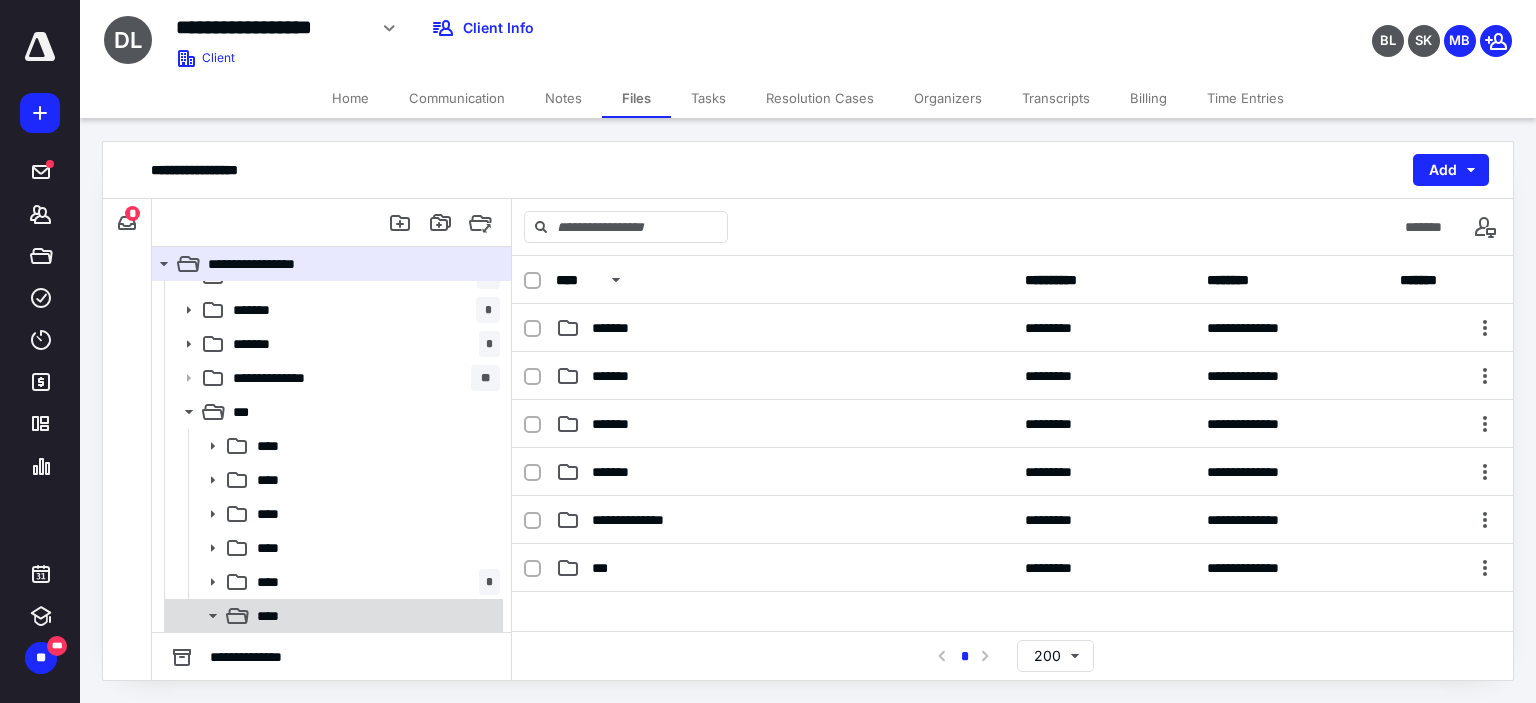 scroll, scrollTop: 124, scrollLeft: 0, axis: vertical 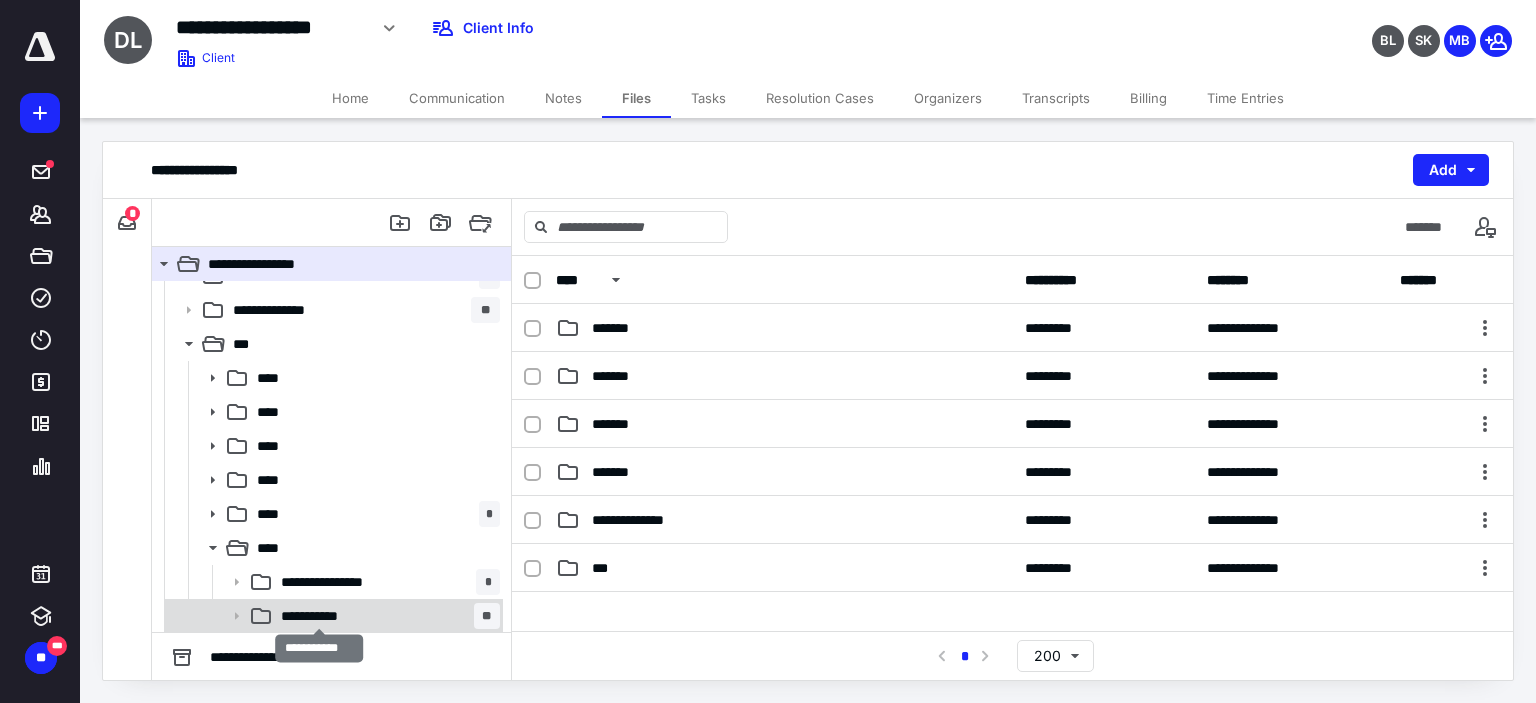 click on "**********" at bounding box center (320, 616) 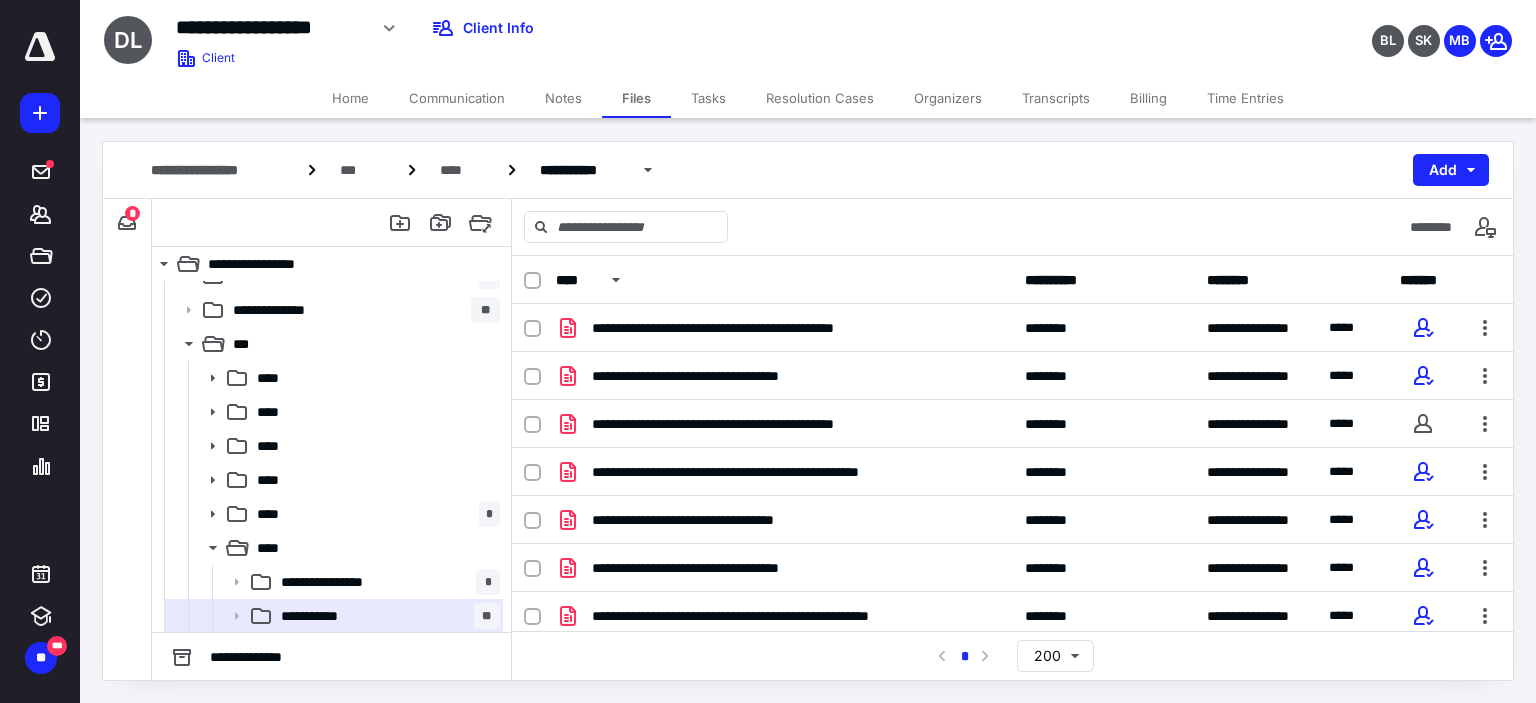 click on "*" at bounding box center (132, 213) 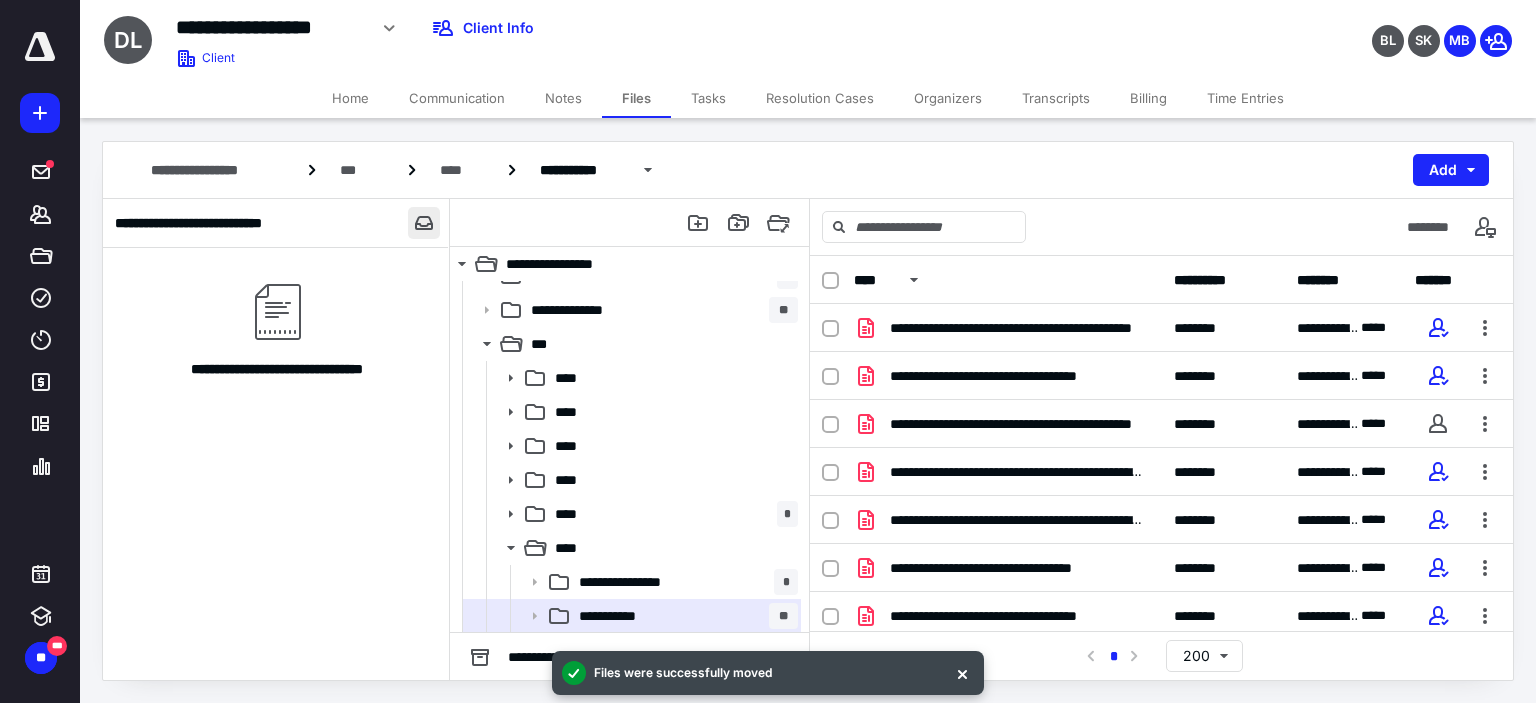 click at bounding box center (424, 223) 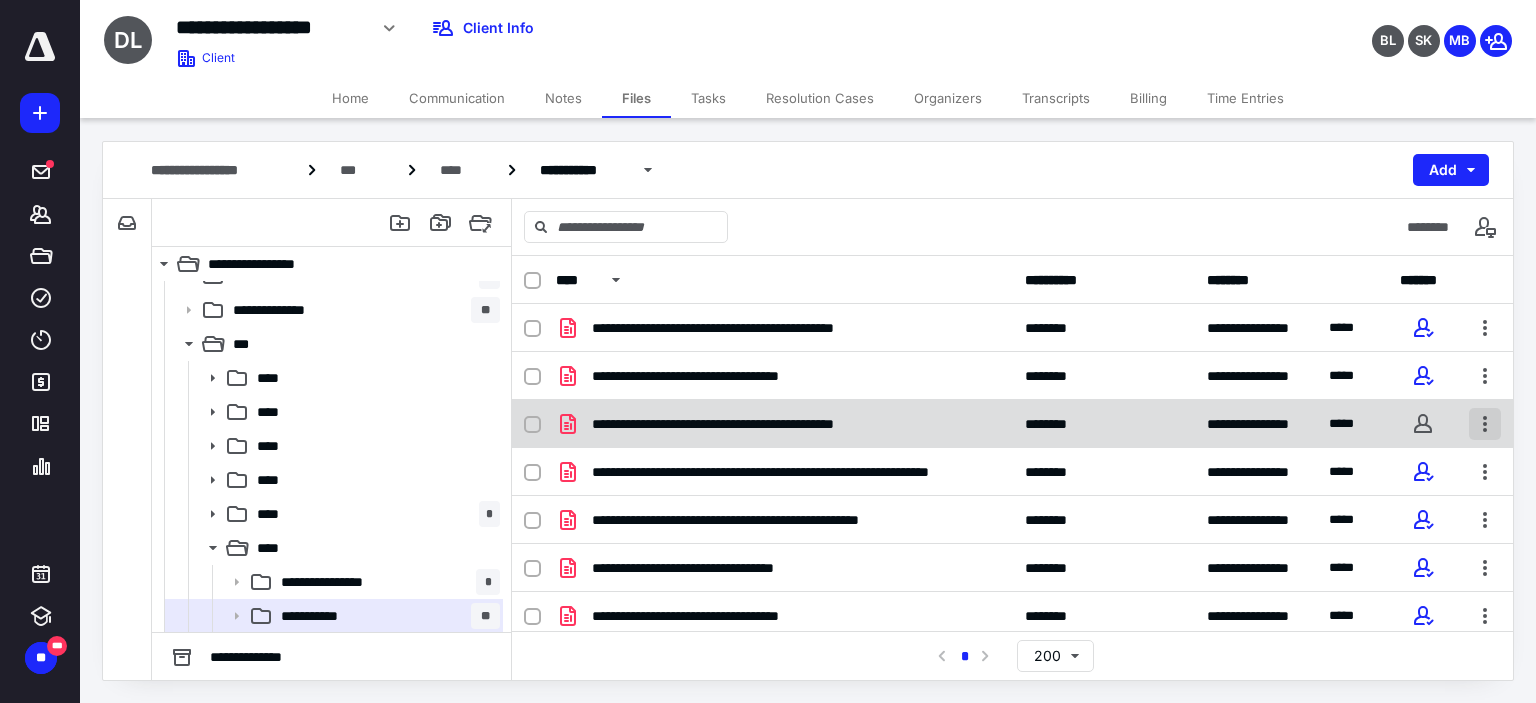 click at bounding box center (1485, 424) 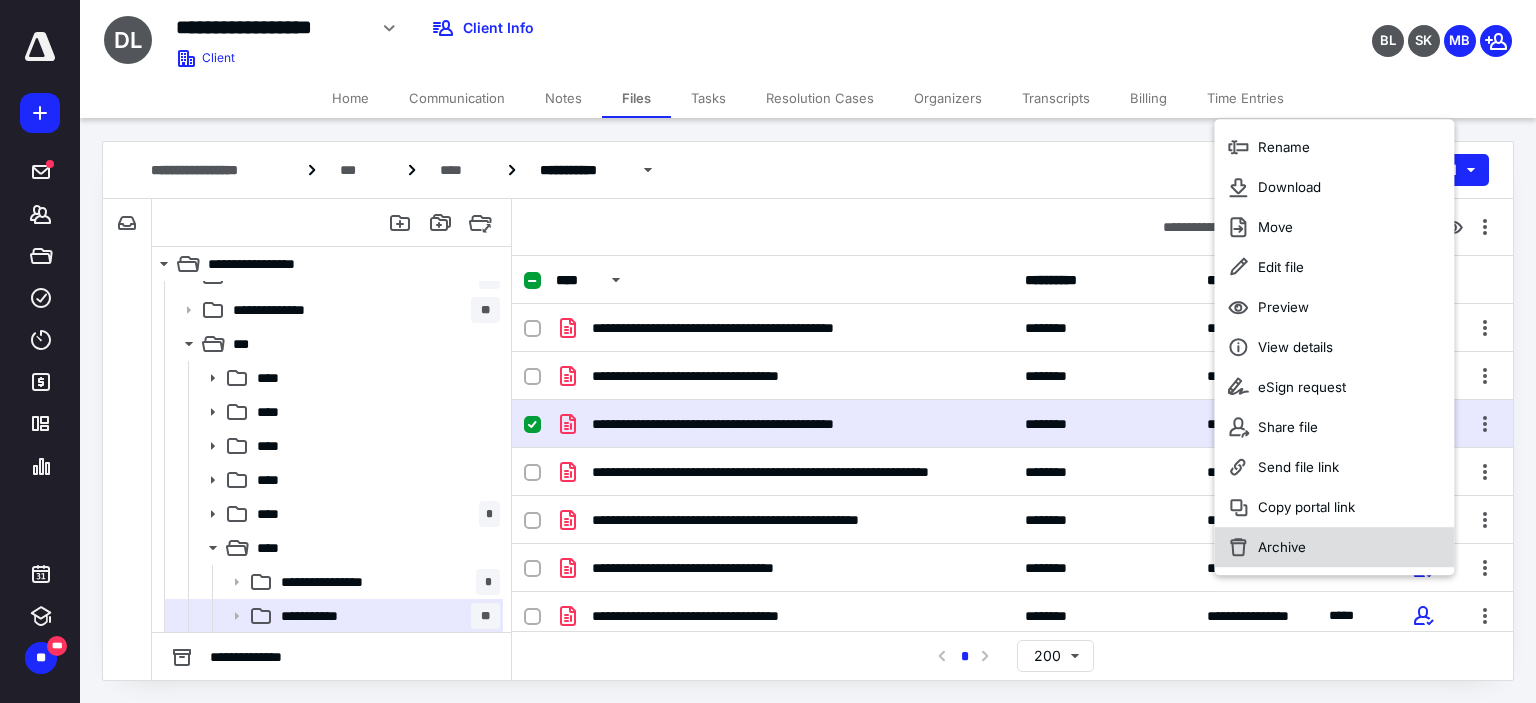 click on "Archive" at bounding box center (1334, 547) 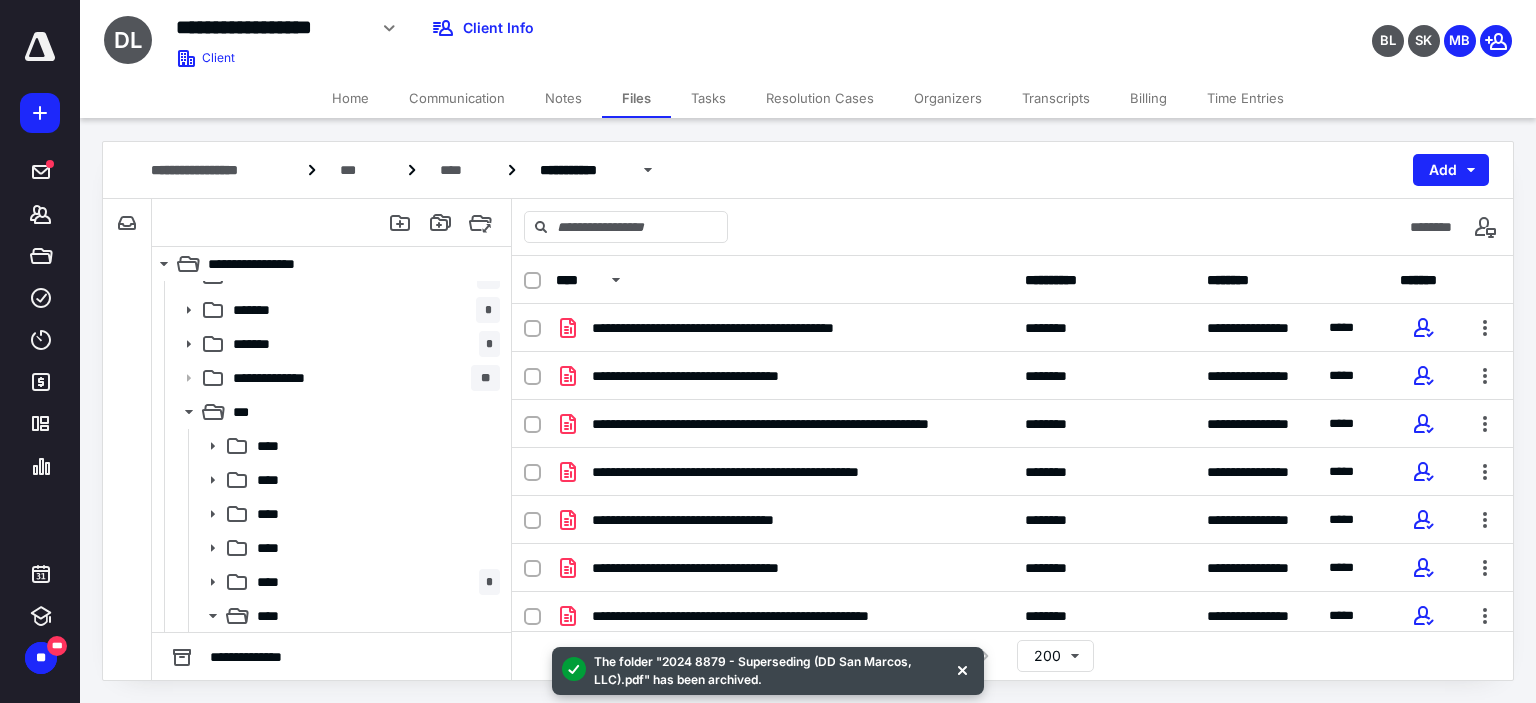 scroll, scrollTop: 124, scrollLeft: 0, axis: vertical 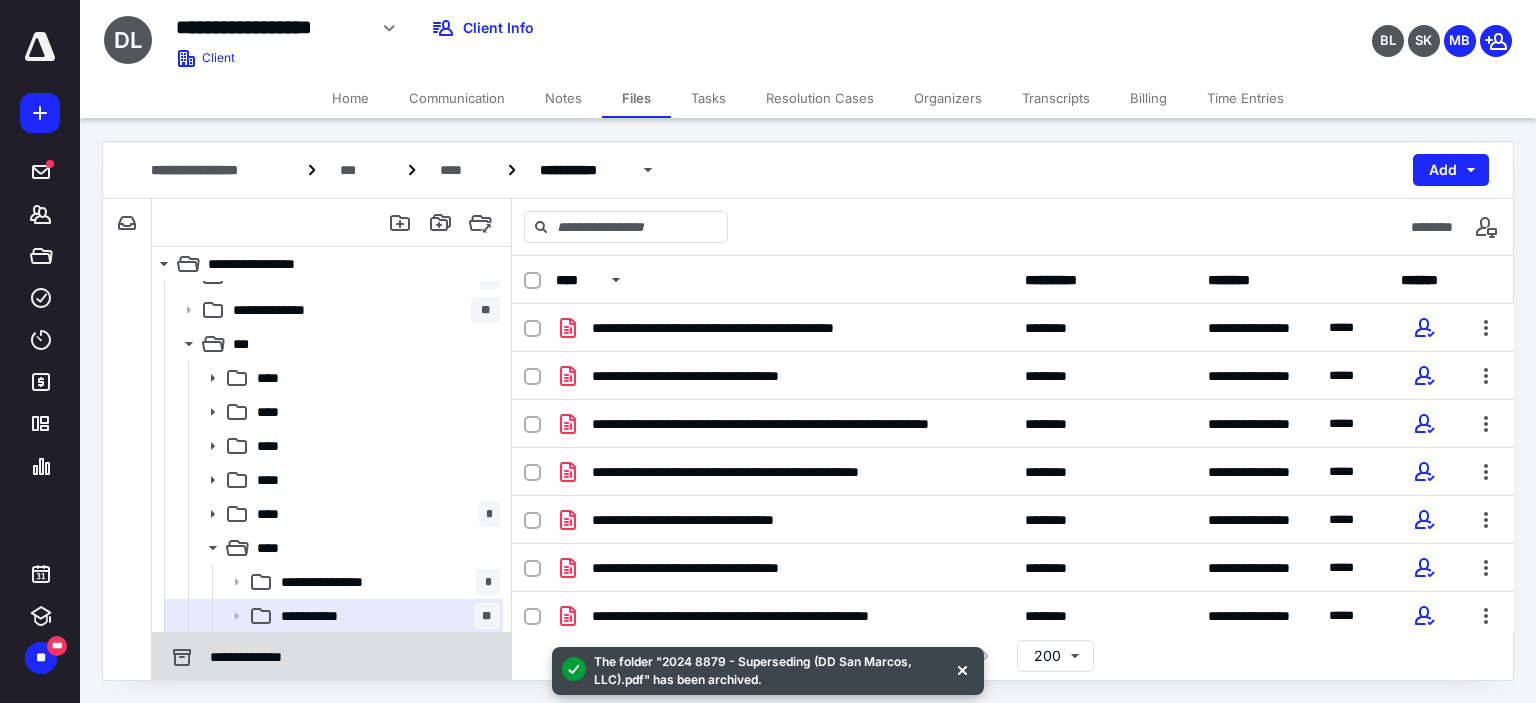 click on "**********" at bounding box center (255, 657) 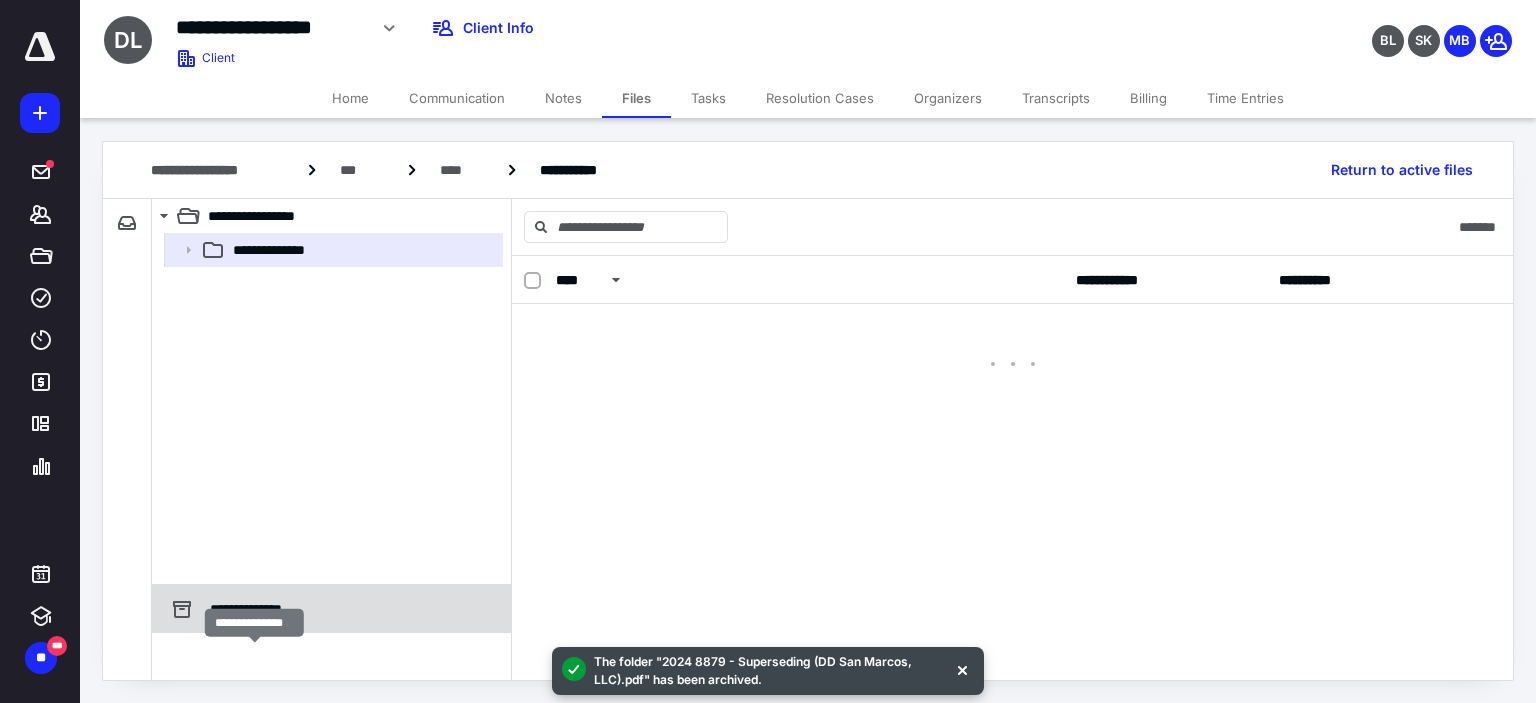 scroll, scrollTop: 0, scrollLeft: 0, axis: both 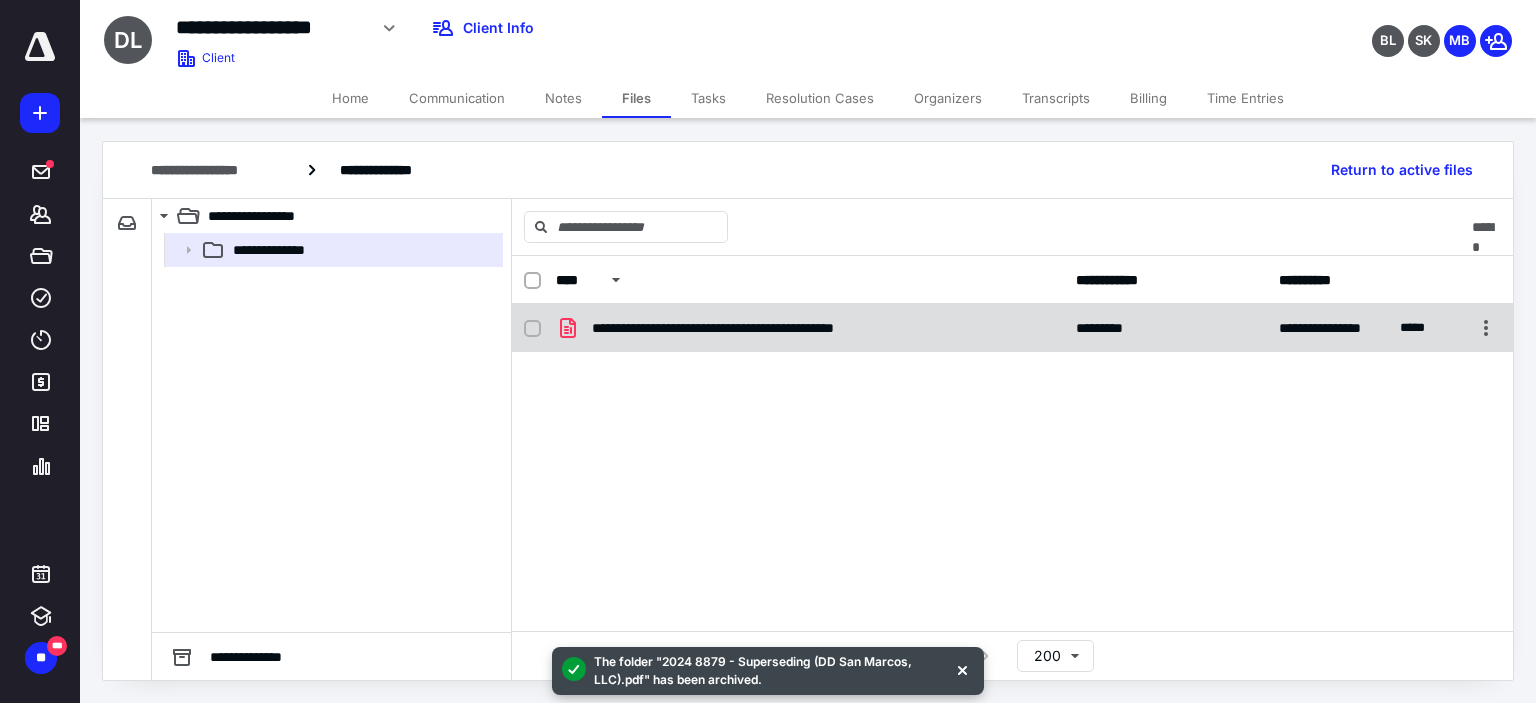 click 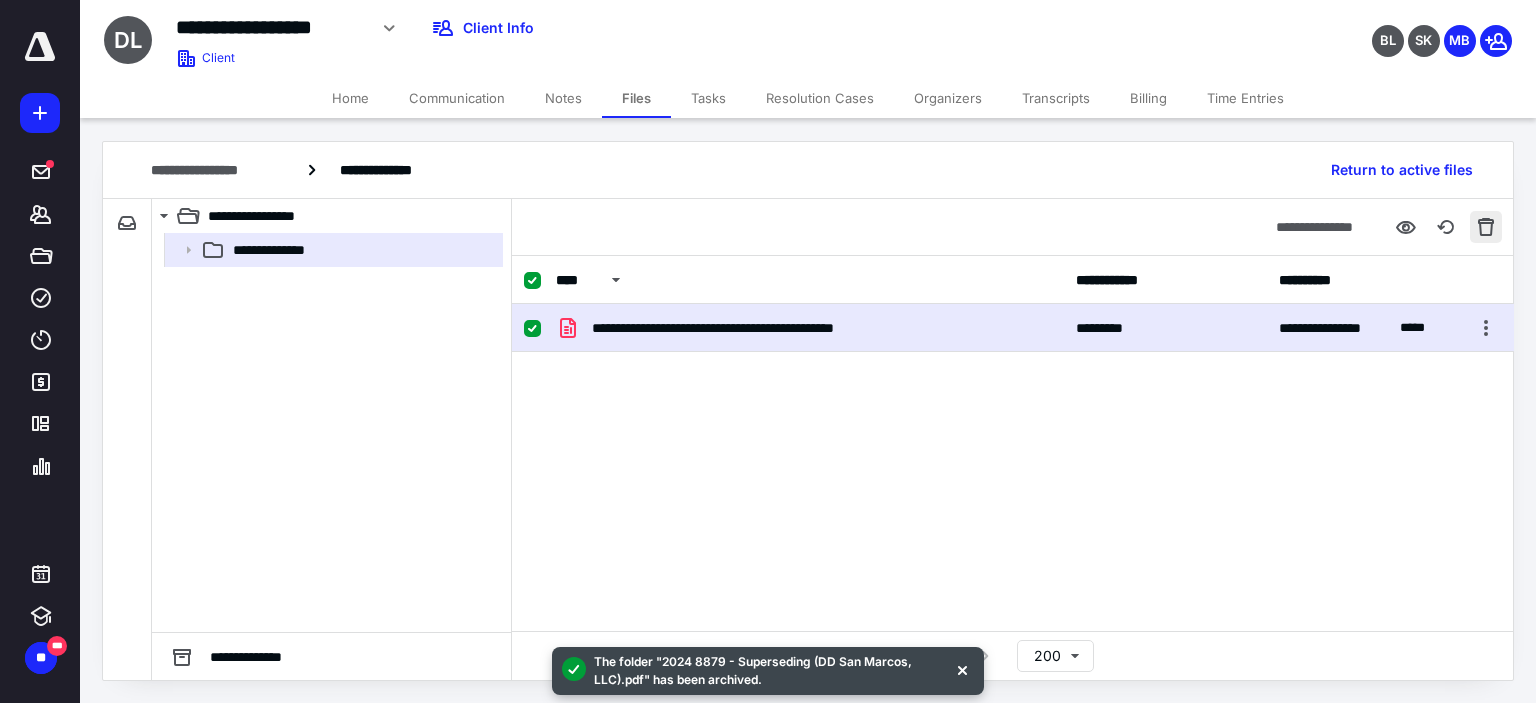 click at bounding box center (1486, 227) 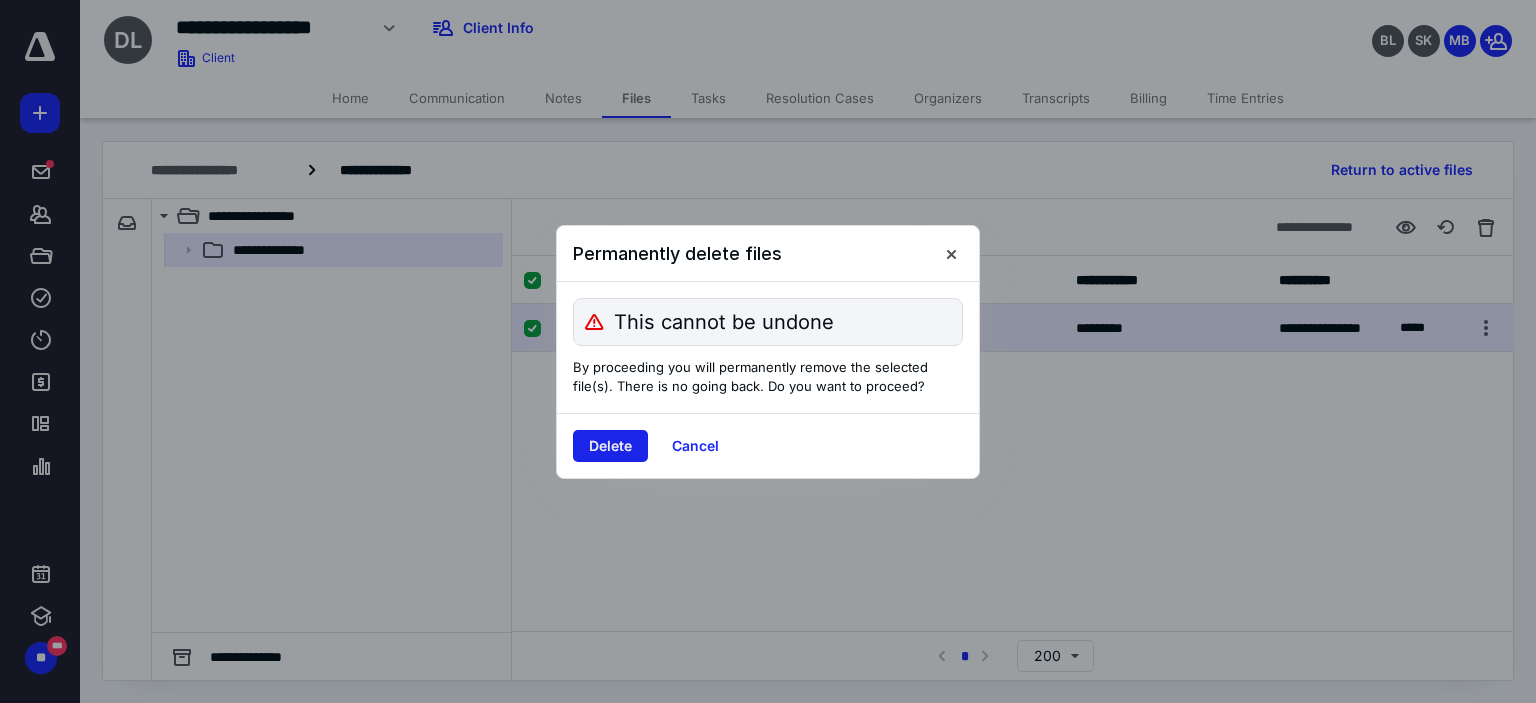 click on "Delete" at bounding box center (610, 446) 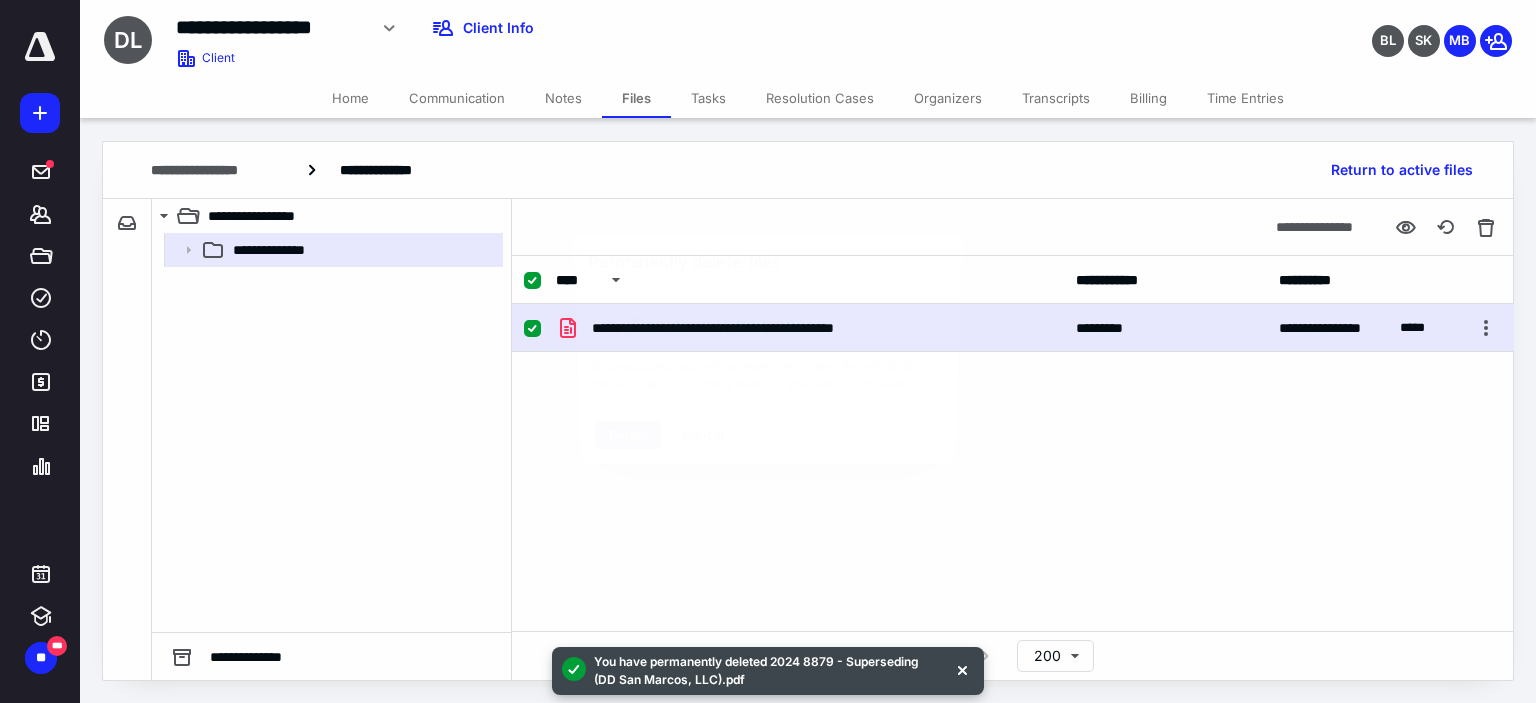 checkbox on "false" 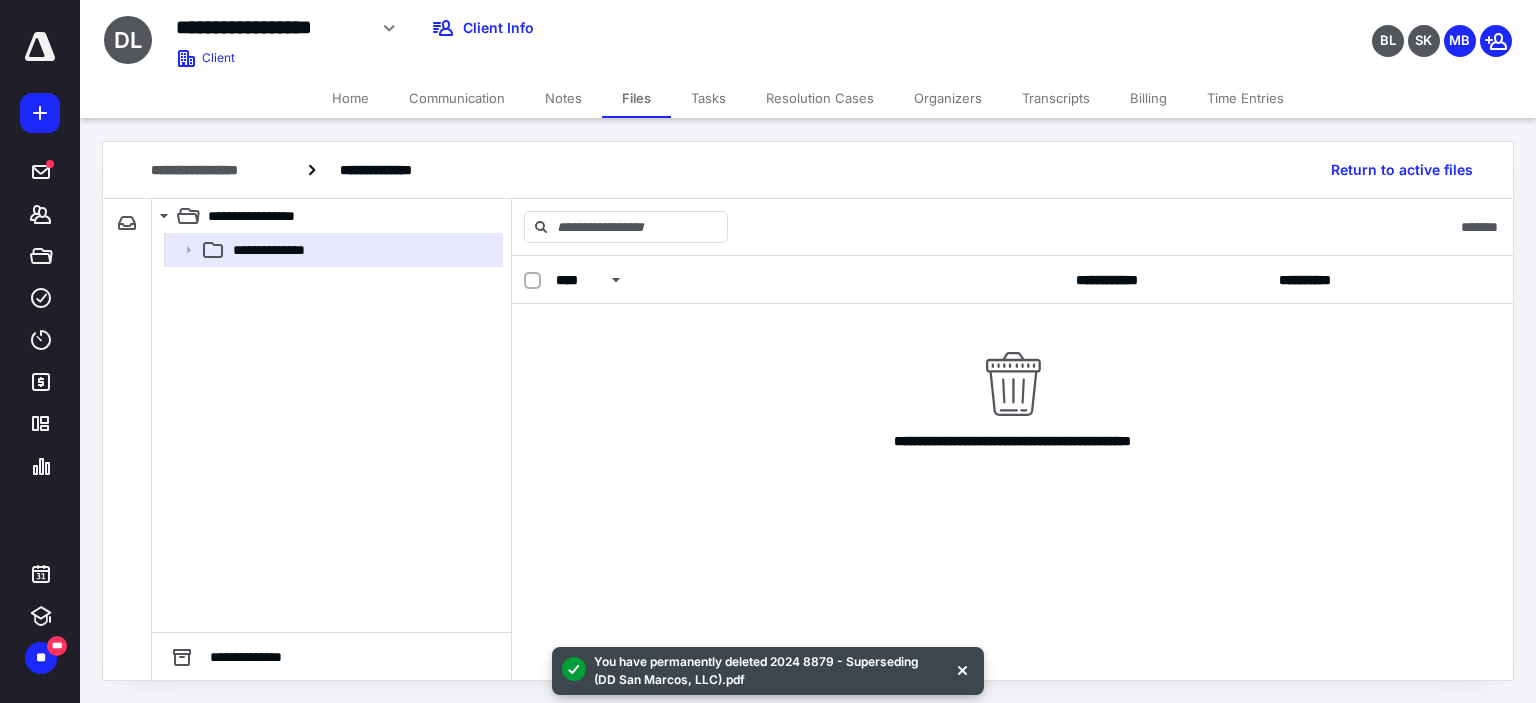 click on "Tasks" at bounding box center (708, 98) 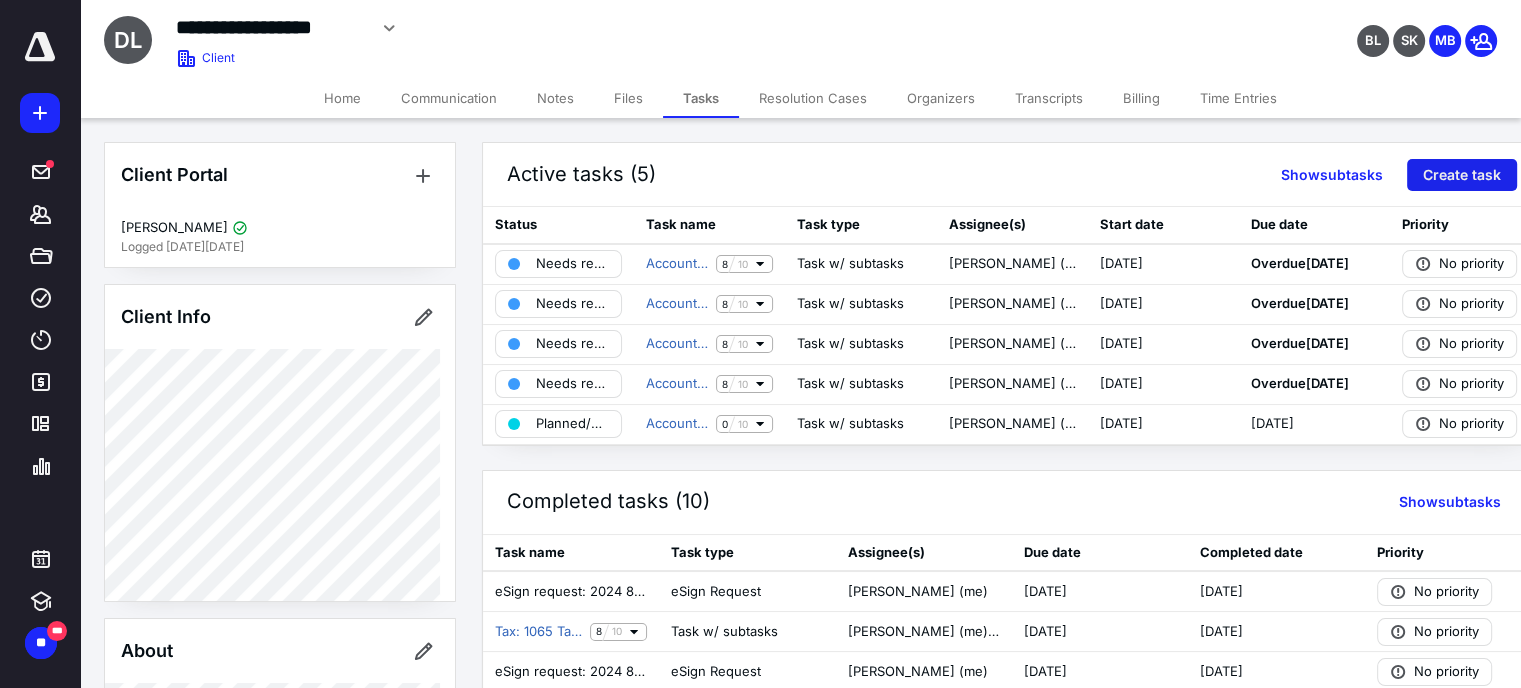 click on "Create task" at bounding box center [1462, 175] 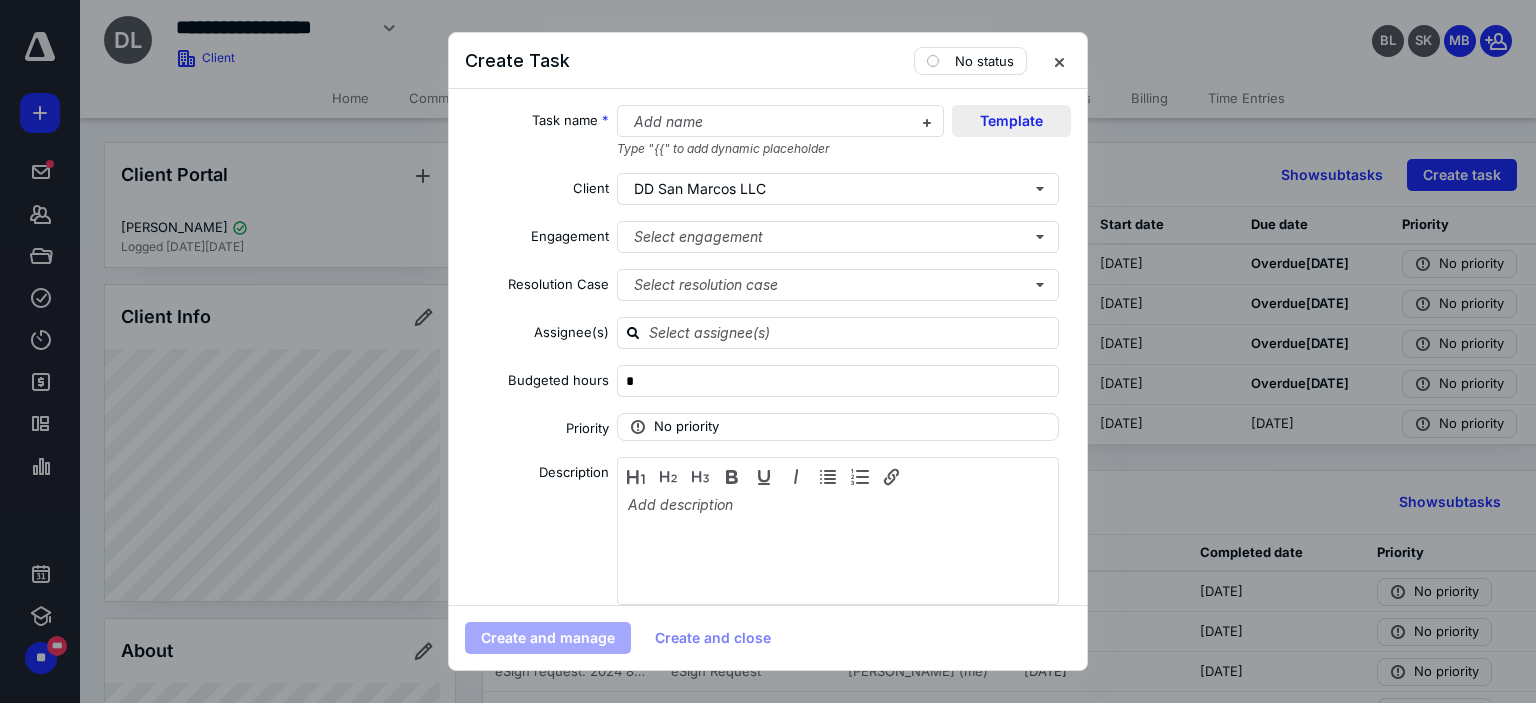 click on "Template" at bounding box center [1011, 121] 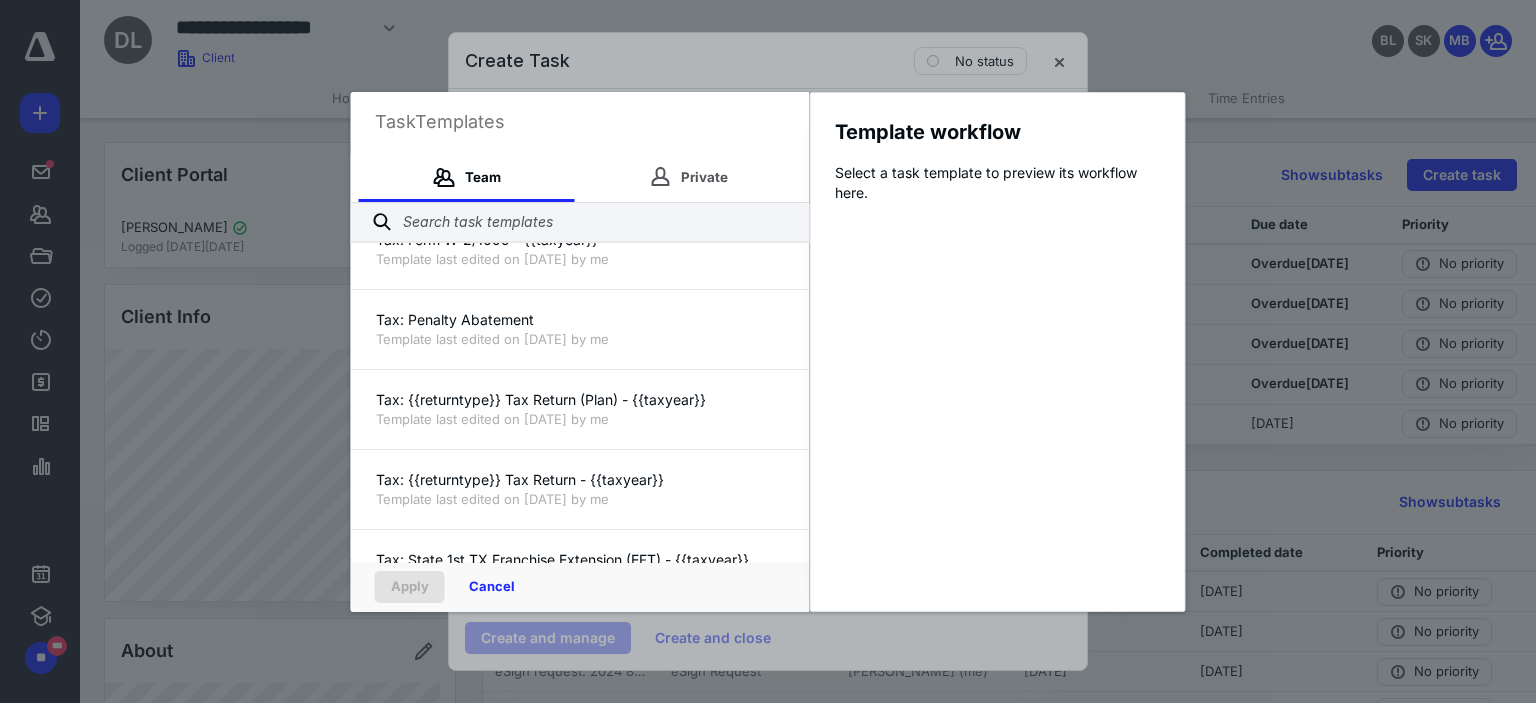 scroll, scrollTop: 777, scrollLeft: 0, axis: vertical 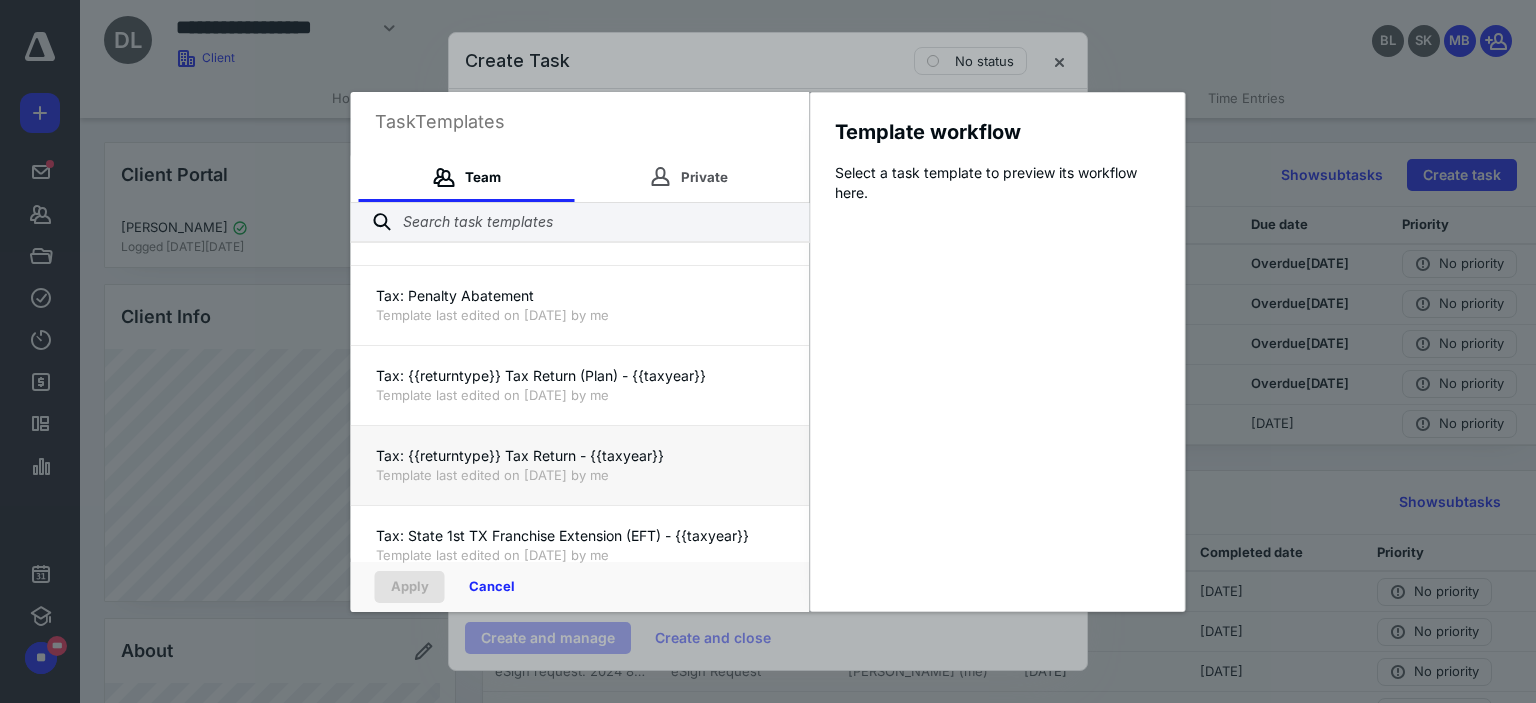click on "Tax: {{returntype}} Tax Return - {{taxyear}}" at bounding box center (580, 456) 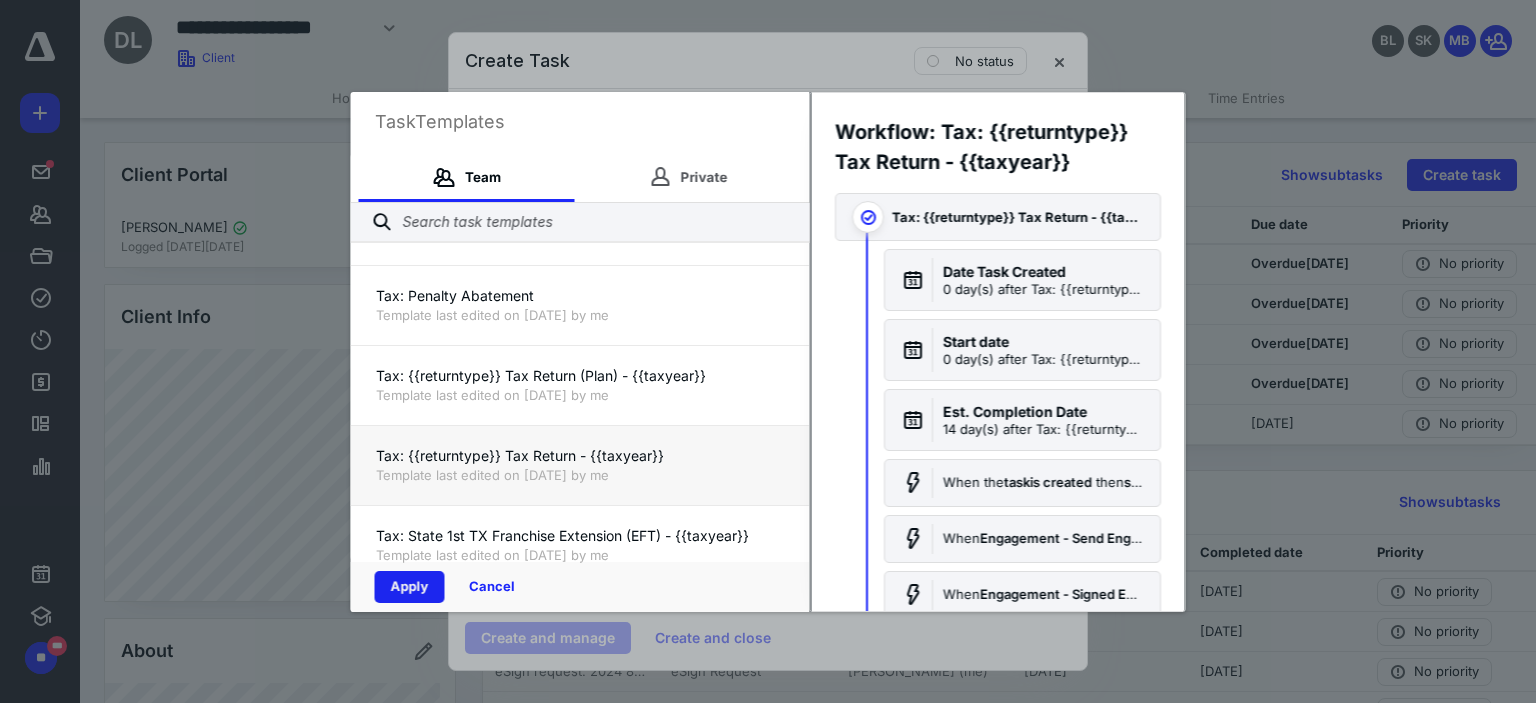 click on "Apply" at bounding box center (410, 587) 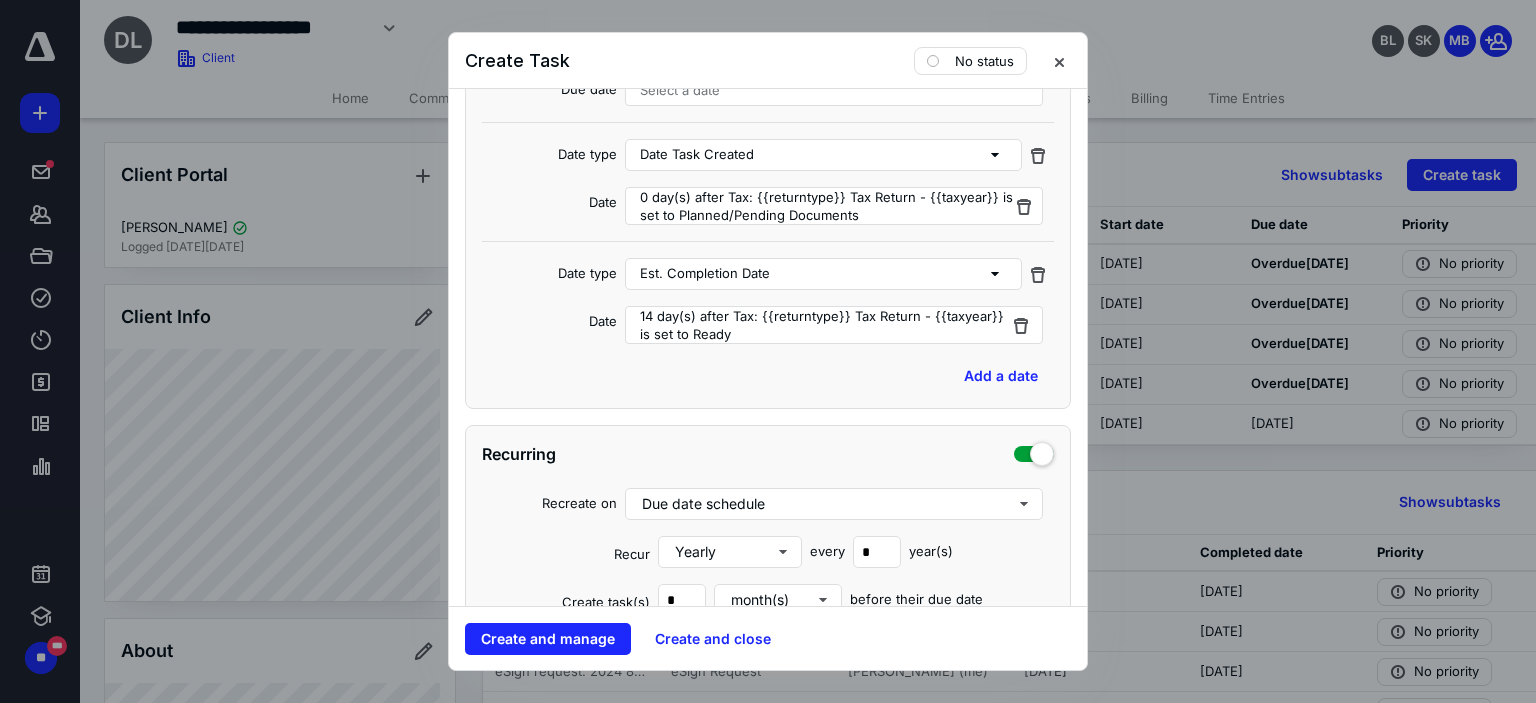 scroll, scrollTop: 800, scrollLeft: 0, axis: vertical 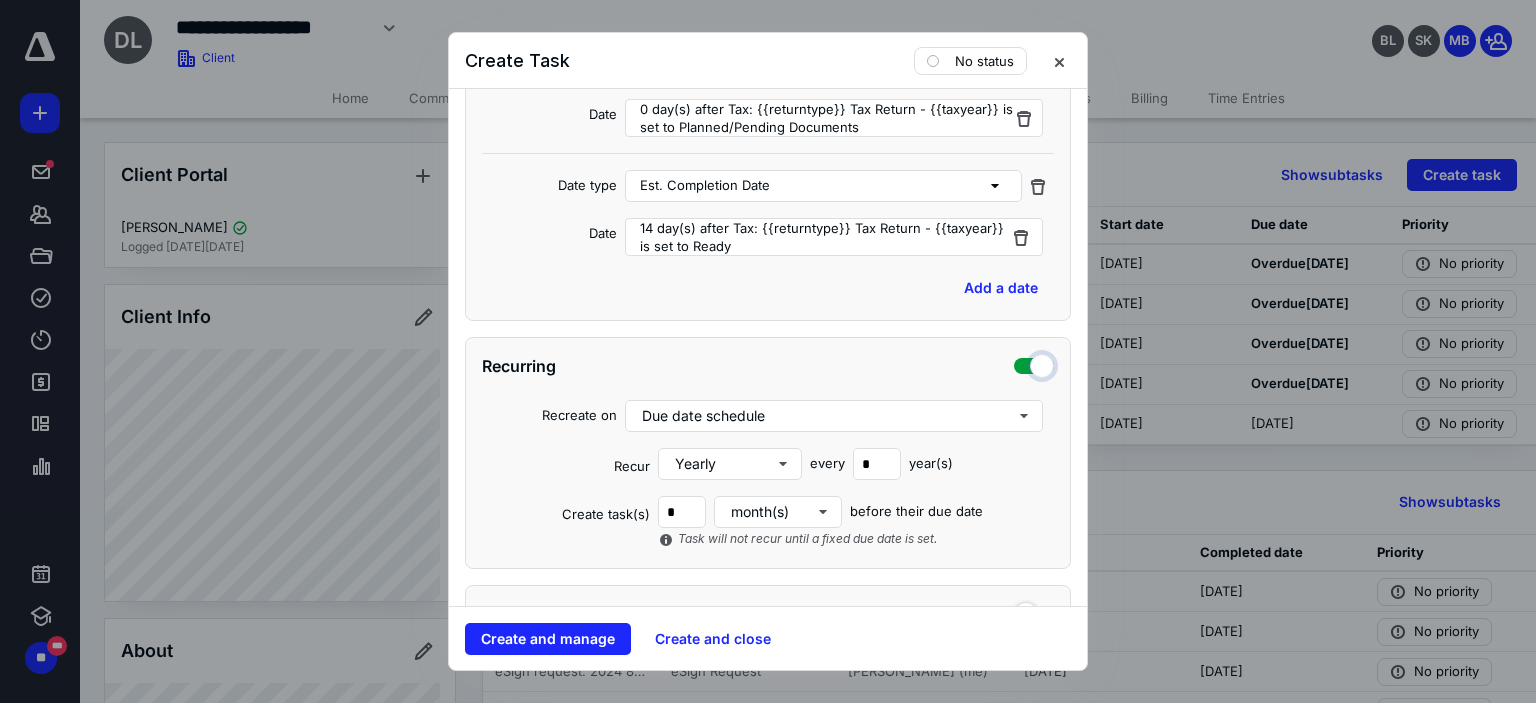 click at bounding box center (1034, 363) 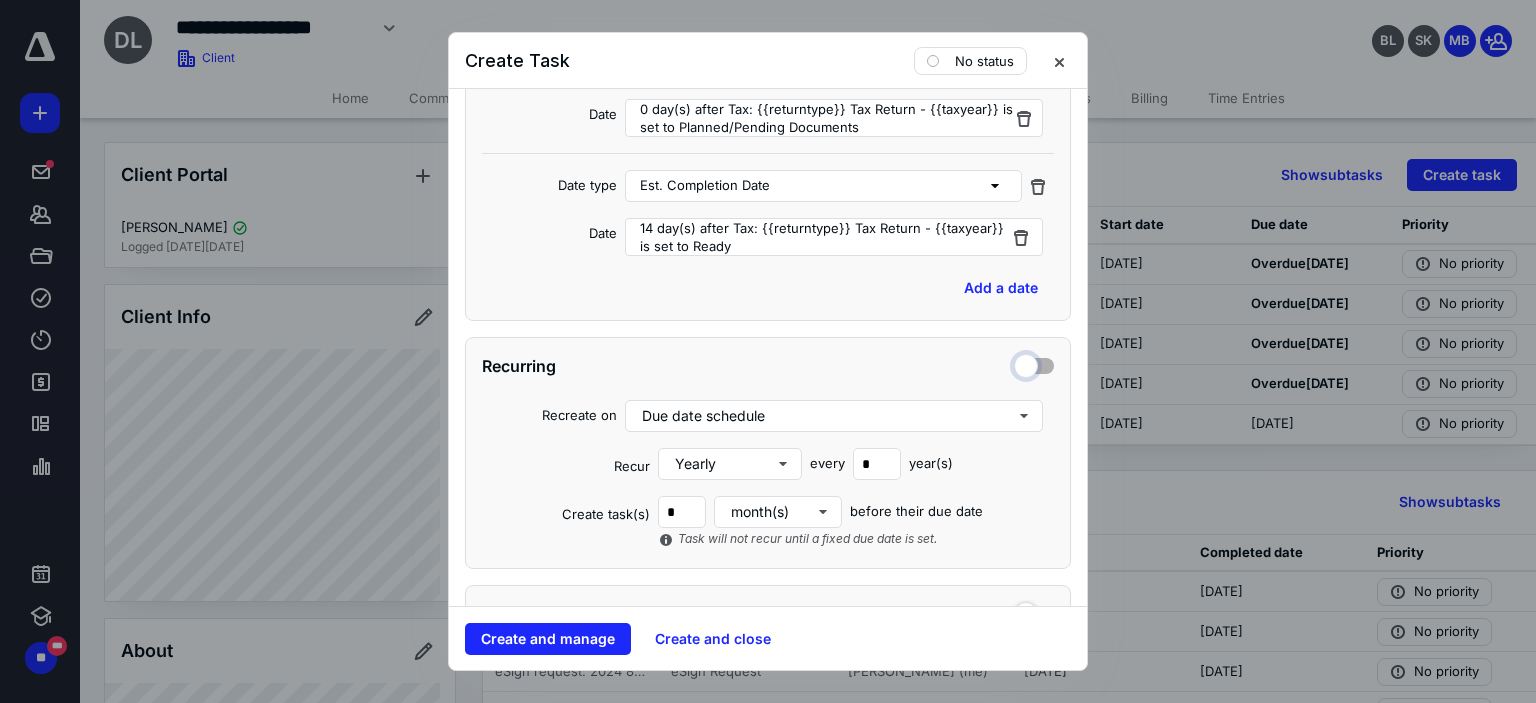 checkbox on "false" 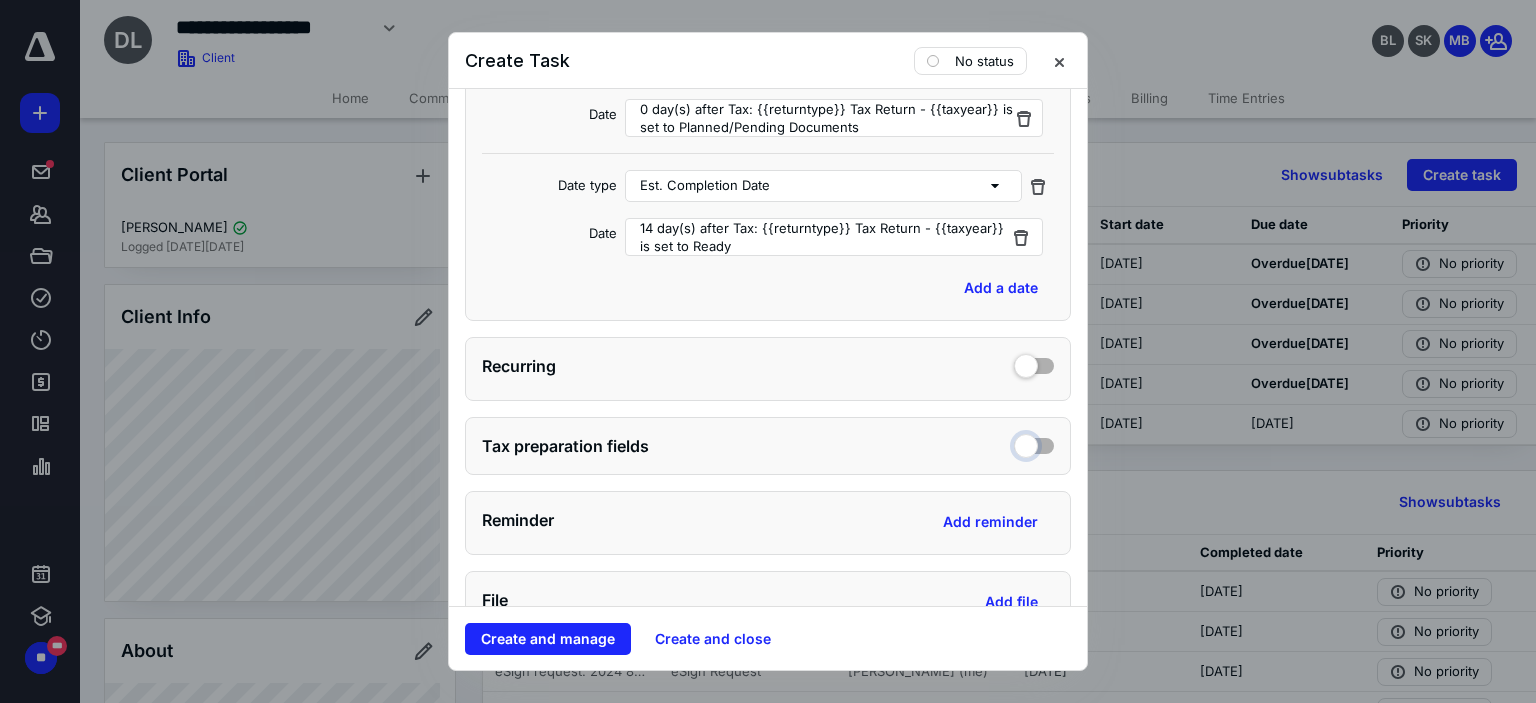 click at bounding box center (1034, 443) 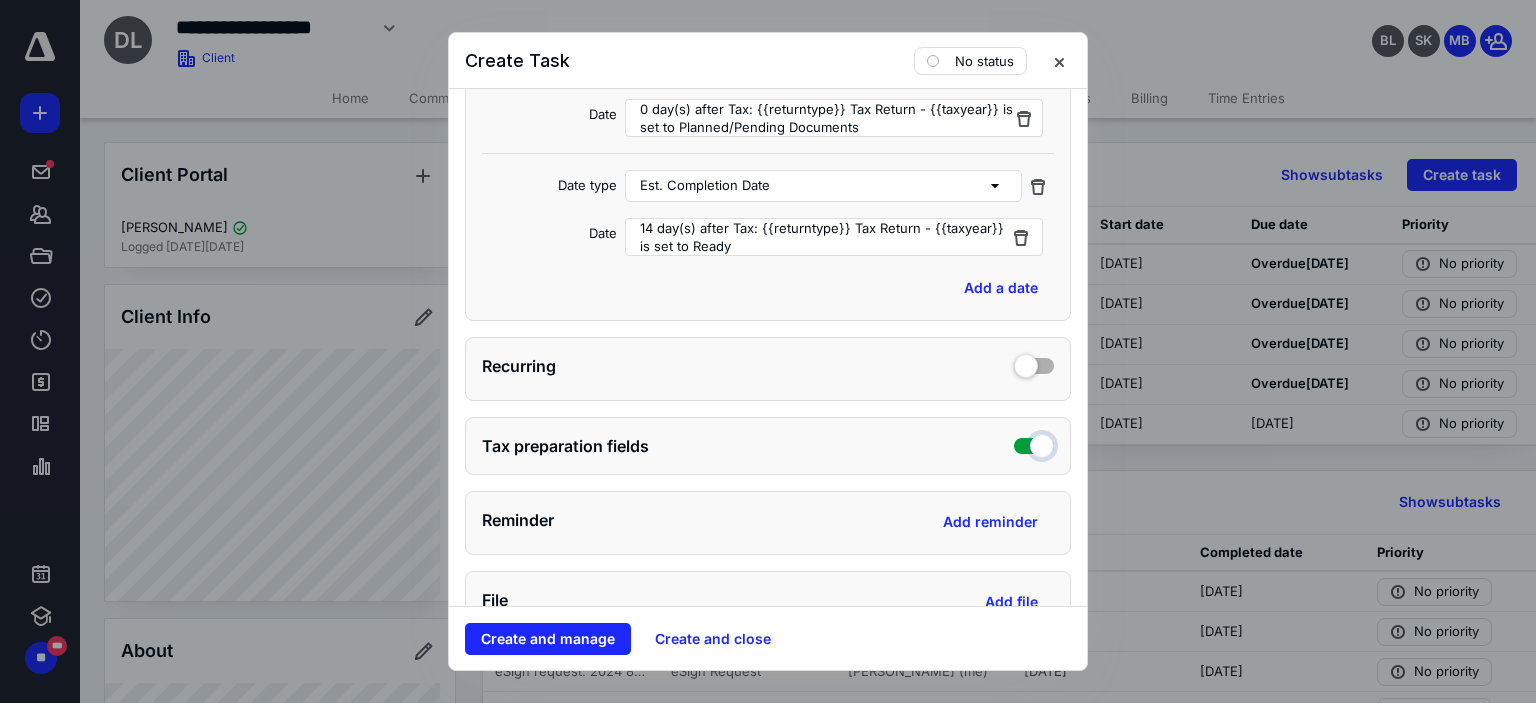 checkbox on "true" 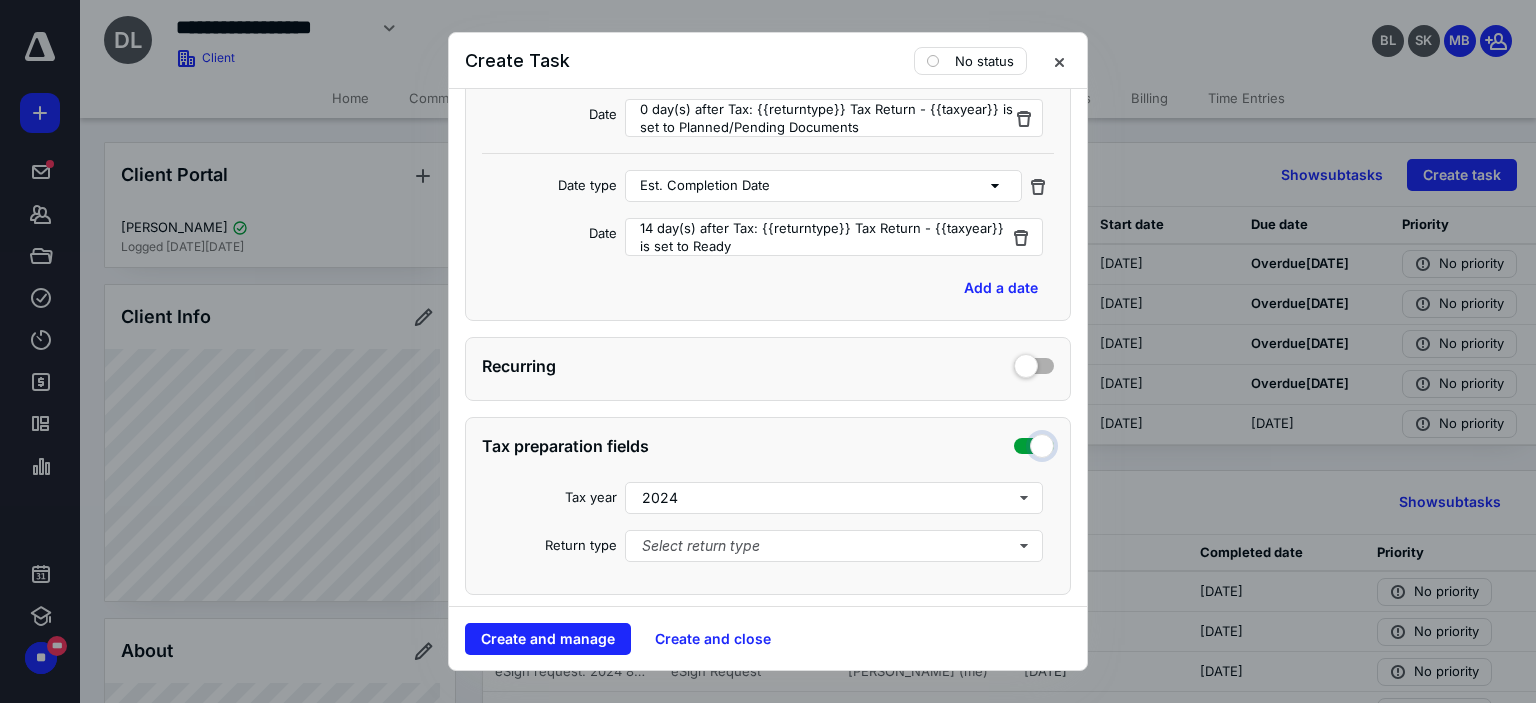 scroll, scrollTop: 1000, scrollLeft: 0, axis: vertical 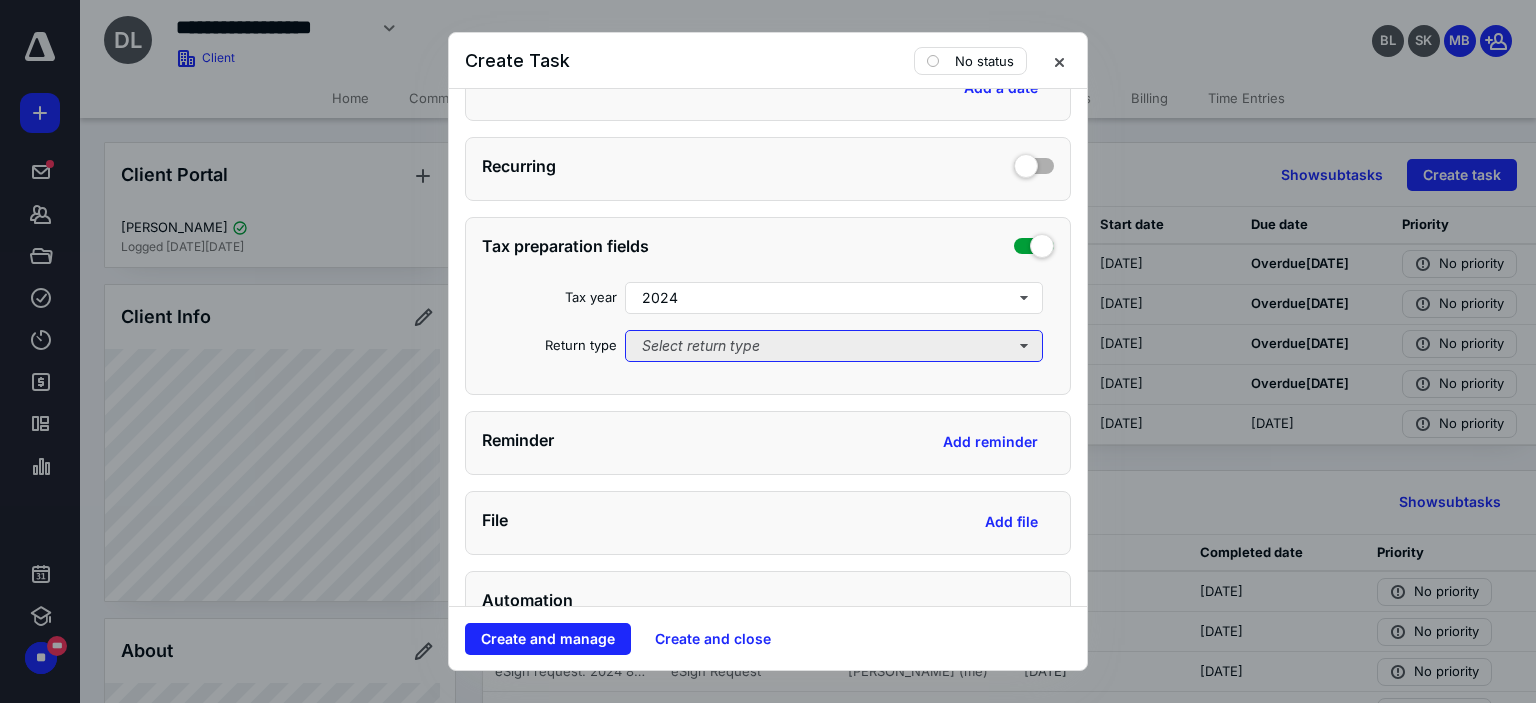 click on "Select return type" at bounding box center [834, 346] 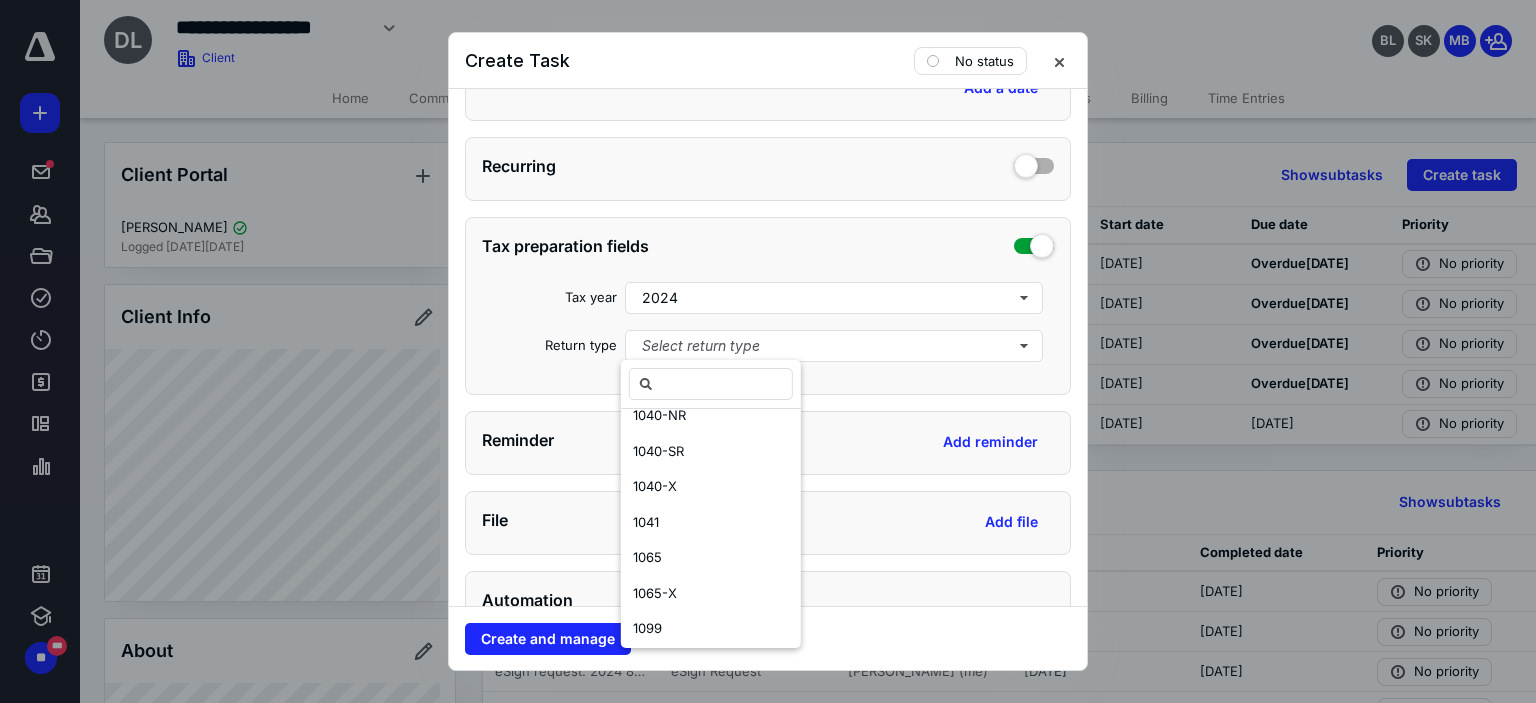 scroll, scrollTop: 200, scrollLeft: 0, axis: vertical 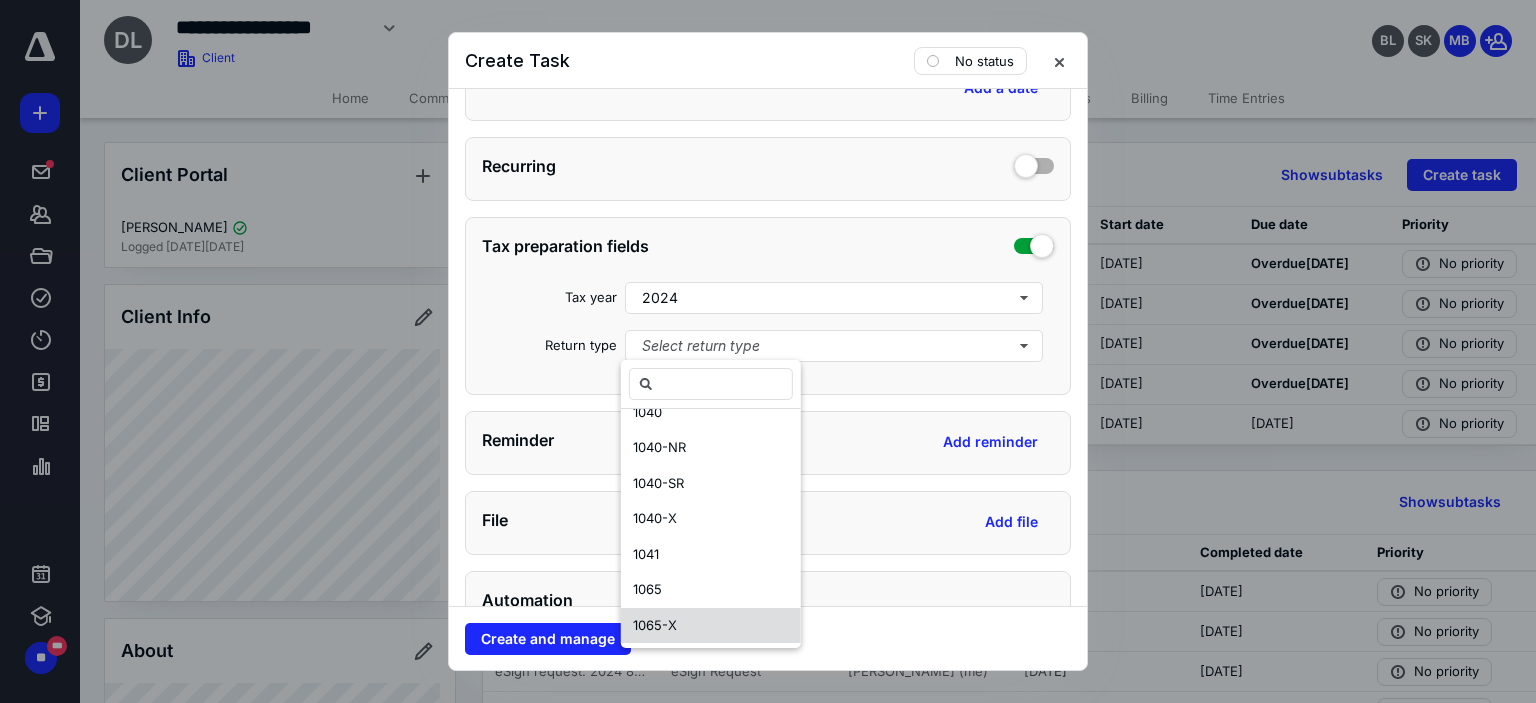 click on "1065-X" at bounding box center [711, 626] 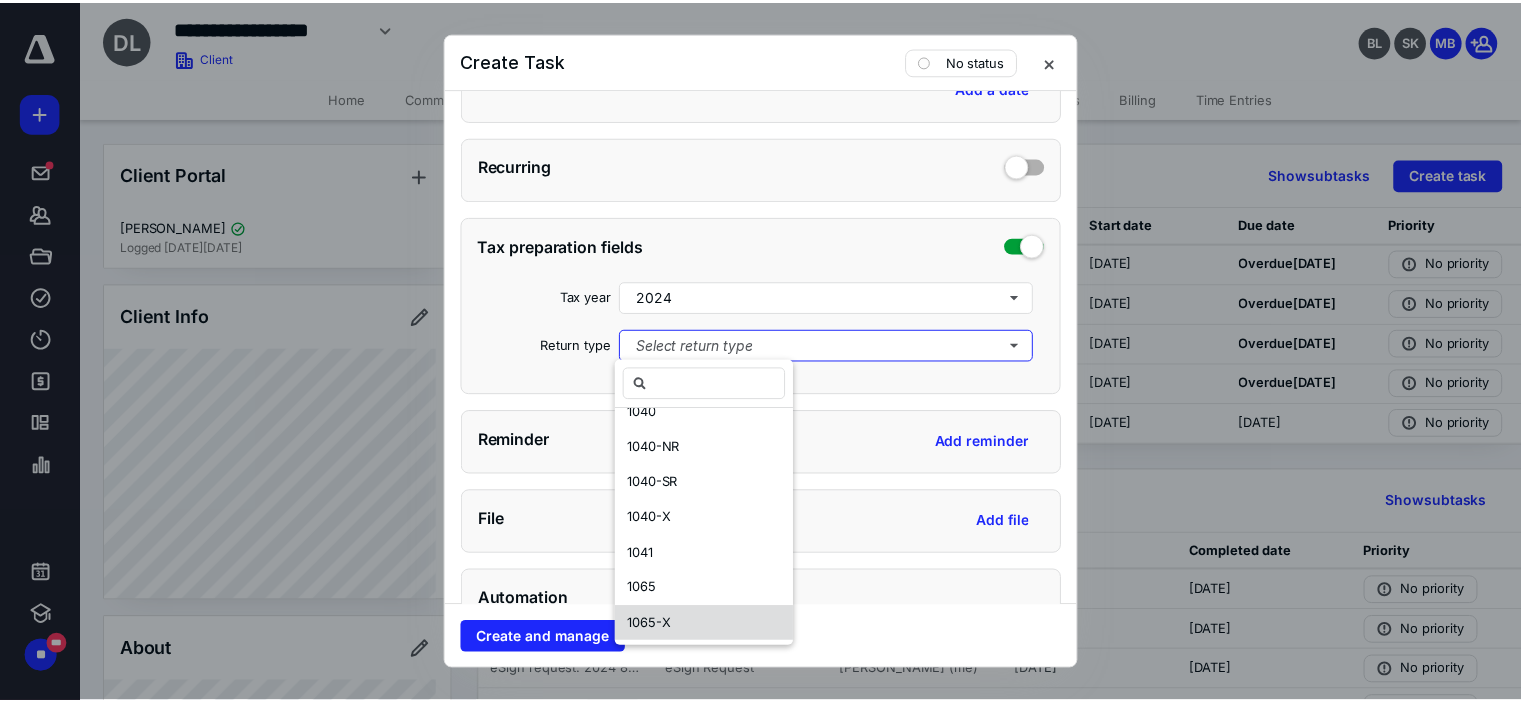scroll, scrollTop: 0, scrollLeft: 0, axis: both 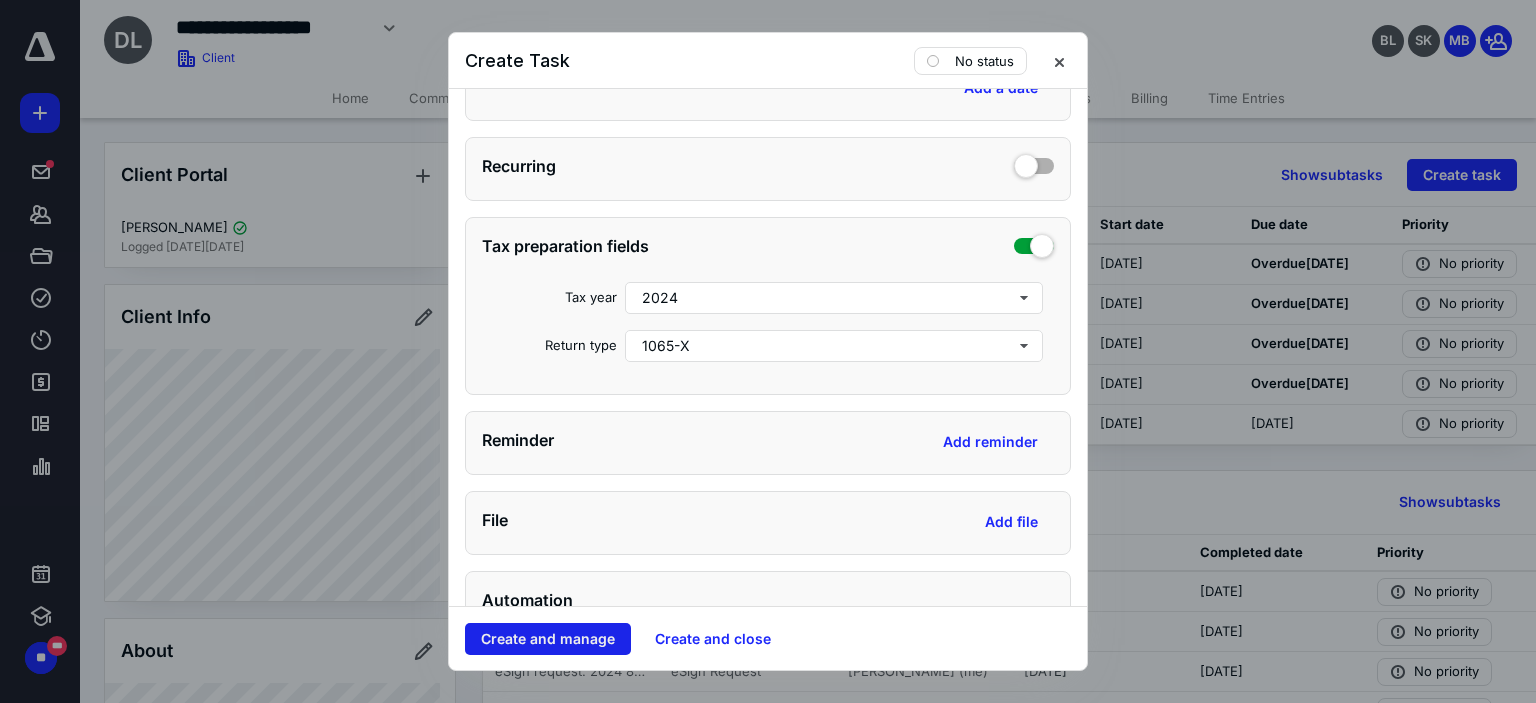 click on "Create and manage" at bounding box center (548, 639) 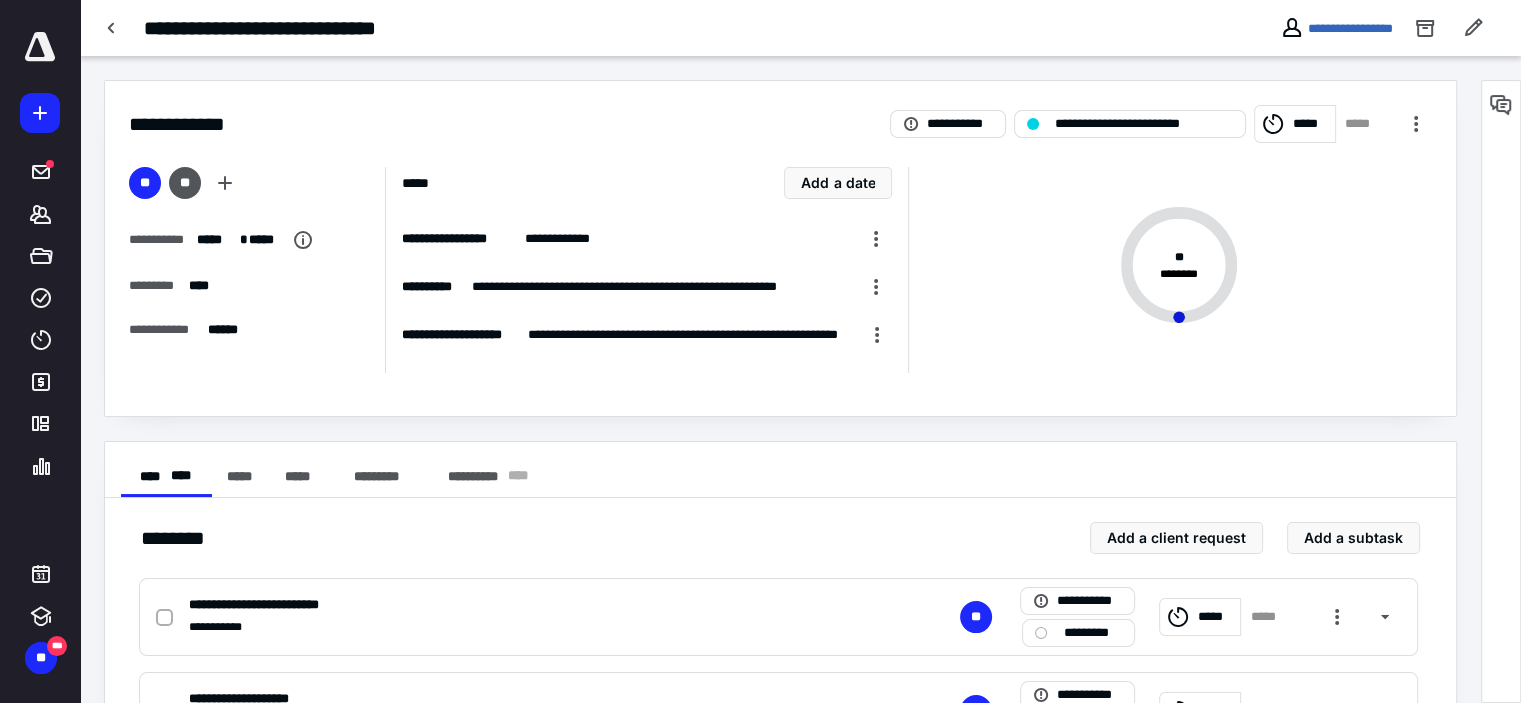click on "**********" at bounding box center [291, 28] 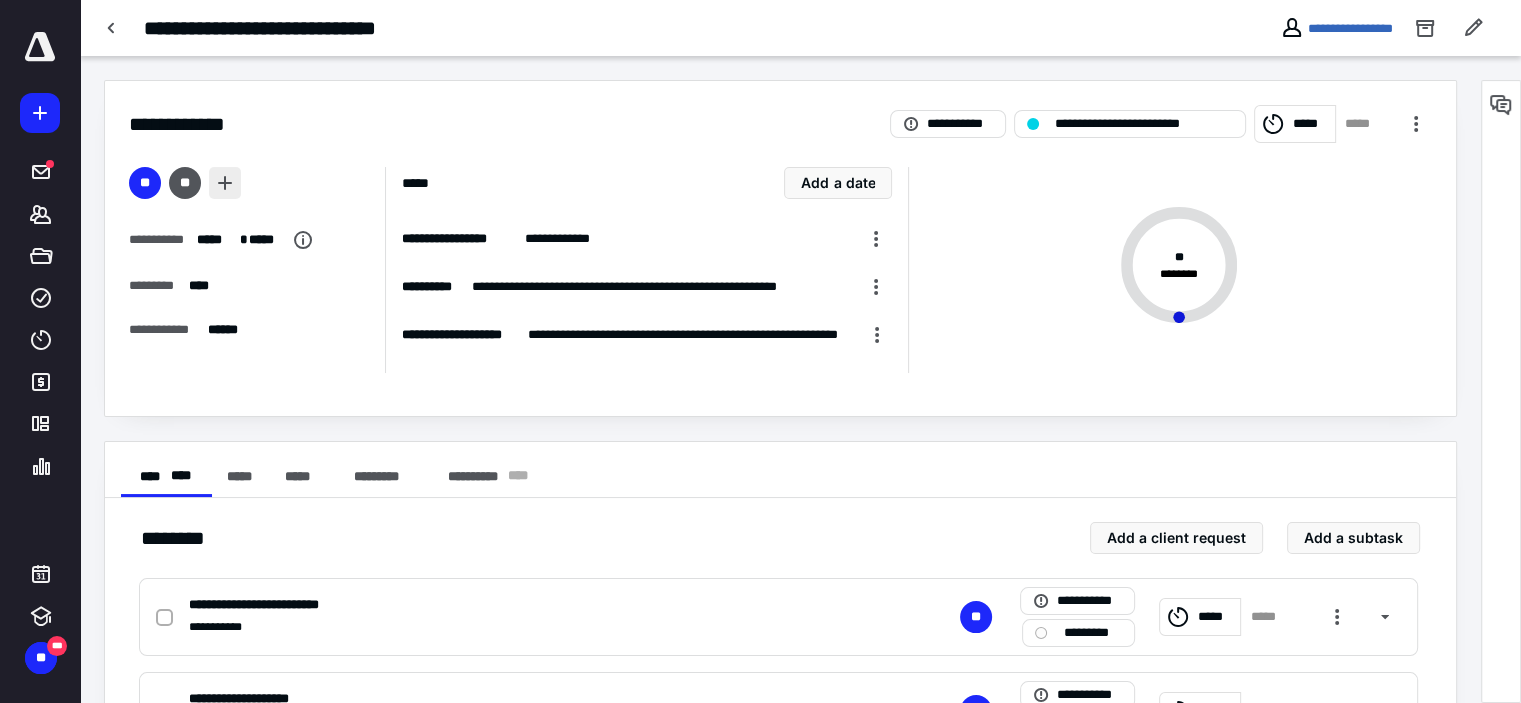 click at bounding box center (225, 183) 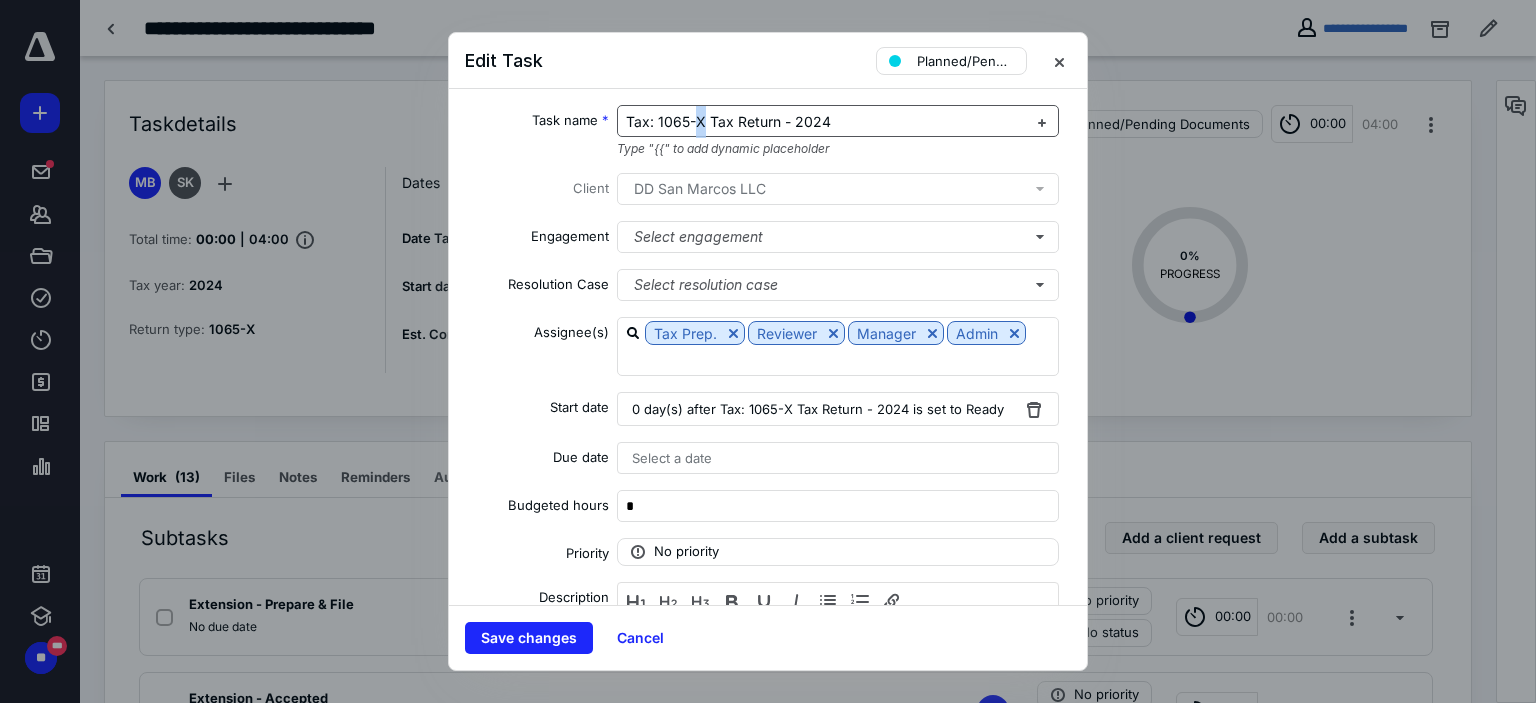 click on "Tax: 1065-X Tax Return - 2024" at bounding box center (728, 121) 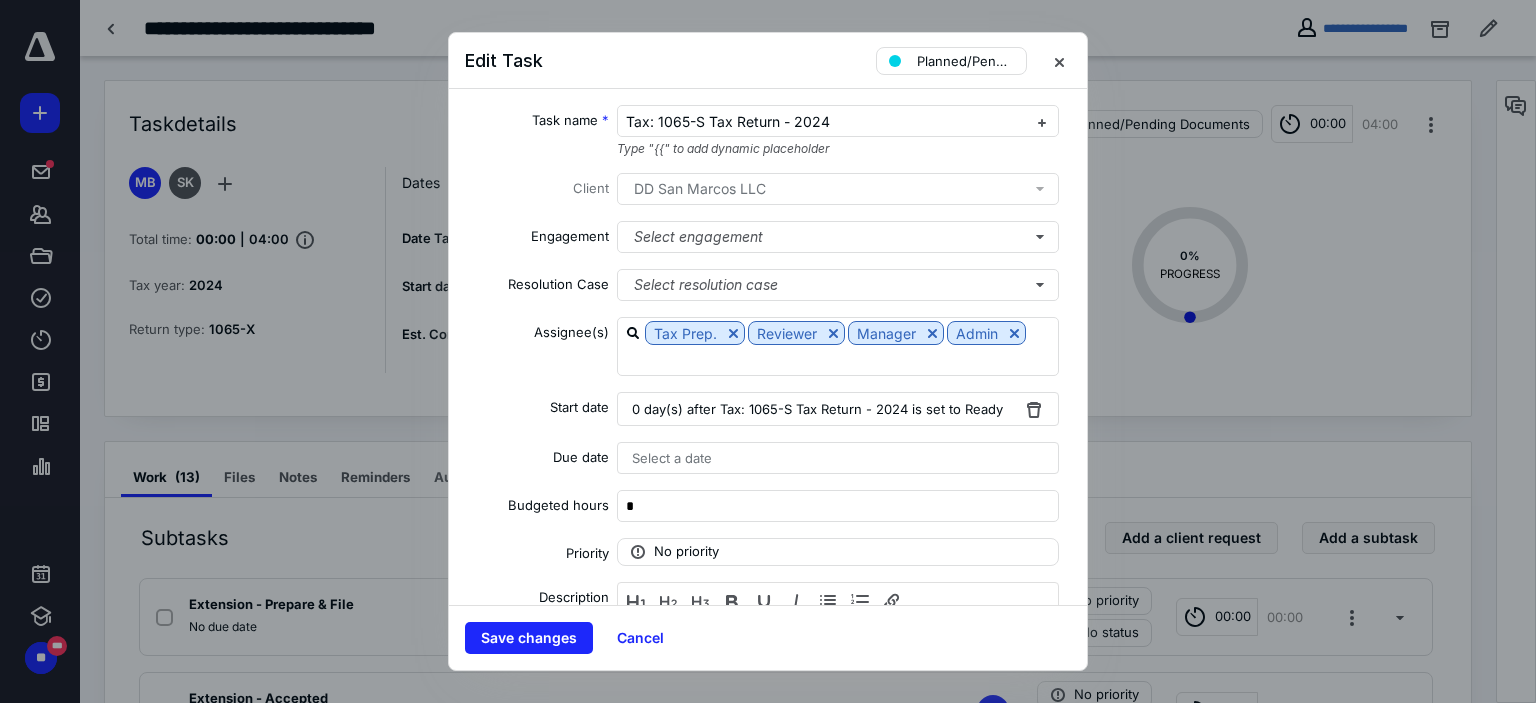 type 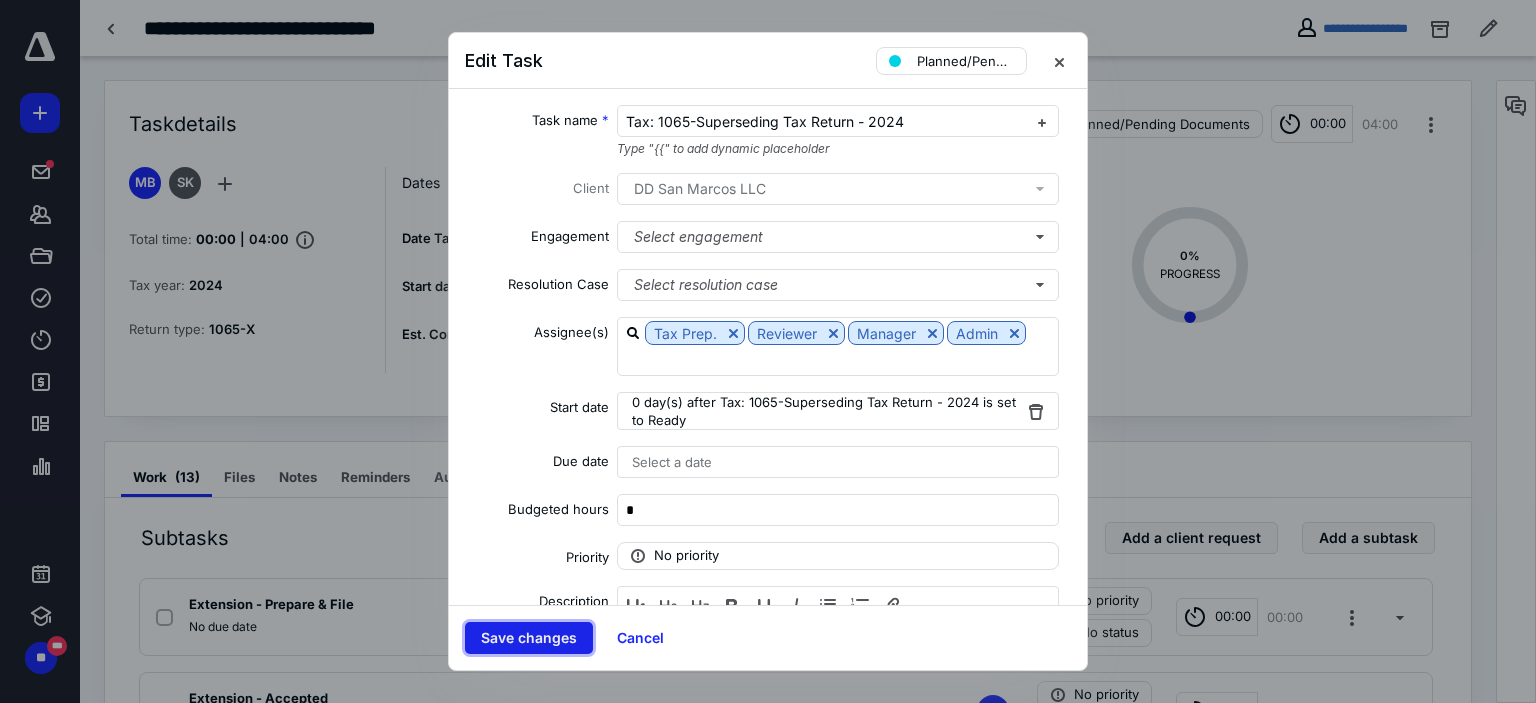 click on "Save changes" at bounding box center [529, 638] 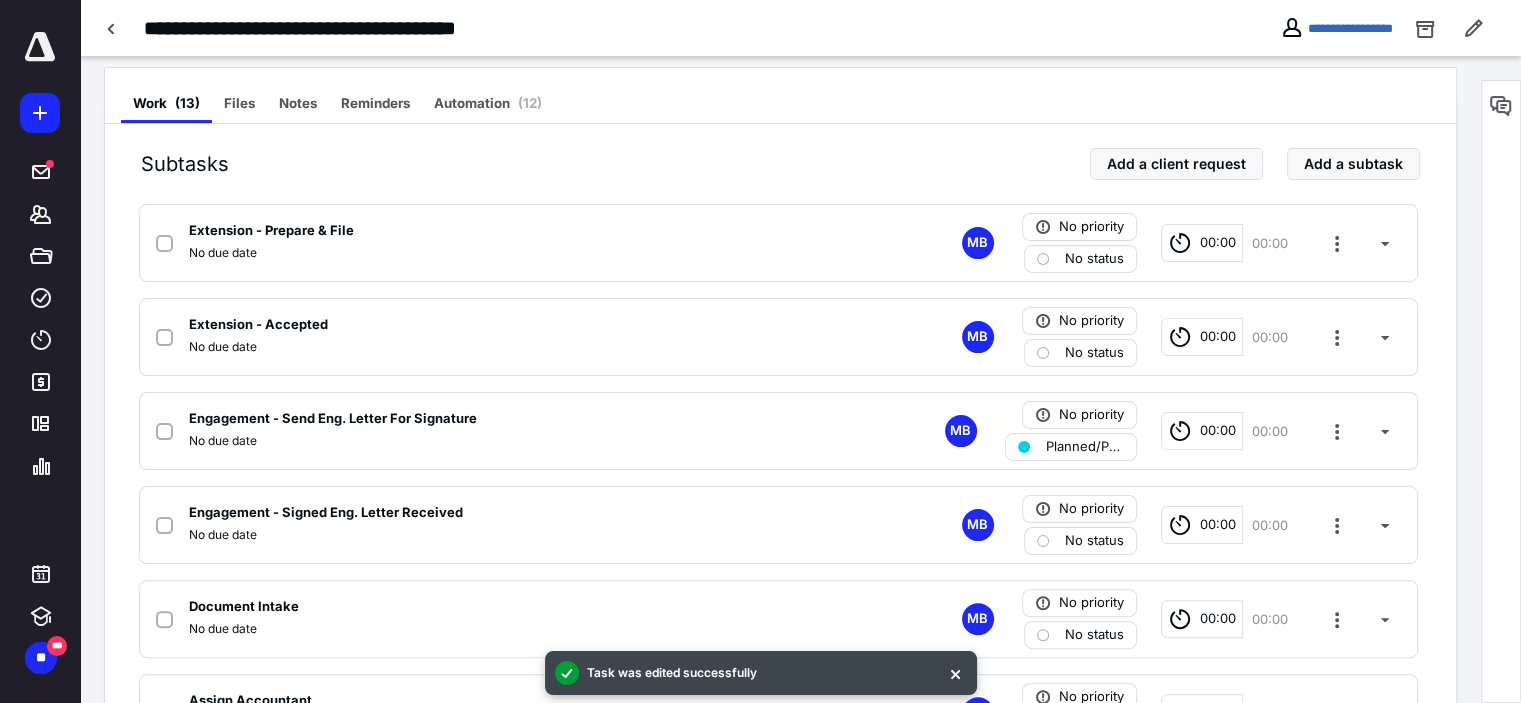 scroll, scrollTop: 400, scrollLeft: 0, axis: vertical 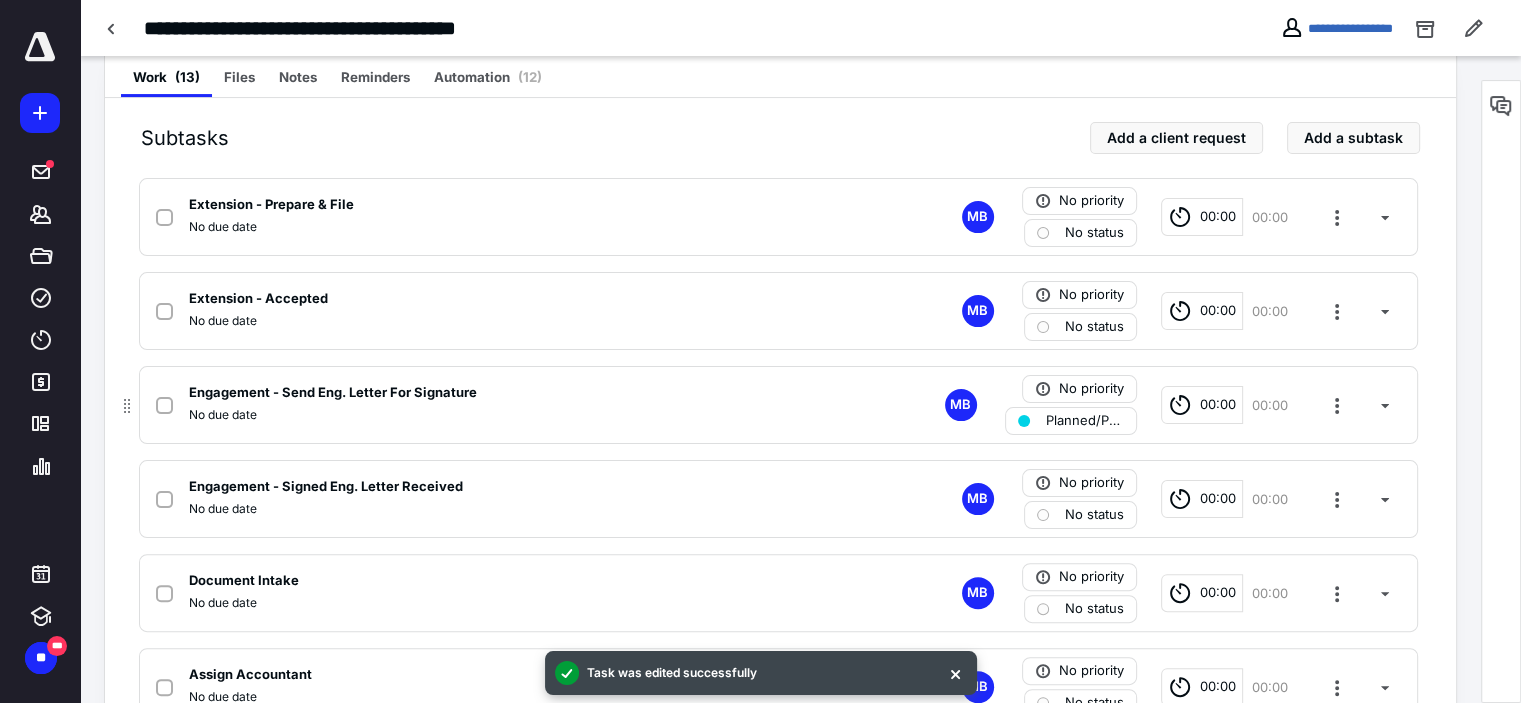 click on "Planned/Pending Documents" at bounding box center [1085, 421] 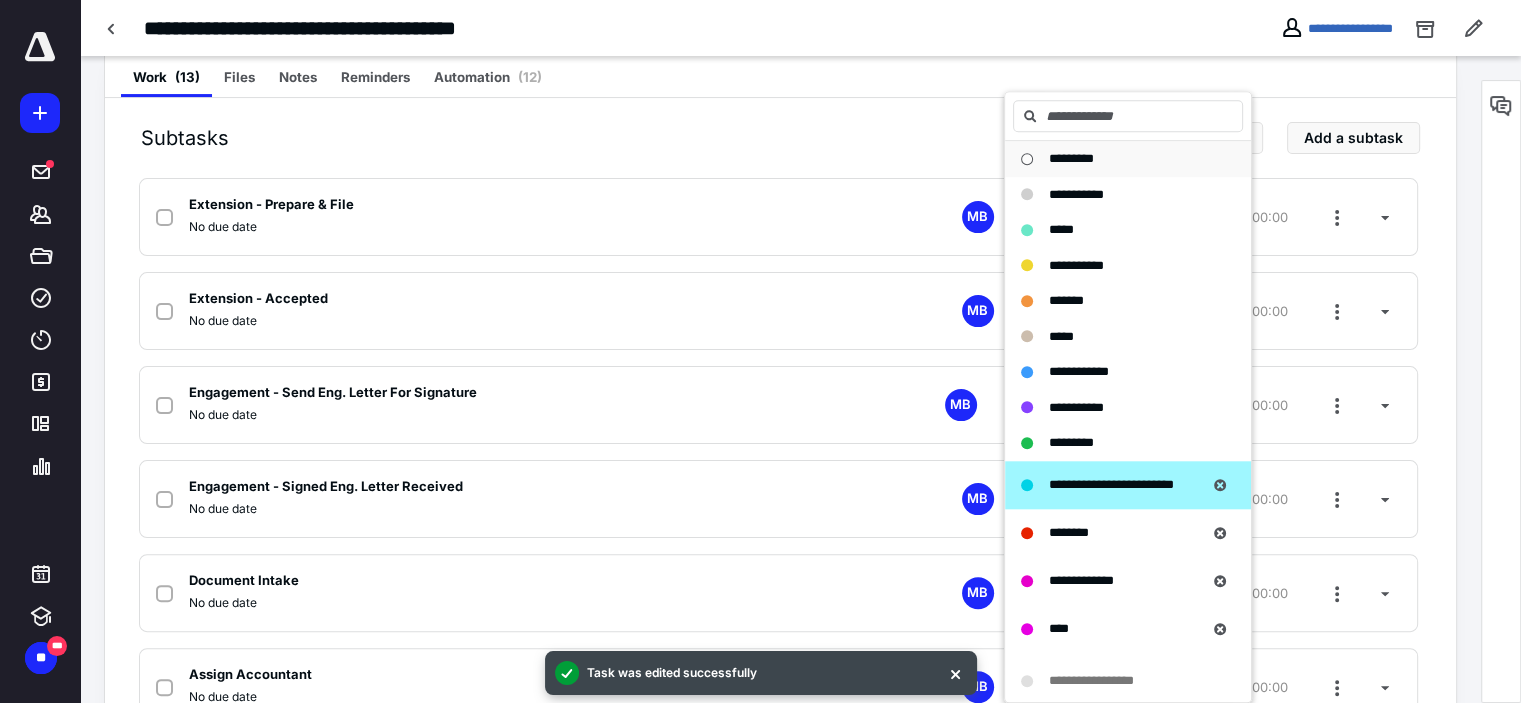 click on "*********" at bounding box center [1071, 158] 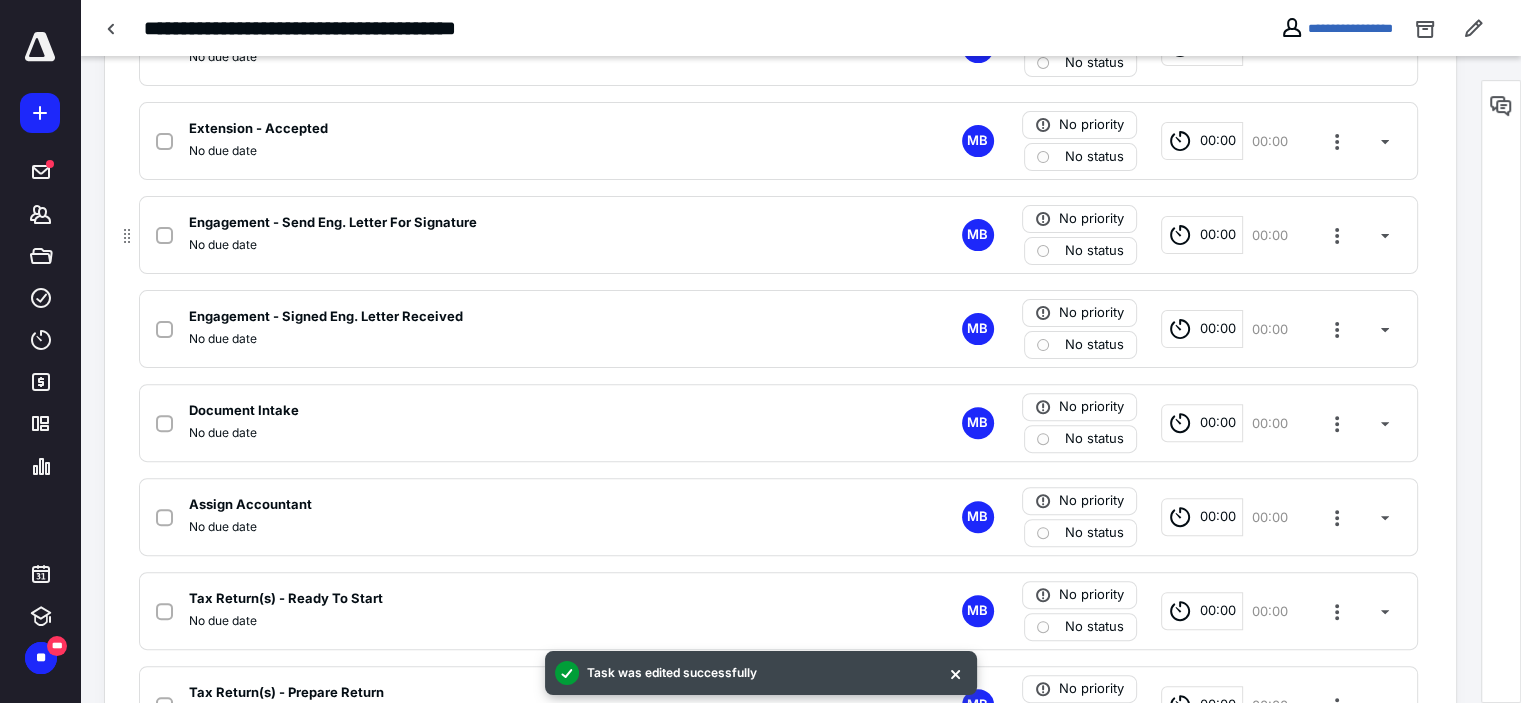 scroll, scrollTop: 600, scrollLeft: 0, axis: vertical 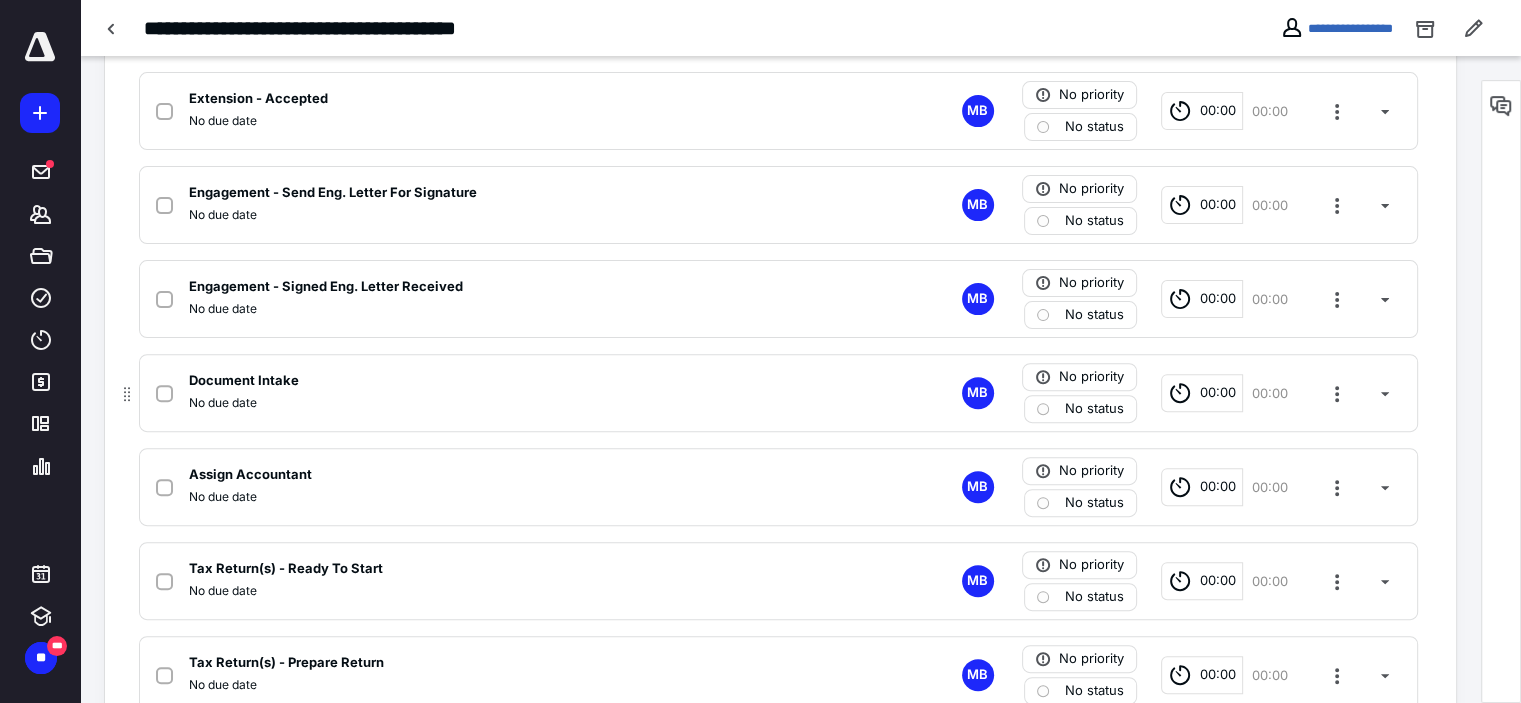 click at bounding box center [164, 393] 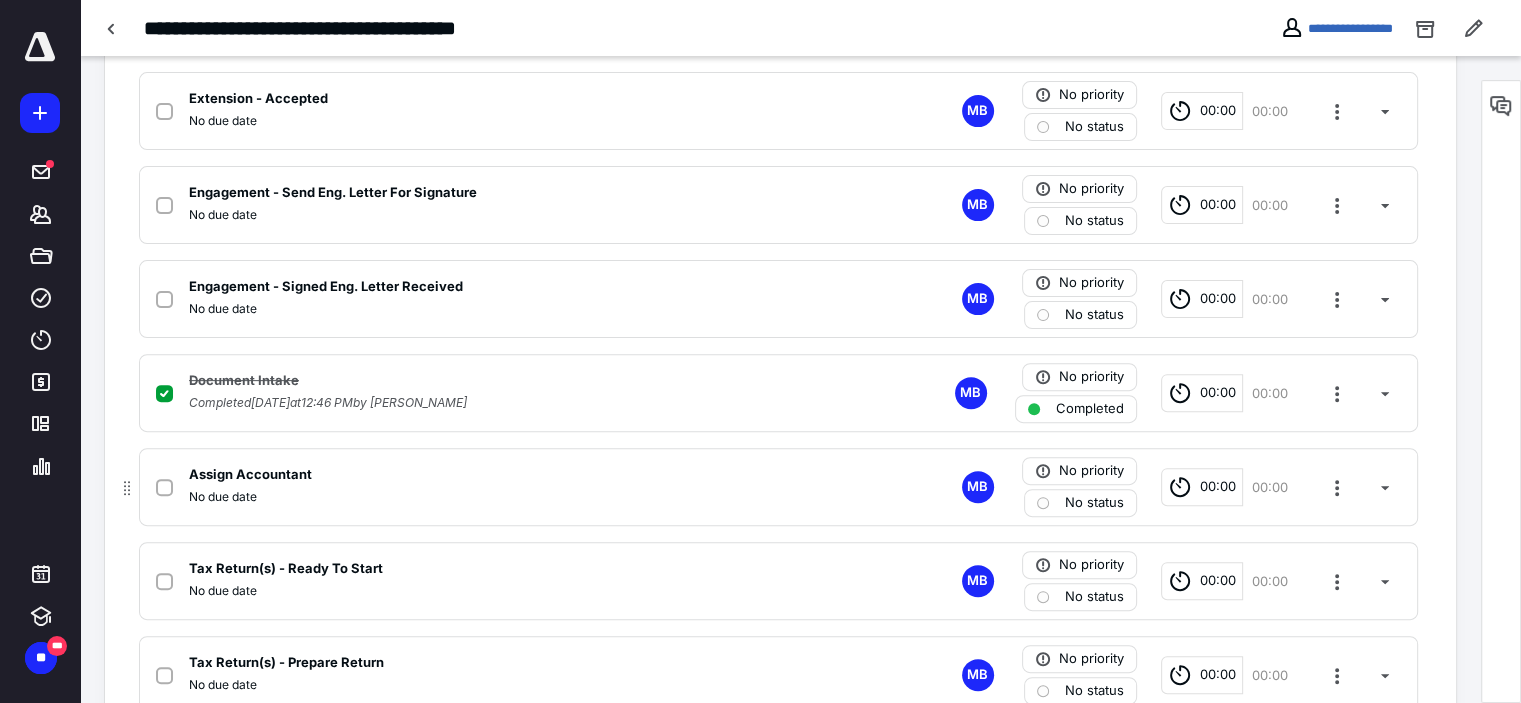 click 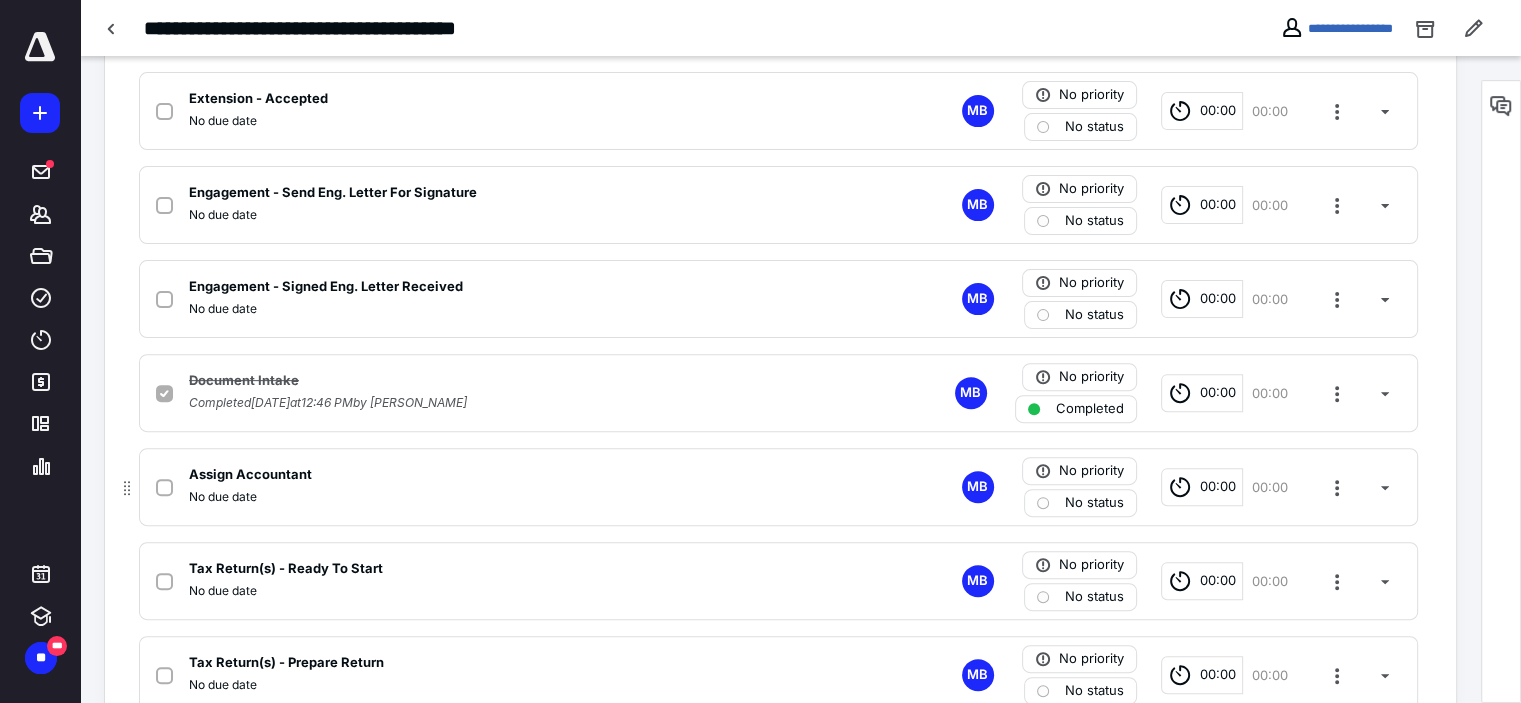 checkbox on "true" 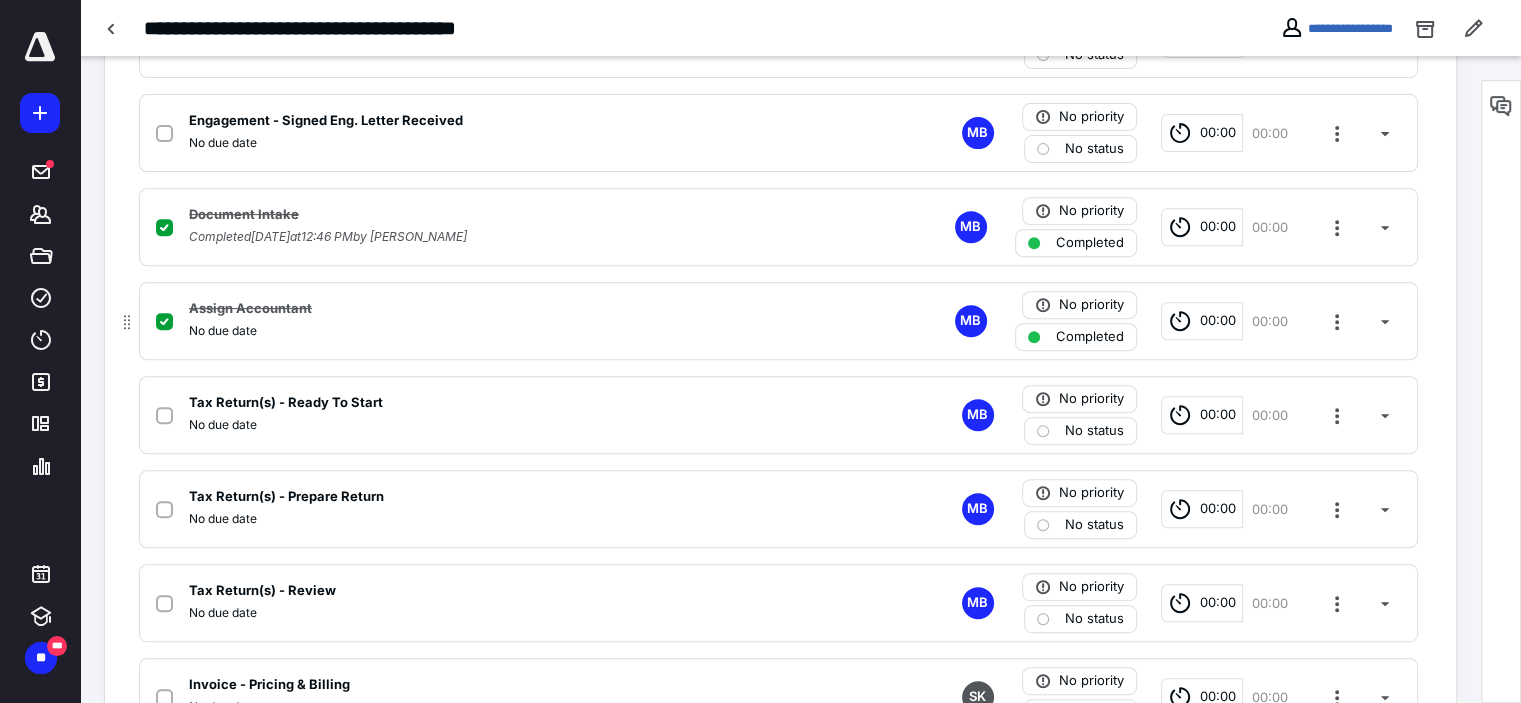 scroll, scrollTop: 800, scrollLeft: 0, axis: vertical 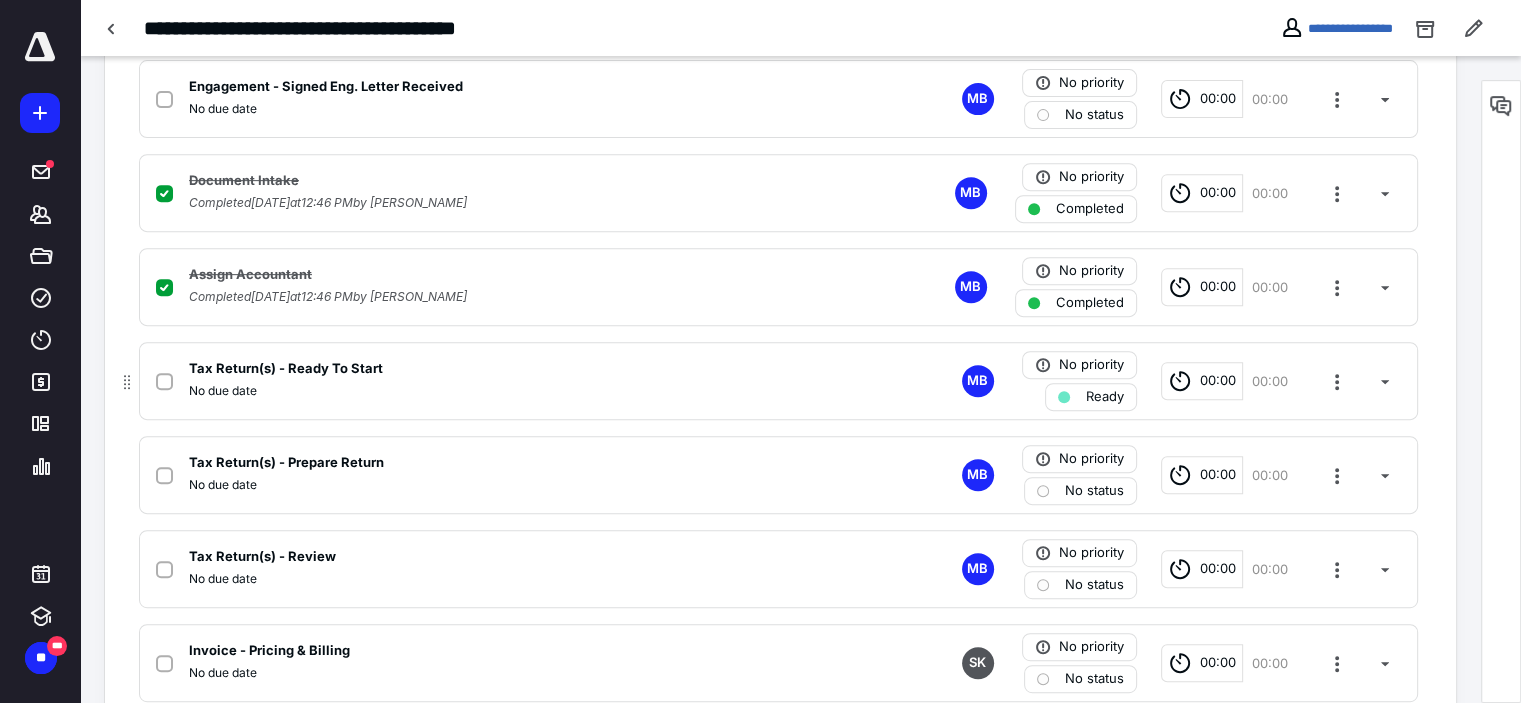 click 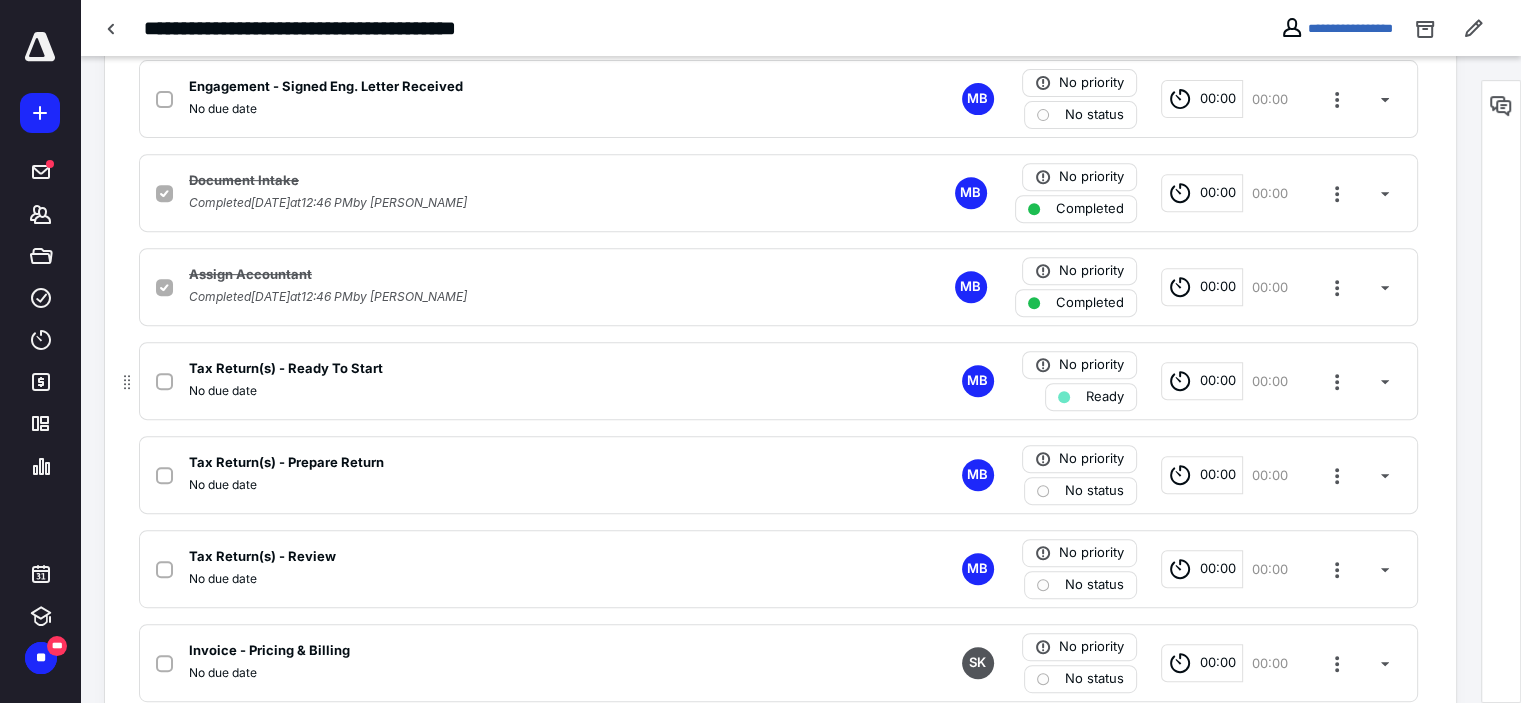 checkbox on "true" 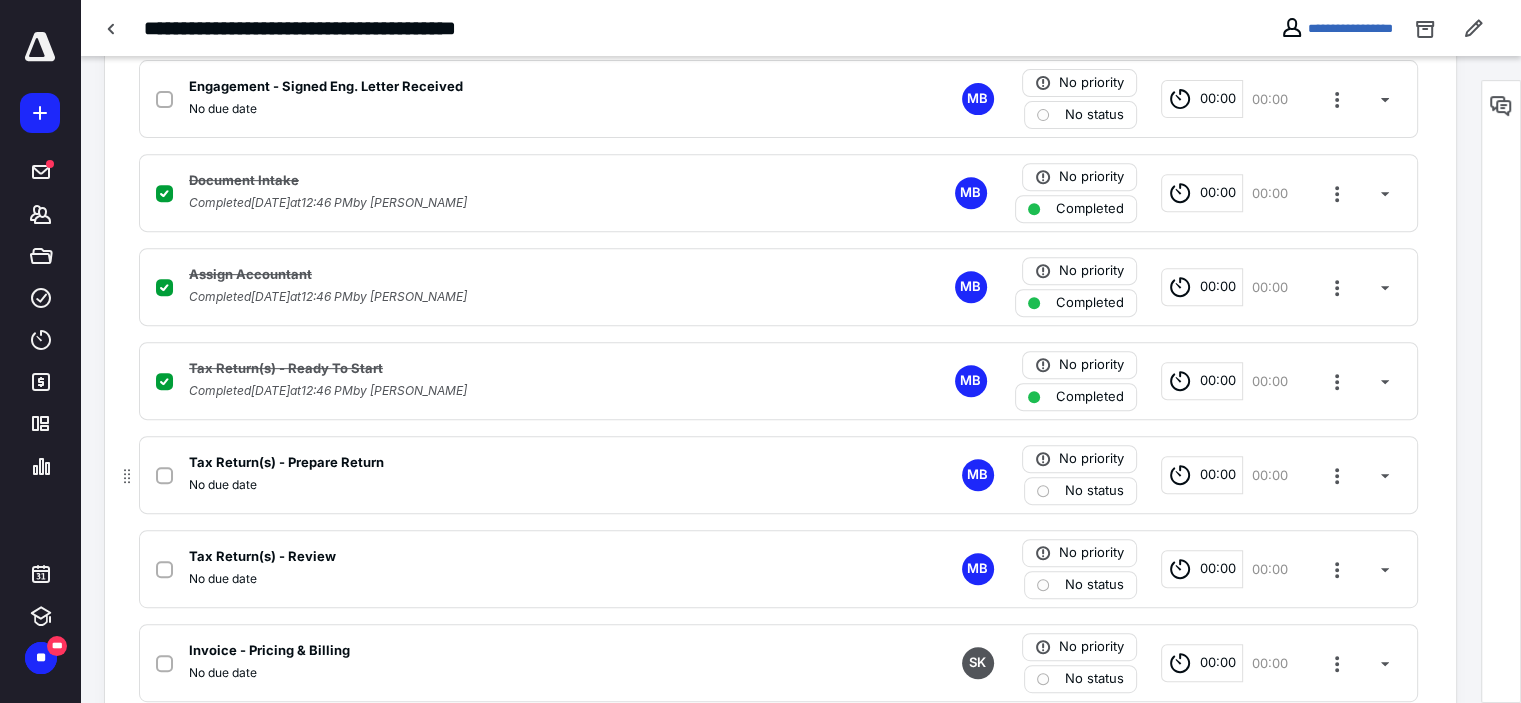 click 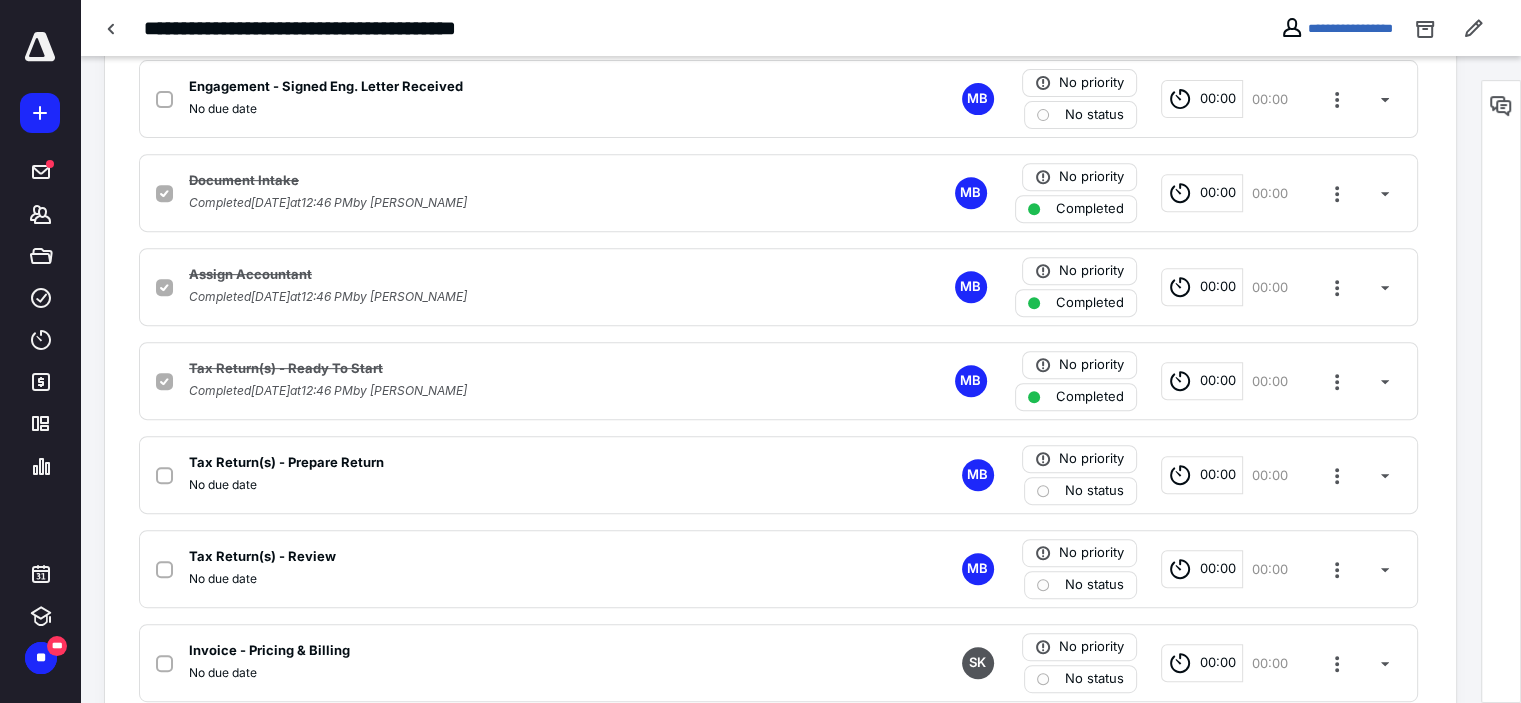 checkbox on "true" 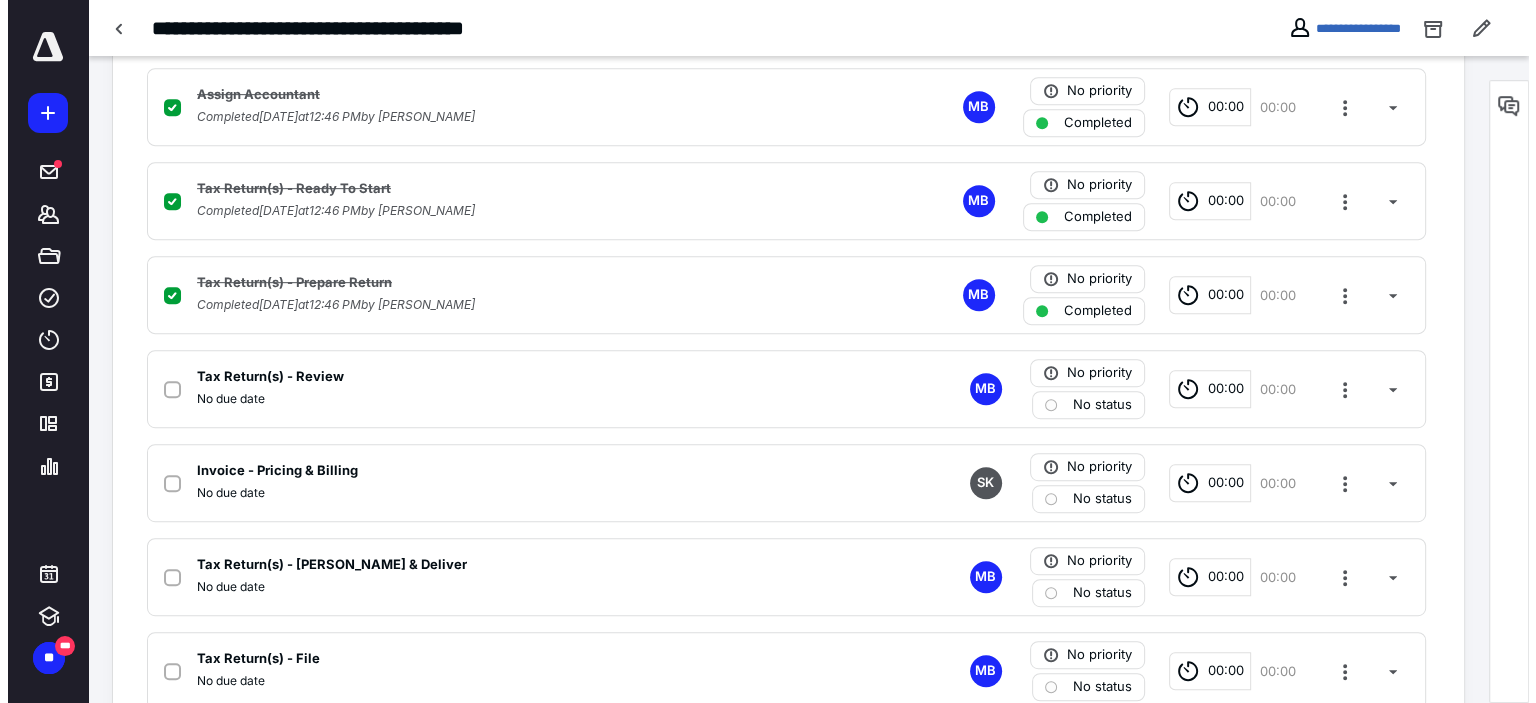 scroll, scrollTop: 1000, scrollLeft: 0, axis: vertical 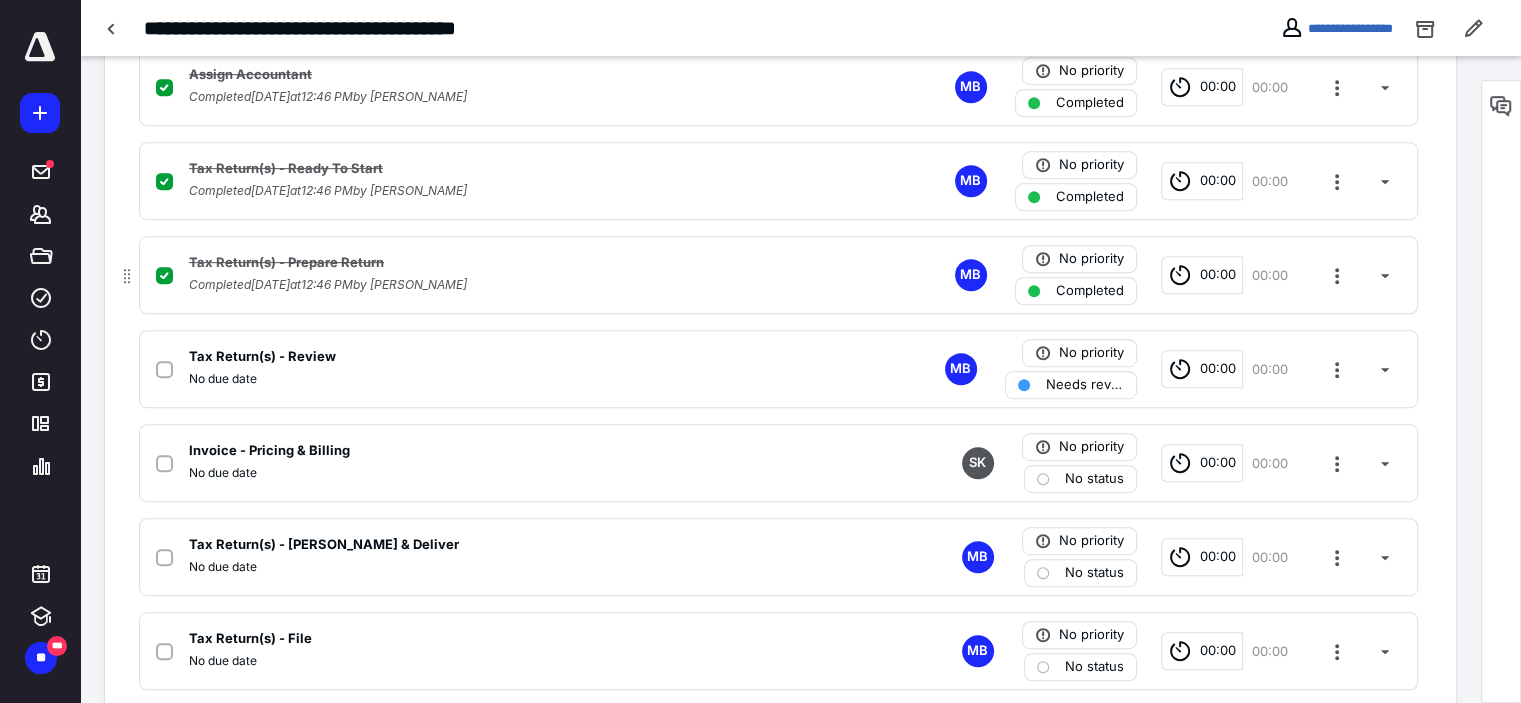 click on "00:00" at bounding box center [1218, 275] 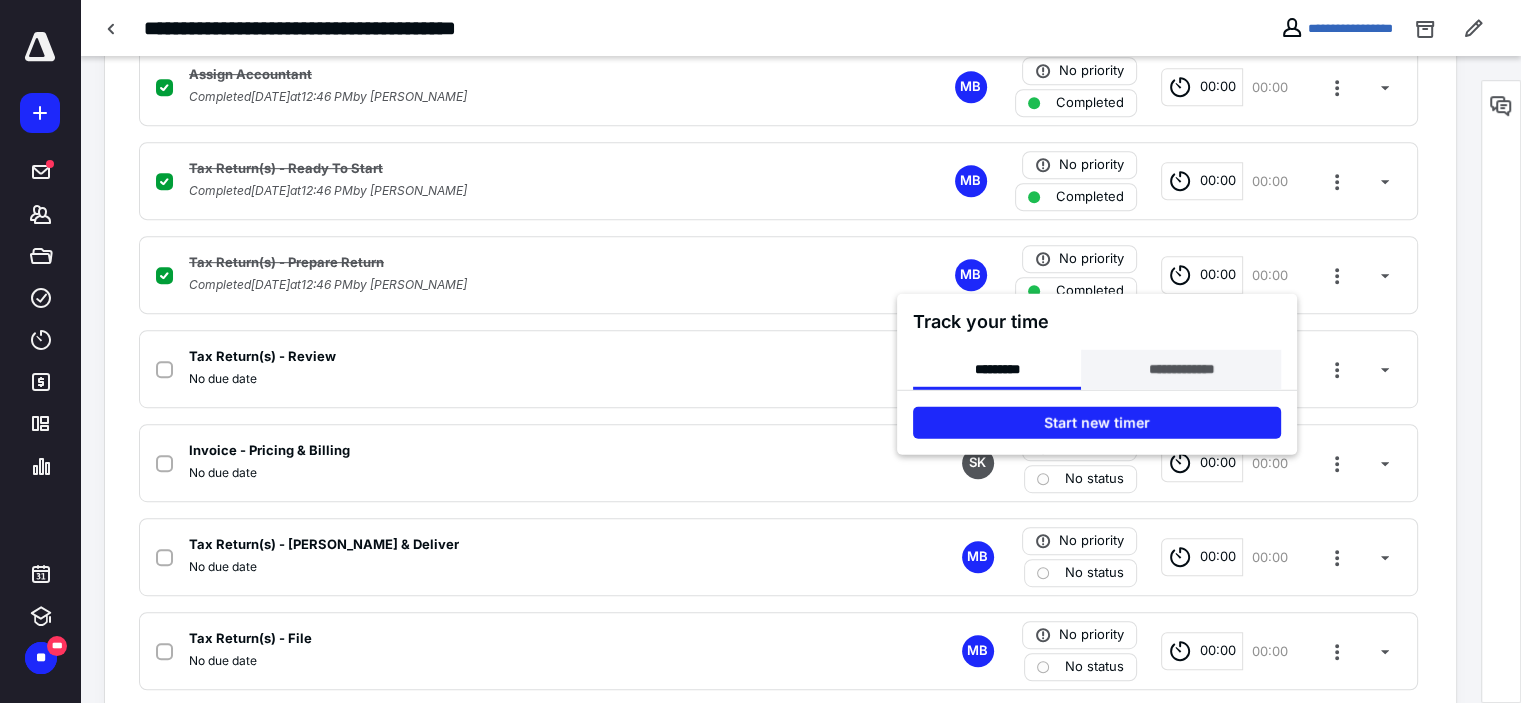 click on "**********" at bounding box center [1180, 370] 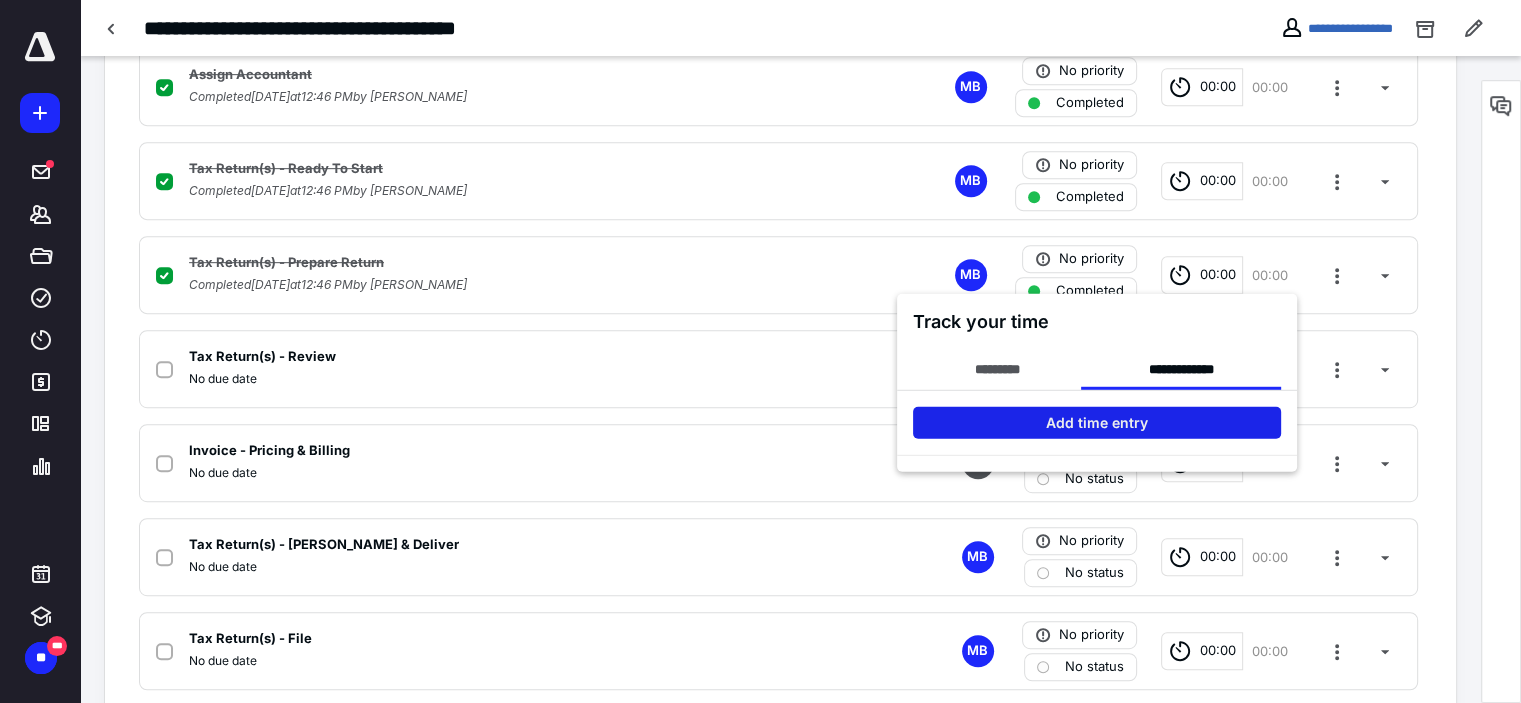 click on "Add time entry" at bounding box center [1097, 423] 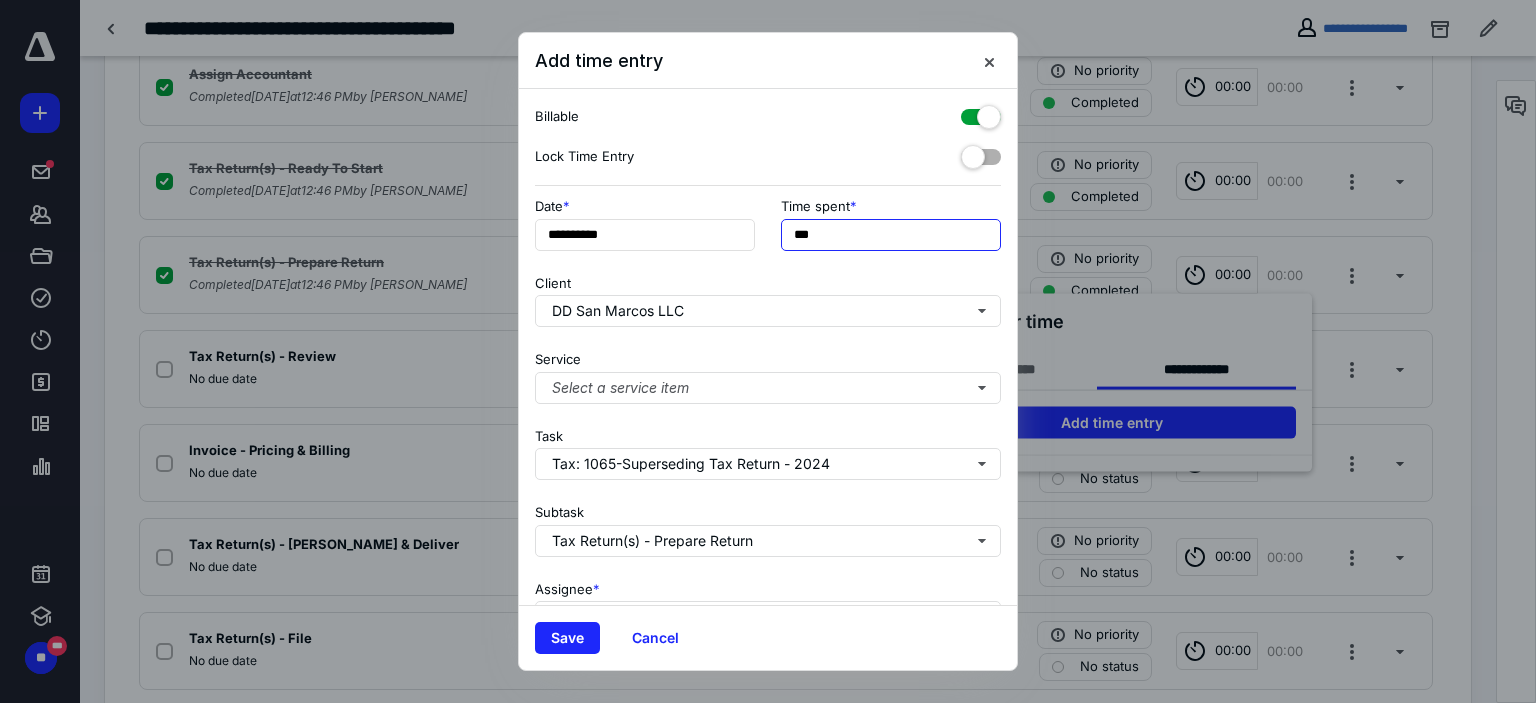 drag, startPoint x: 805, startPoint y: 238, endPoint x: 769, endPoint y: 244, distance: 36.496574 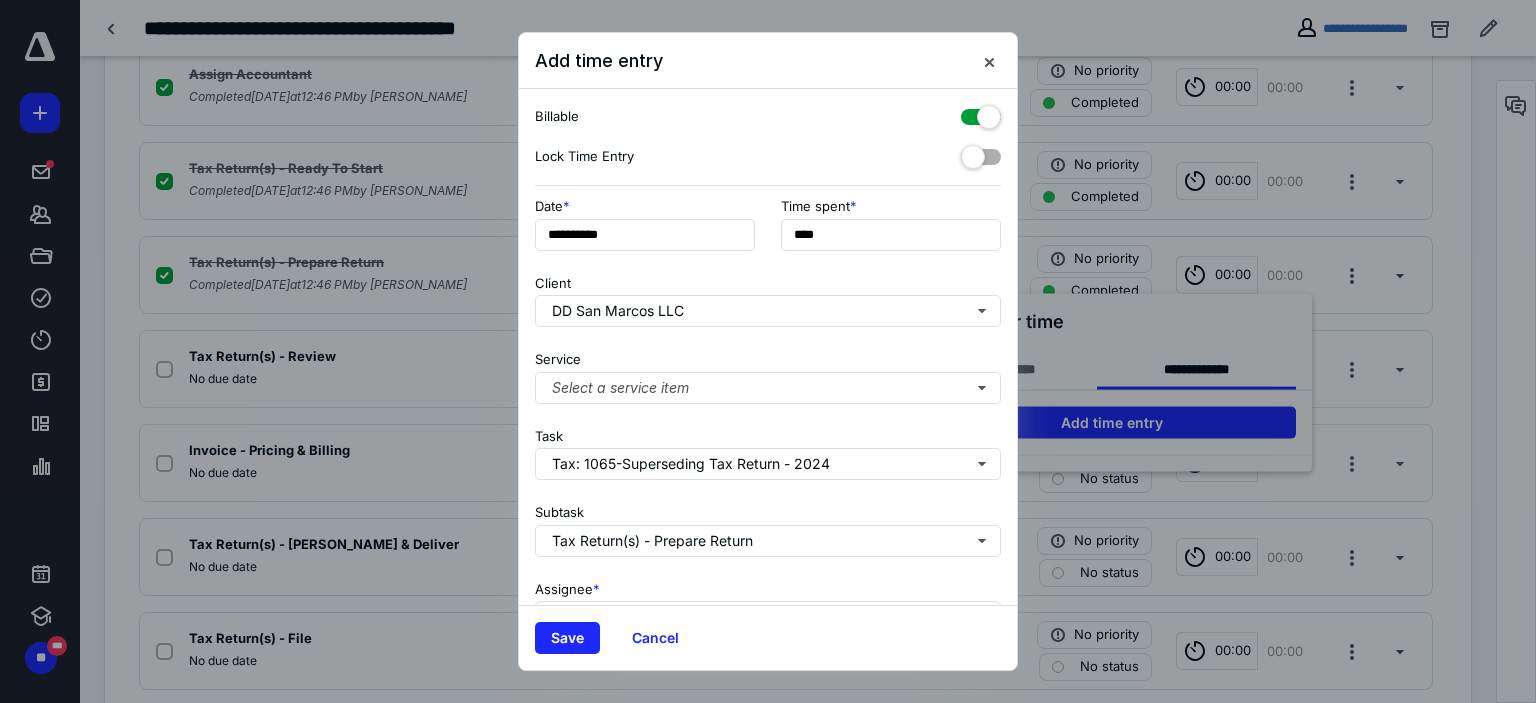 type on "**" 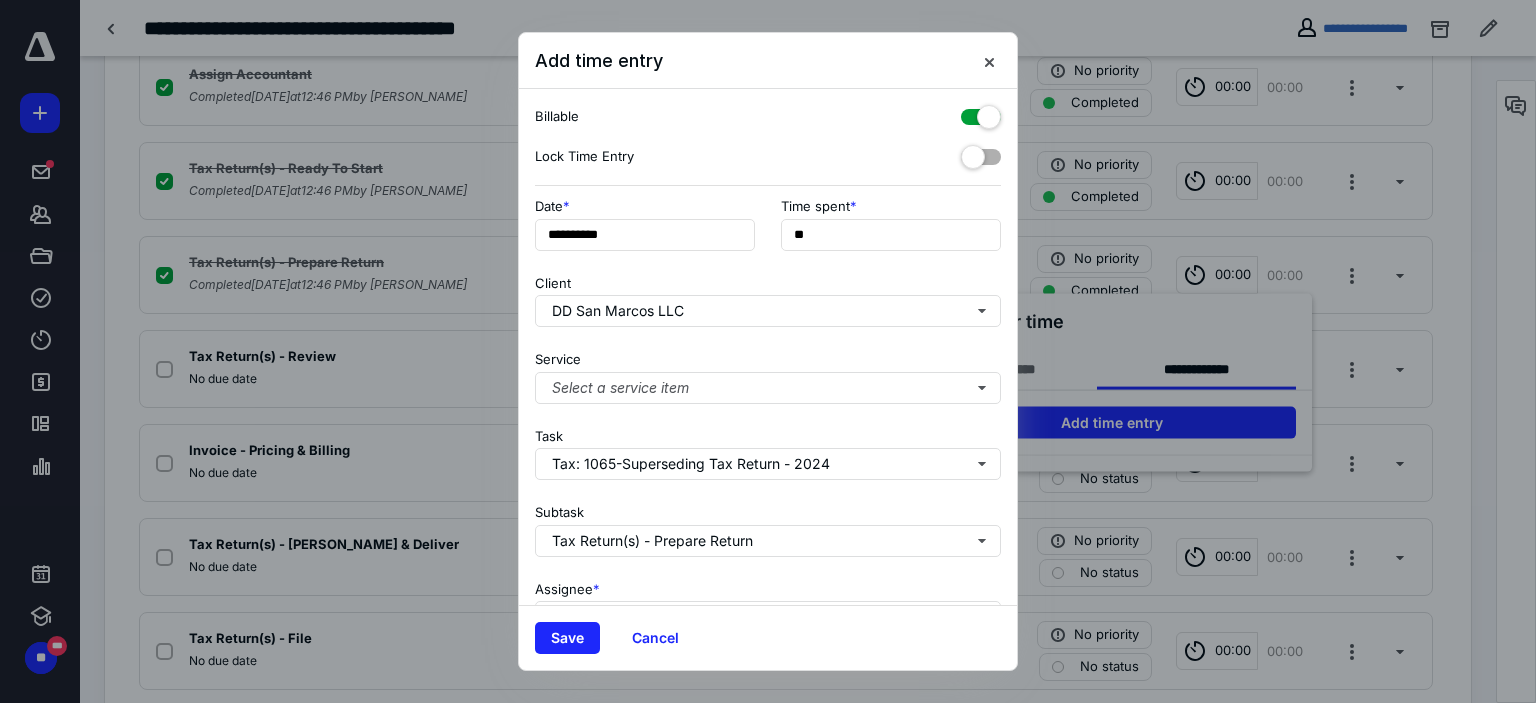 click on "Client DD San Marcos LLC" at bounding box center [768, 297] 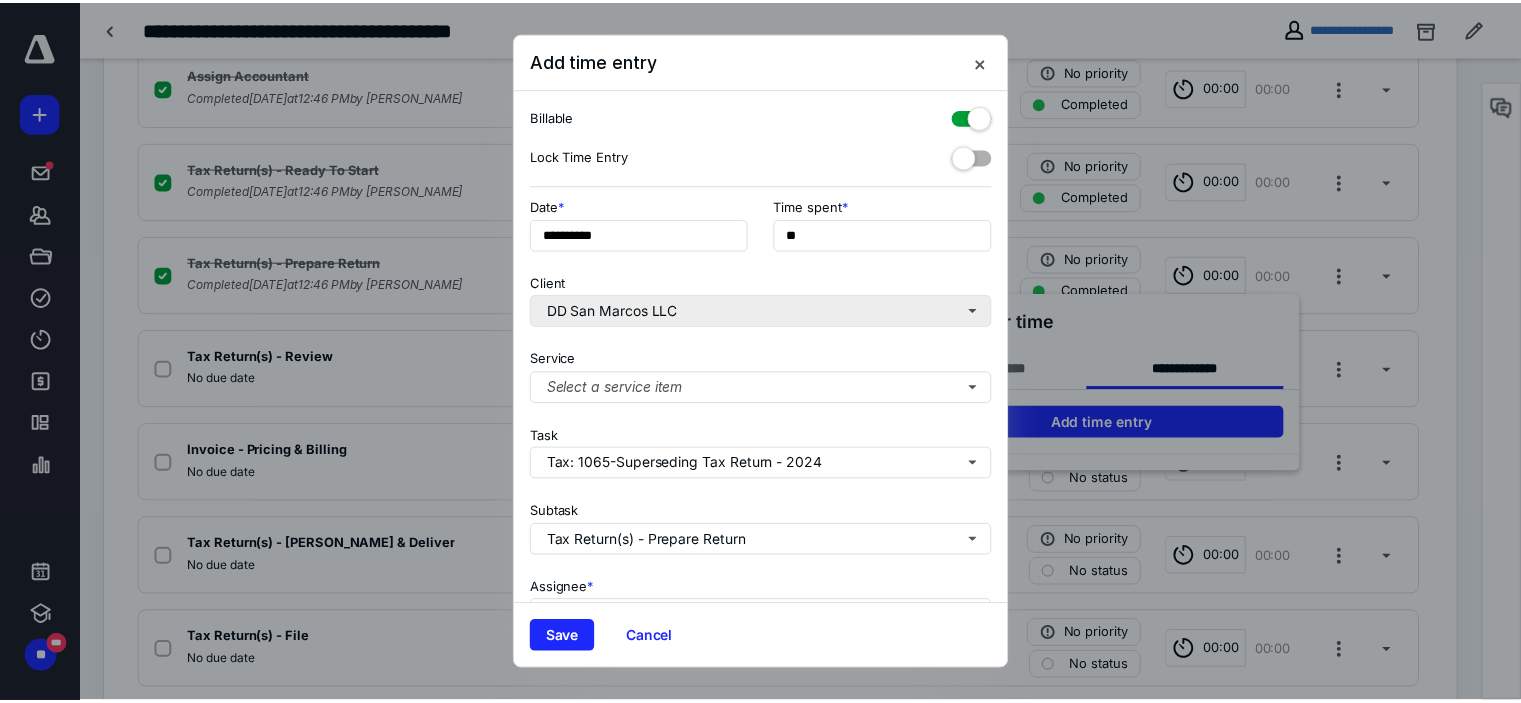 scroll, scrollTop: 197, scrollLeft: 0, axis: vertical 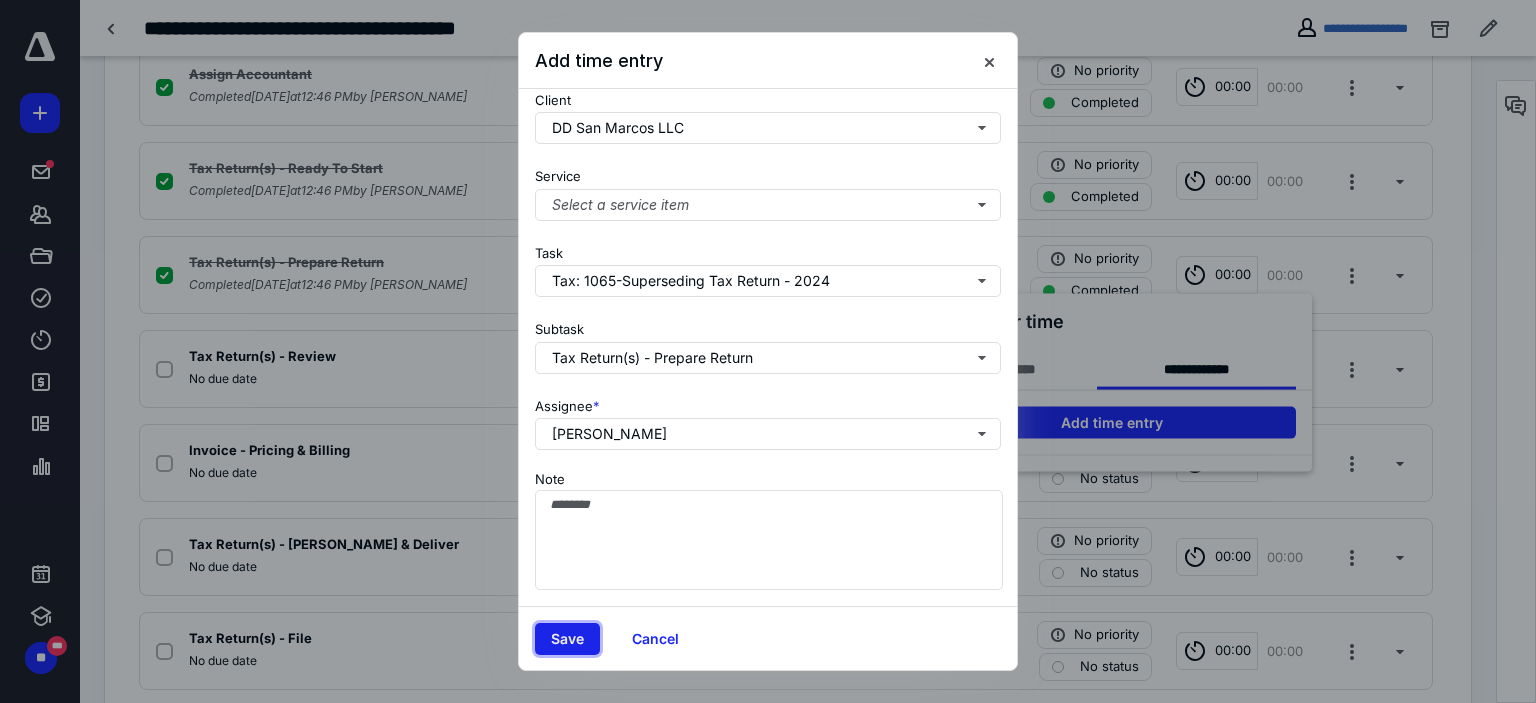 click on "Save" at bounding box center [567, 639] 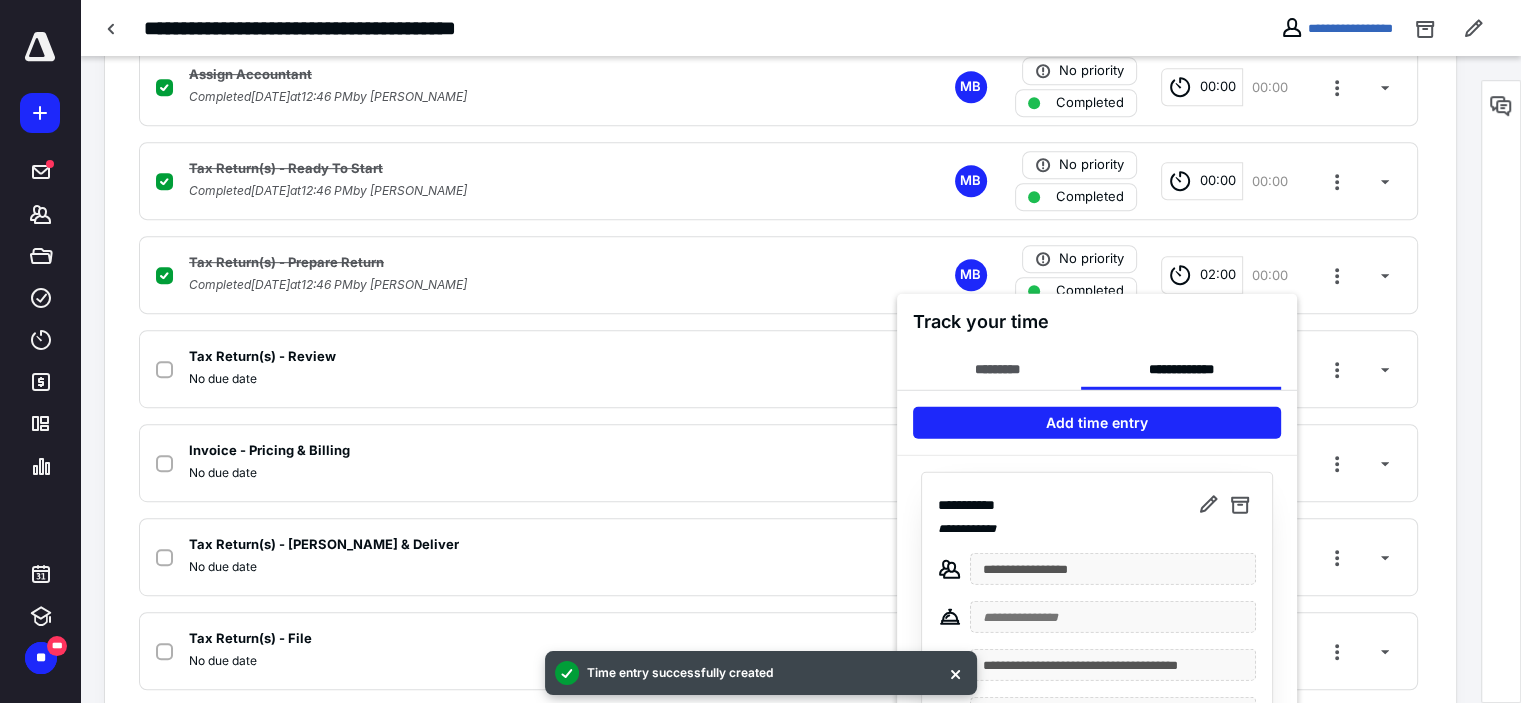 click at bounding box center (760, 351) 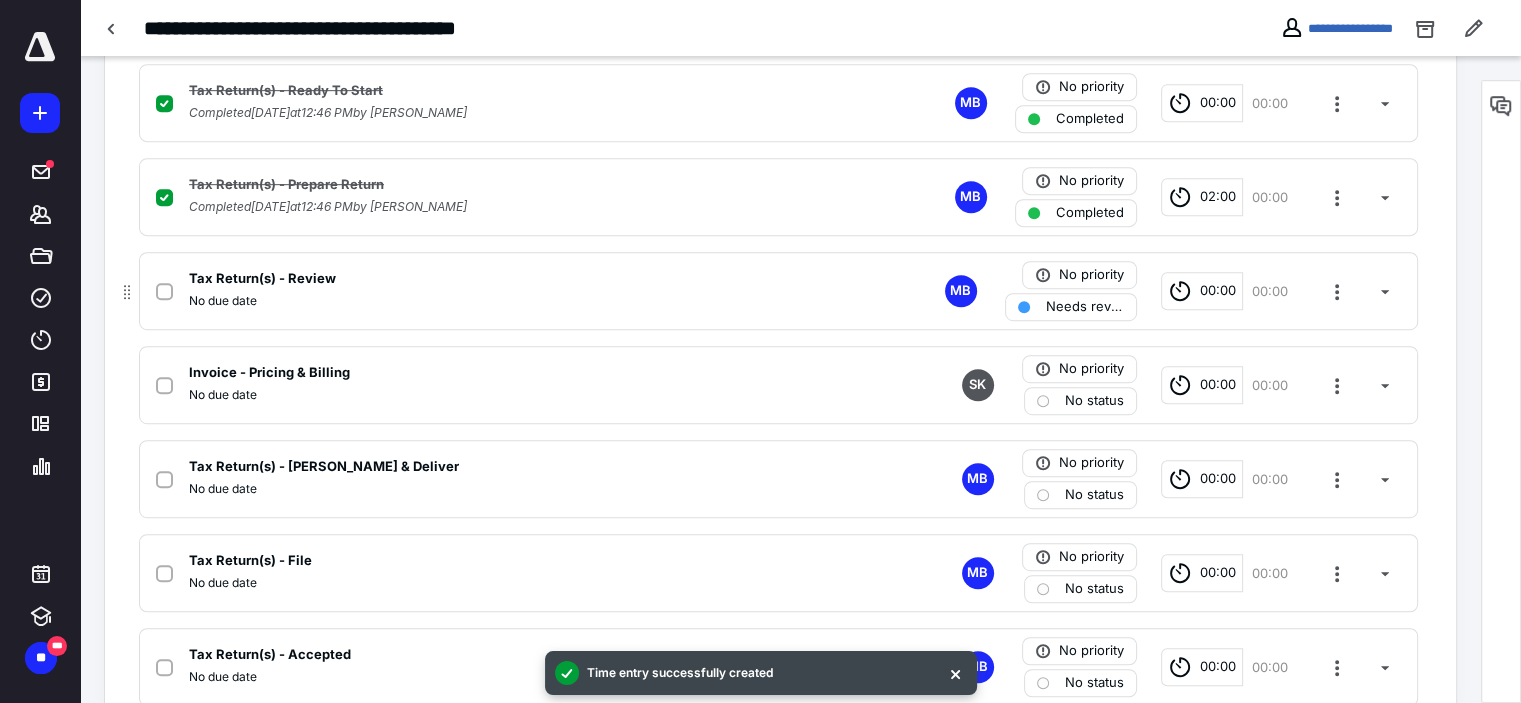 scroll, scrollTop: 1129, scrollLeft: 0, axis: vertical 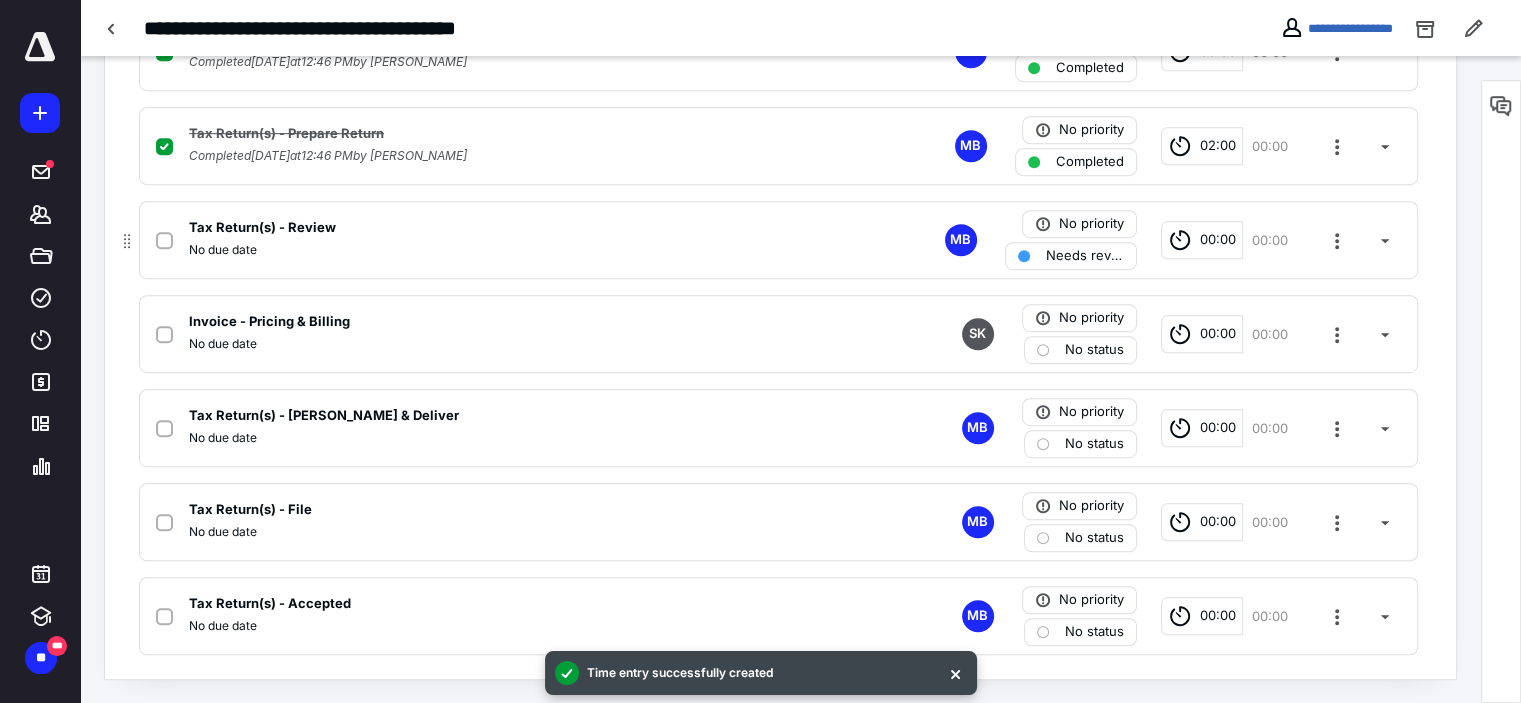 click 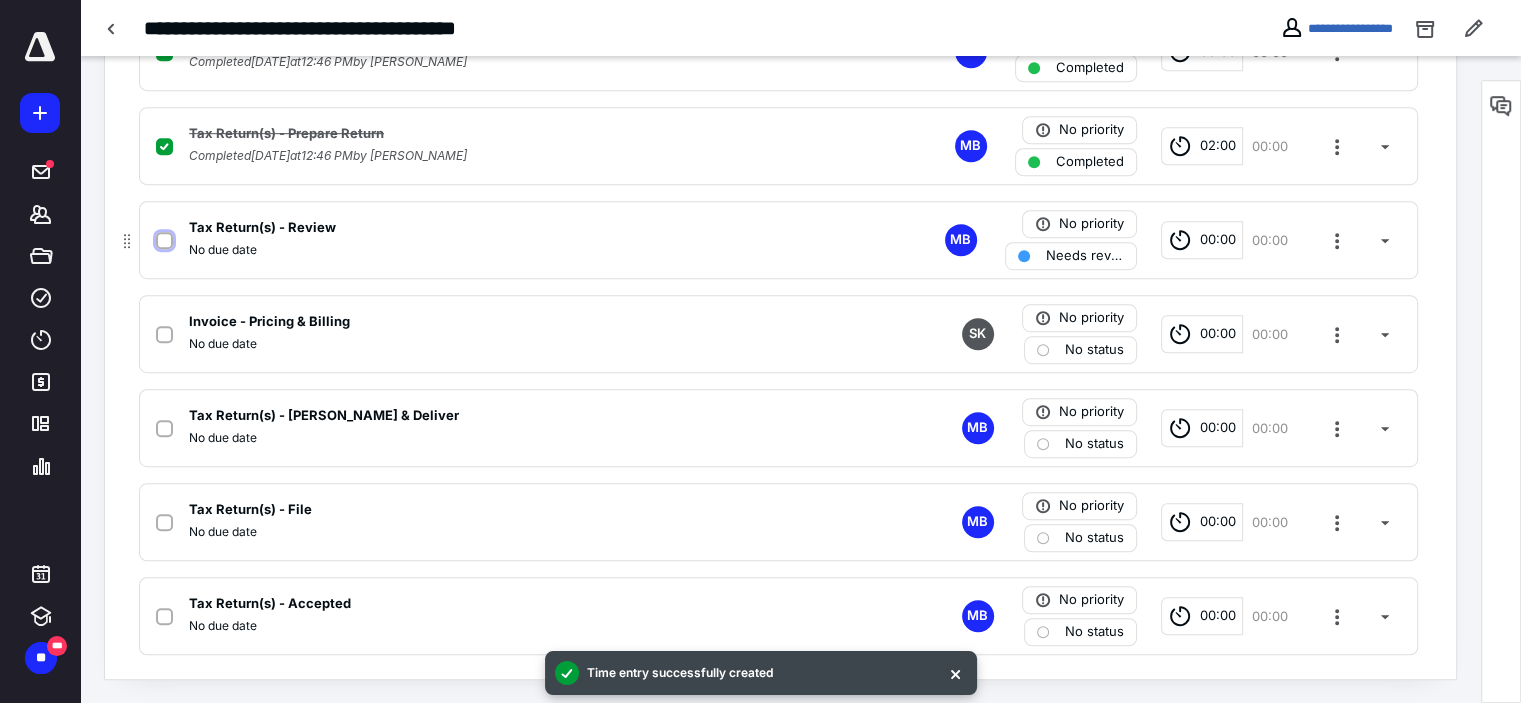 click at bounding box center (164, 241) 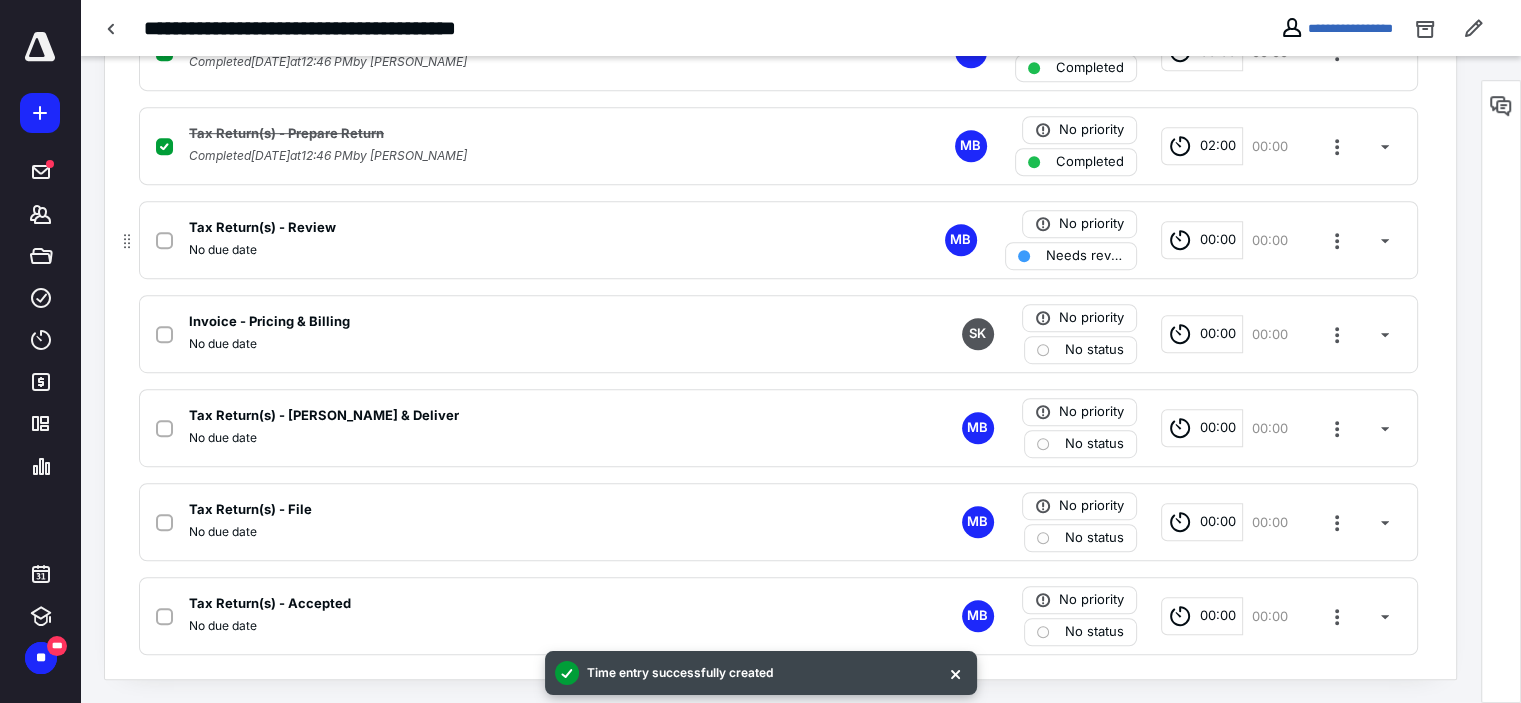 checkbox on "true" 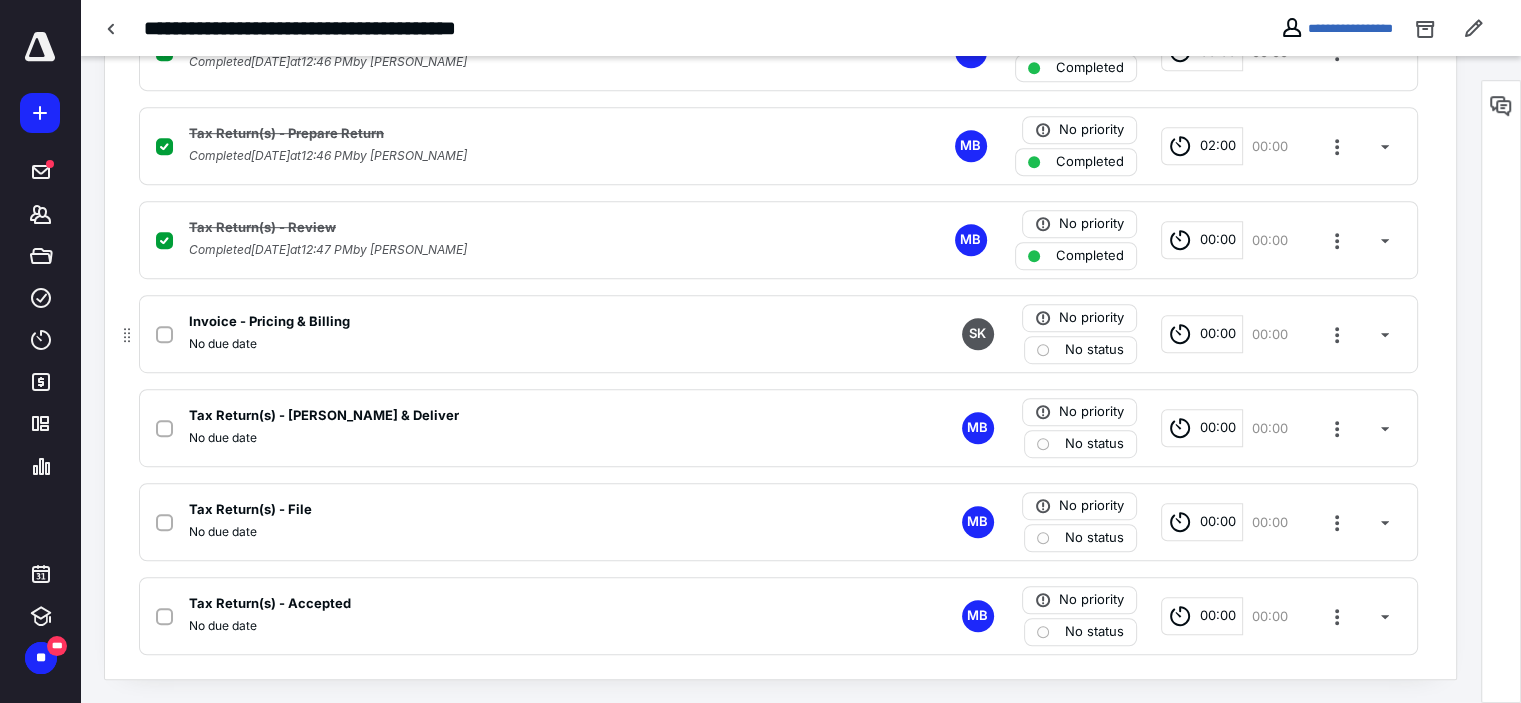 click 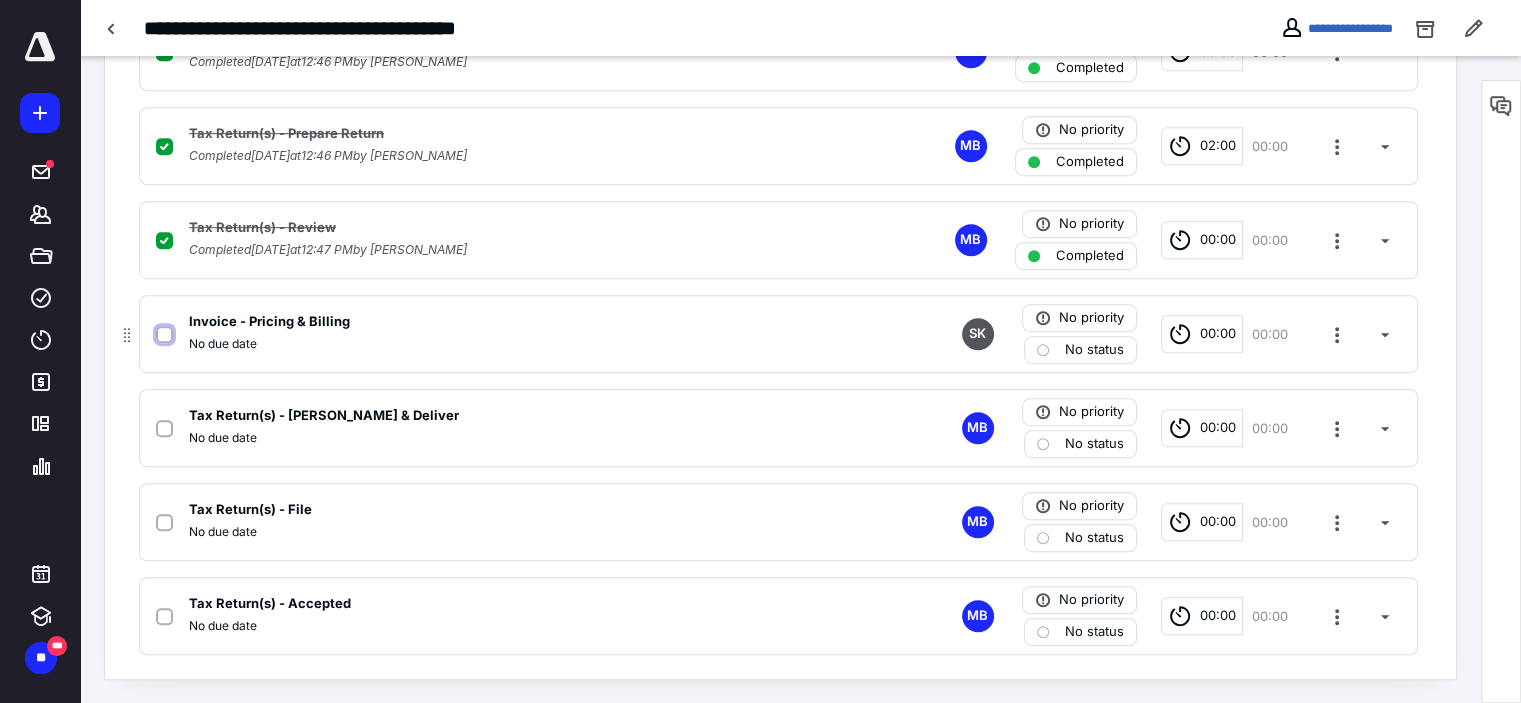 click at bounding box center (164, 335) 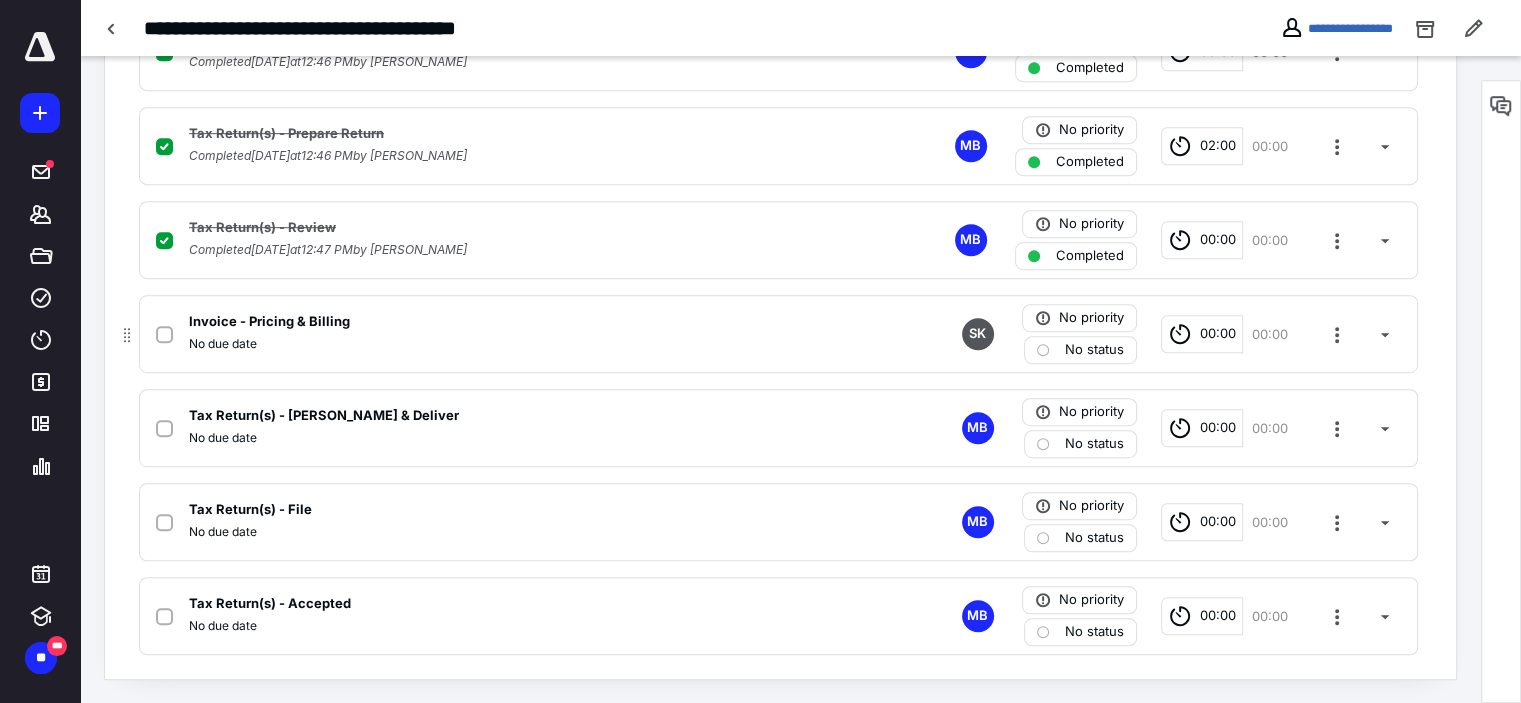 checkbox on "true" 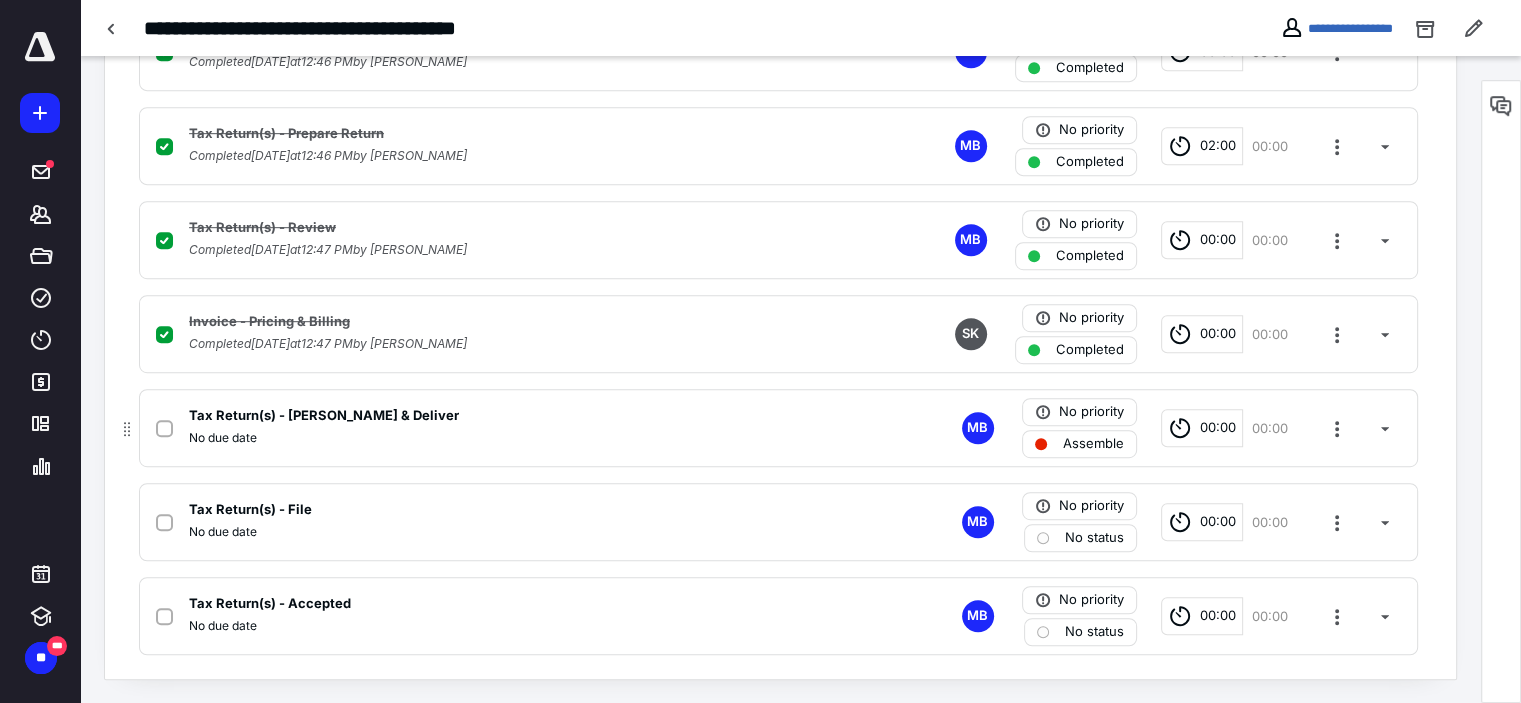 click 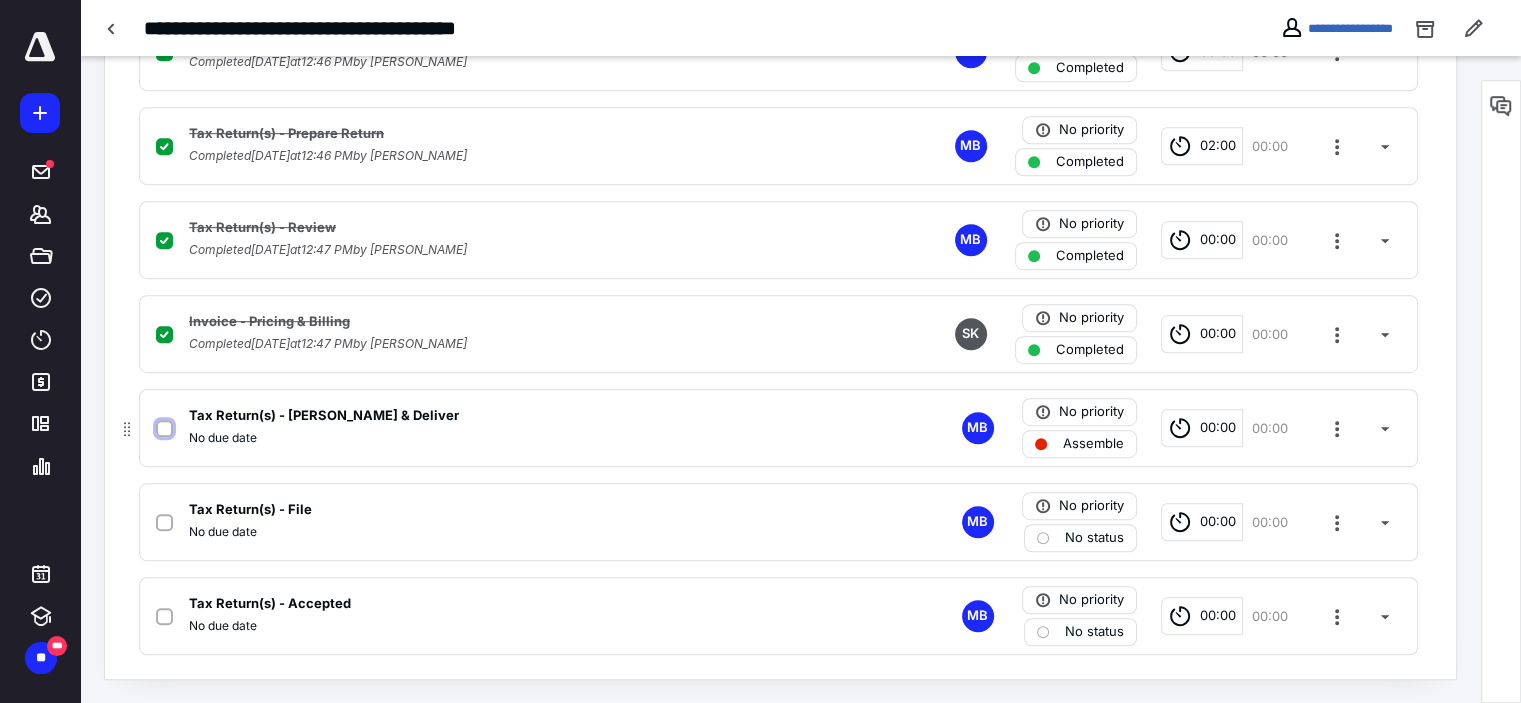 click at bounding box center (164, 429) 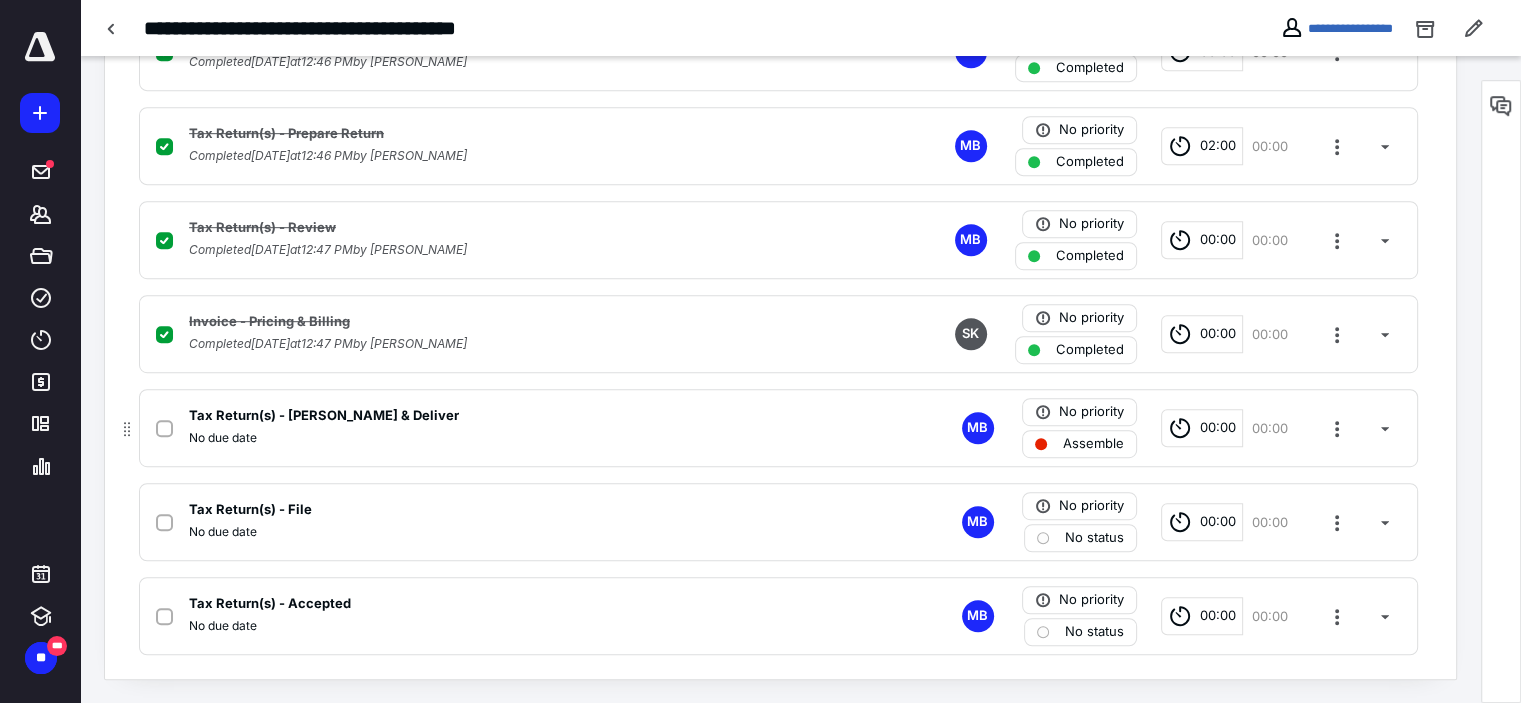 checkbox on "true" 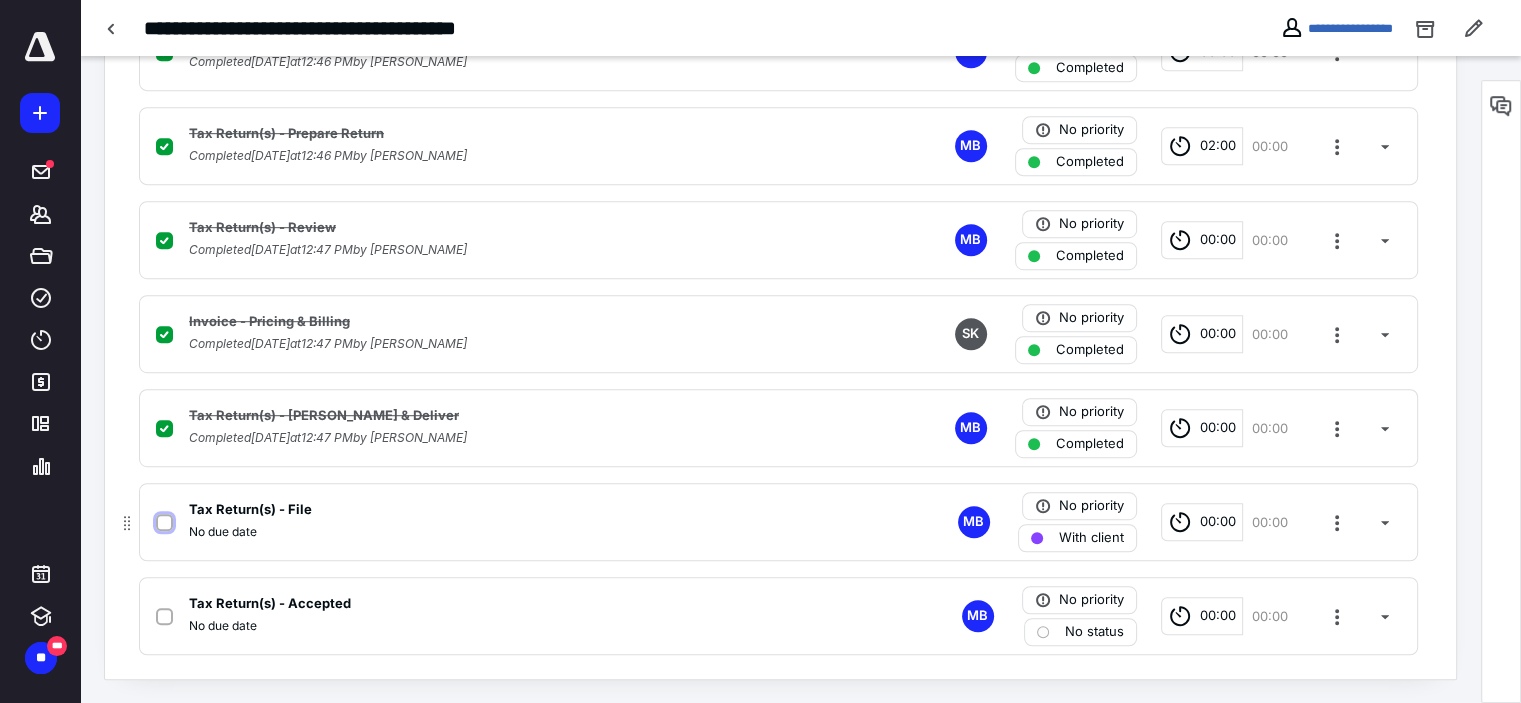 click at bounding box center (164, 523) 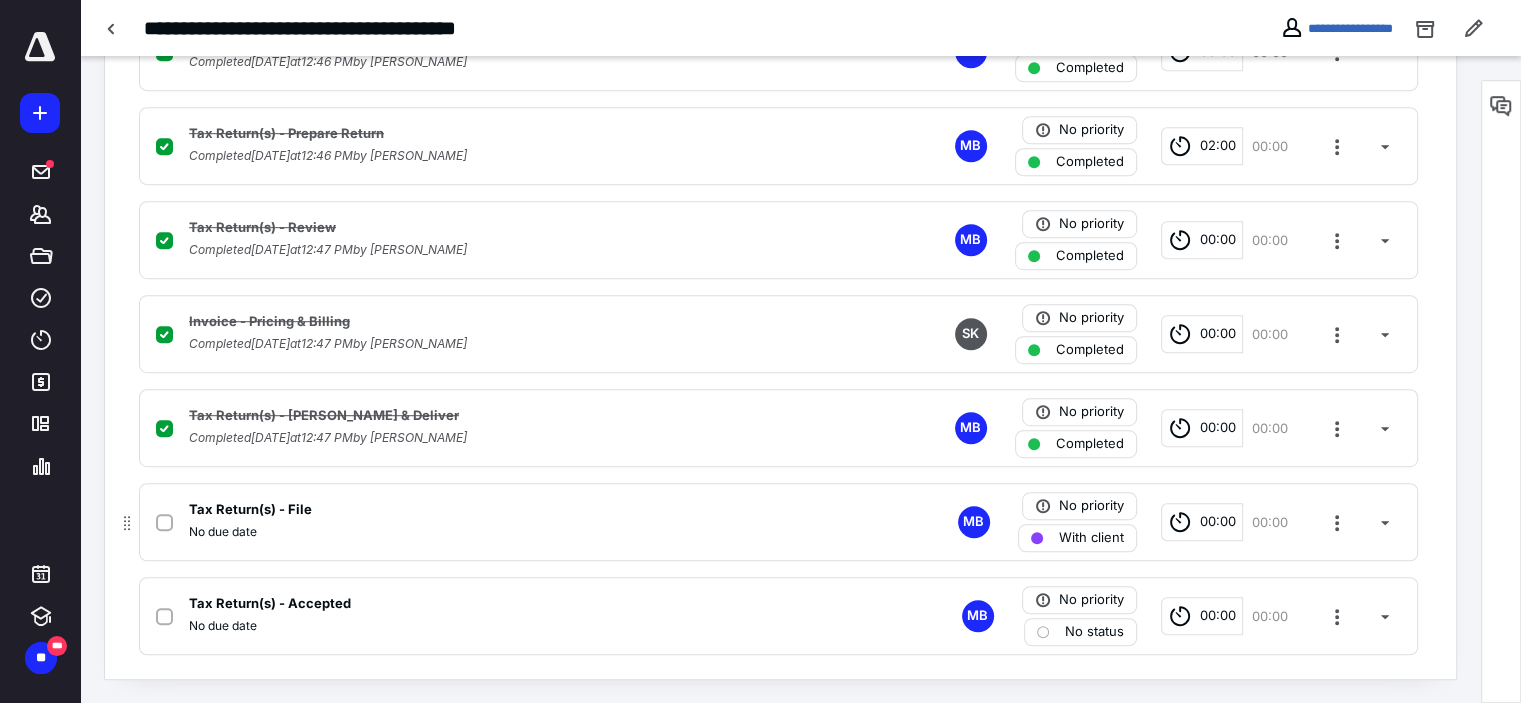 checkbox on "true" 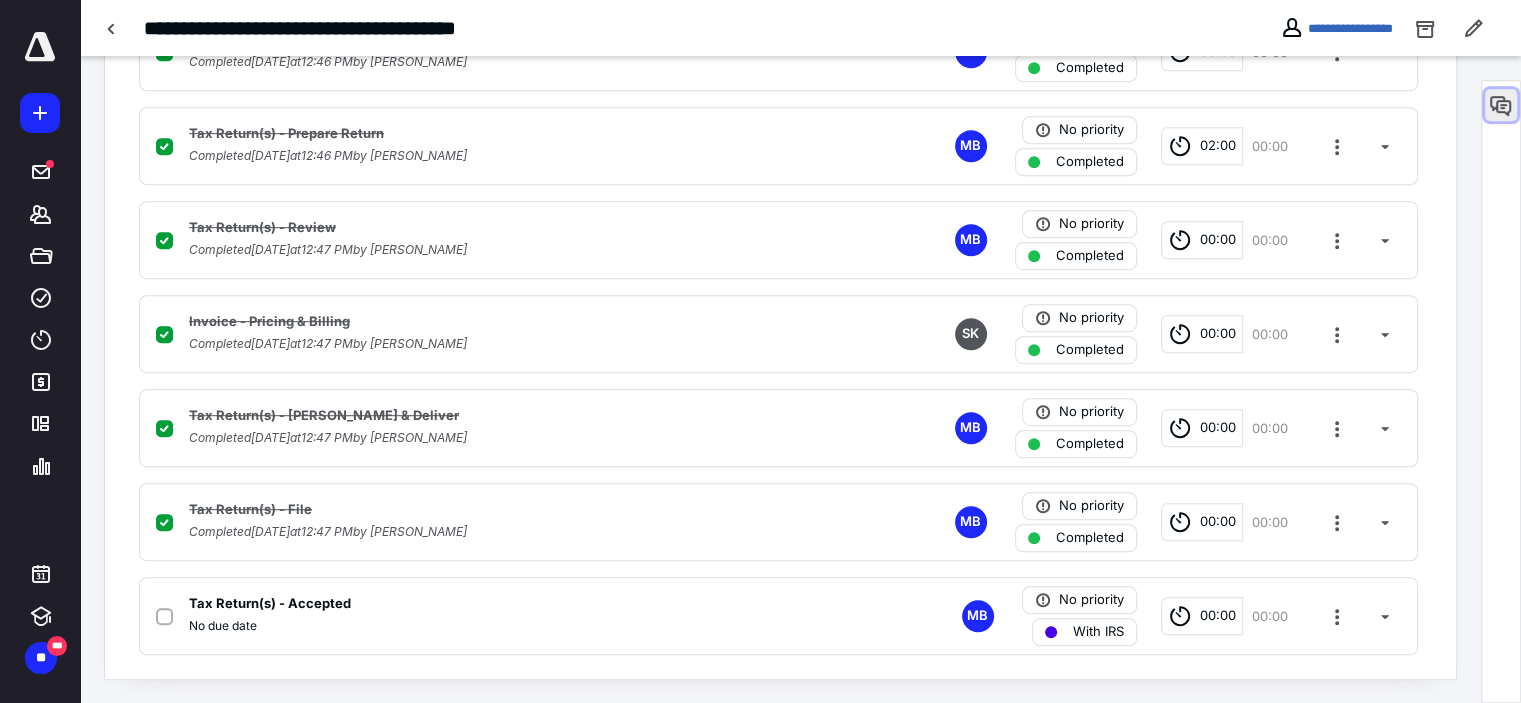 click at bounding box center (1501, 105) 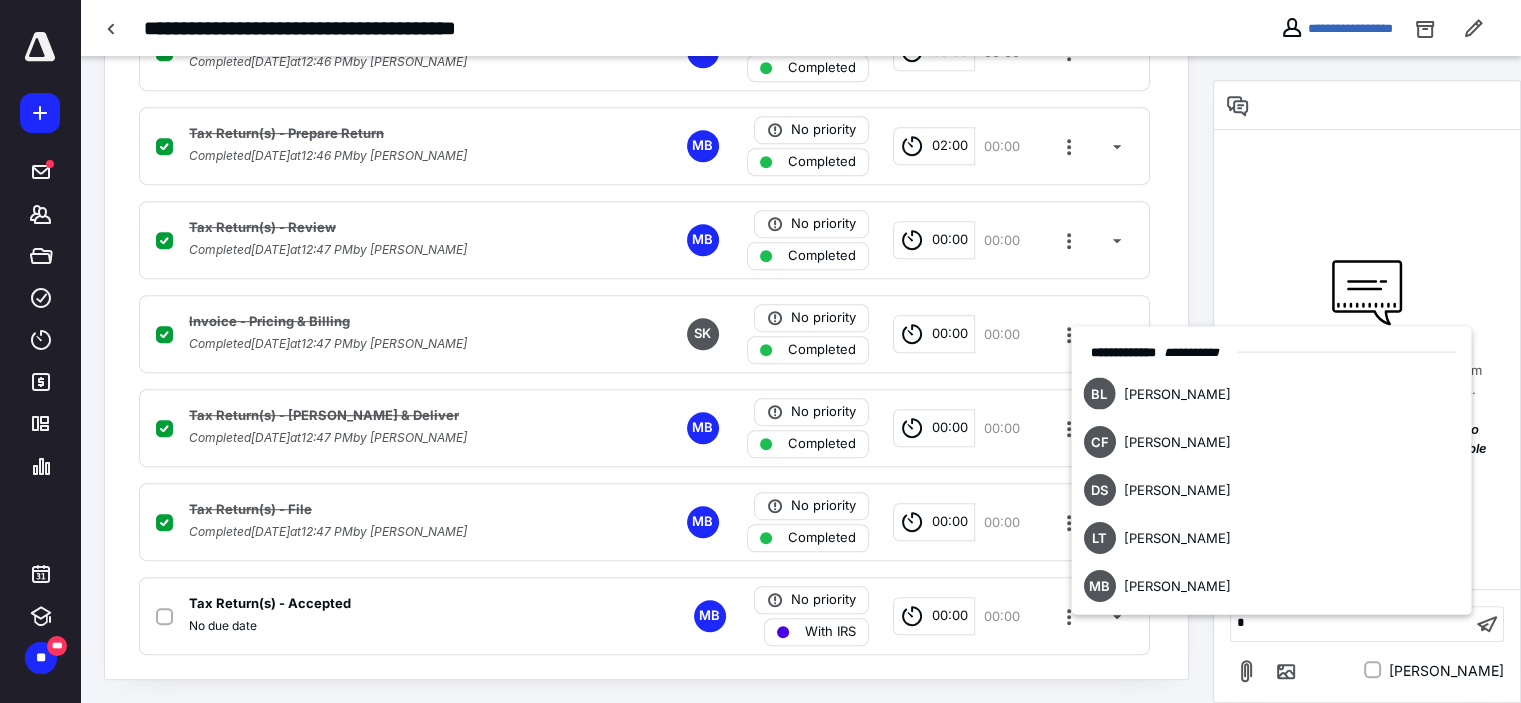 type 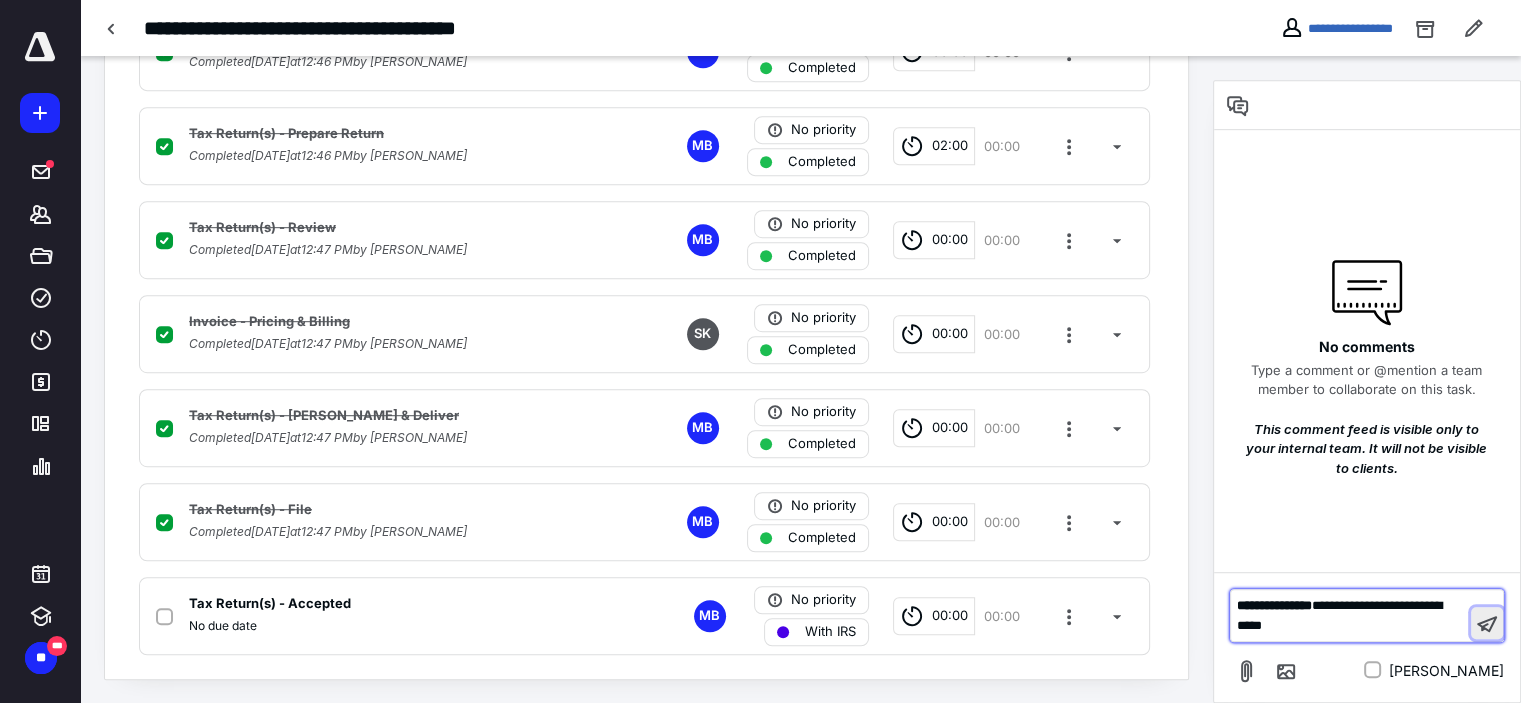 click at bounding box center [1487, 623] 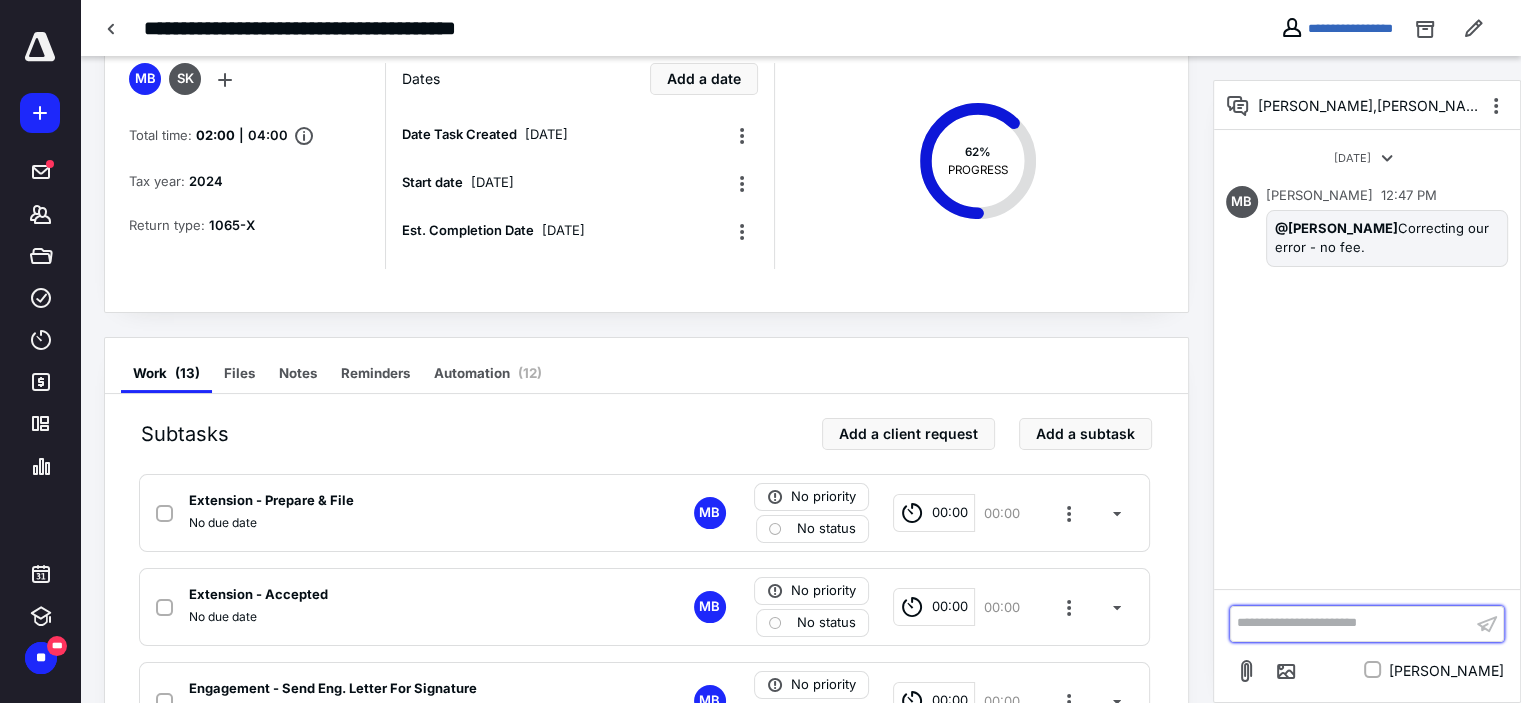 scroll, scrollTop: 0, scrollLeft: 0, axis: both 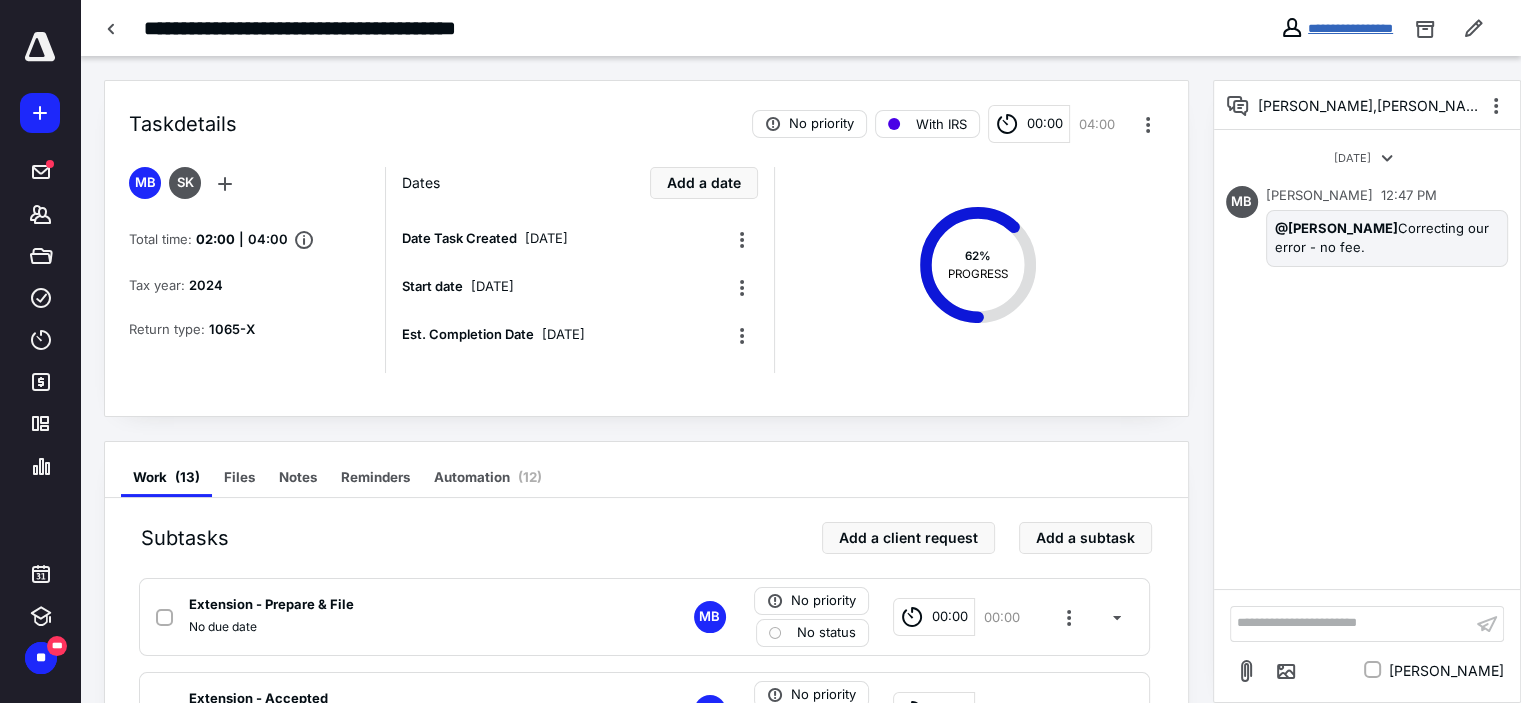 click on "**********" at bounding box center (1350, 28) 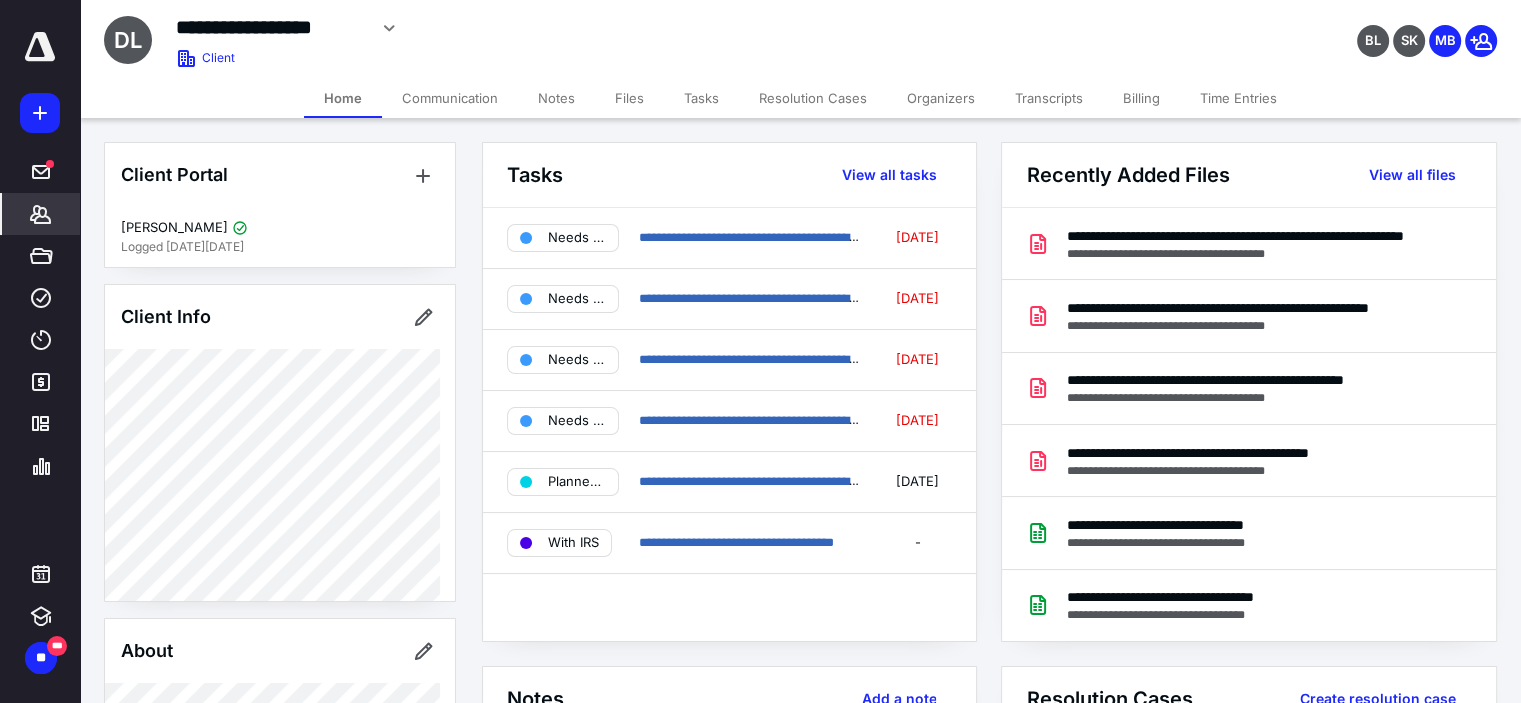 click on "Tasks" at bounding box center (701, 98) 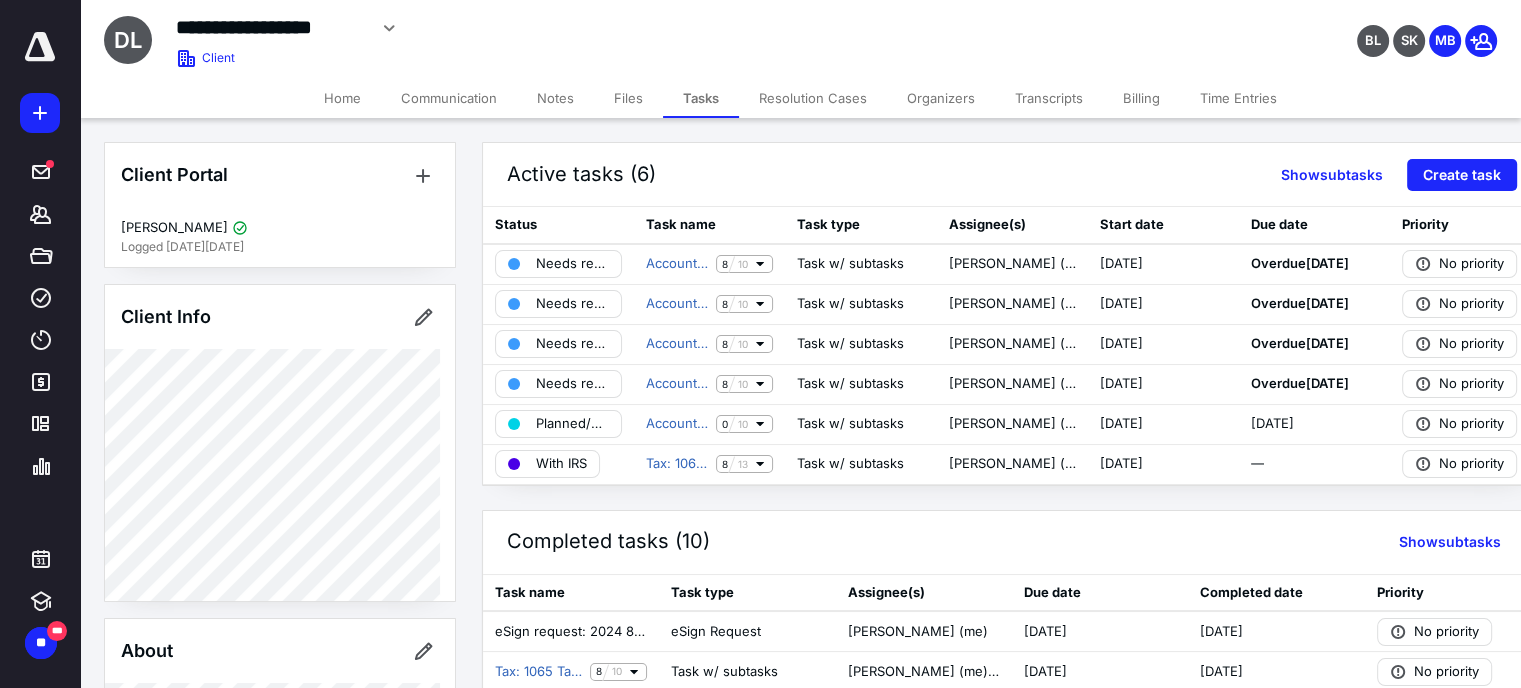 click on "Notes" at bounding box center (555, 98) 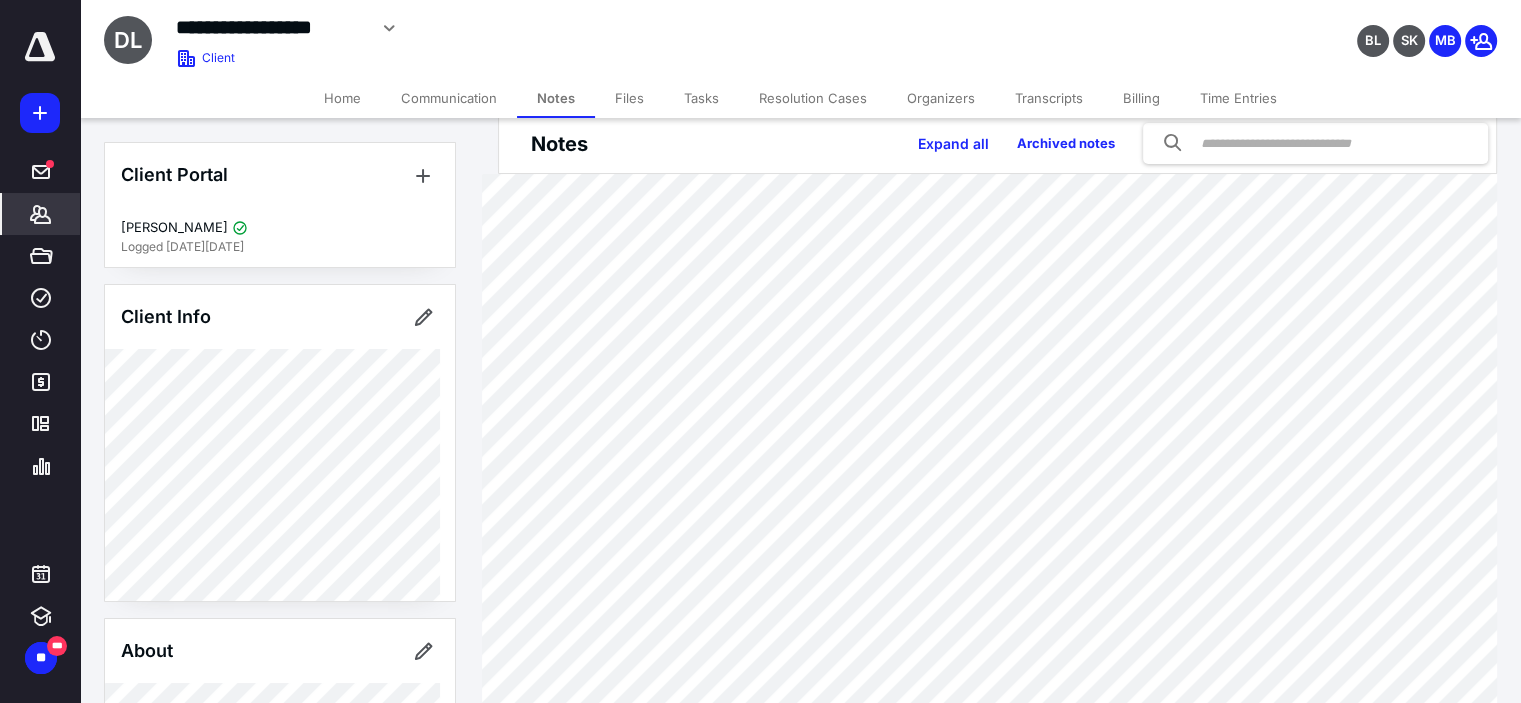 scroll, scrollTop: 0, scrollLeft: 0, axis: both 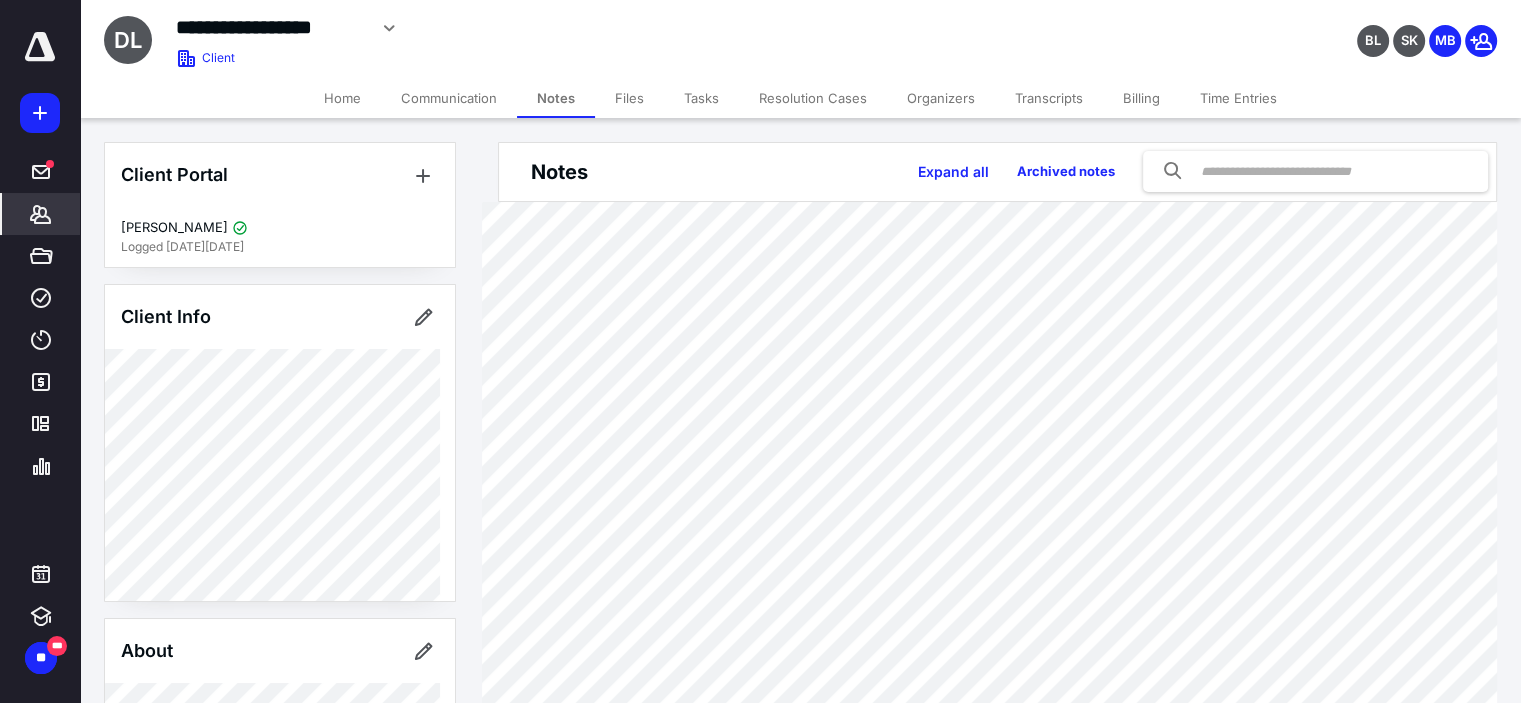 click on "Tasks" at bounding box center (701, 98) 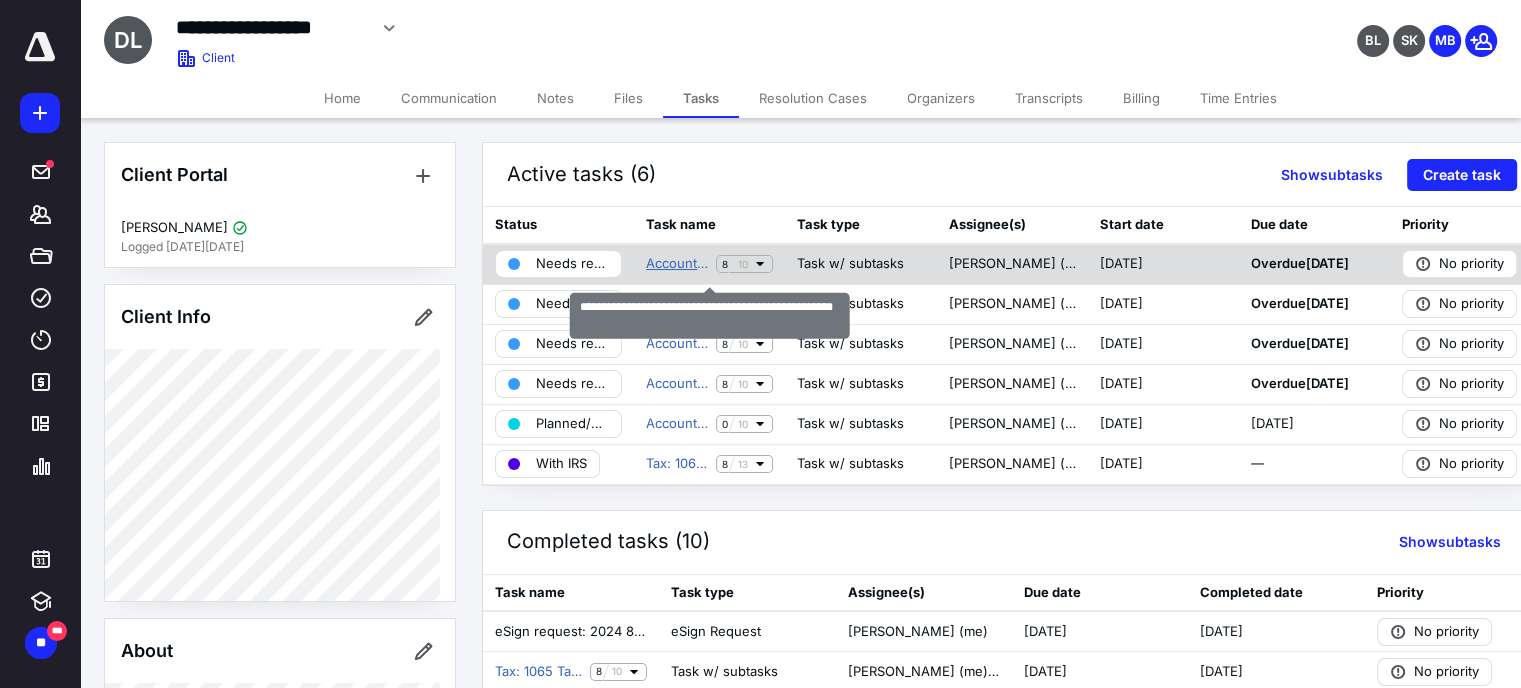 click on "Accounting: Monthly Accounts (Plan) - [DATE]" at bounding box center [677, 264] 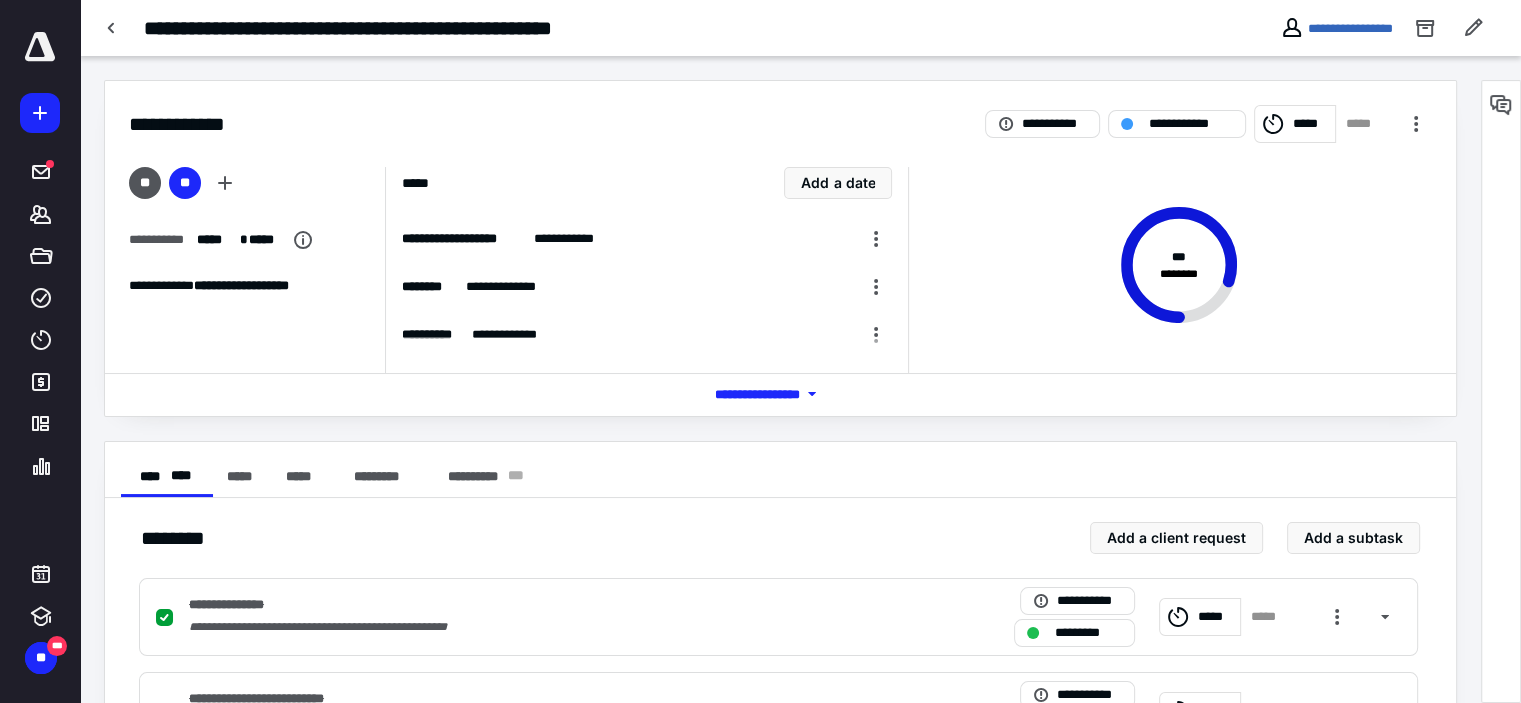 click at bounding box center (1501, 105) 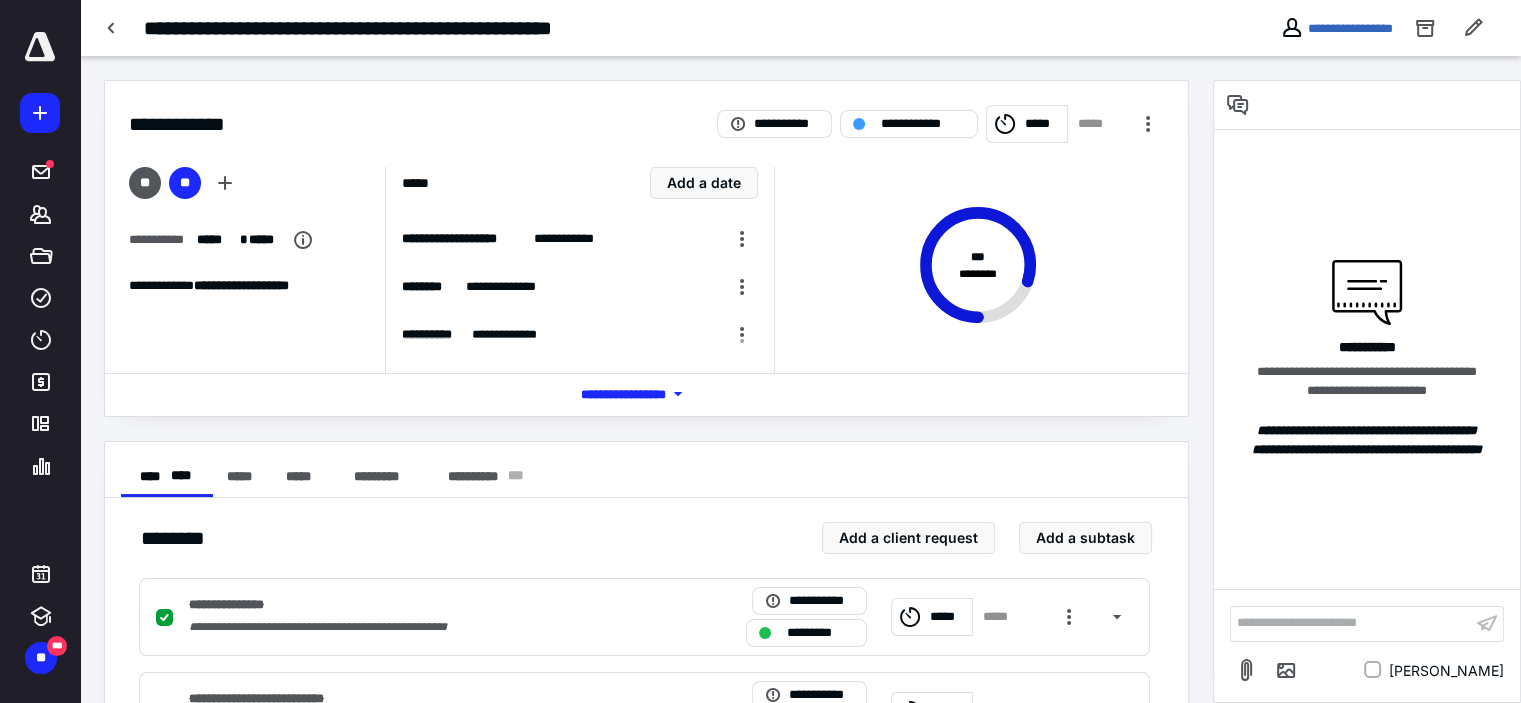 scroll, scrollTop: 847, scrollLeft: 0, axis: vertical 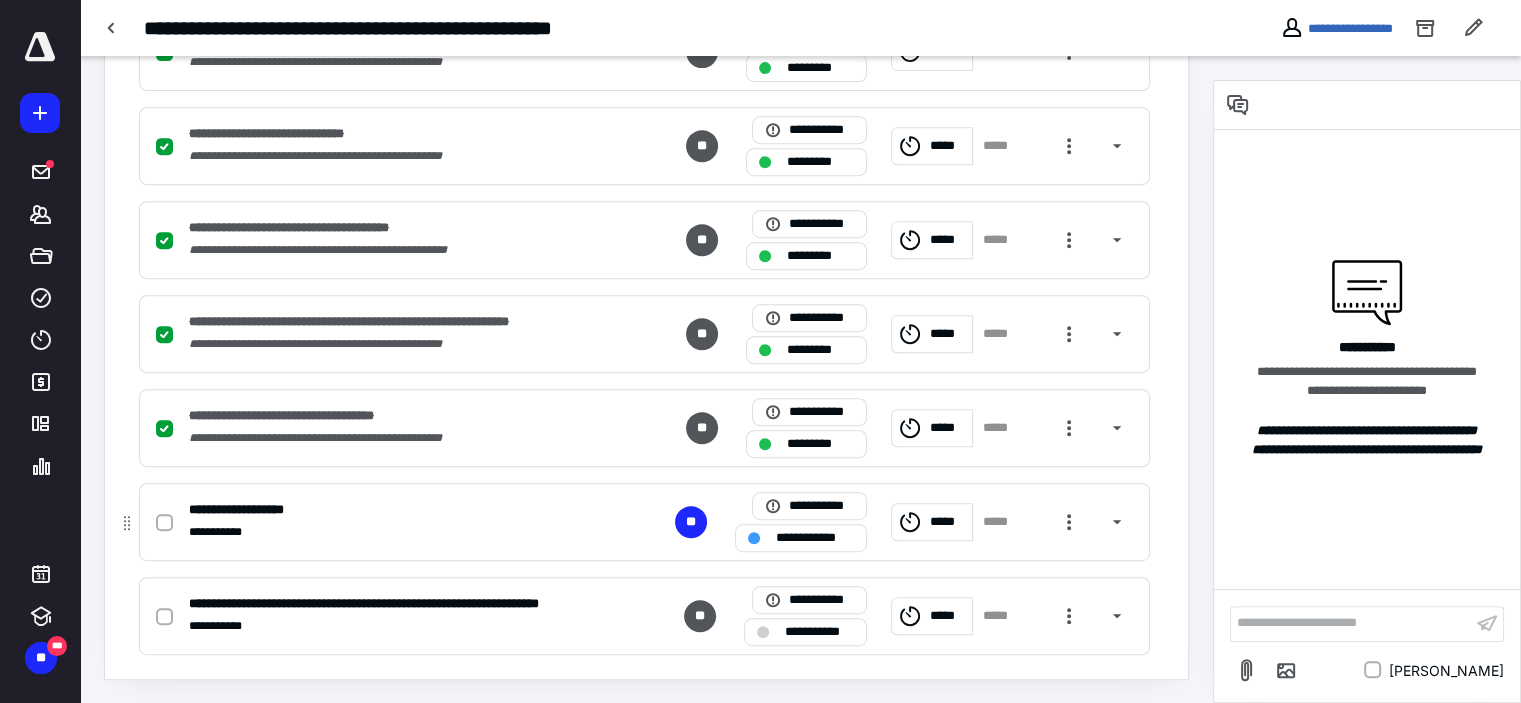 click 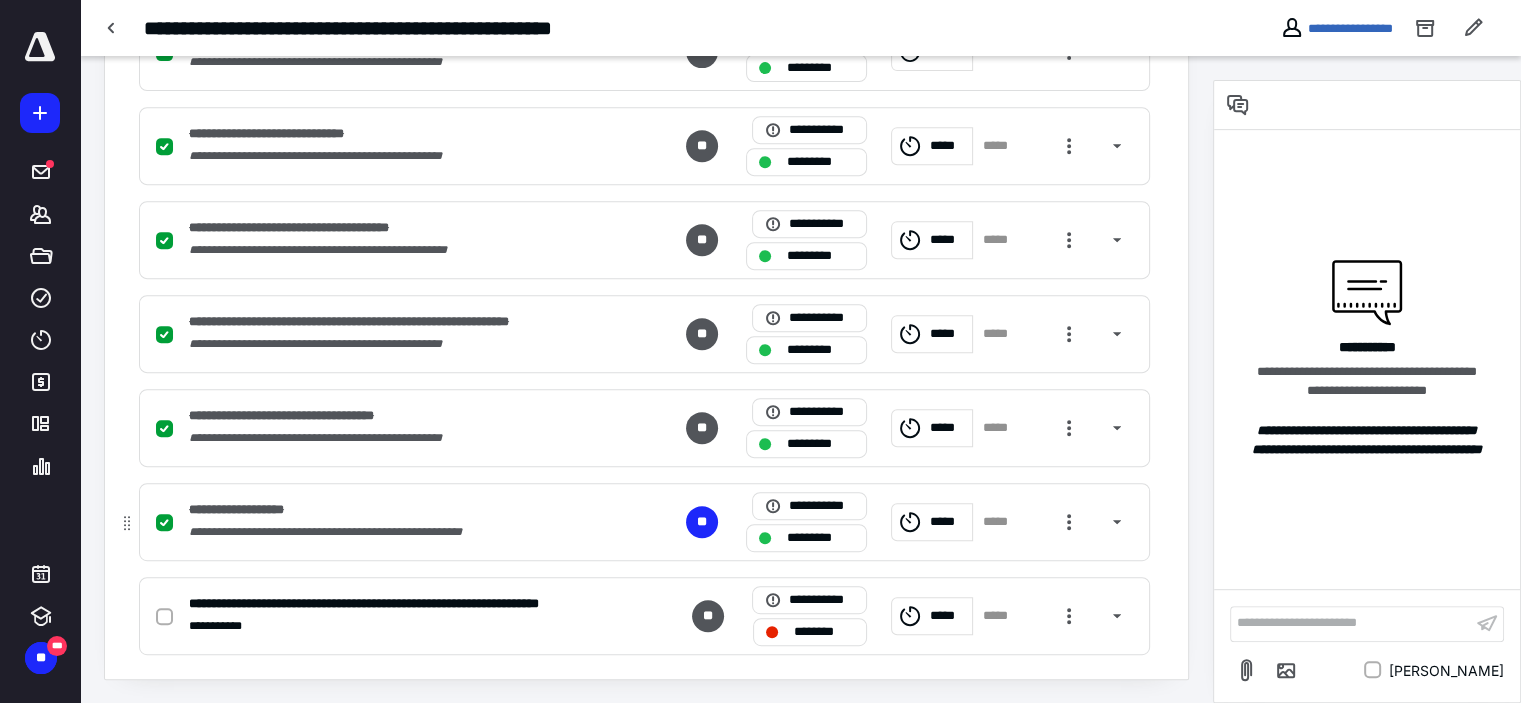 click on "*****" at bounding box center [948, 522] 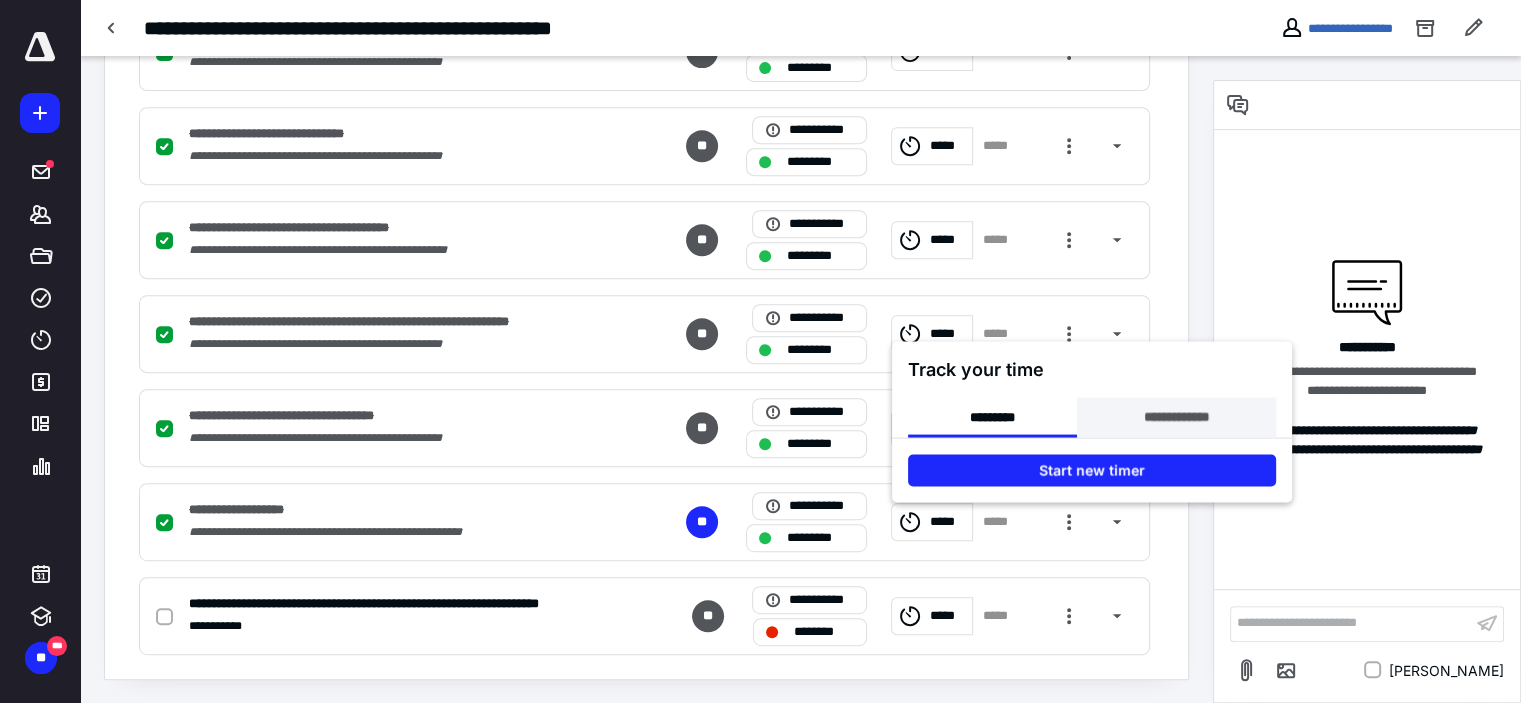 click on "**********" at bounding box center [1176, 417] 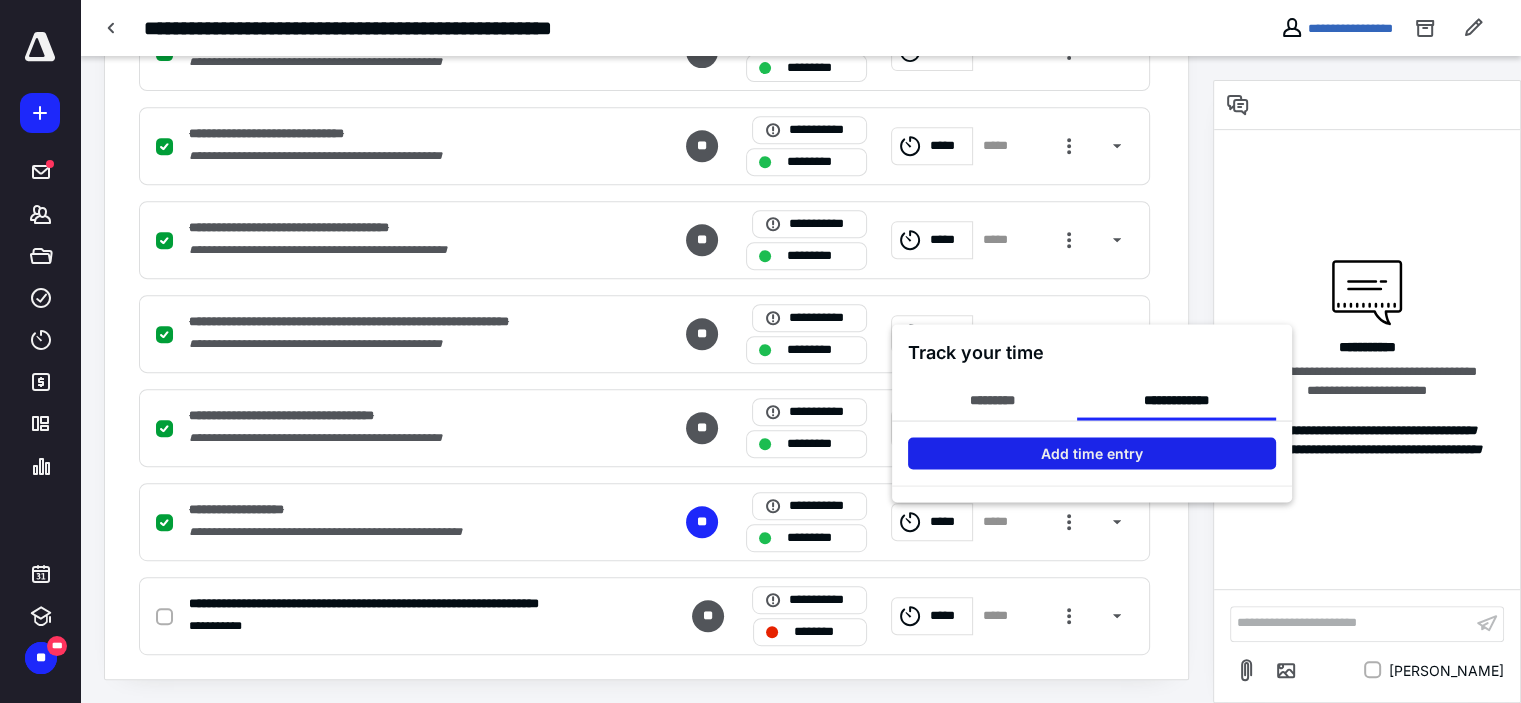 click on "Add time entry" at bounding box center [1092, 453] 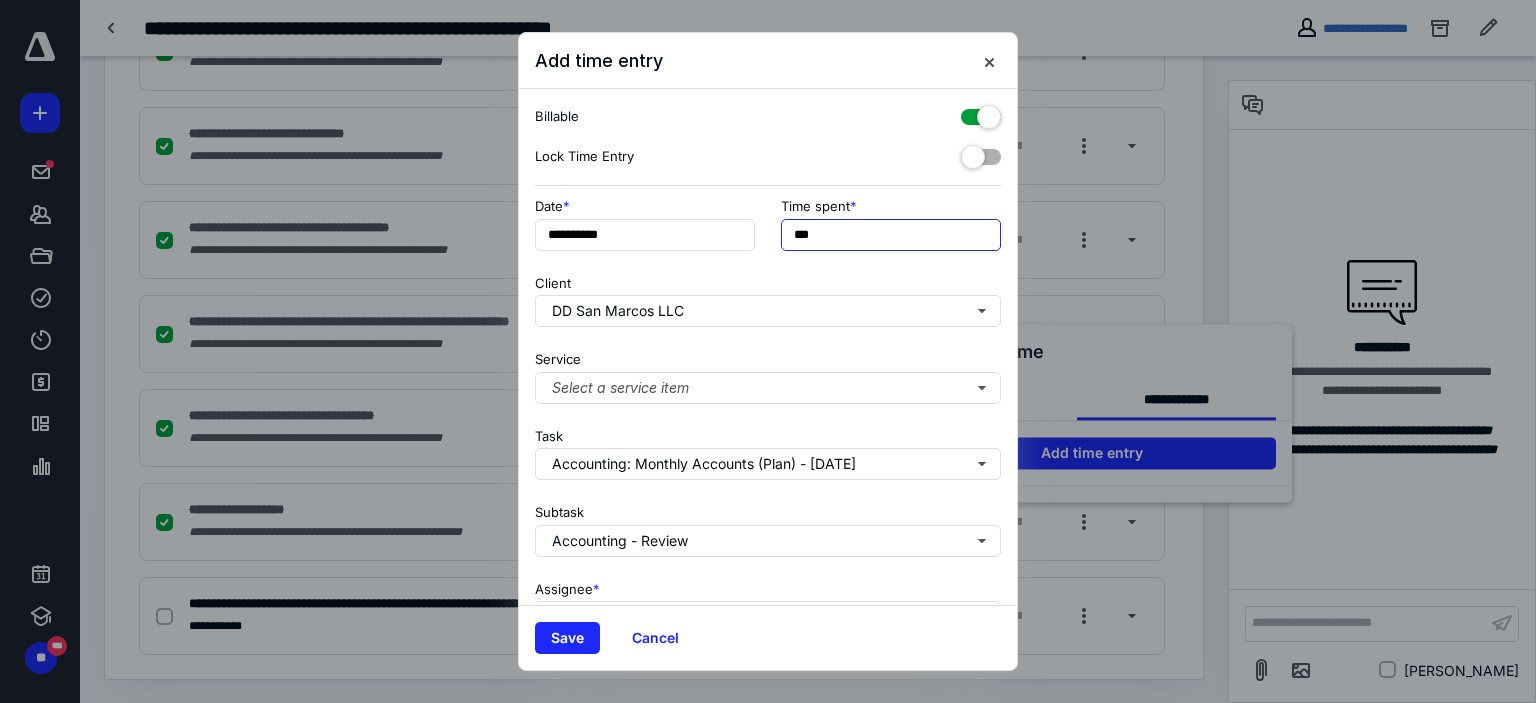 drag, startPoint x: 806, startPoint y: 235, endPoint x: 758, endPoint y: 239, distance: 48.166378 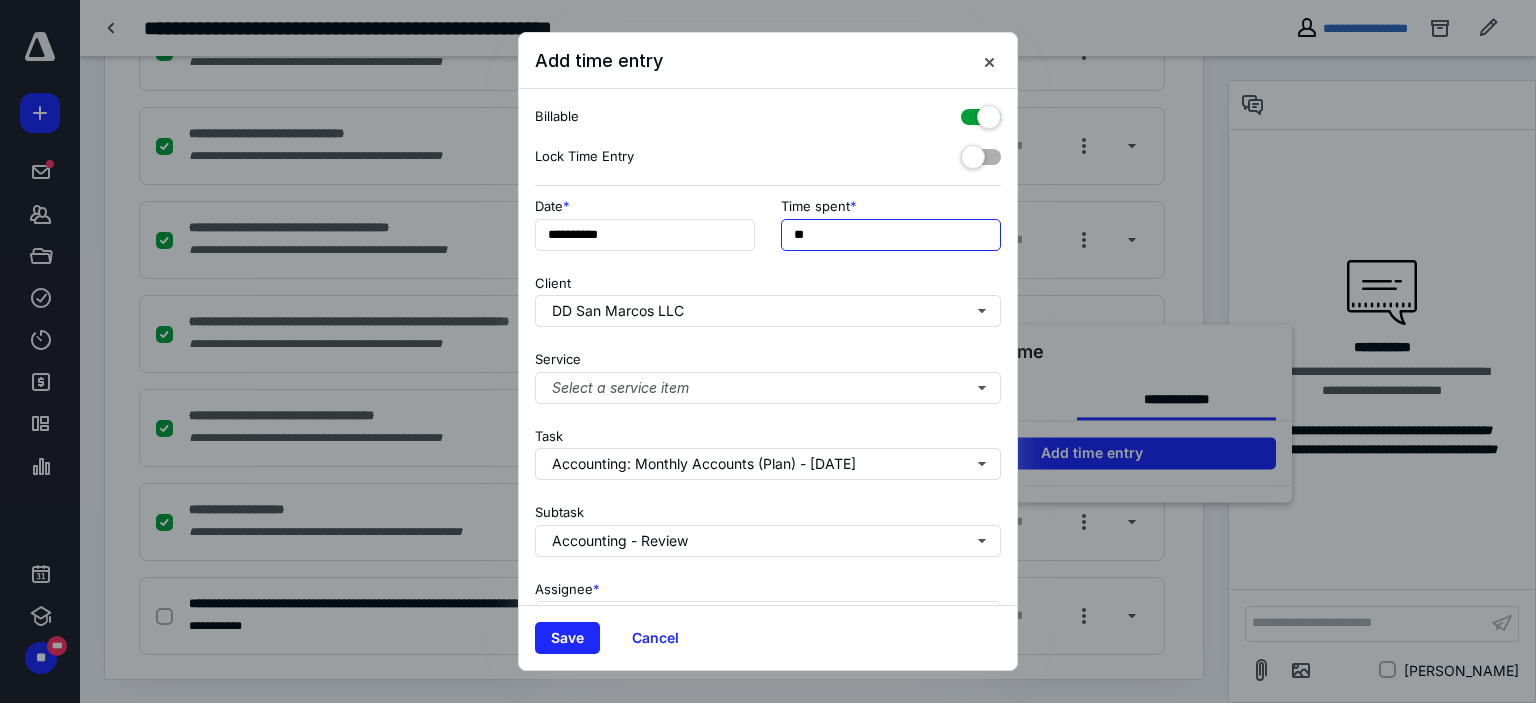 type on "**" 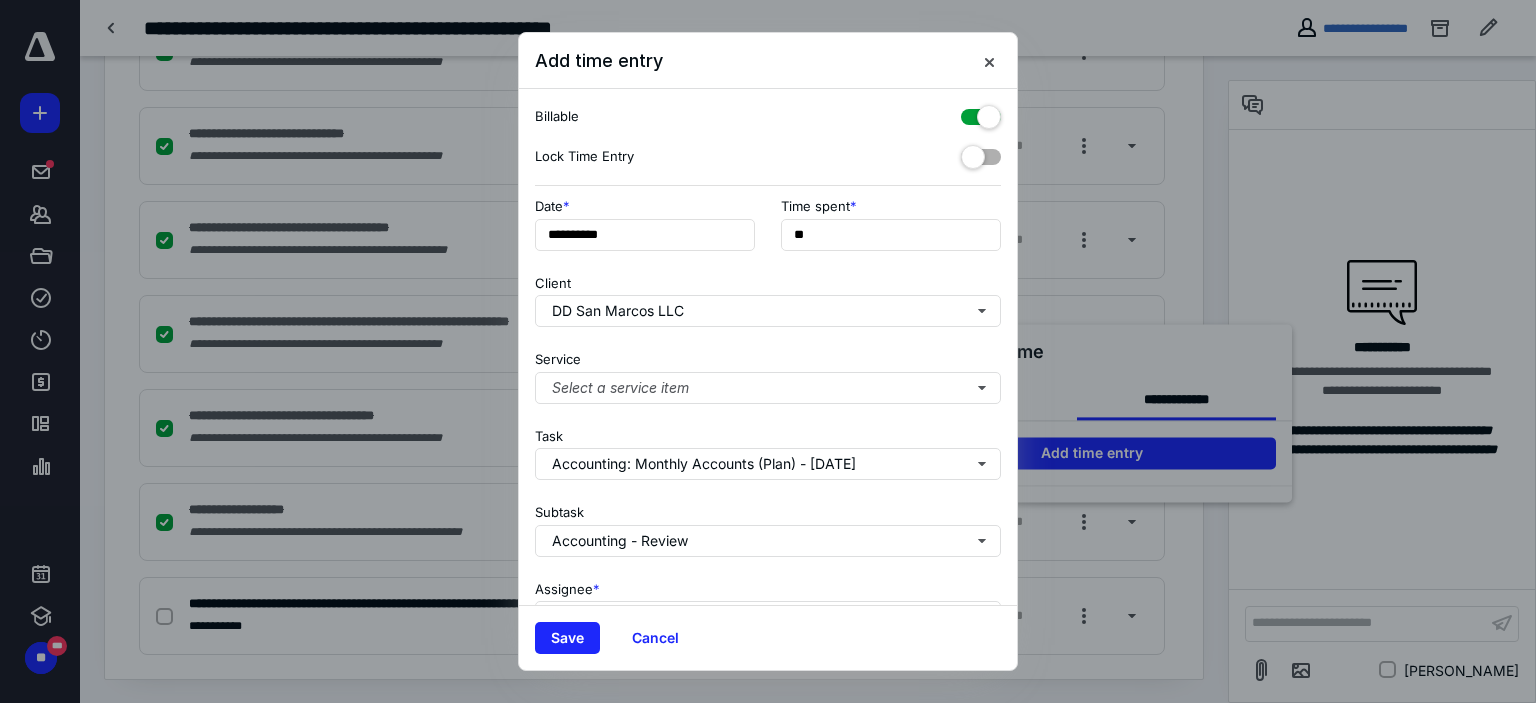click on "**********" at bounding box center [768, 230] 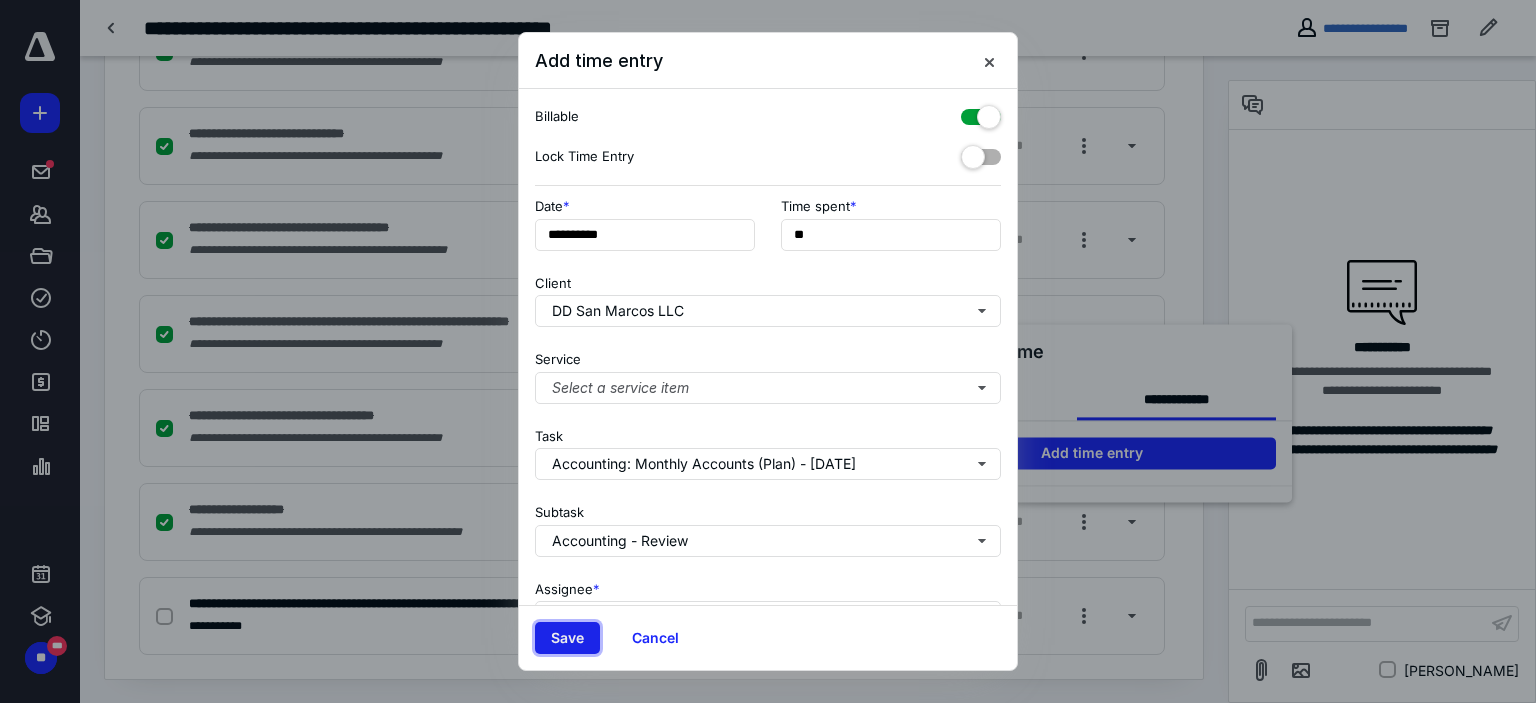 click on "Save" at bounding box center (567, 638) 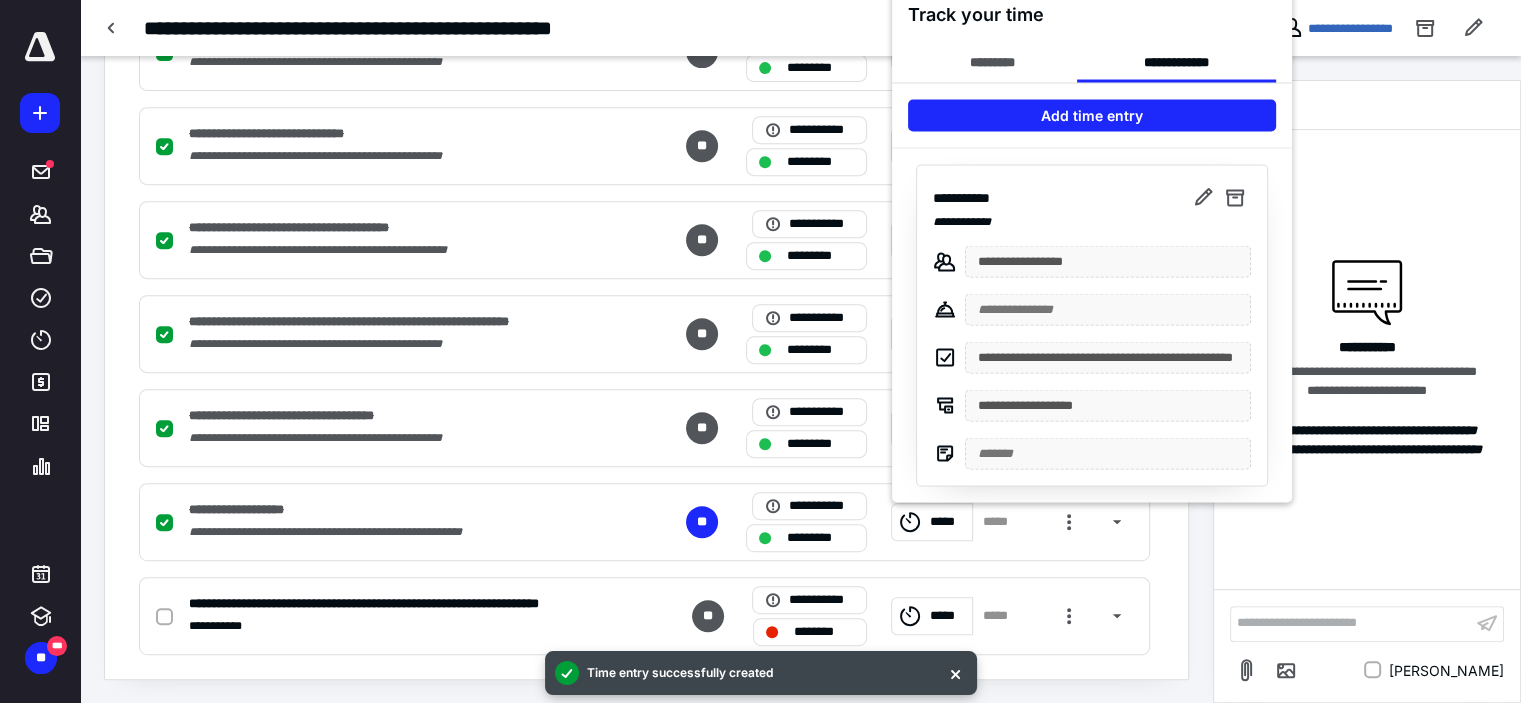 click at bounding box center [760, 351] 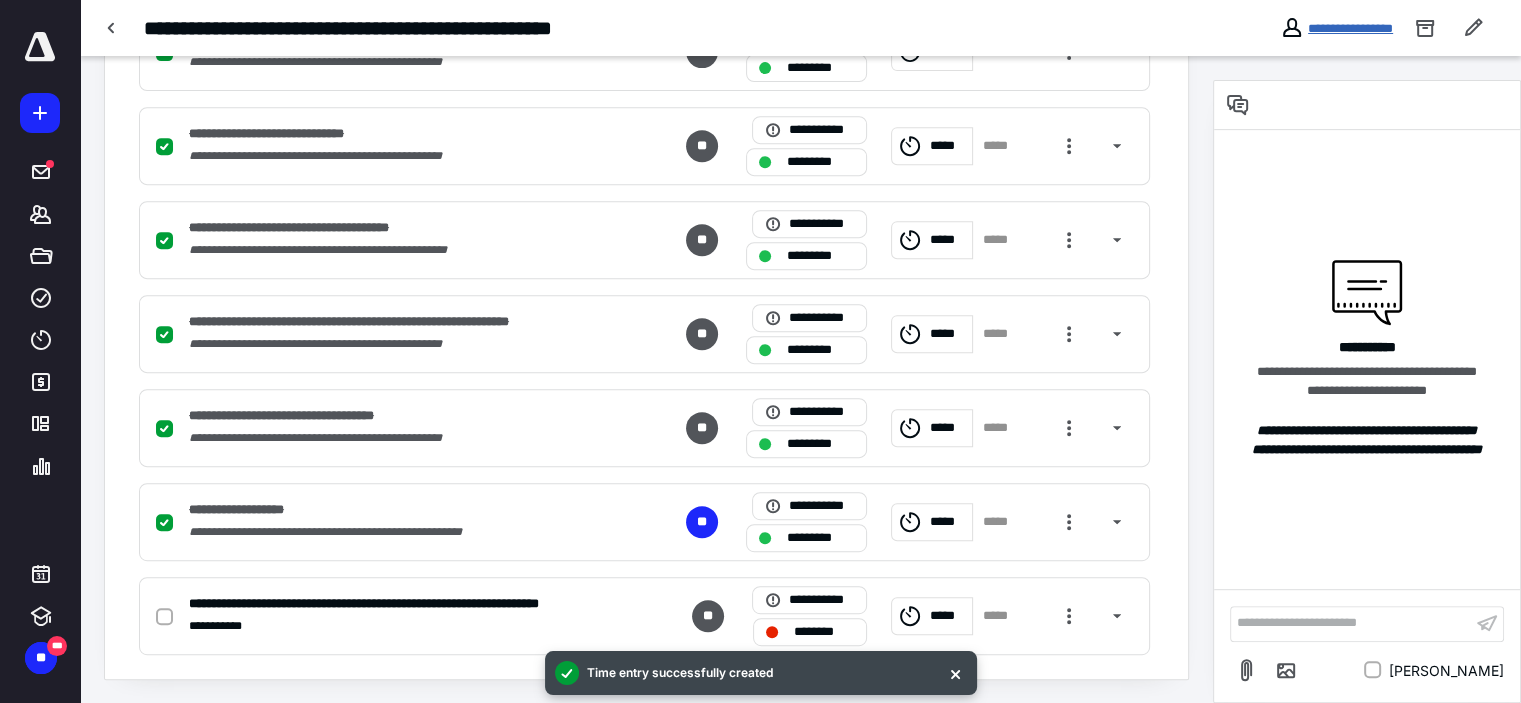 click on "**********" at bounding box center (1350, 28) 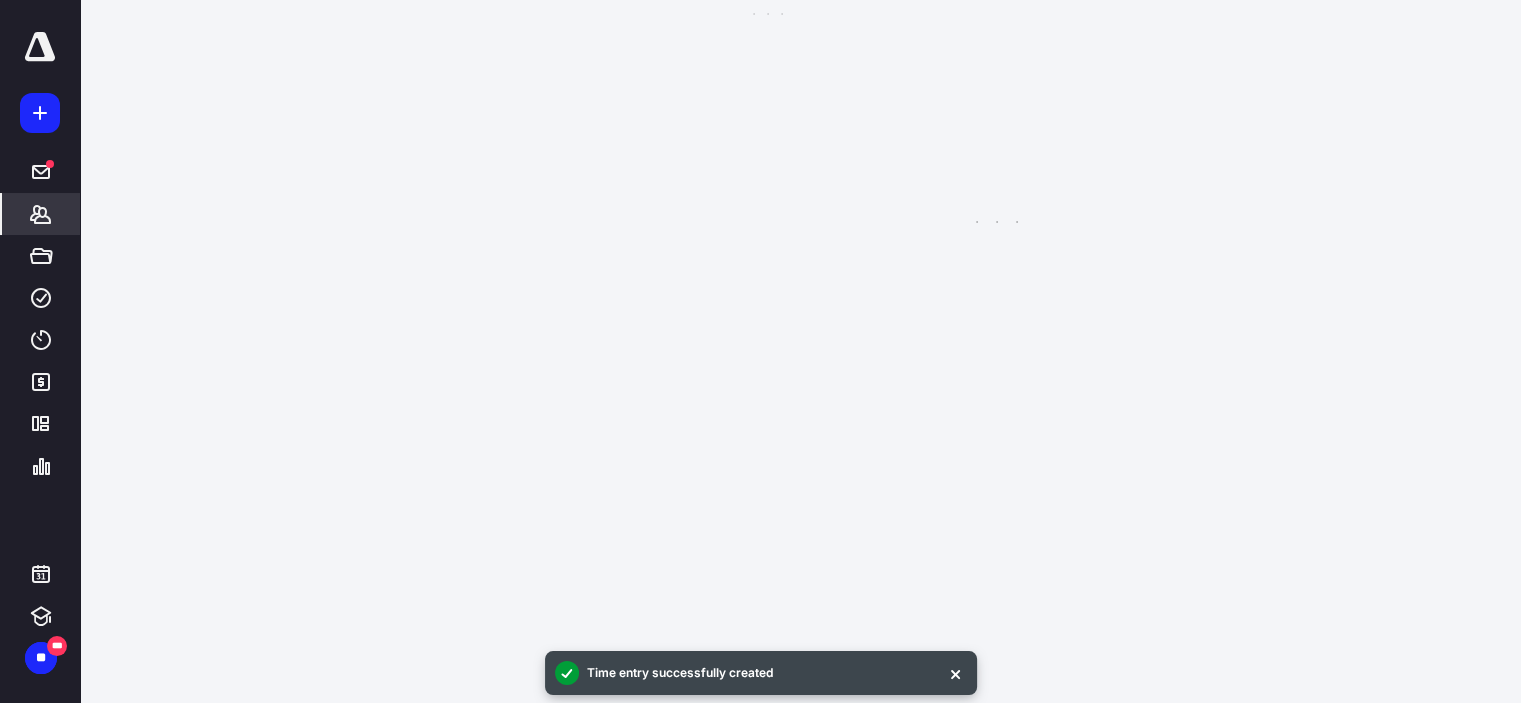 scroll, scrollTop: 0, scrollLeft: 0, axis: both 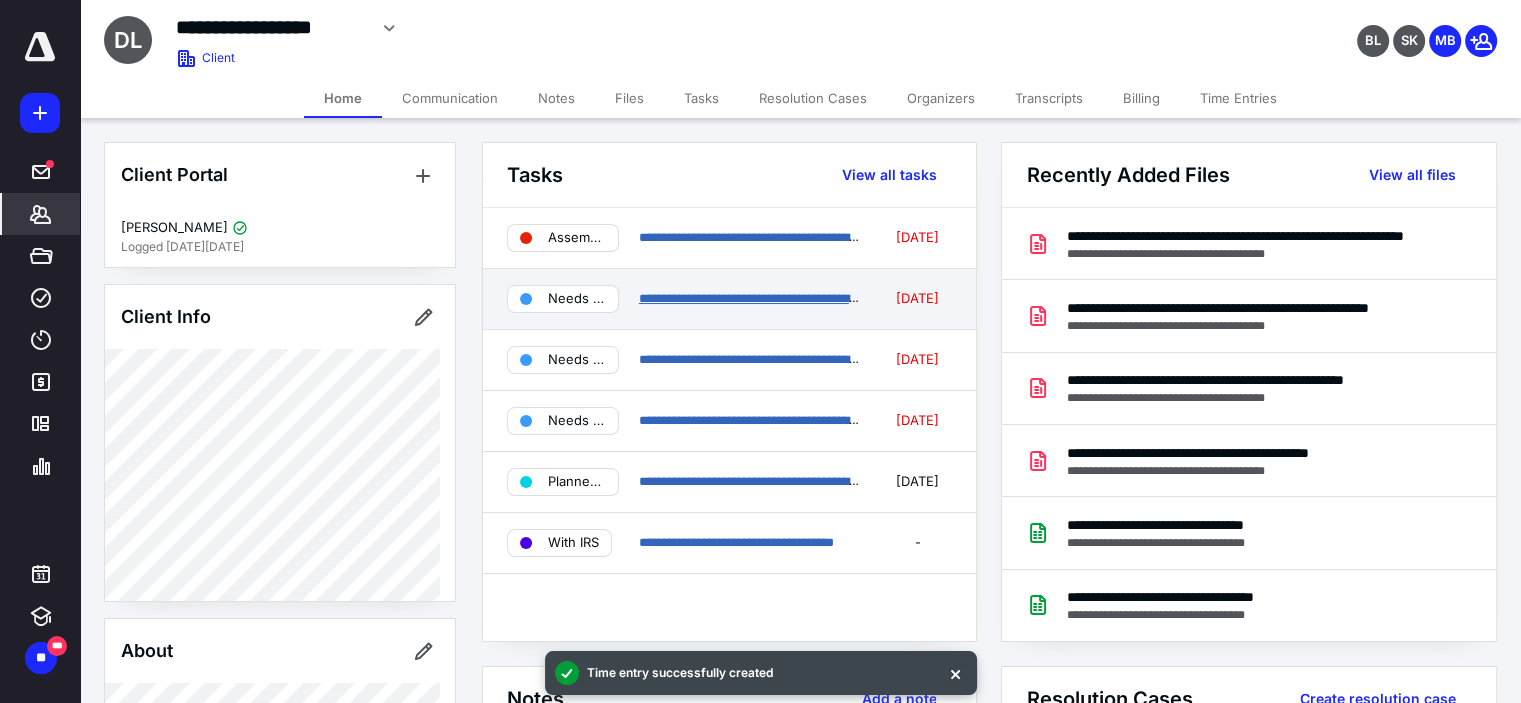 click on "**********" at bounding box center [759, 298] 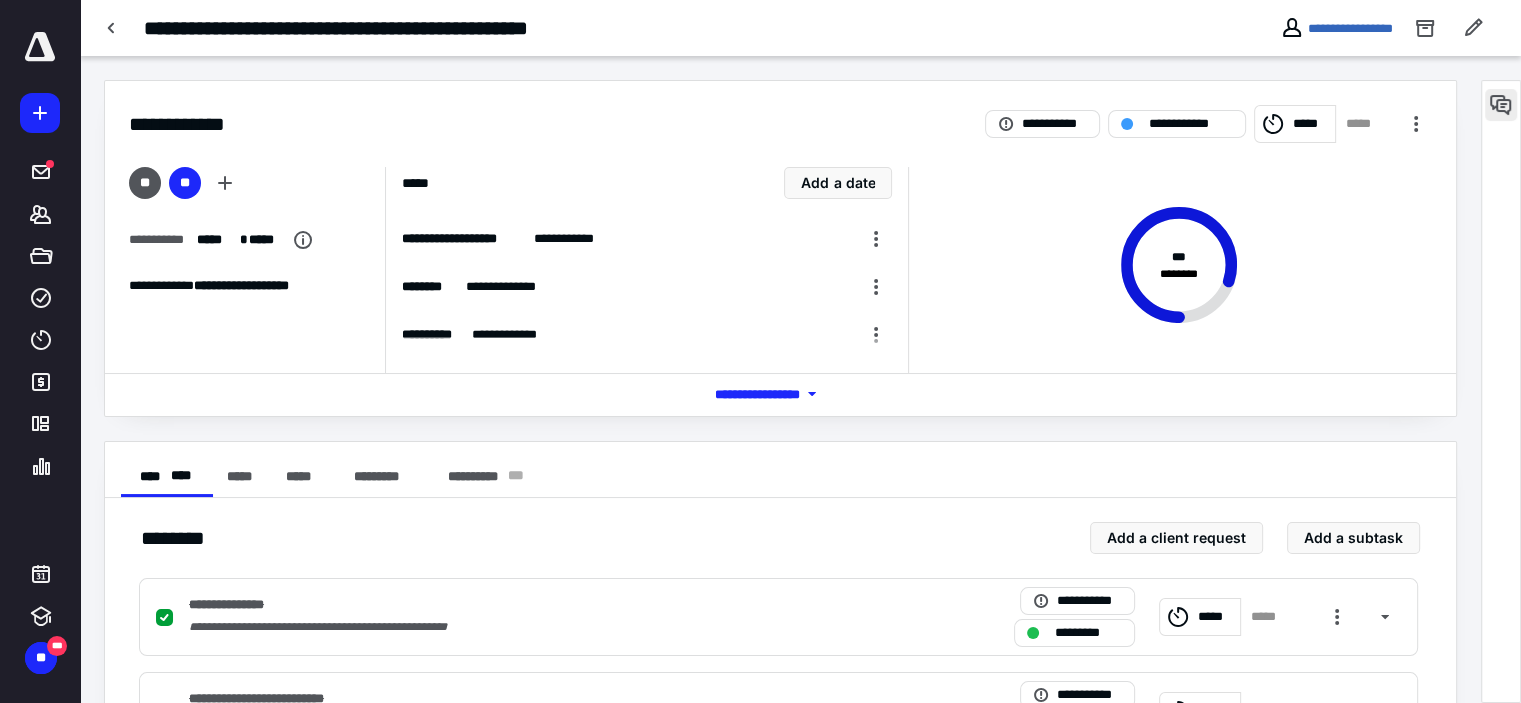 click at bounding box center (1501, 105) 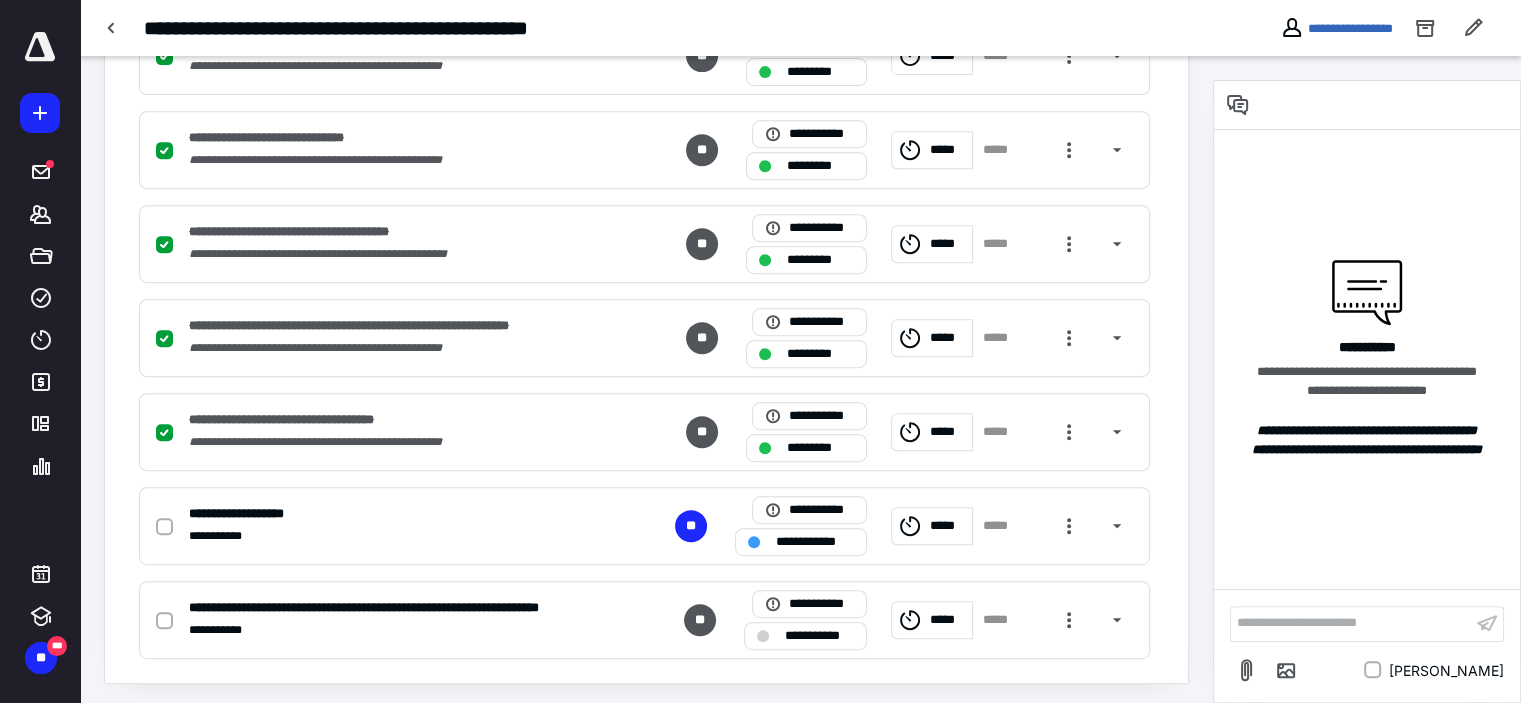 scroll, scrollTop: 847, scrollLeft: 0, axis: vertical 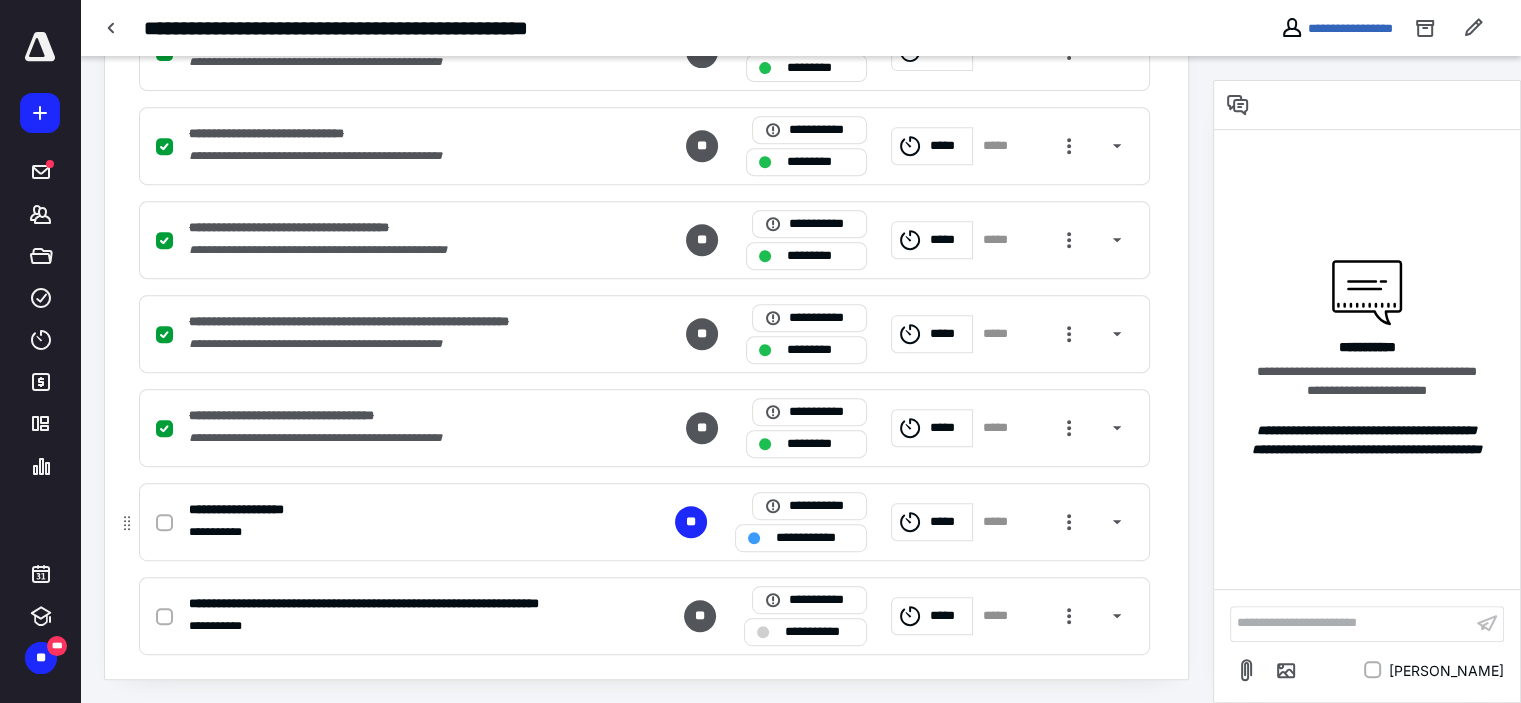 click 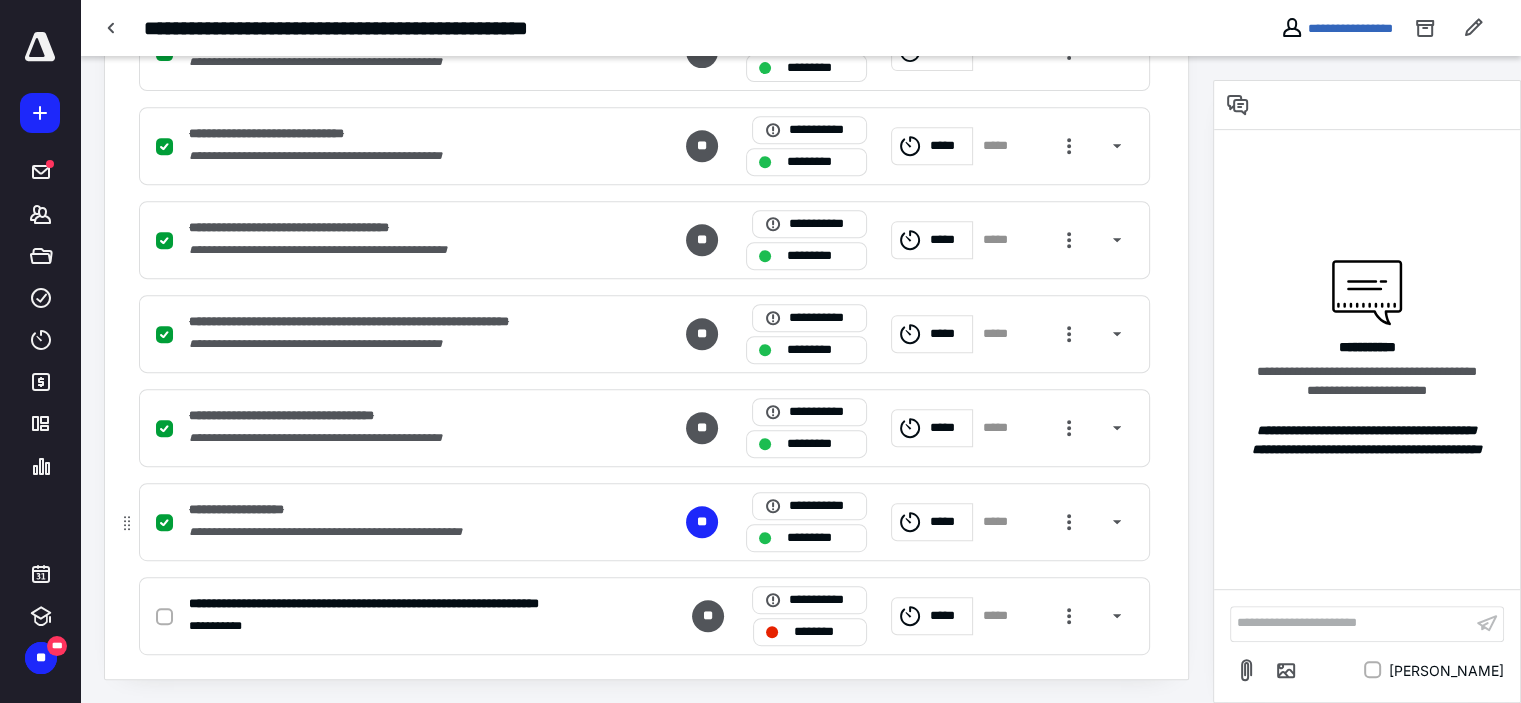 click on "*****" at bounding box center [948, 522] 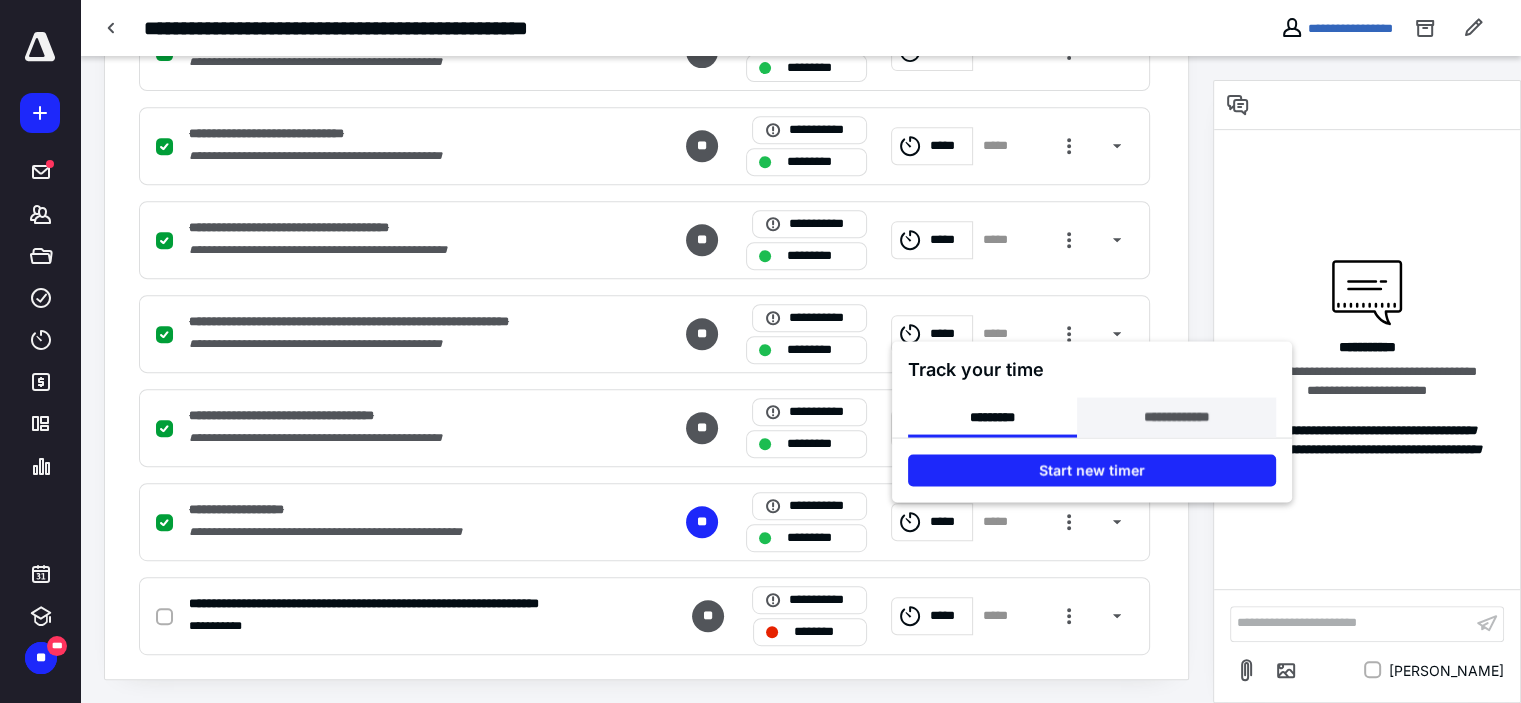 click on "**********" at bounding box center [1176, 417] 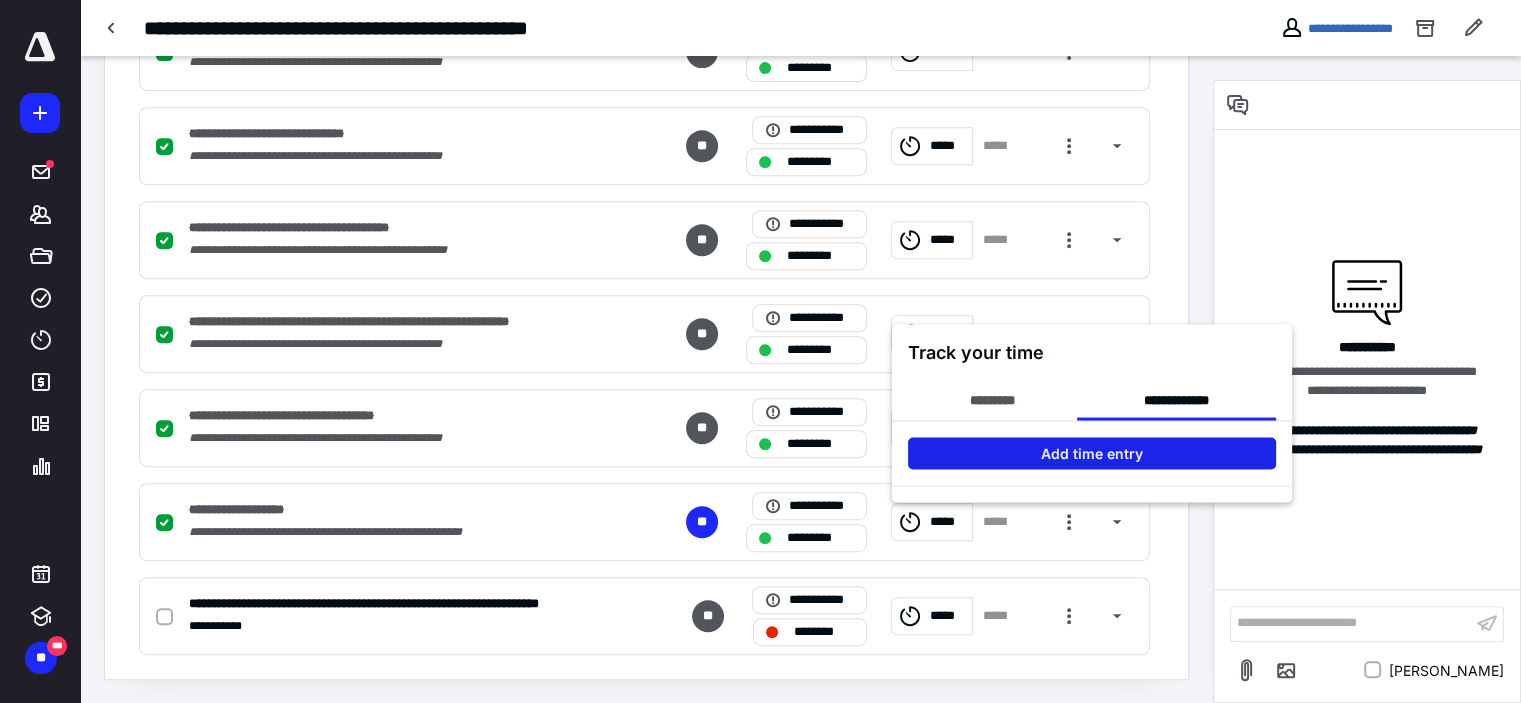 click on "Add time entry" at bounding box center (1092, 453) 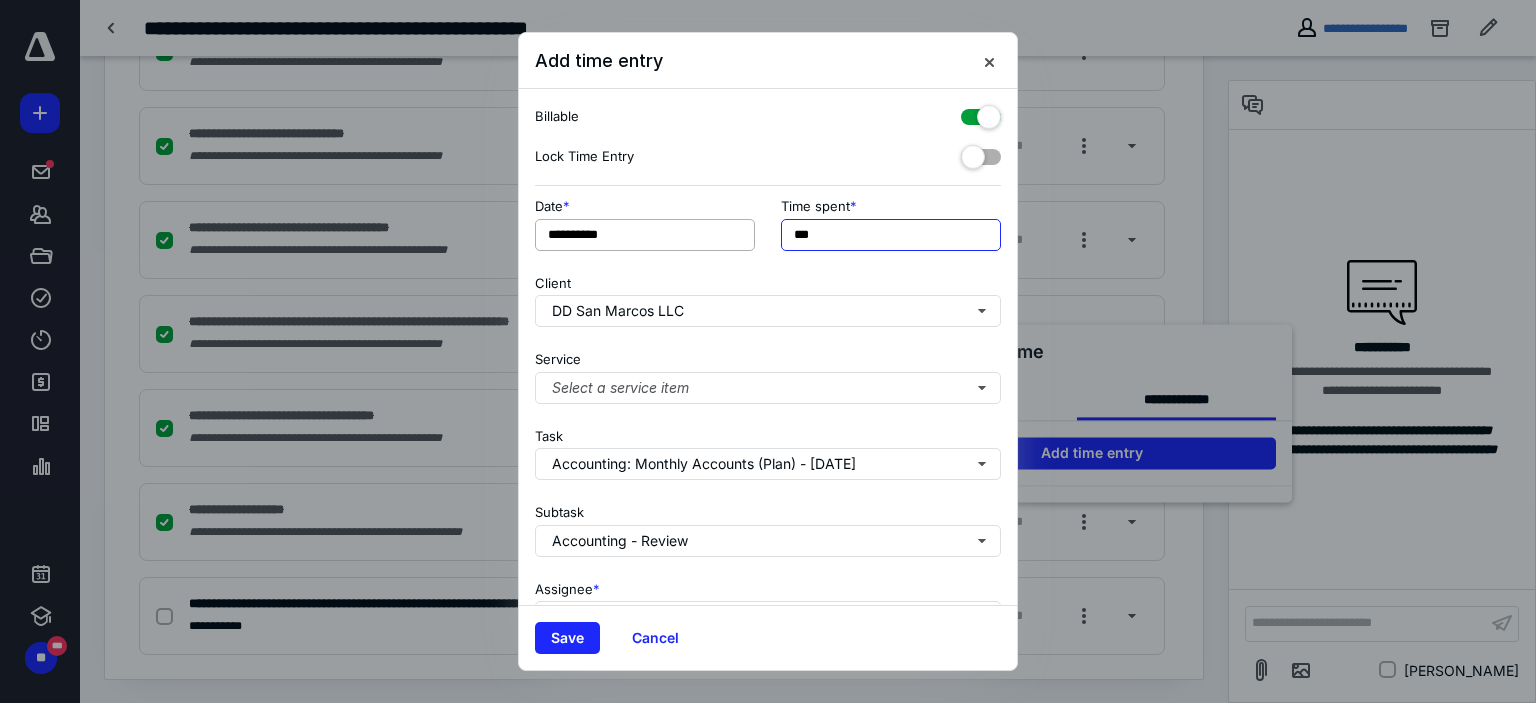 drag, startPoint x: 809, startPoint y: 235, endPoint x: 741, endPoint y: 248, distance: 69.2315 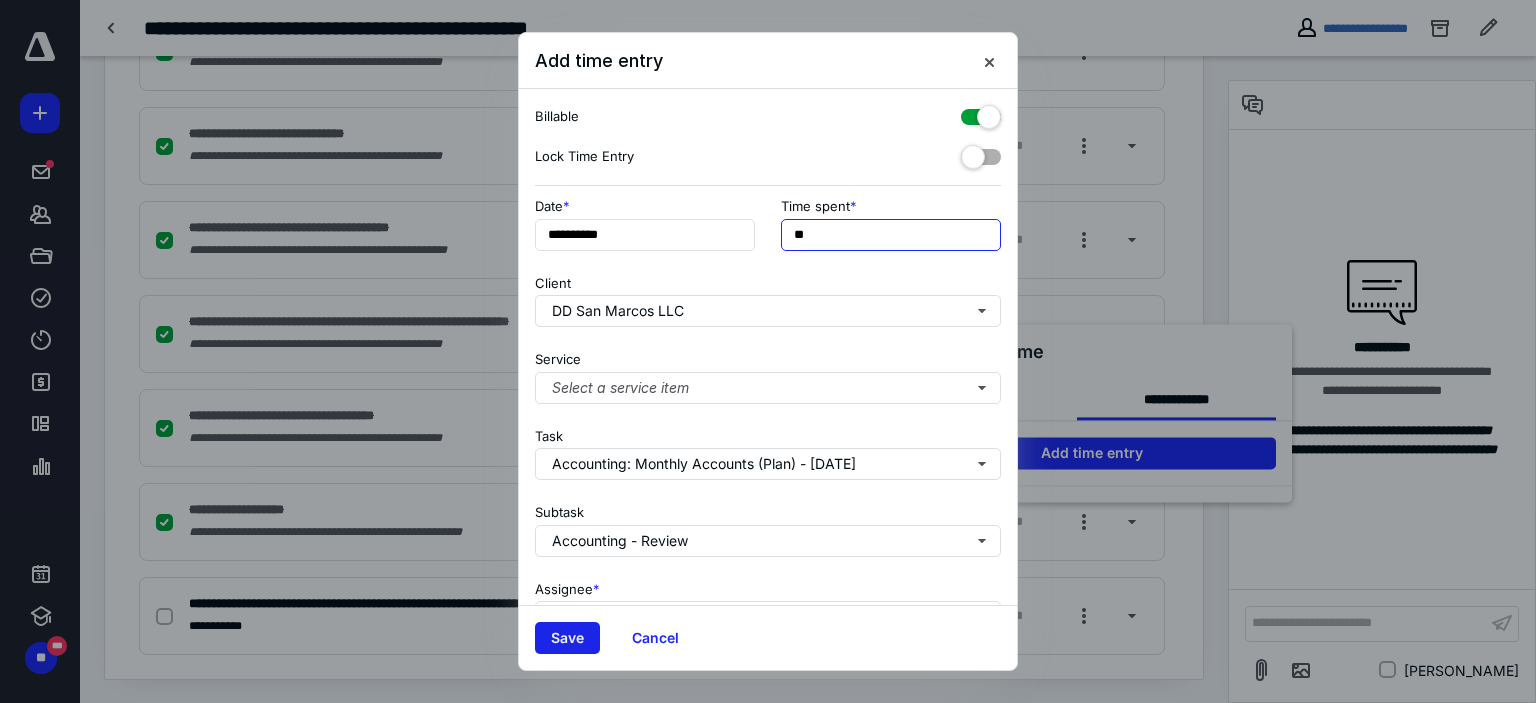 type on "**" 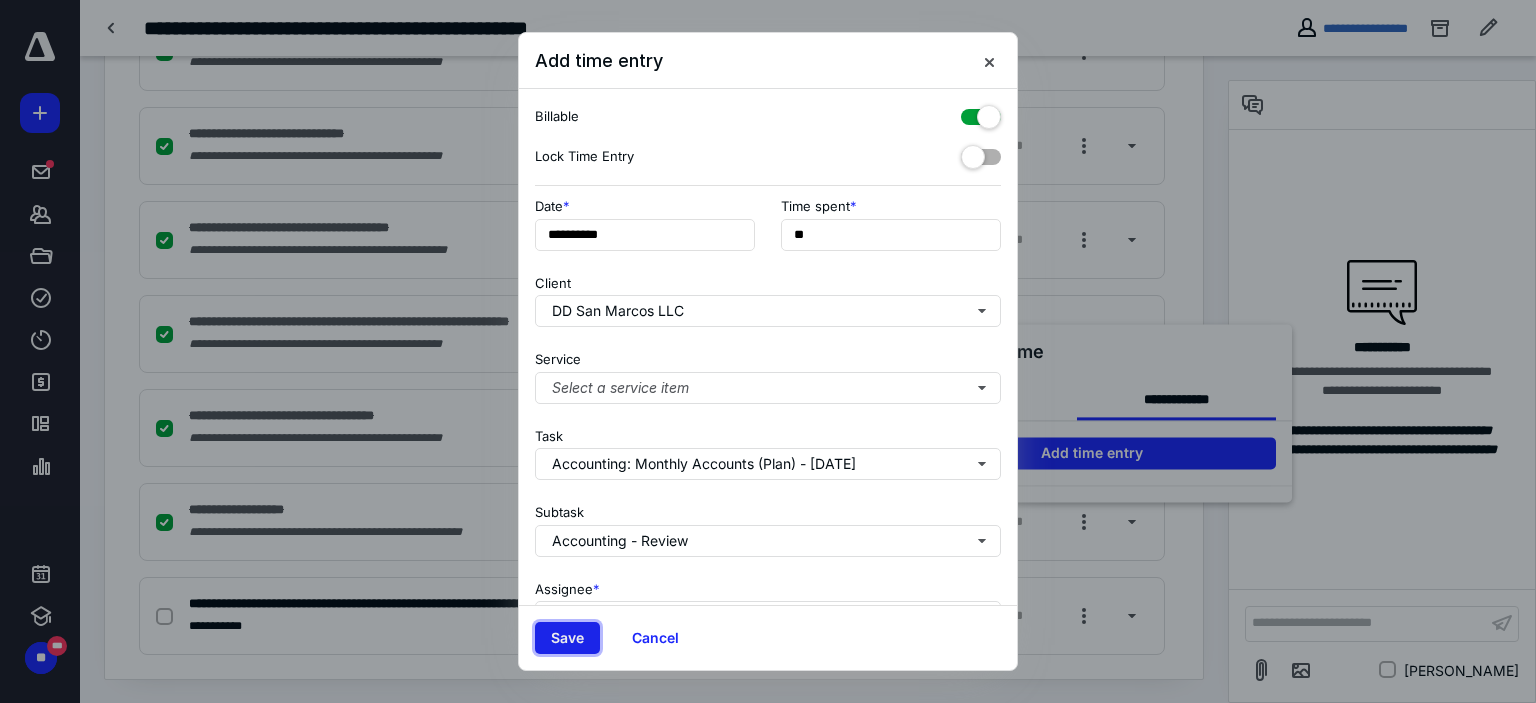 click on "Save" at bounding box center (567, 638) 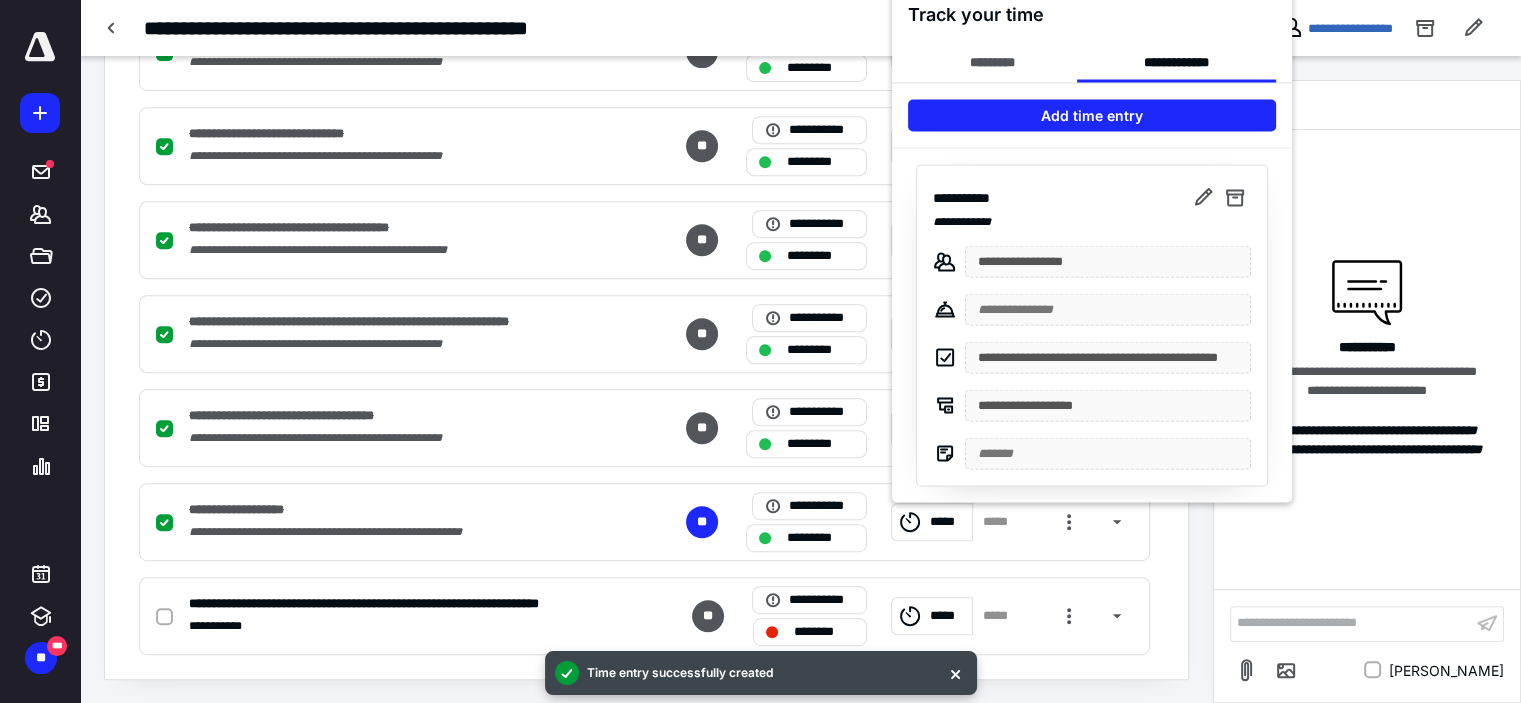 click at bounding box center [760, 351] 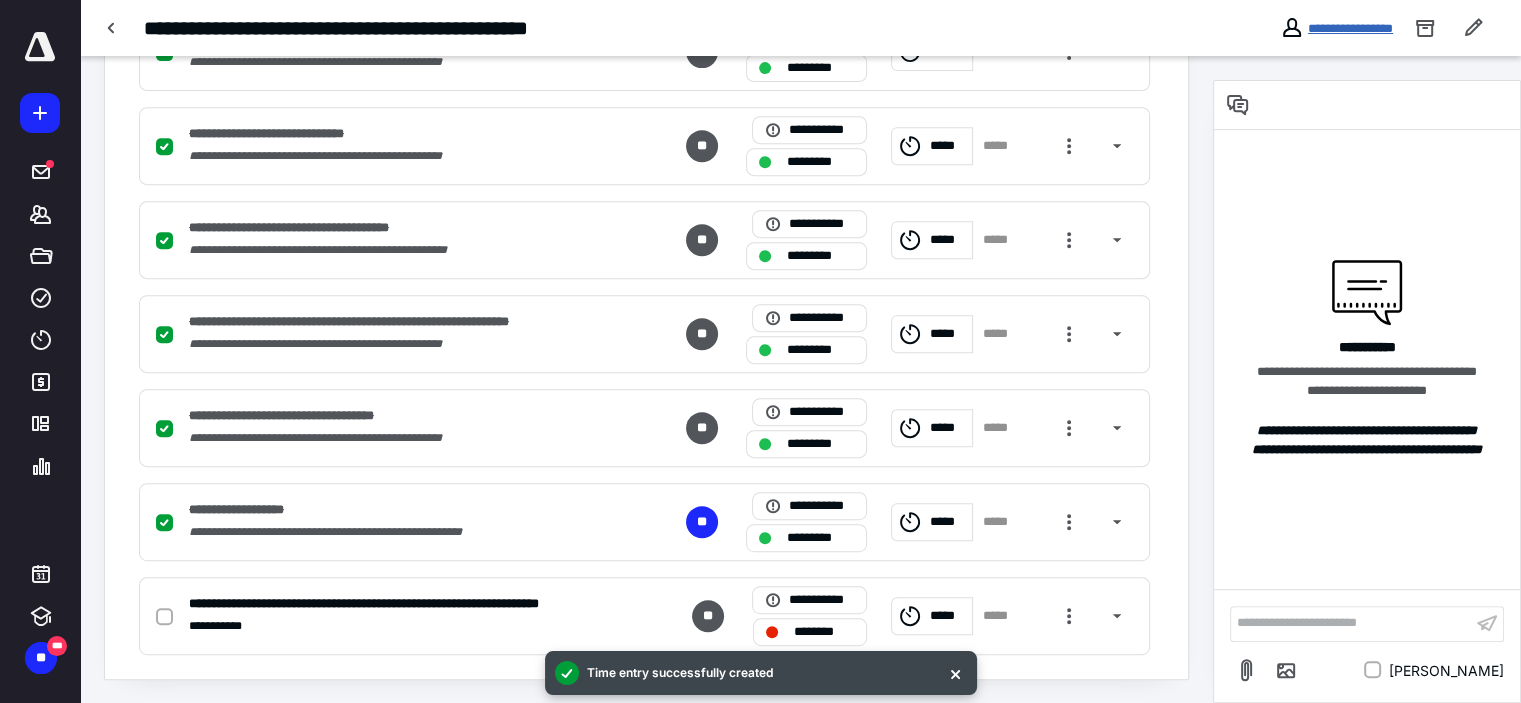 click on "**********" at bounding box center (1350, 28) 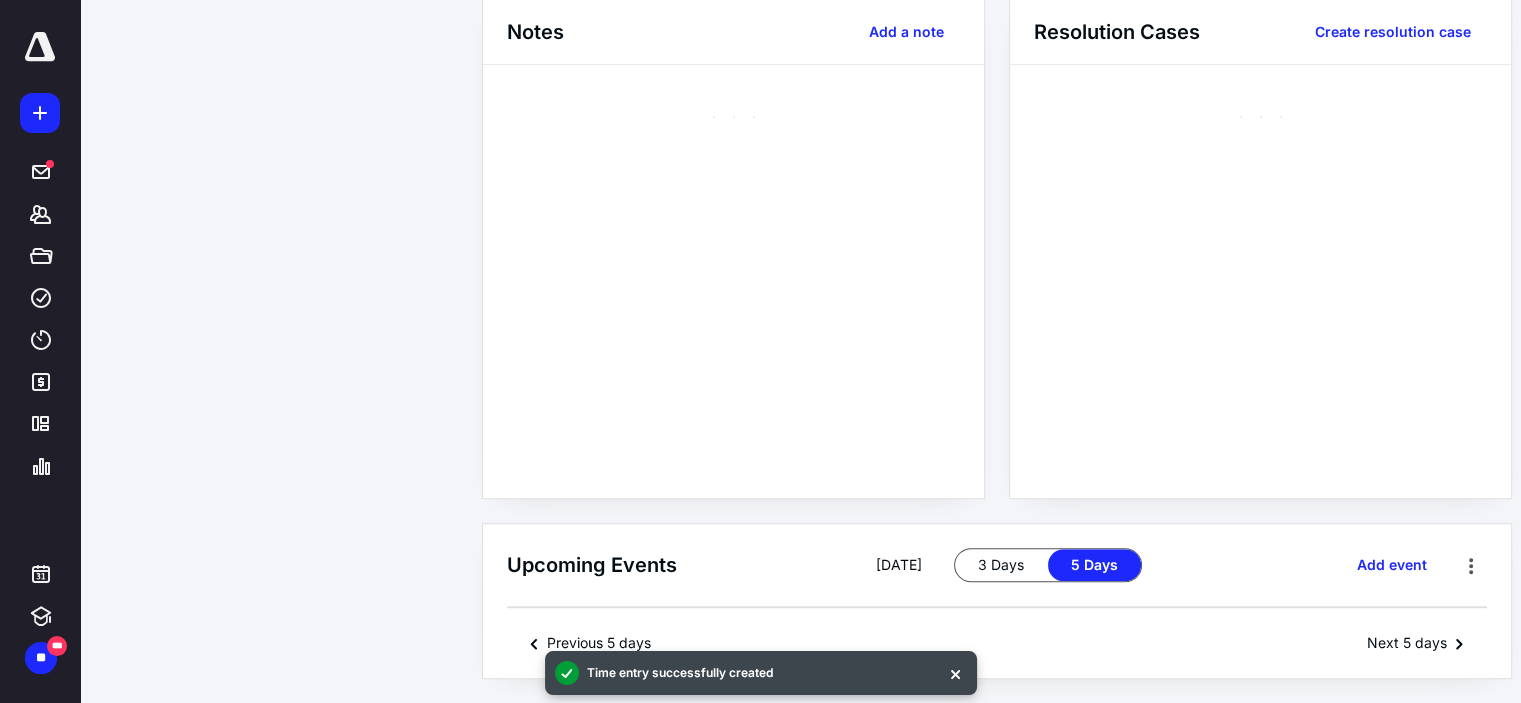 scroll, scrollTop: 0, scrollLeft: 0, axis: both 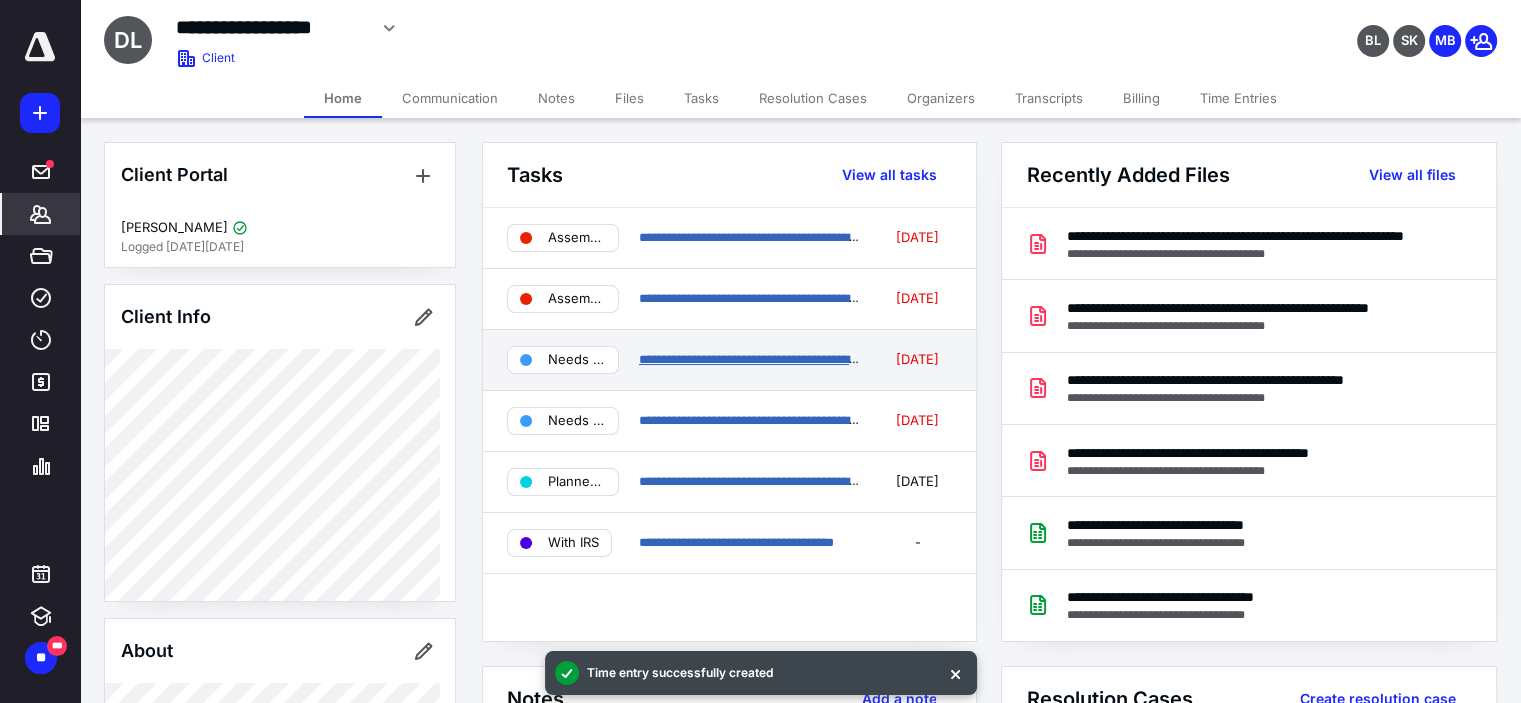 click on "**********" at bounding box center (759, 359) 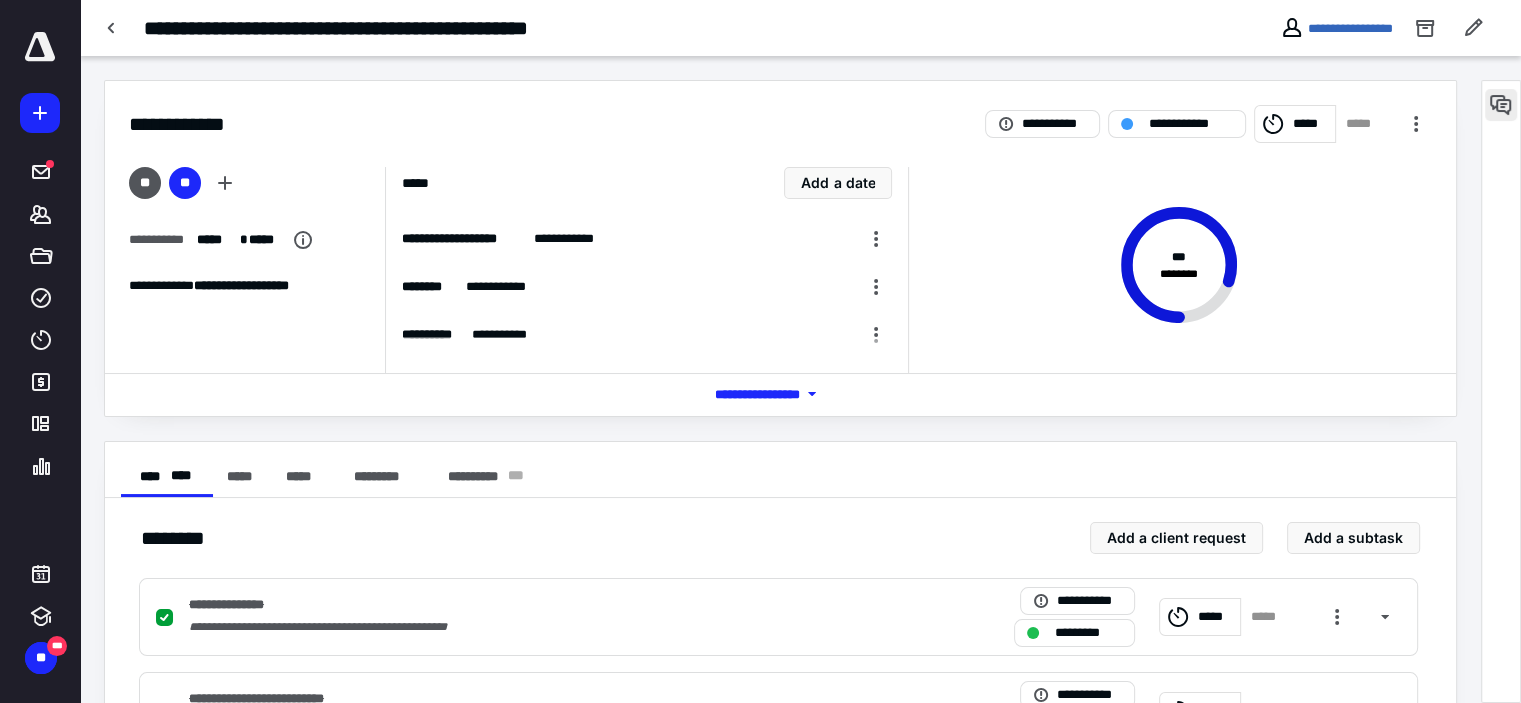 click at bounding box center (1501, 105) 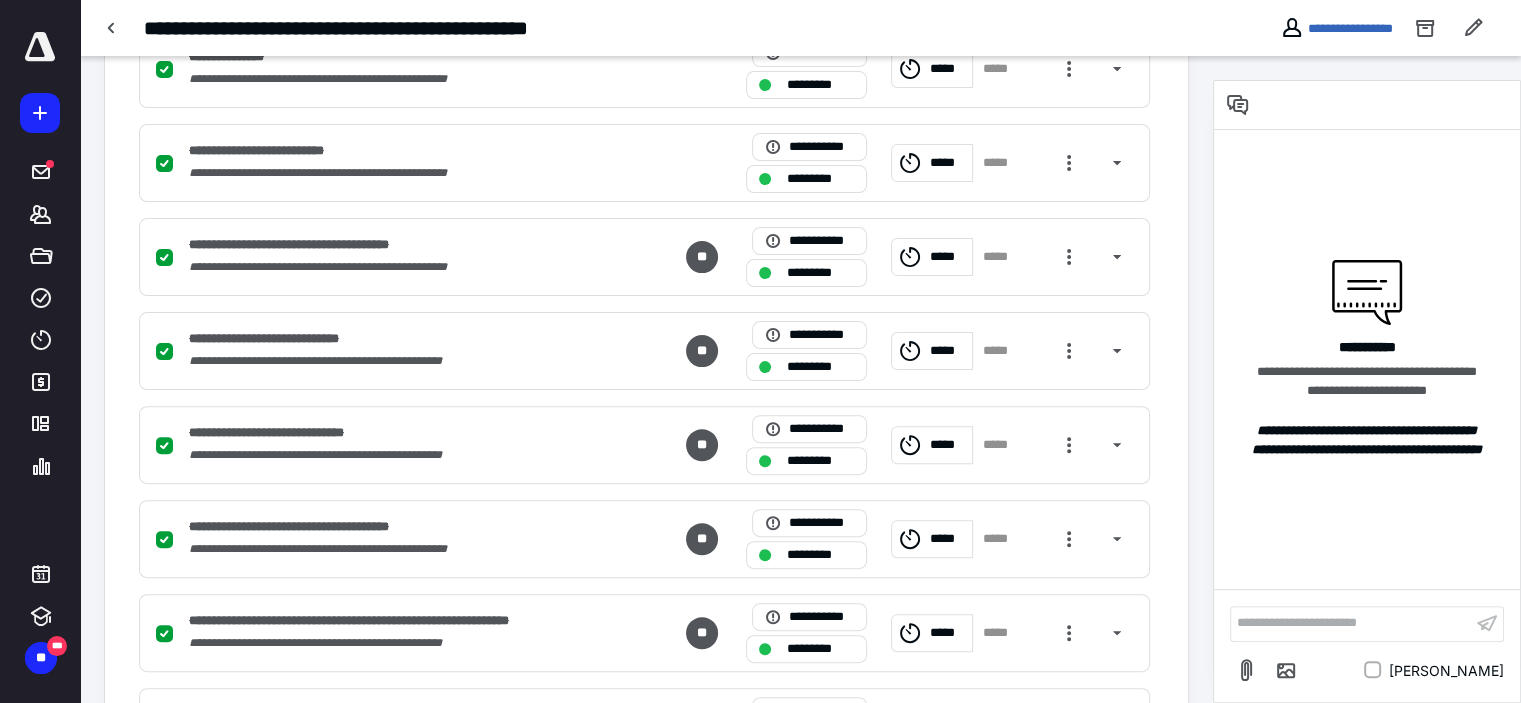 scroll, scrollTop: 847, scrollLeft: 0, axis: vertical 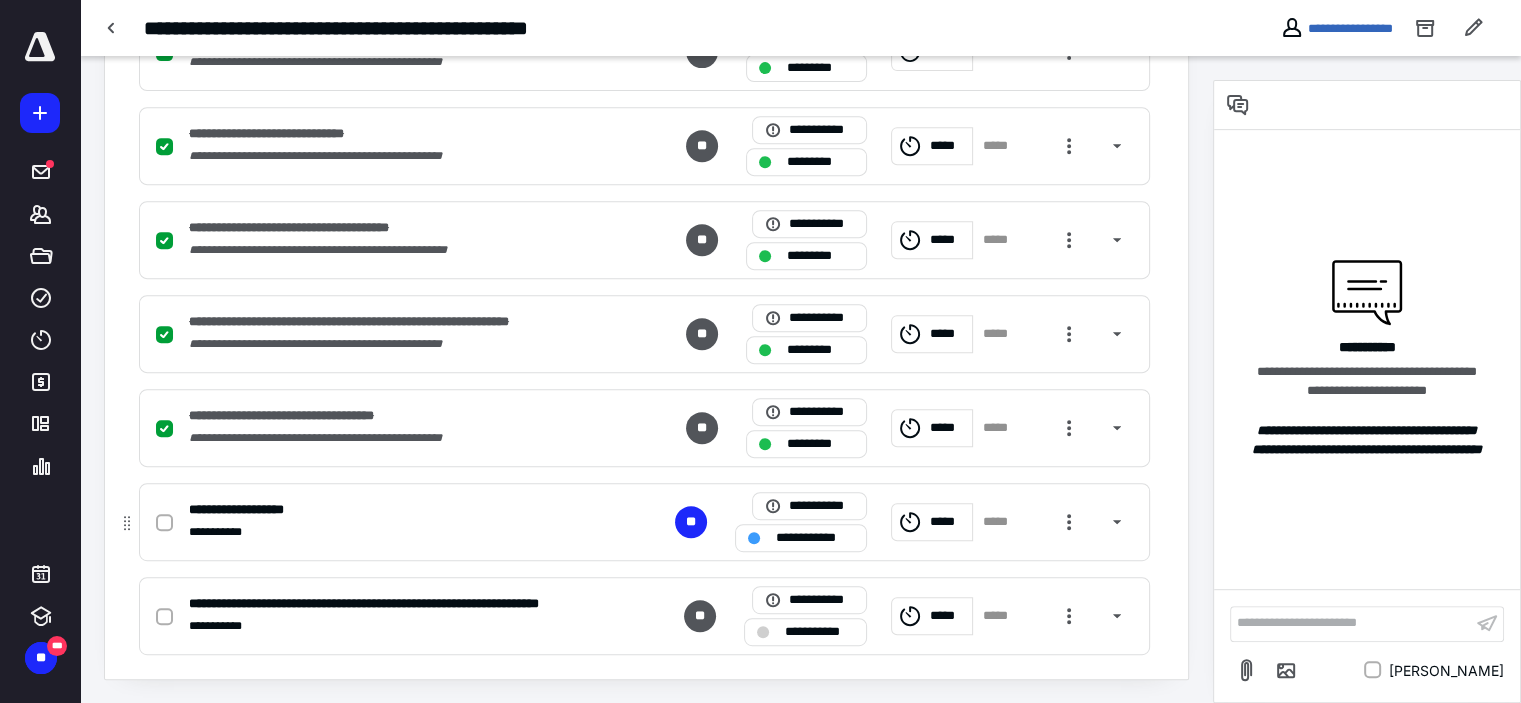 click 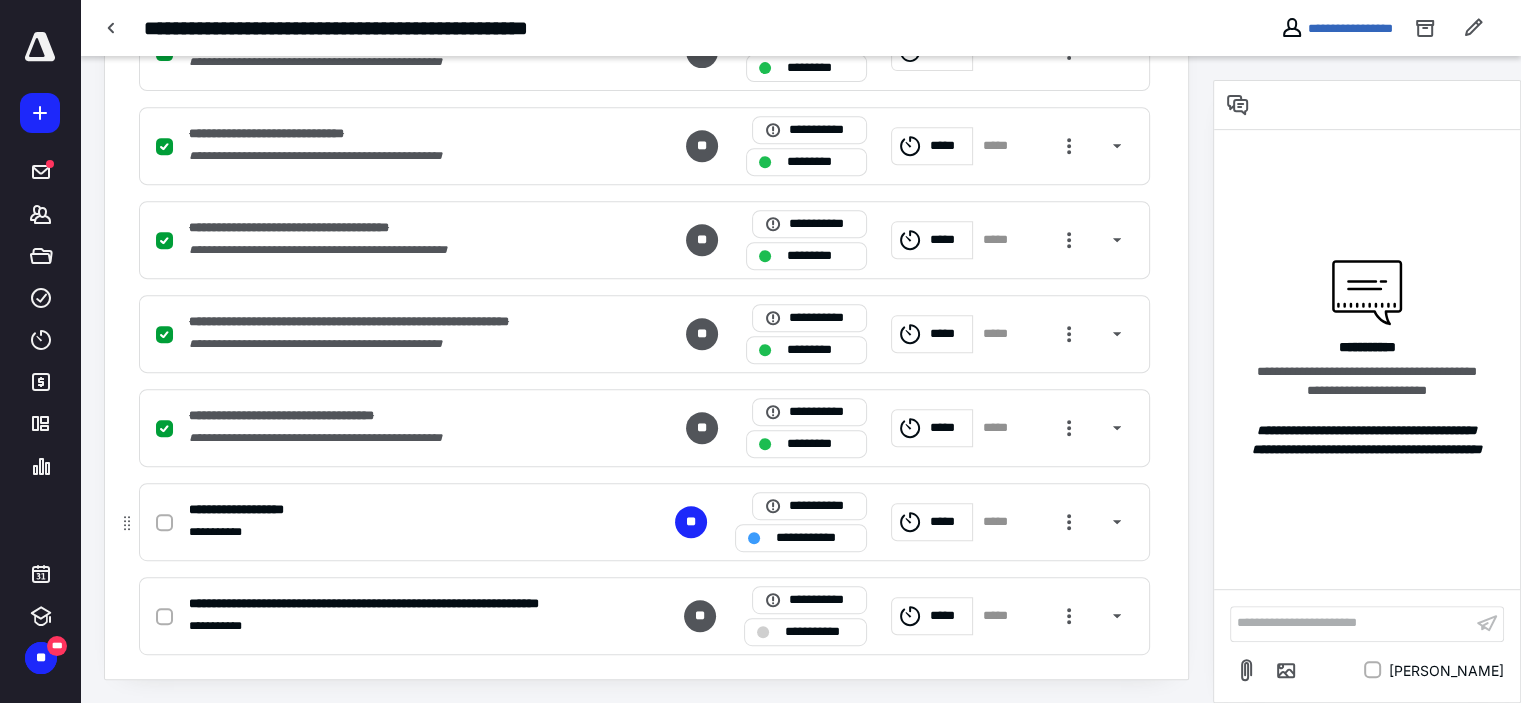 click at bounding box center [164, 523] 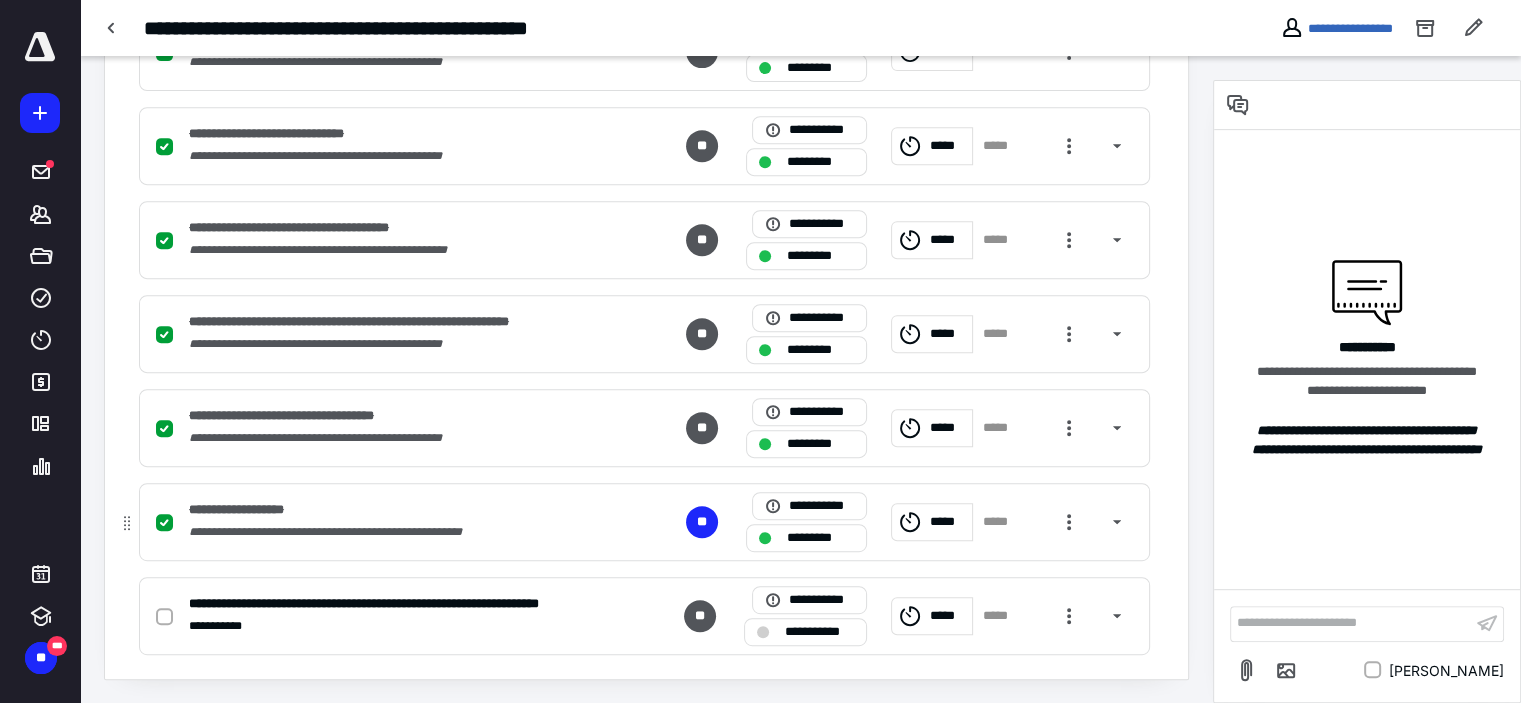 click on "*****" at bounding box center [948, 522] 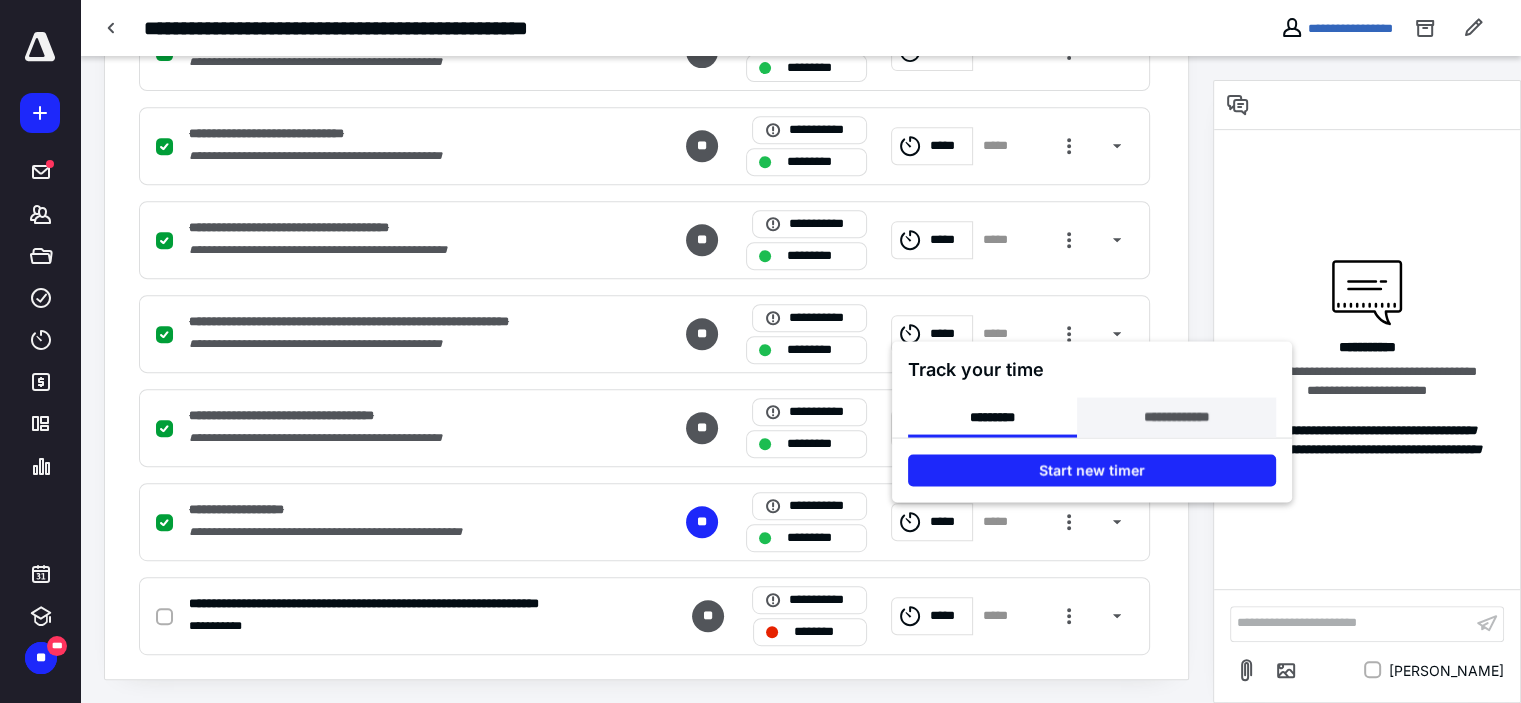 click on "**********" at bounding box center (1176, 417) 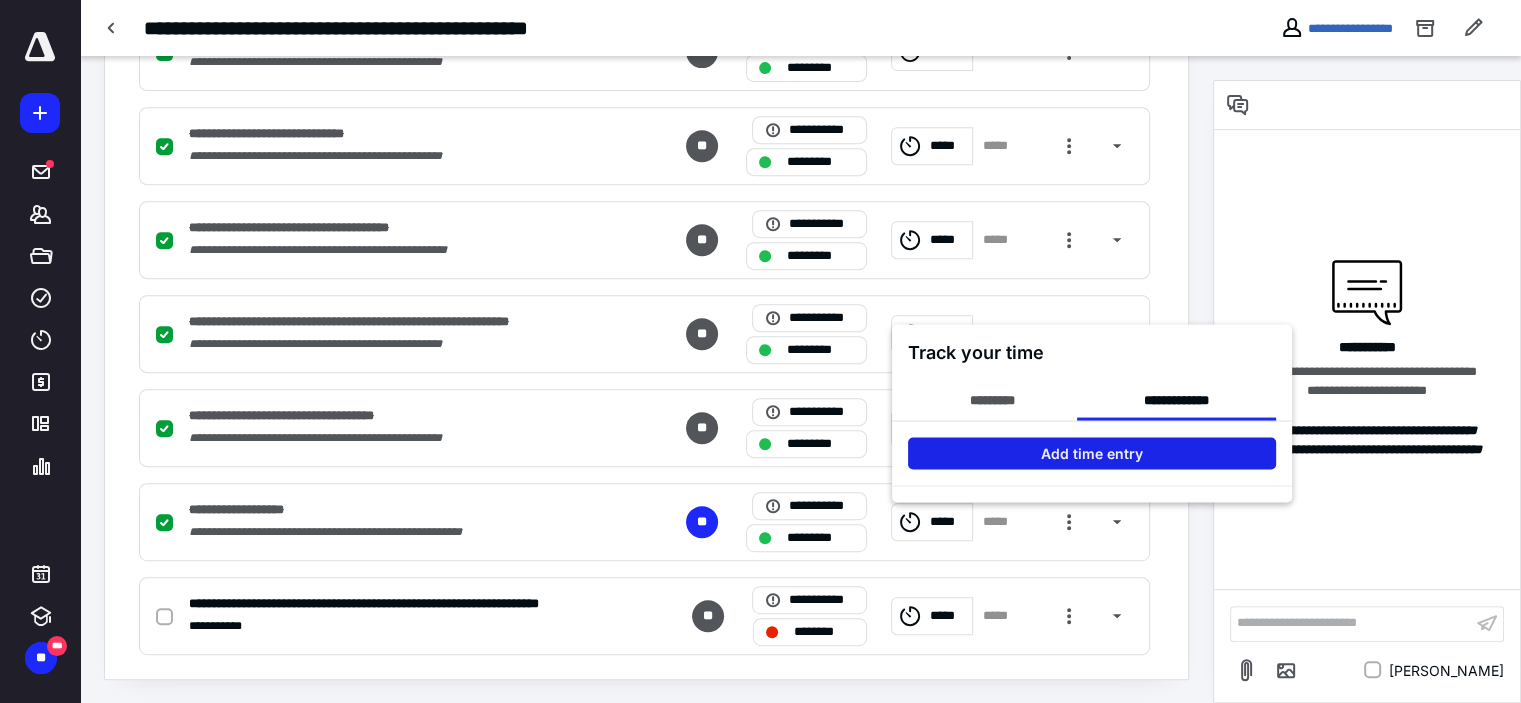 click on "Add time entry" at bounding box center [1092, 453] 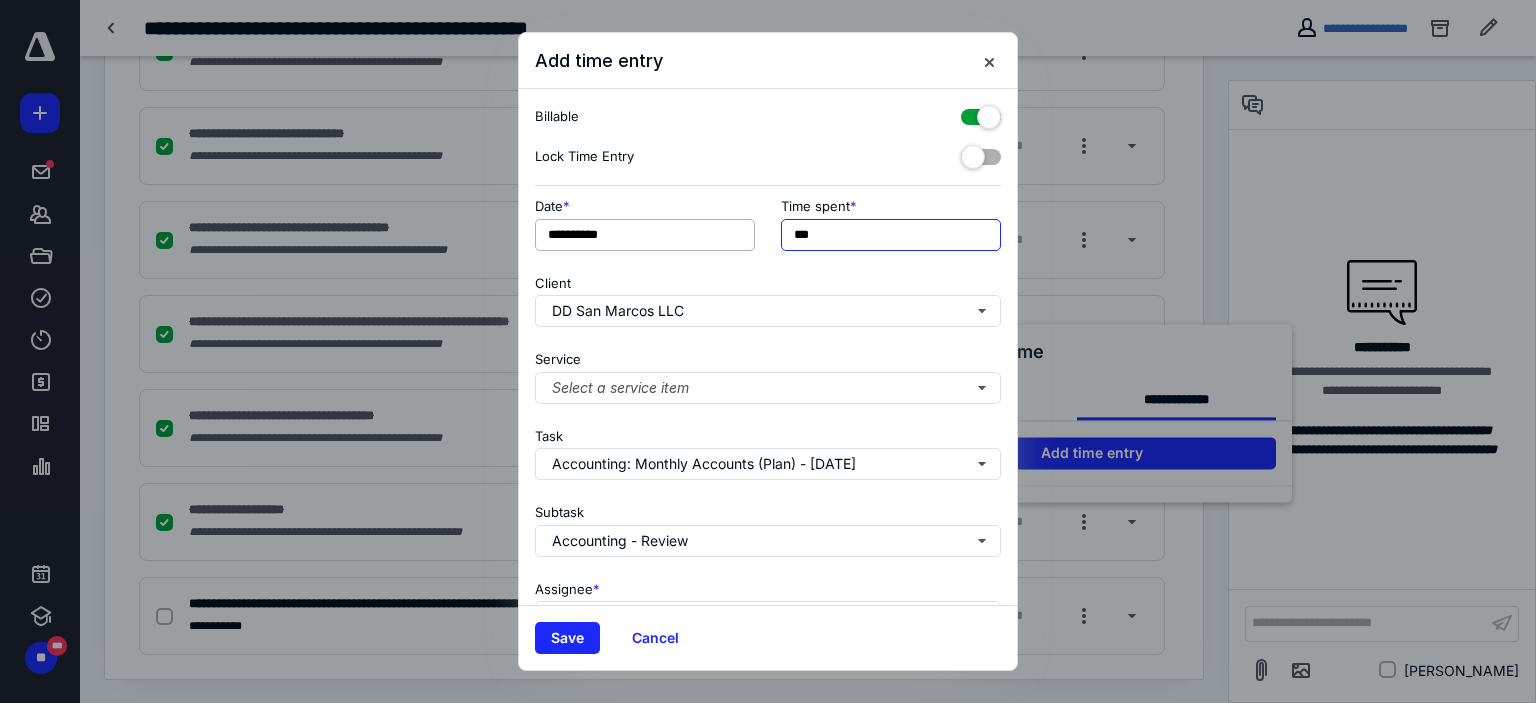 drag, startPoint x: 806, startPoint y: 233, endPoint x: 744, endPoint y: 239, distance: 62.289646 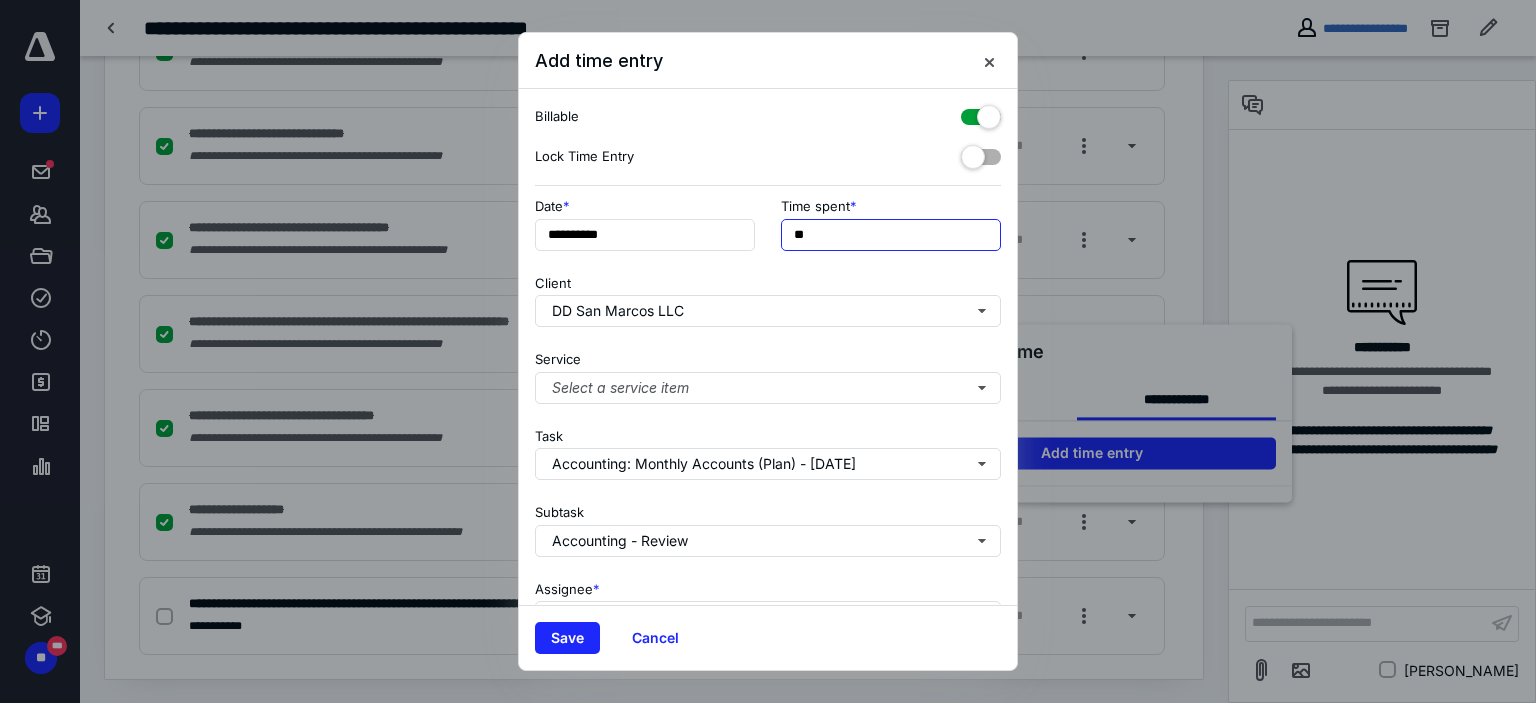 type on "**" 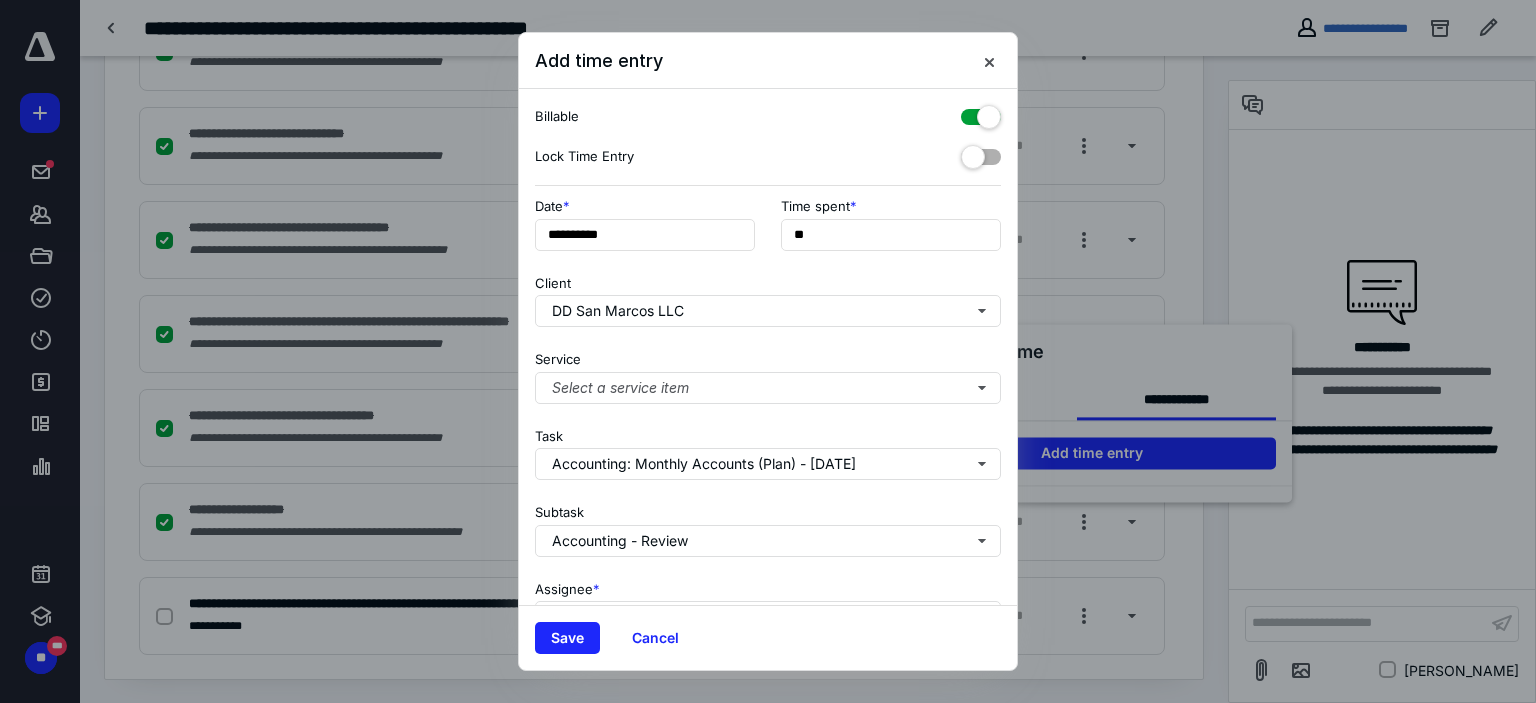click on "Client DD San Marcos LLC" at bounding box center (768, 297) 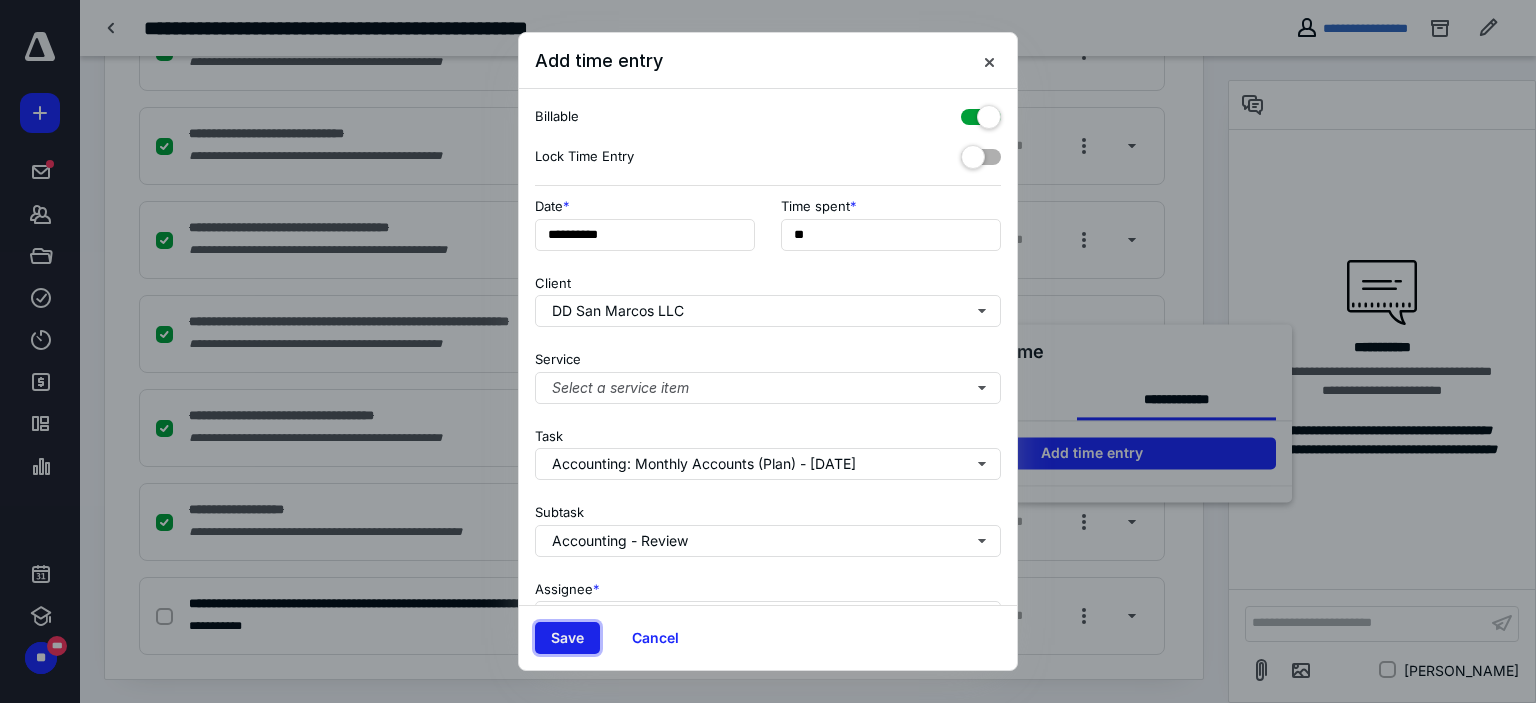 click on "Save" at bounding box center (567, 638) 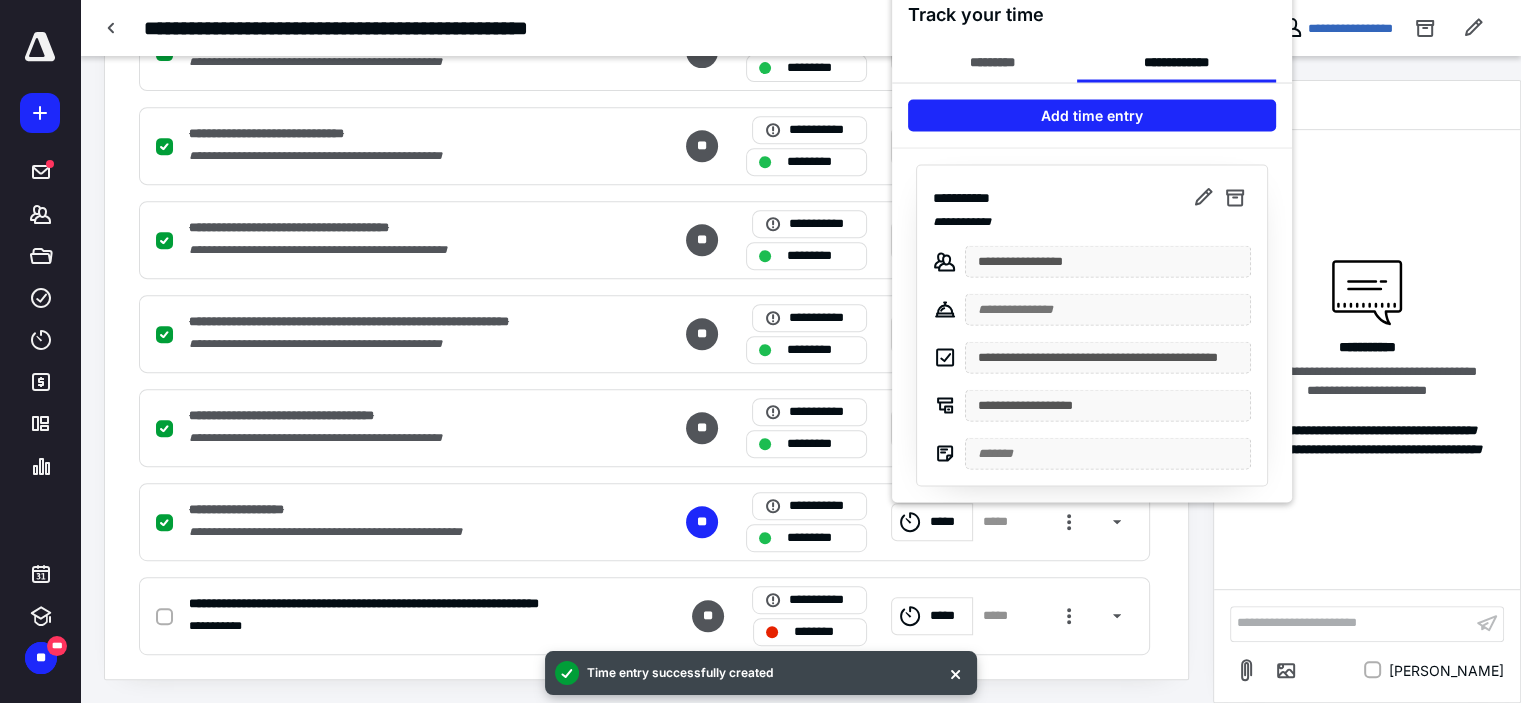click at bounding box center (760, 351) 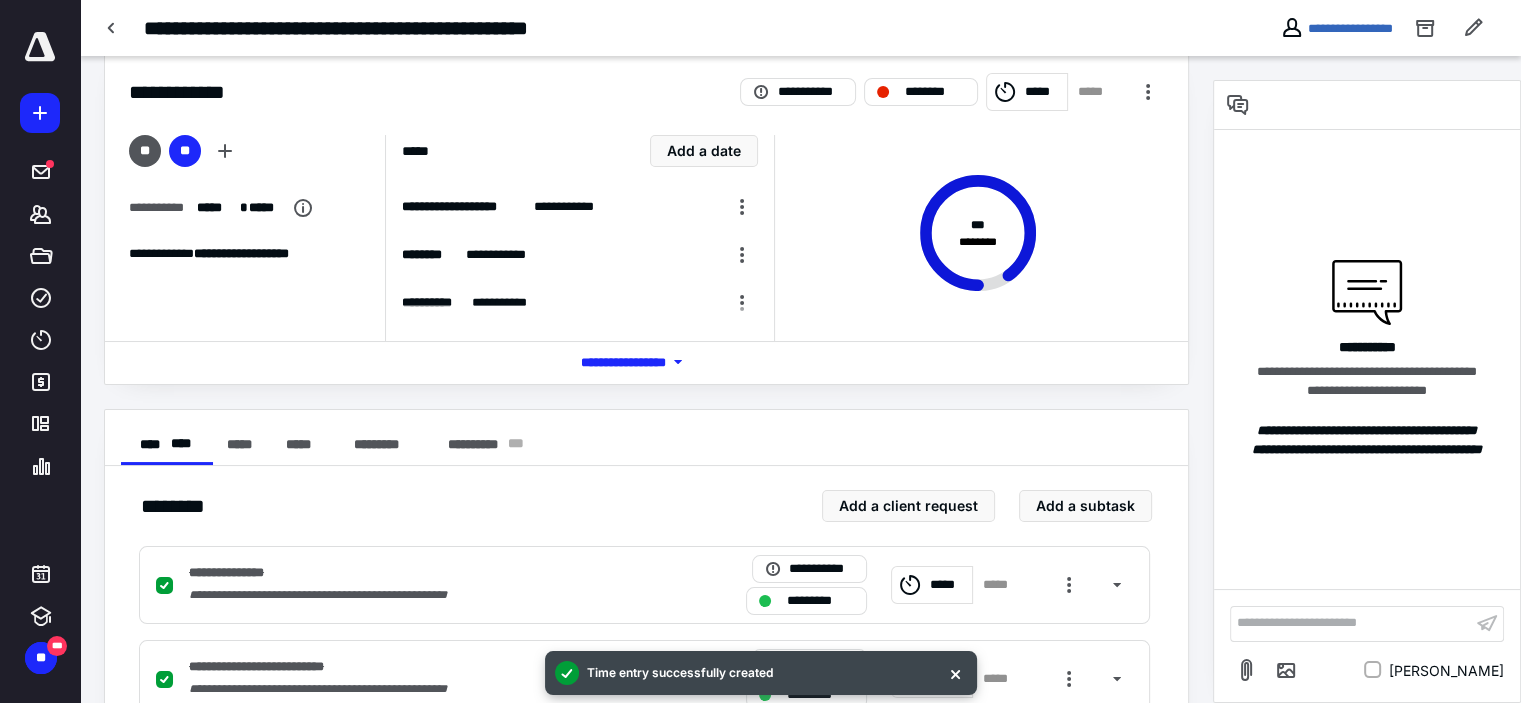 scroll, scrollTop: 0, scrollLeft: 0, axis: both 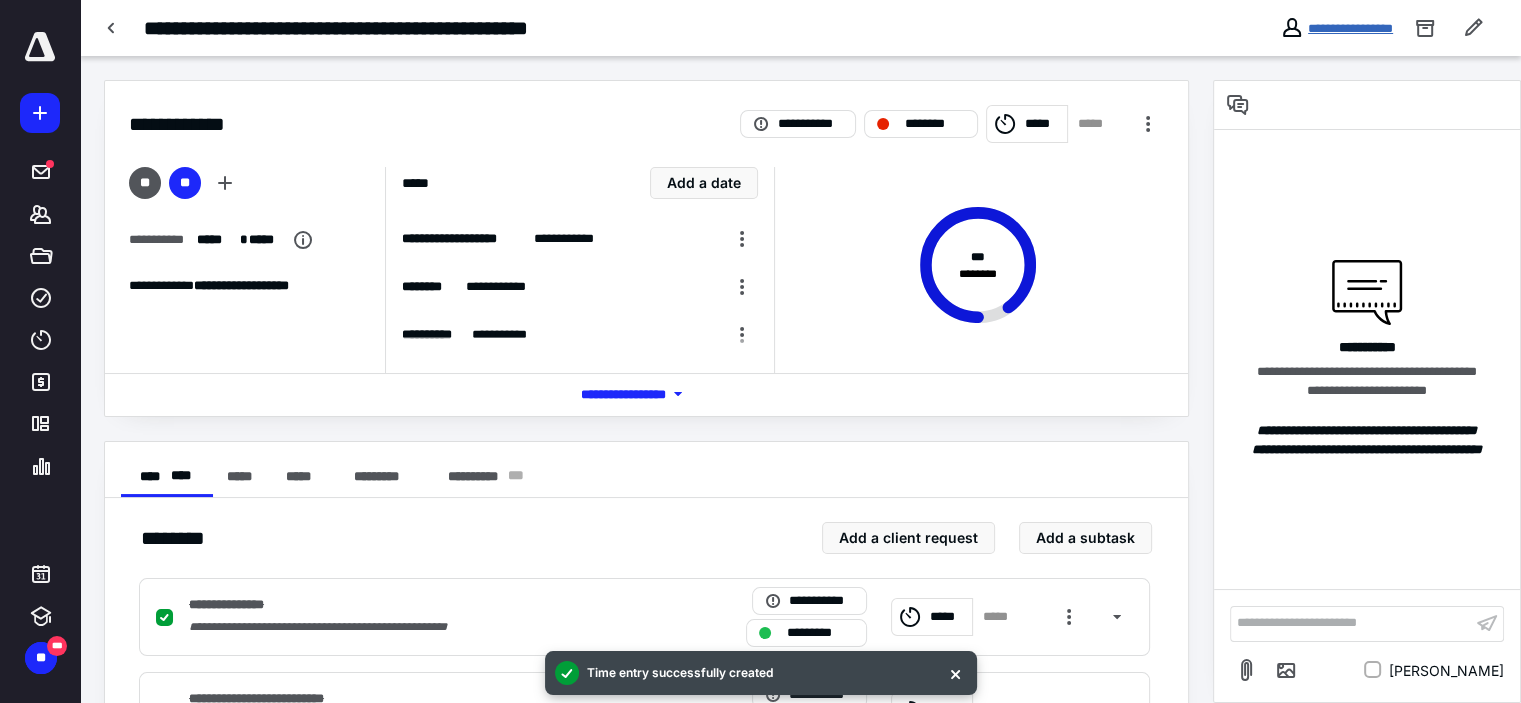 click on "**********" at bounding box center [1350, 28] 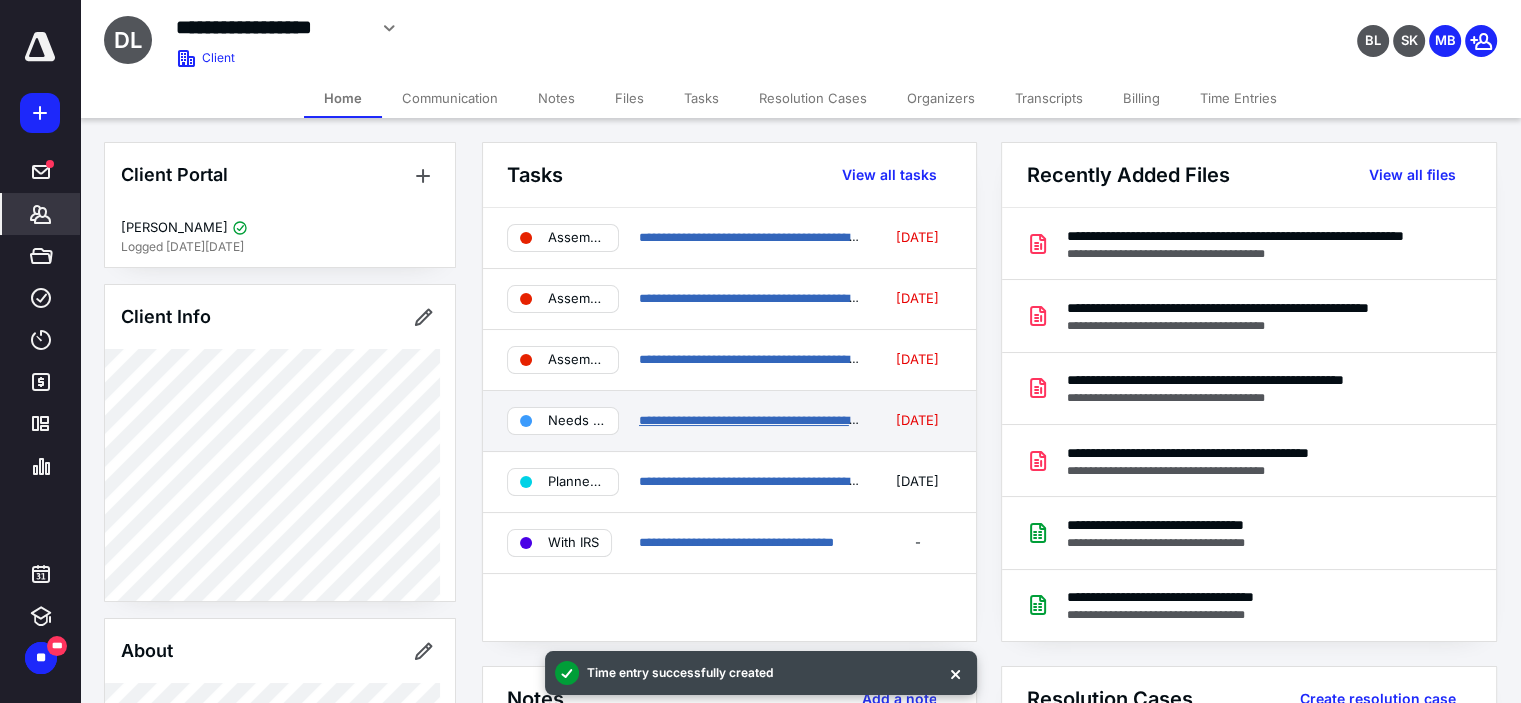 click on "**********" at bounding box center [754, 420] 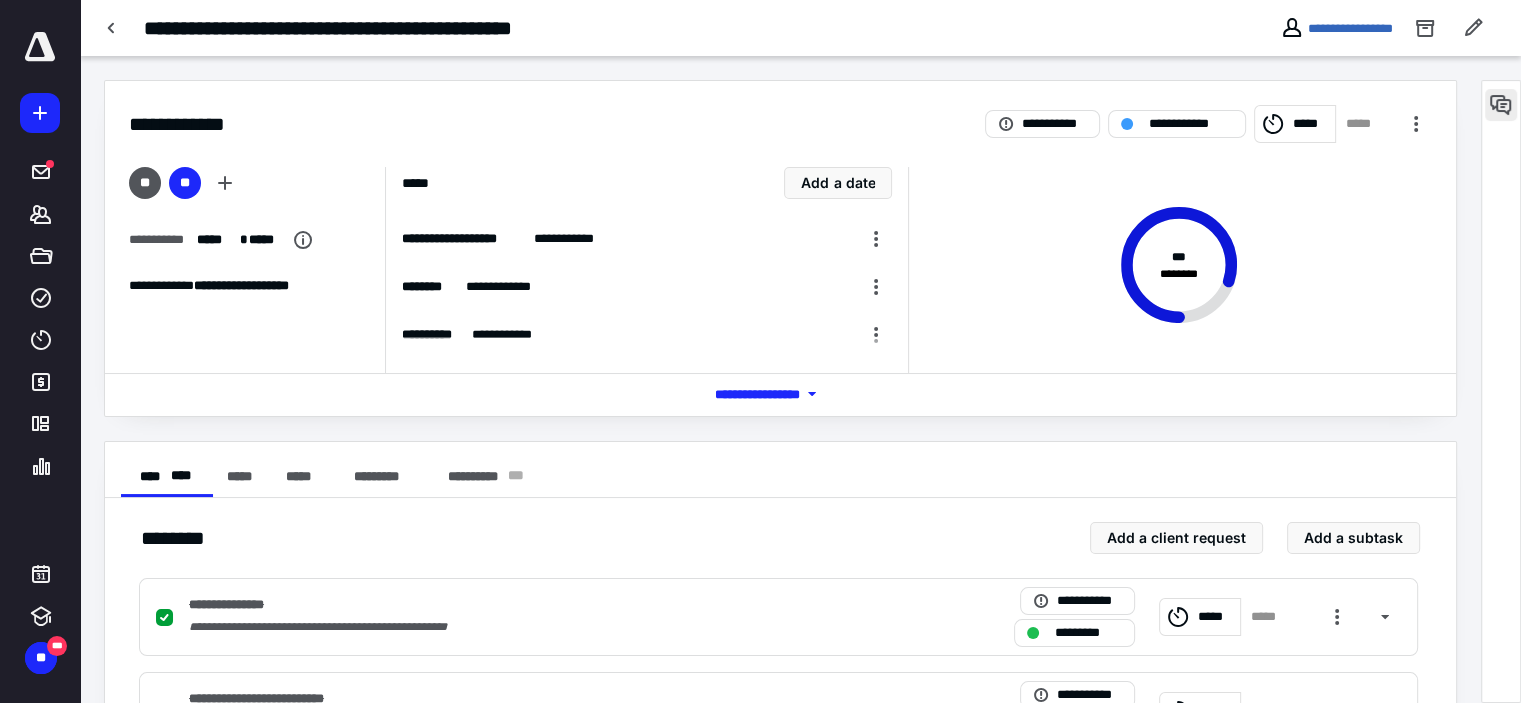 click at bounding box center [1501, 105] 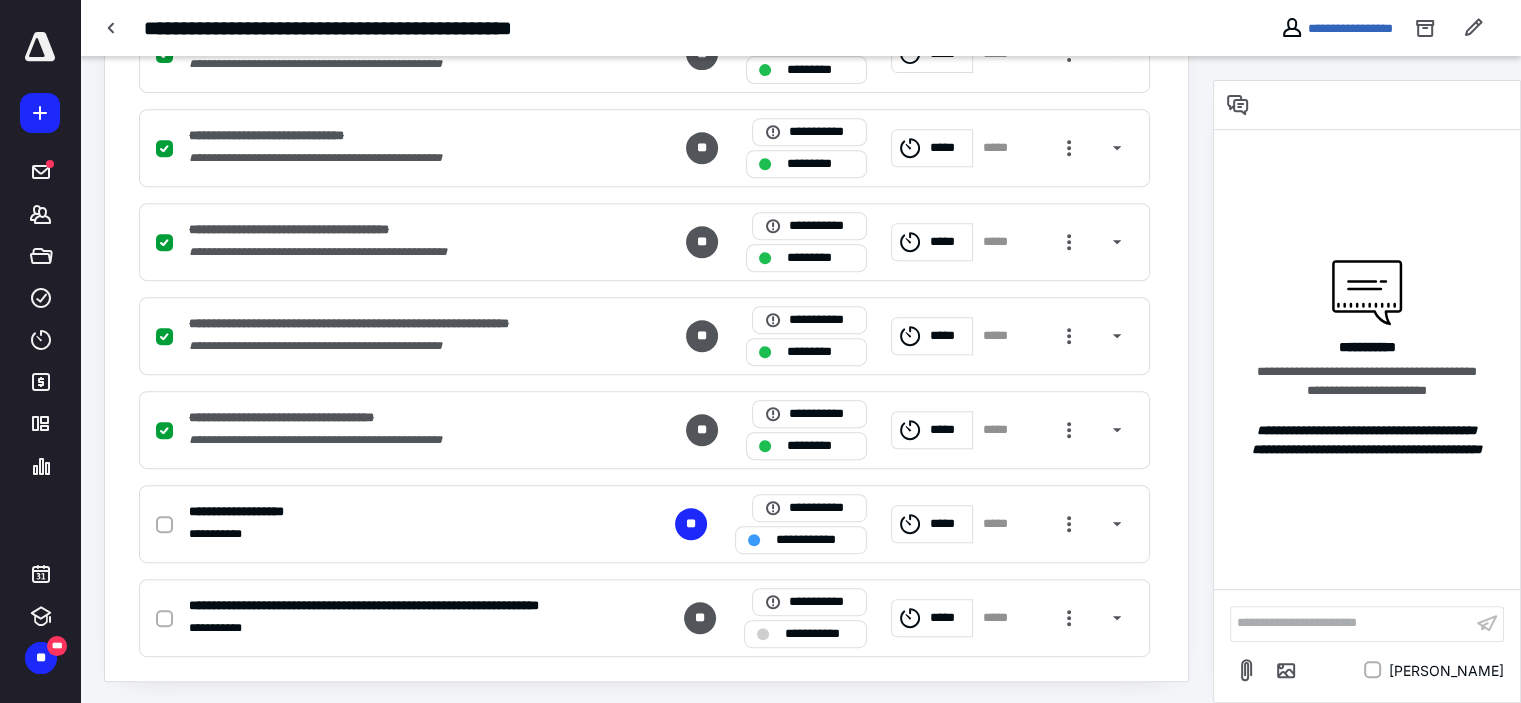 scroll, scrollTop: 847, scrollLeft: 0, axis: vertical 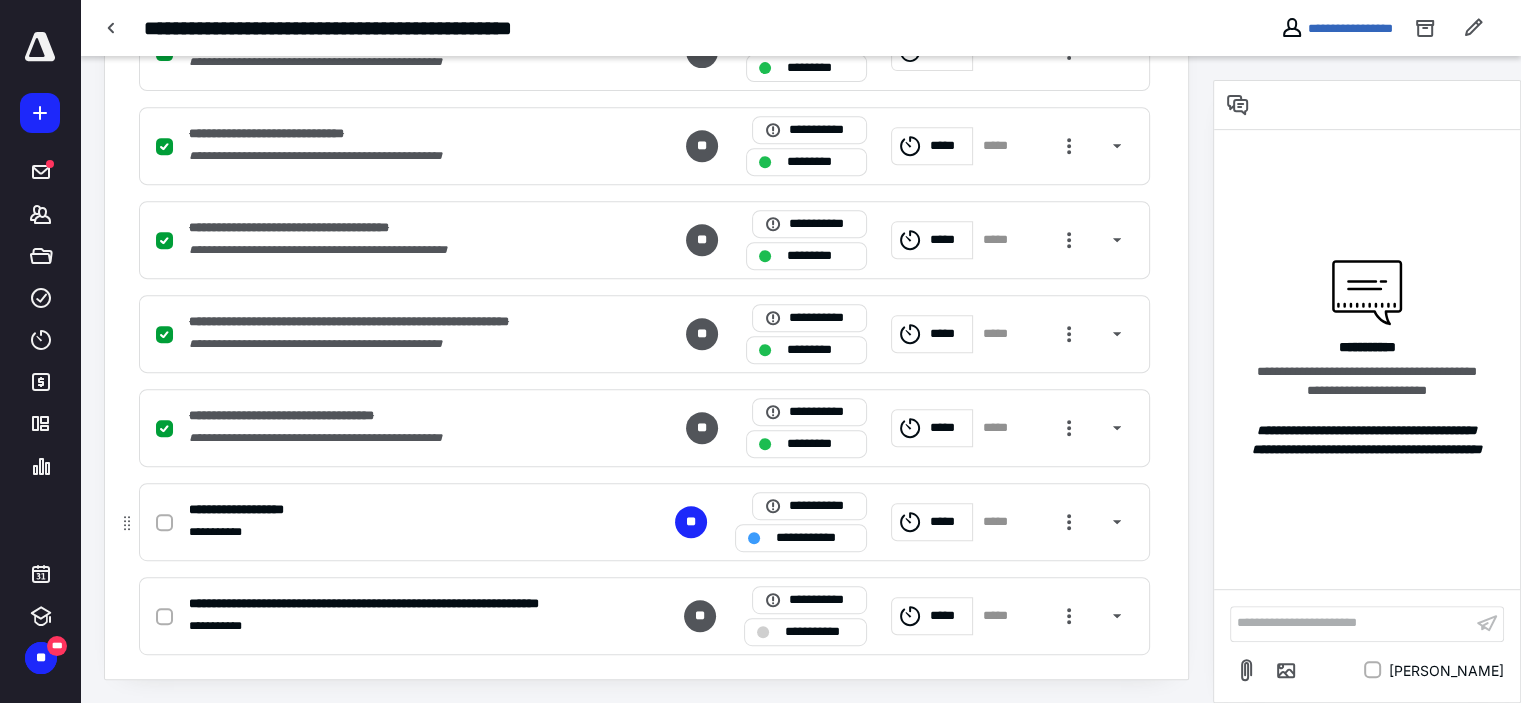 click at bounding box center (164, 523) 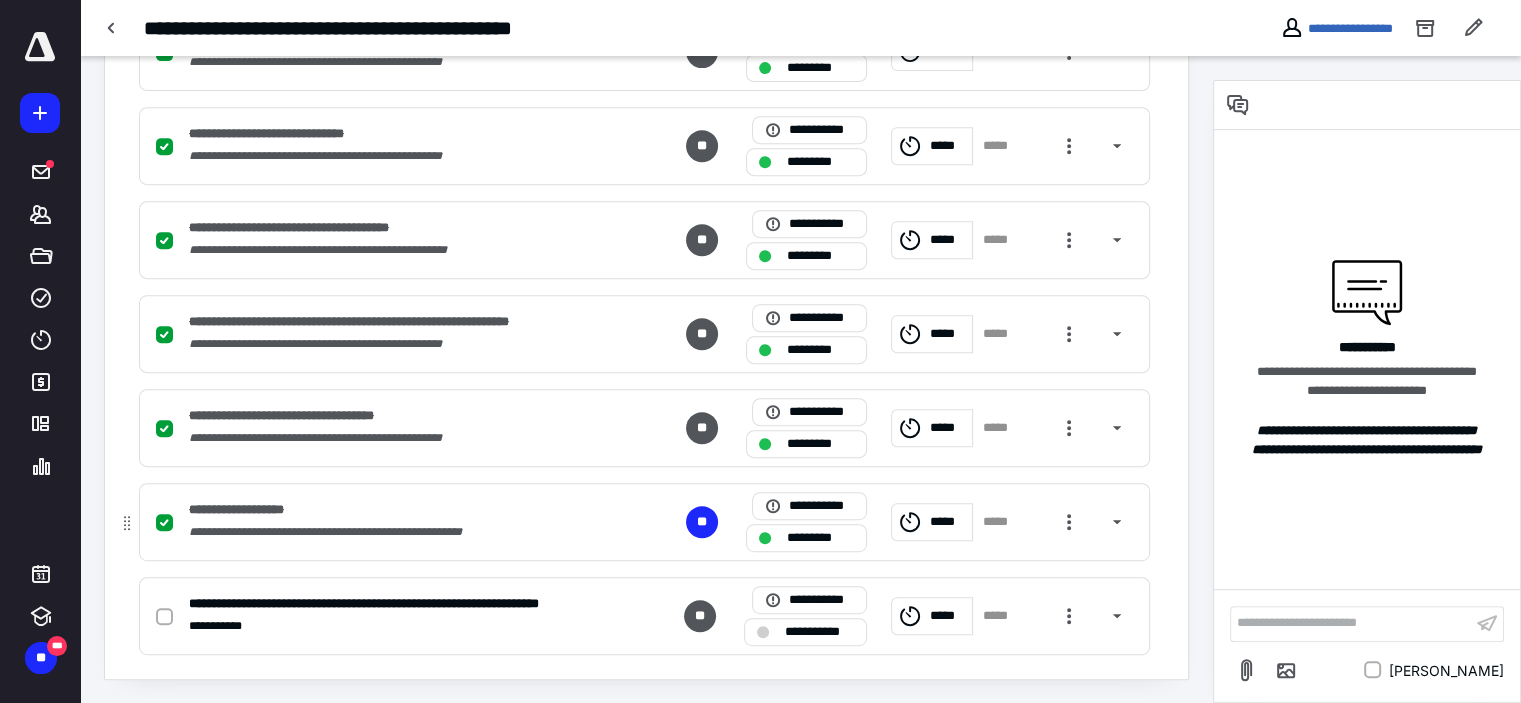 click on "*****" at bounding box center [948, 522] 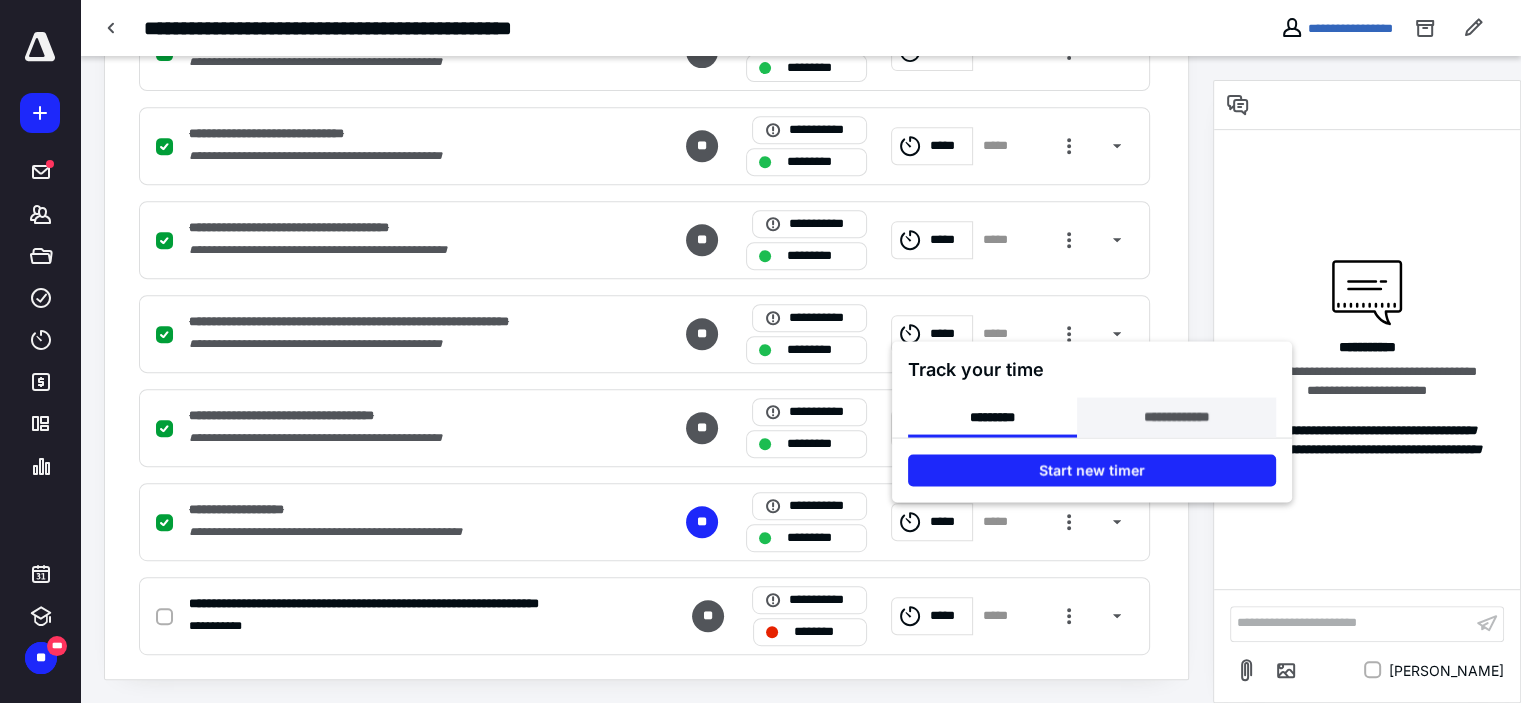 click on "**********" at bounding box center [1176, 417] 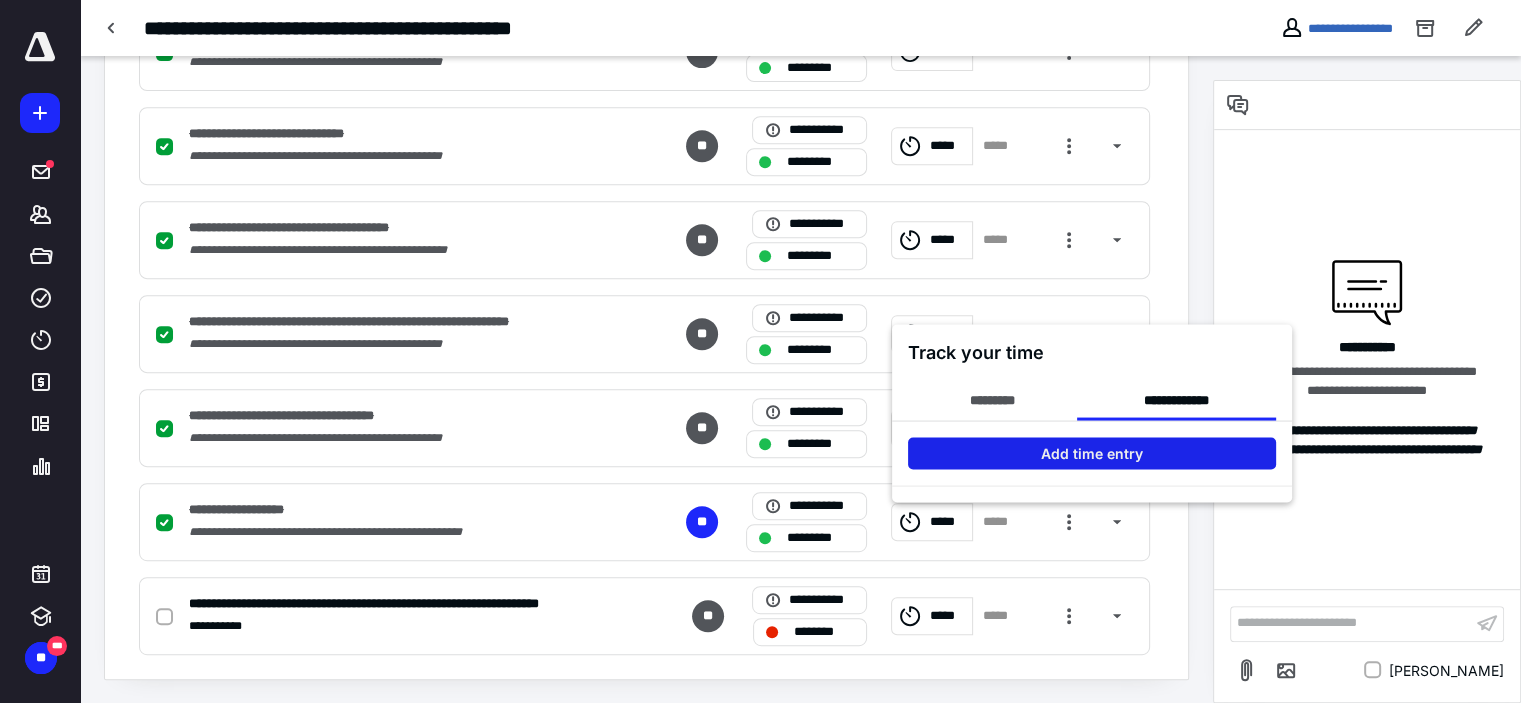 click on "Add time entry" at bounding box center (1092, 453) 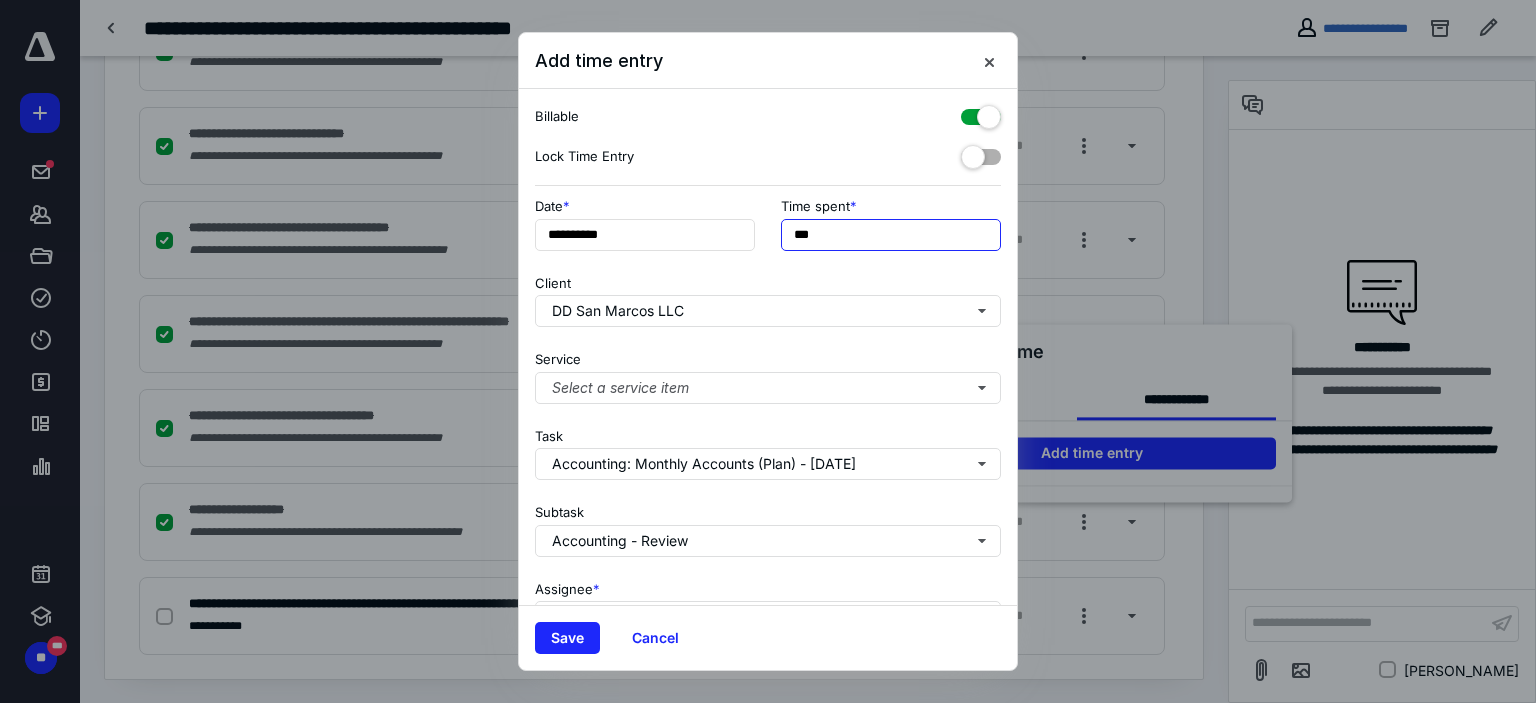drag, startPoint x: 808, startPoint y: 235, endPoint x: 764, endPoint y: 239, distance: 44.181442 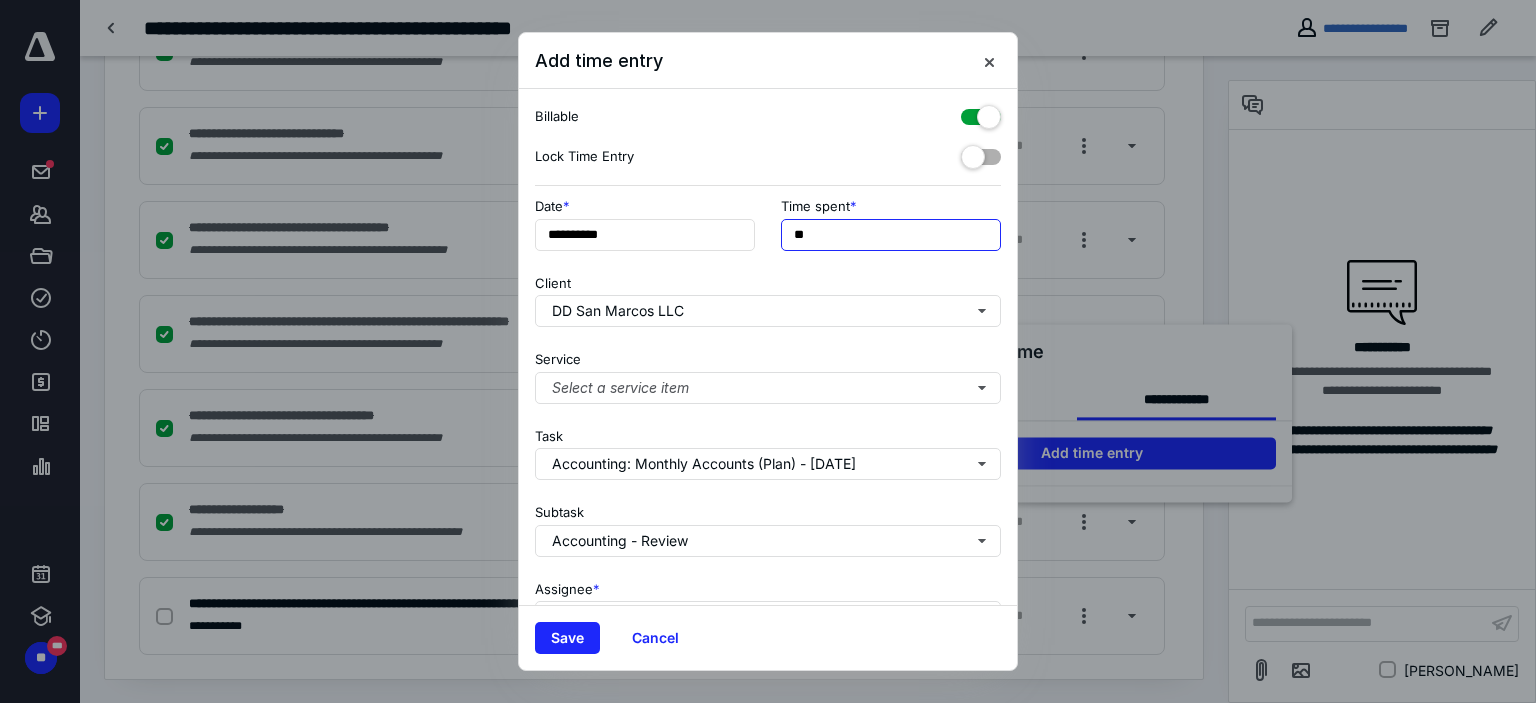 type on "**" 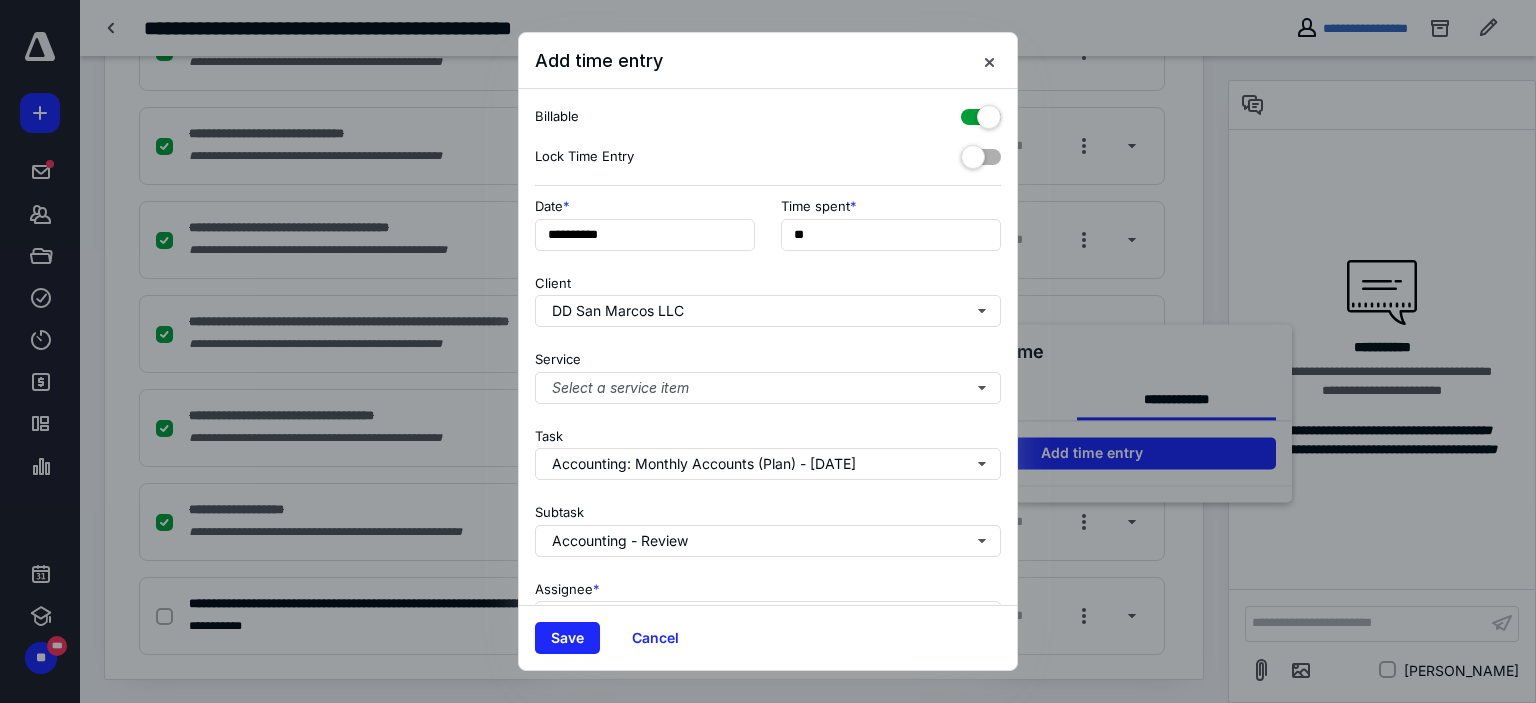 click on "Client DD San Marcos LLC" at bounding box center (768, 297) 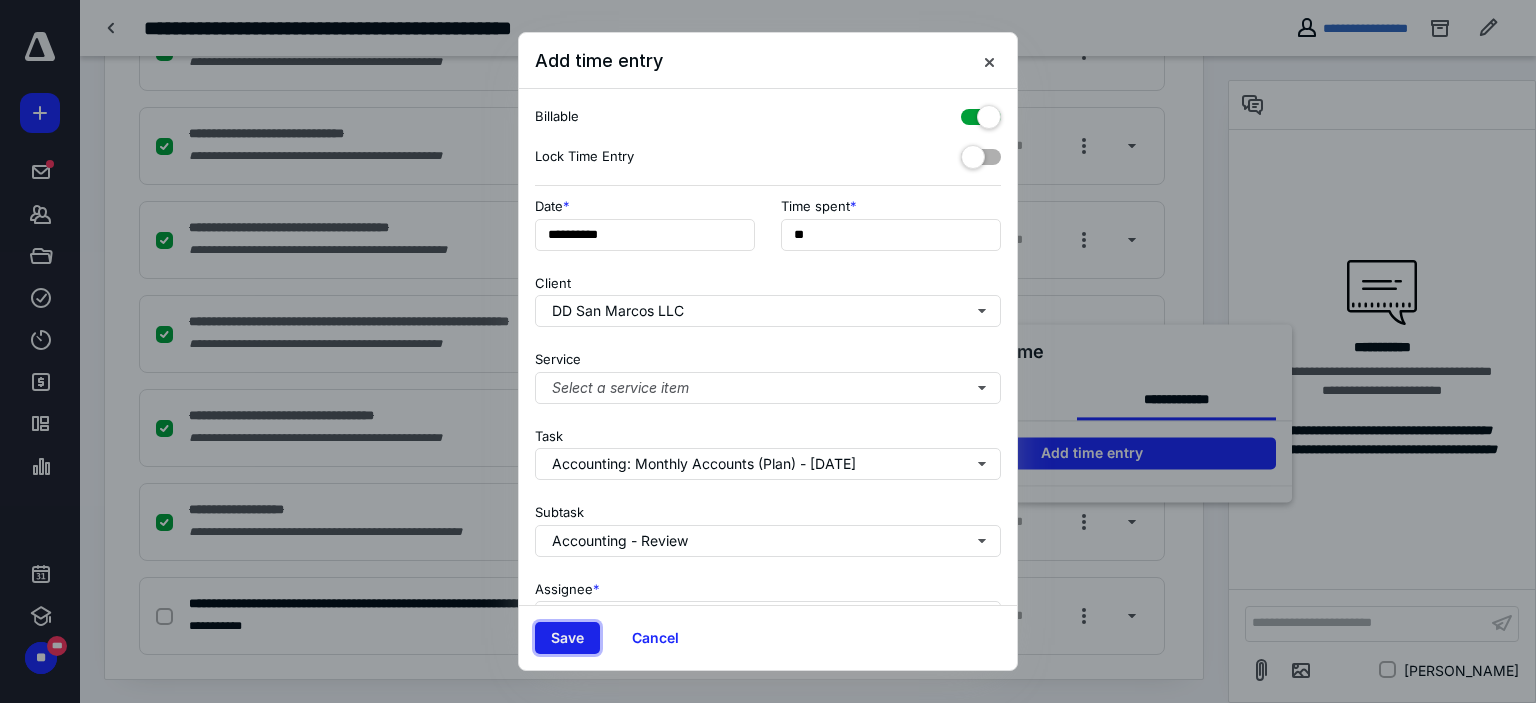 click on "Save" at bounding box center (567, 638) 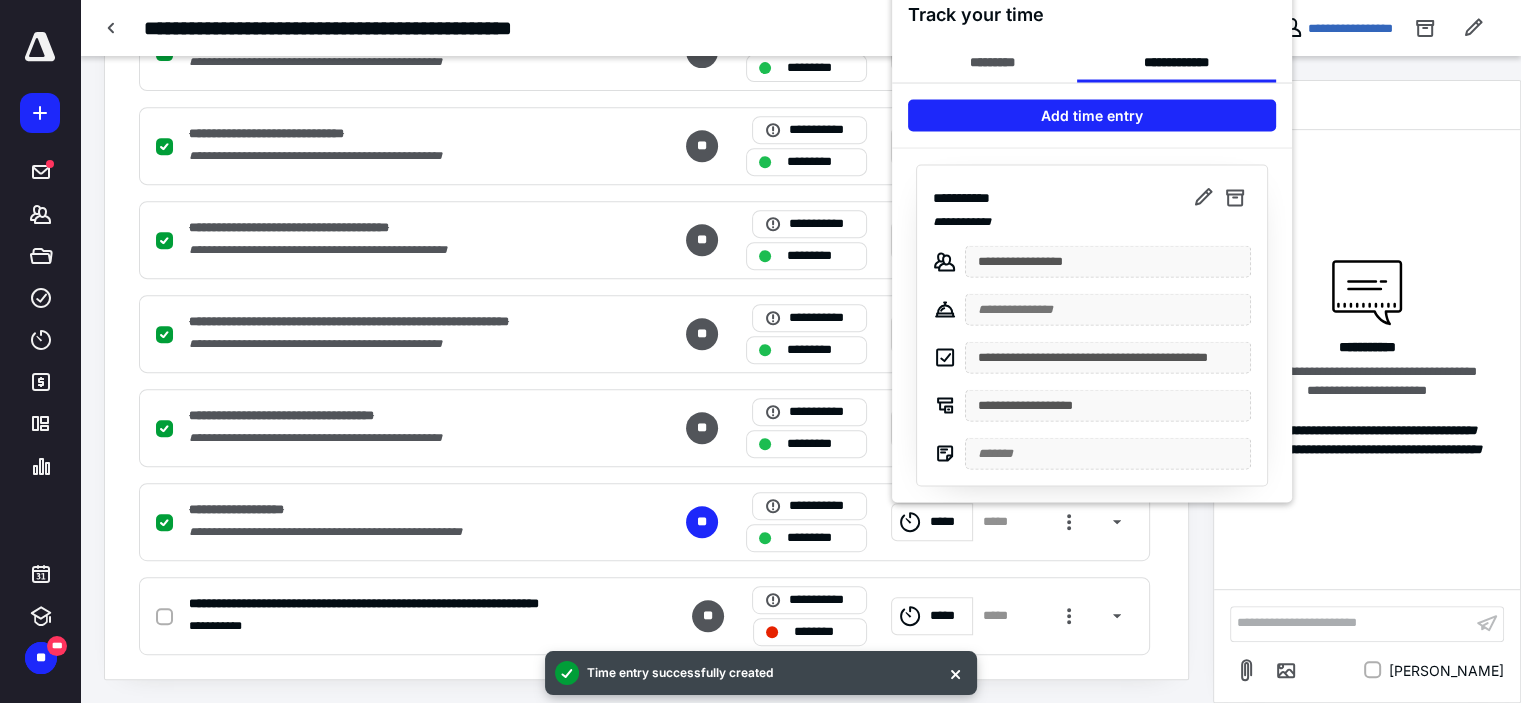 click at bounding box center (760, 351) 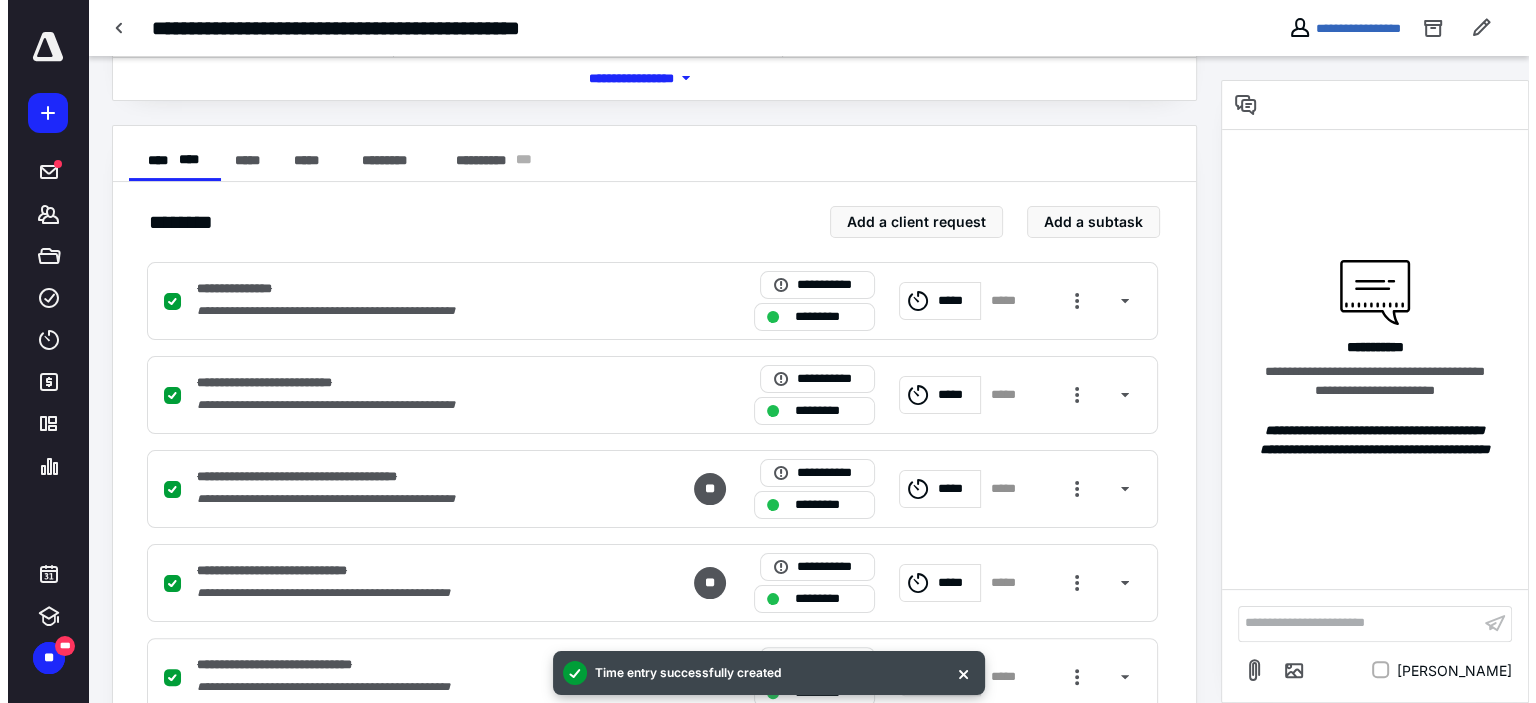 scroll, scrollTop: 0, scrollLeft: 0, axis: both 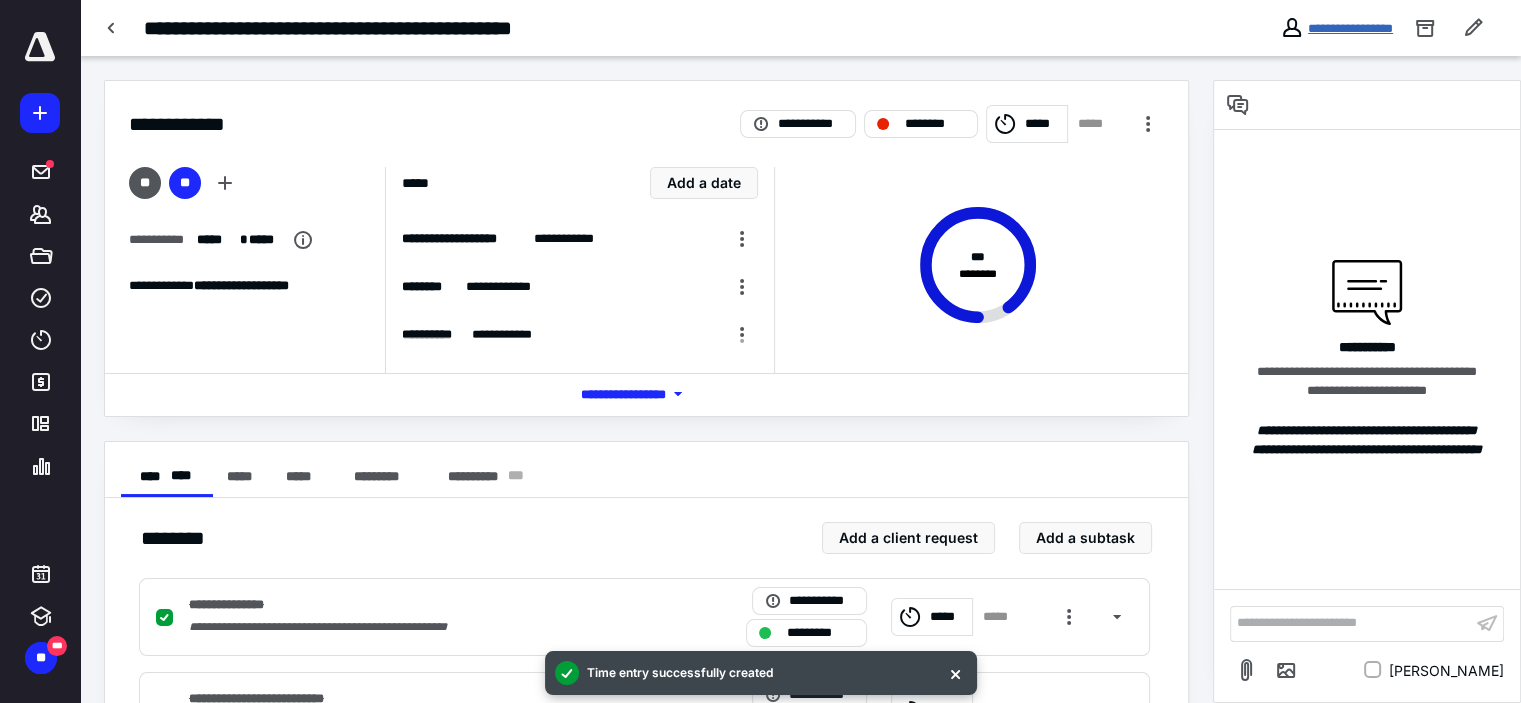 click on "**********" at bounding box center (1350, 28) 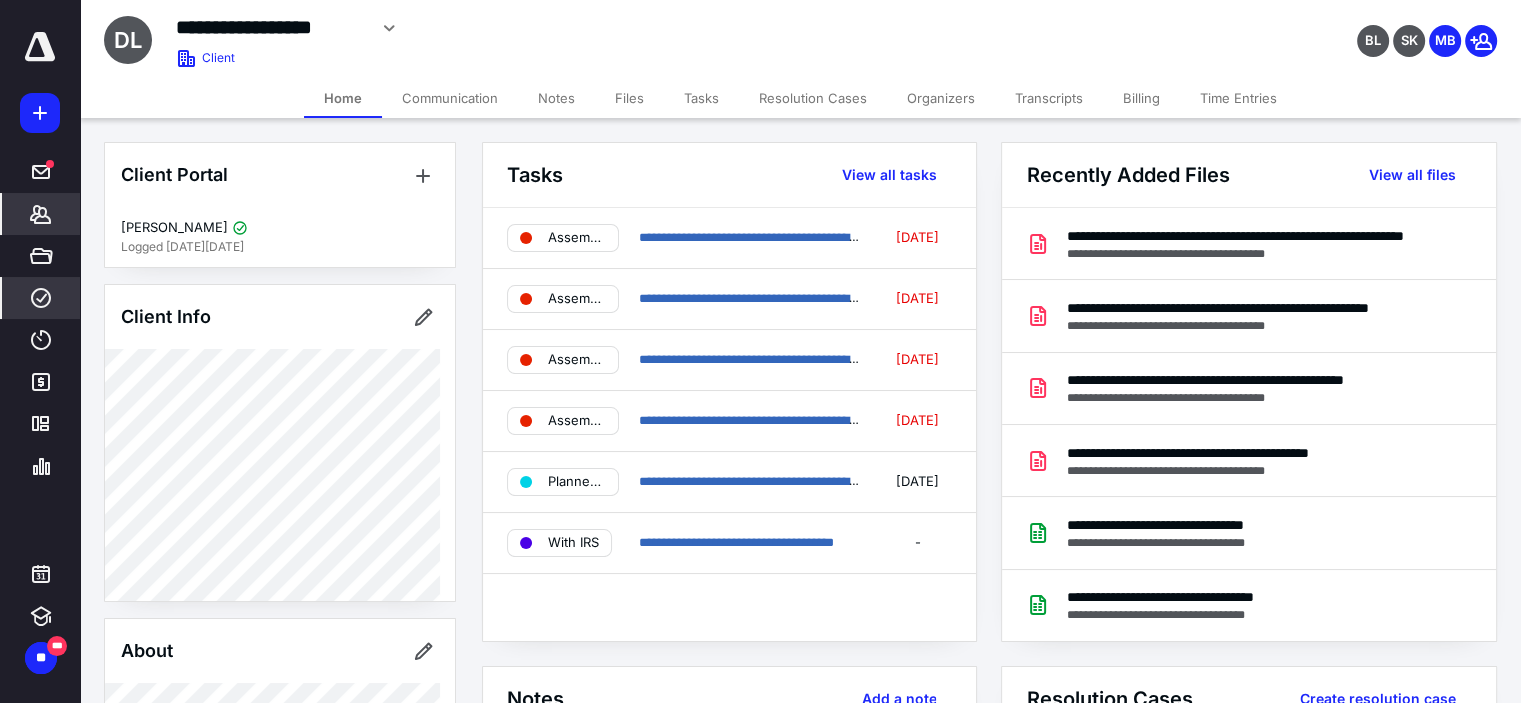 click 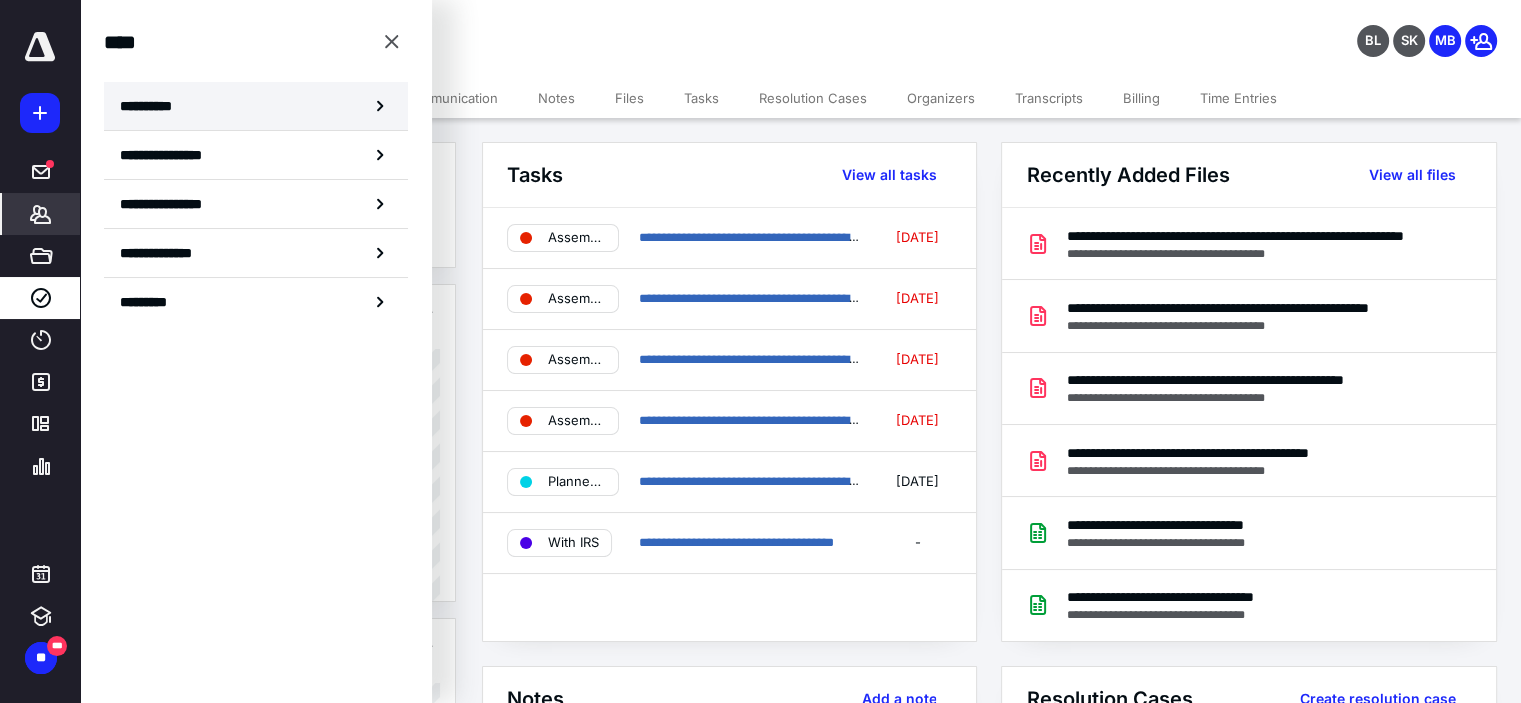 click on "**********" at bounding box center (153, 106) 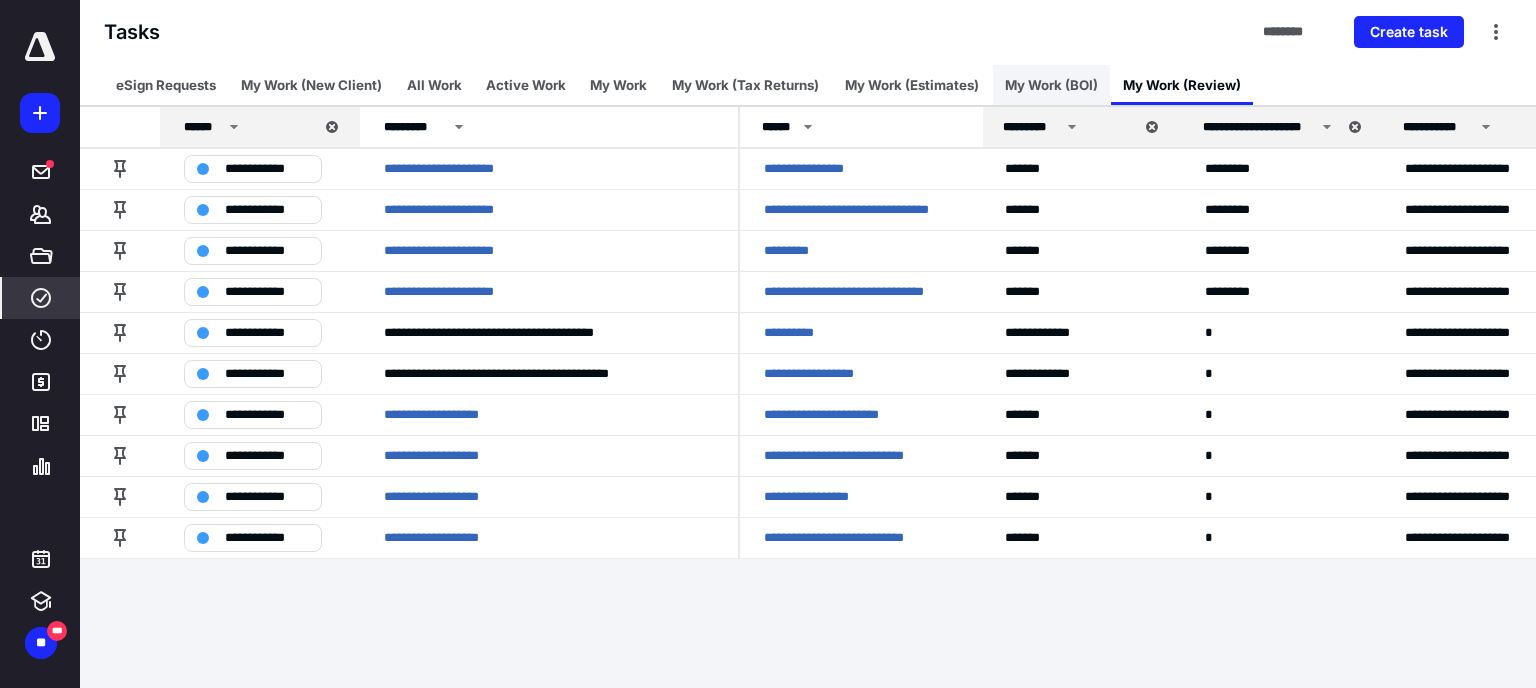 click on "My Work (BOI)" at bounding box center (1051, 85) 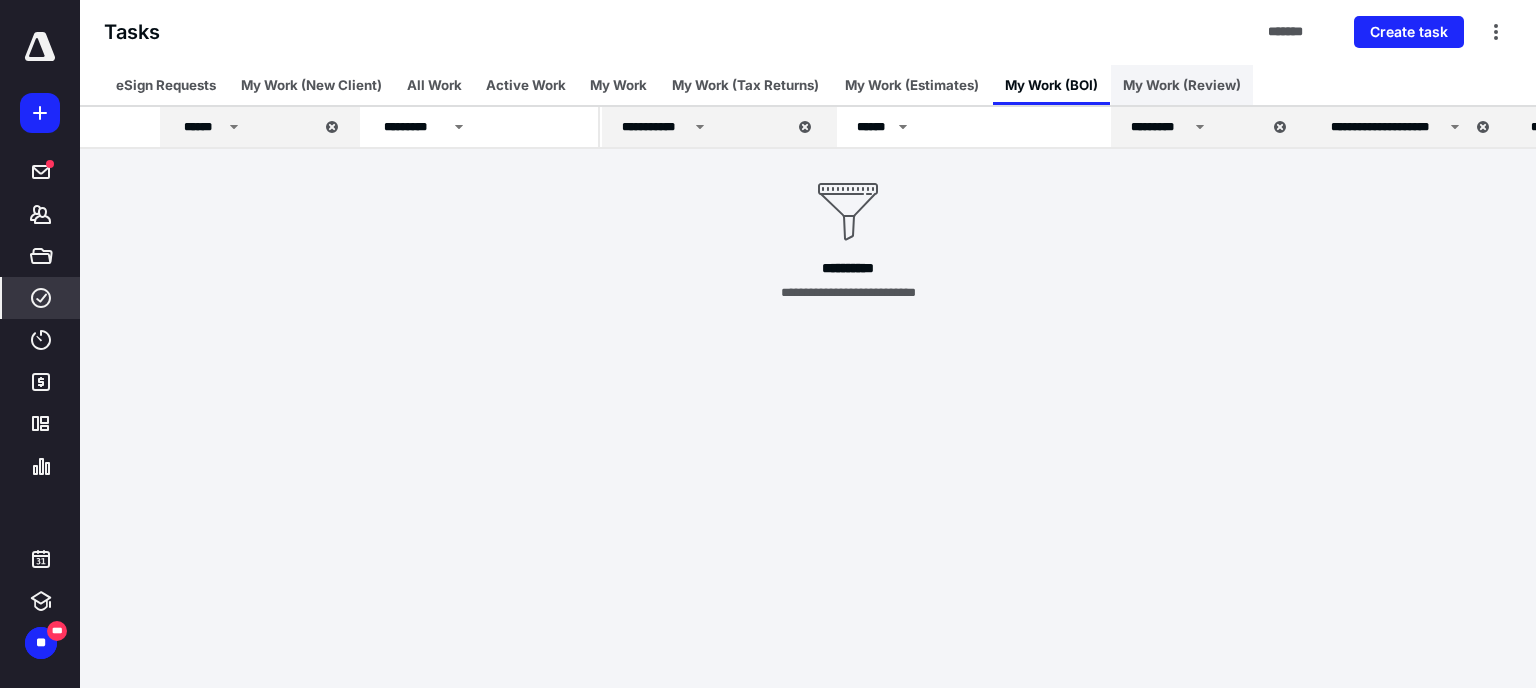 click on "My Work (Review)" at bounding box center [1182, 85] 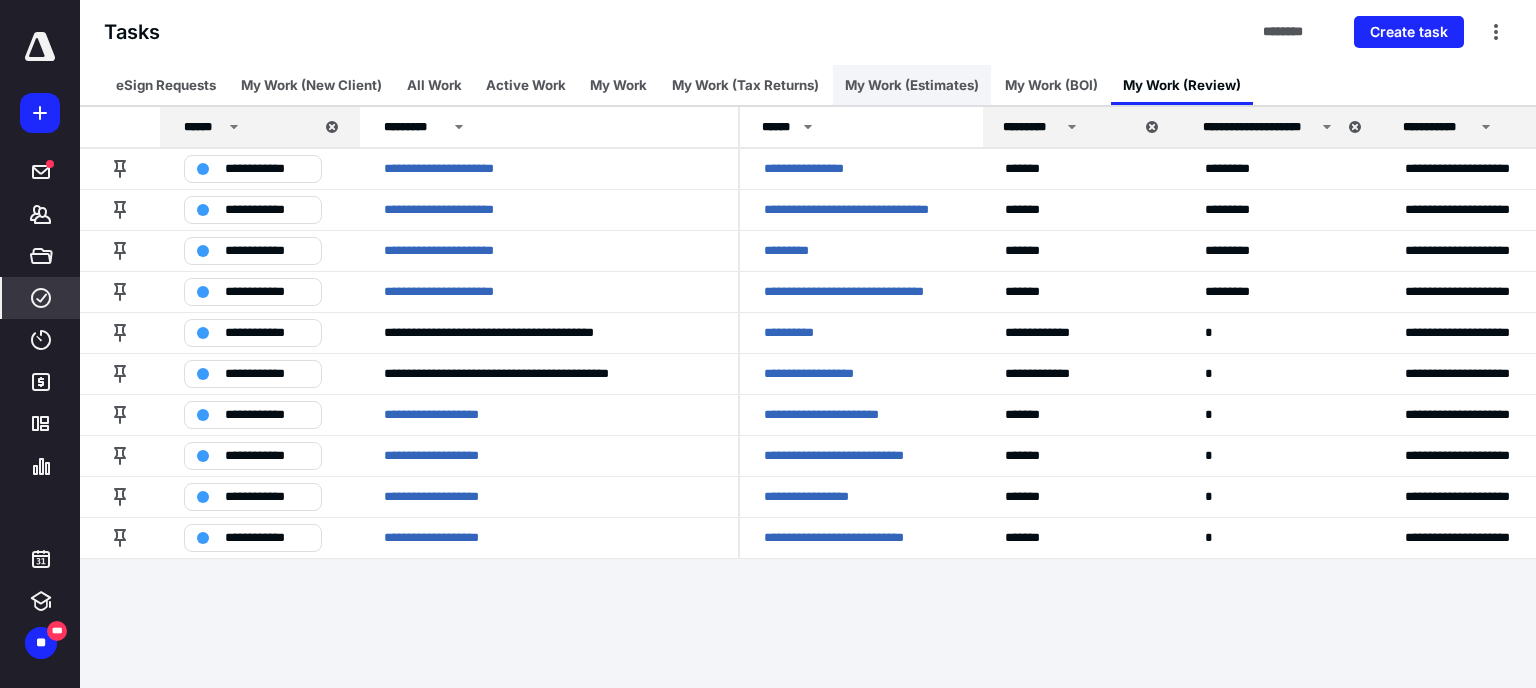 click on "My Work (Estimates)" at bounding box center [912, 85] 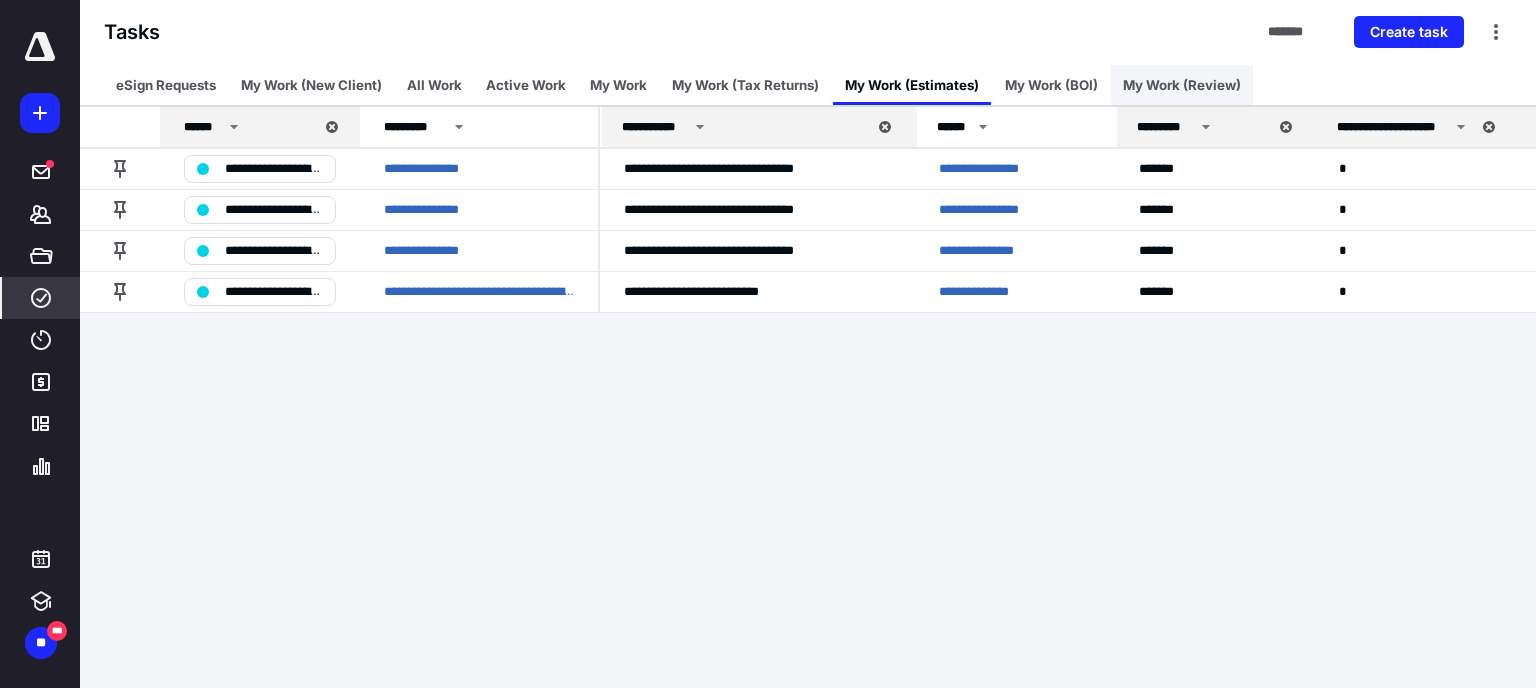 click on "My Work (Review)" at bounding box center (1182, 85) 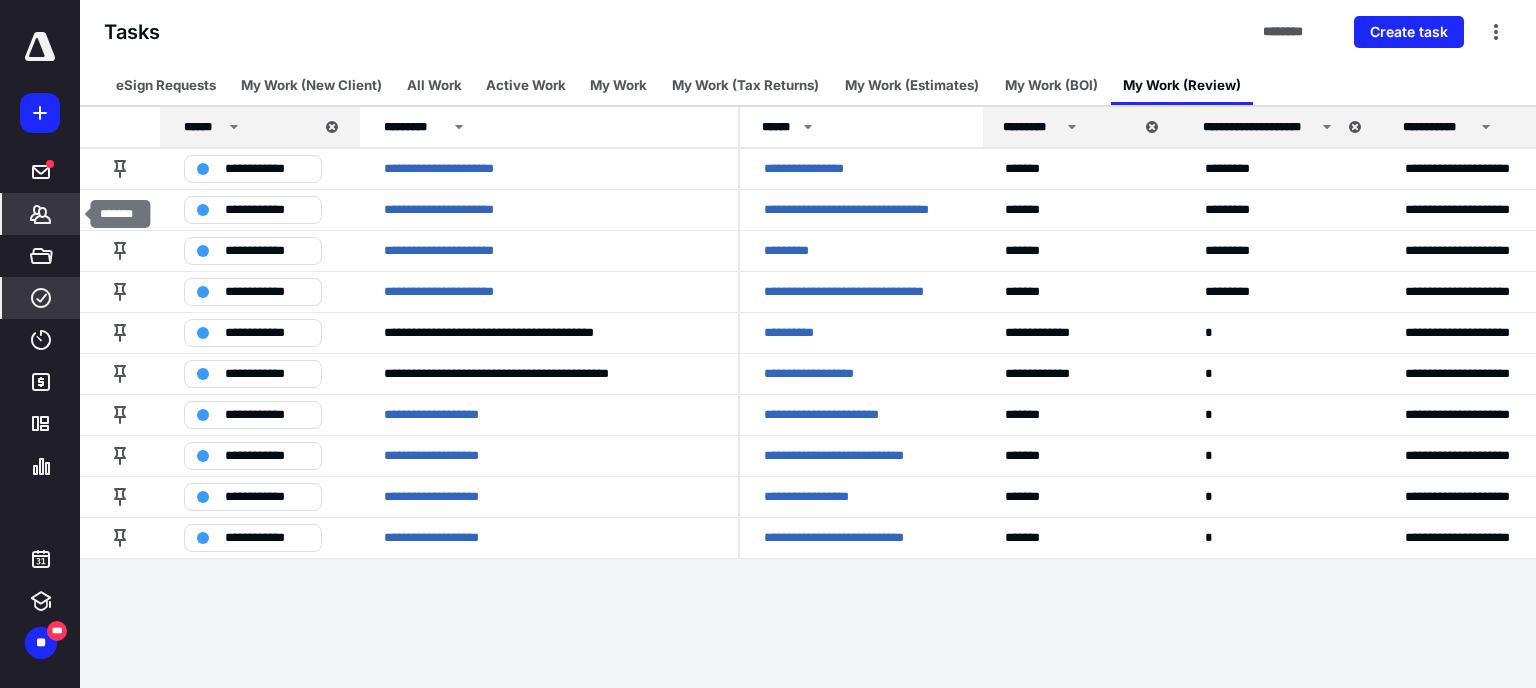click 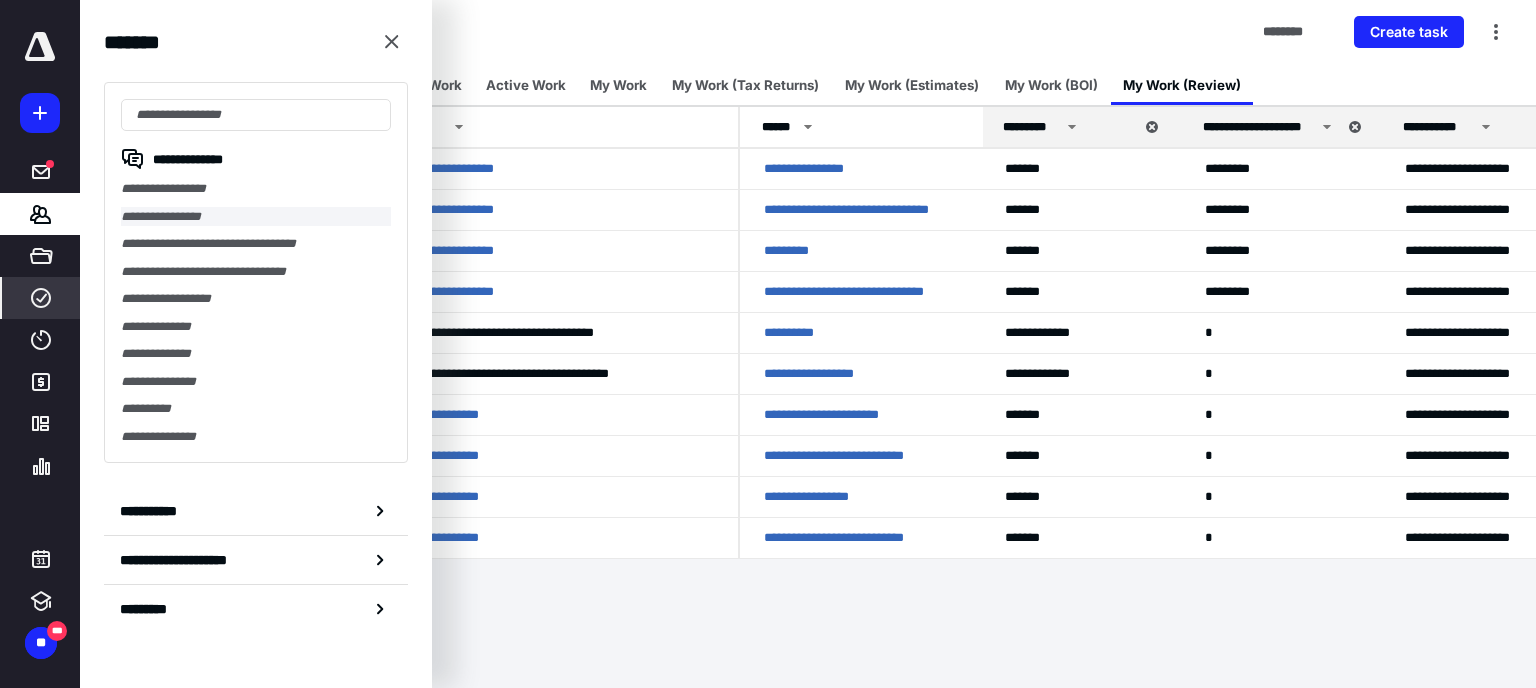 click on "**********" at bounding box center (256, 217) 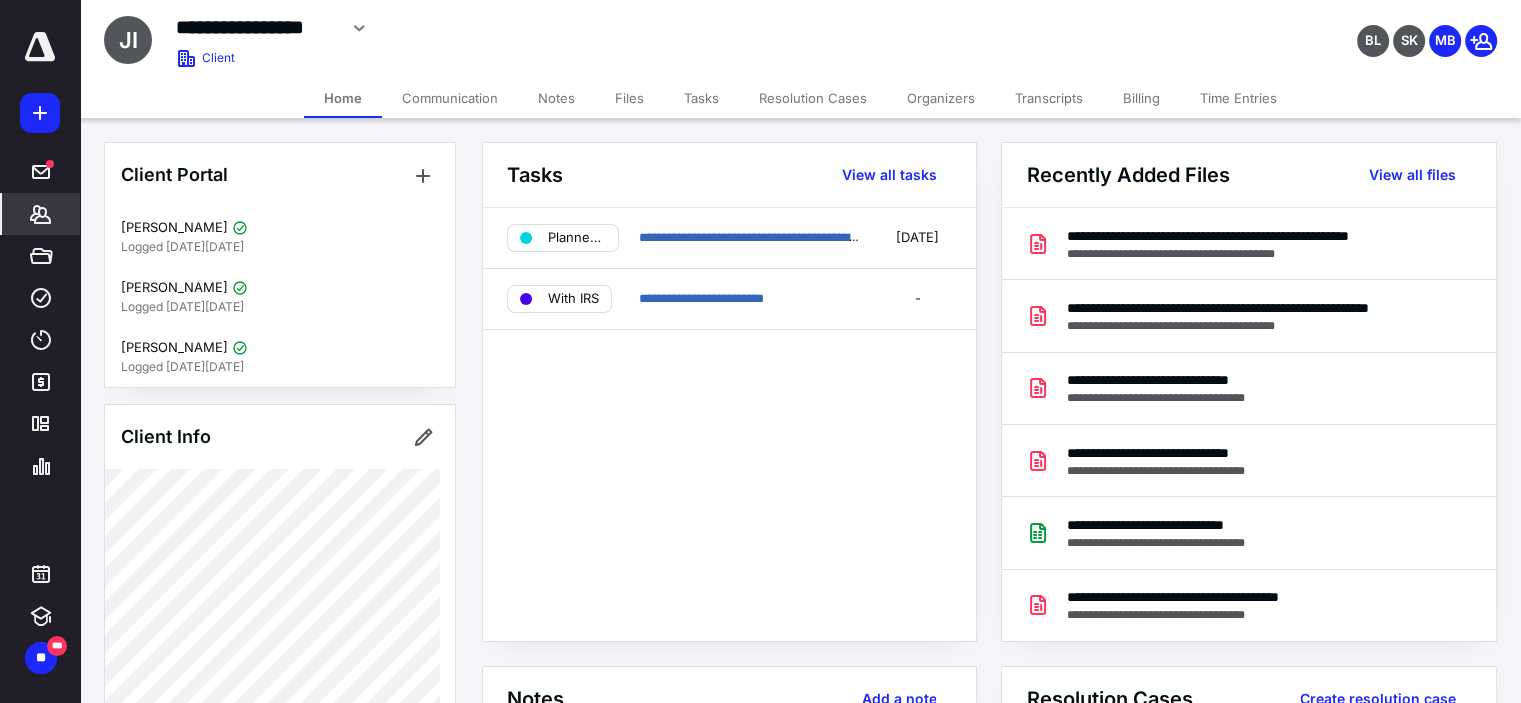 click on "Files" at bounding box center [629, 98] 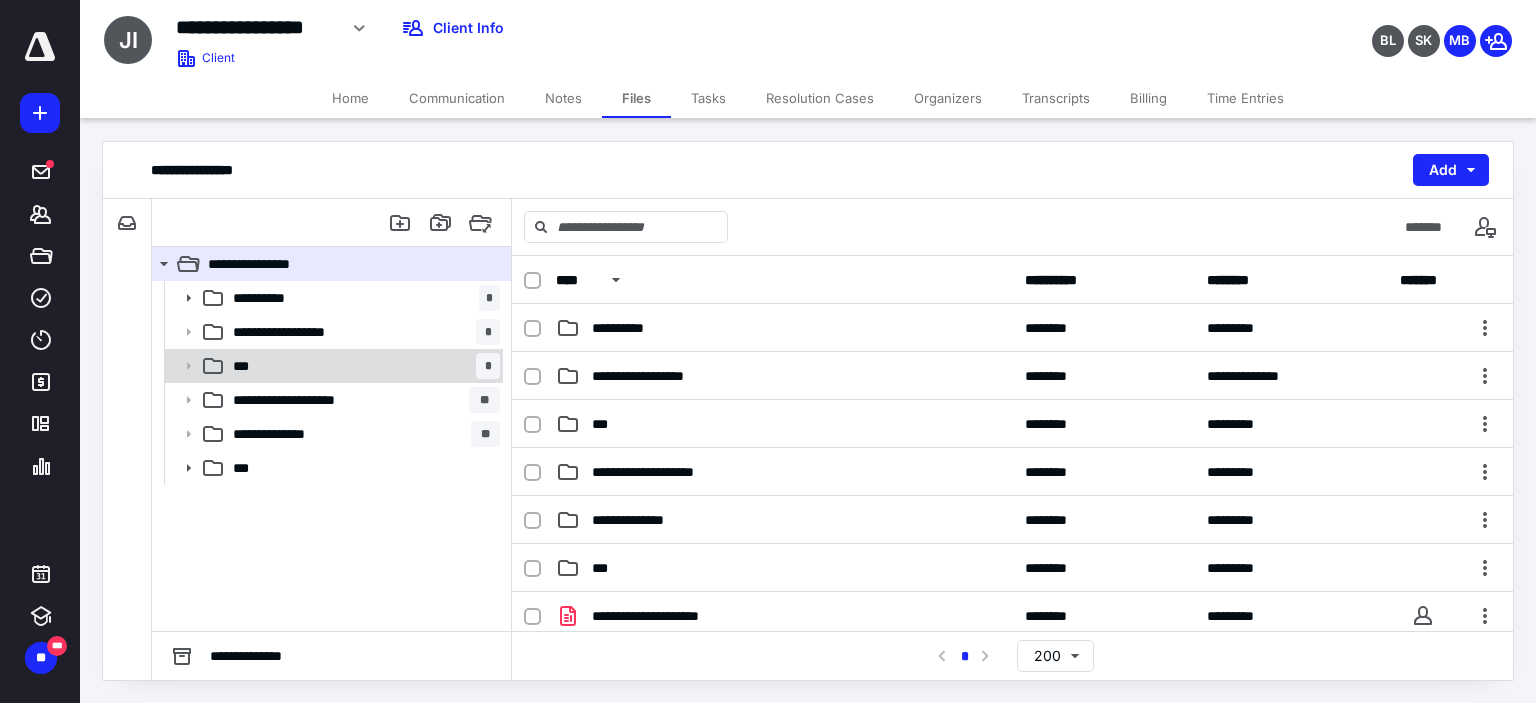 click 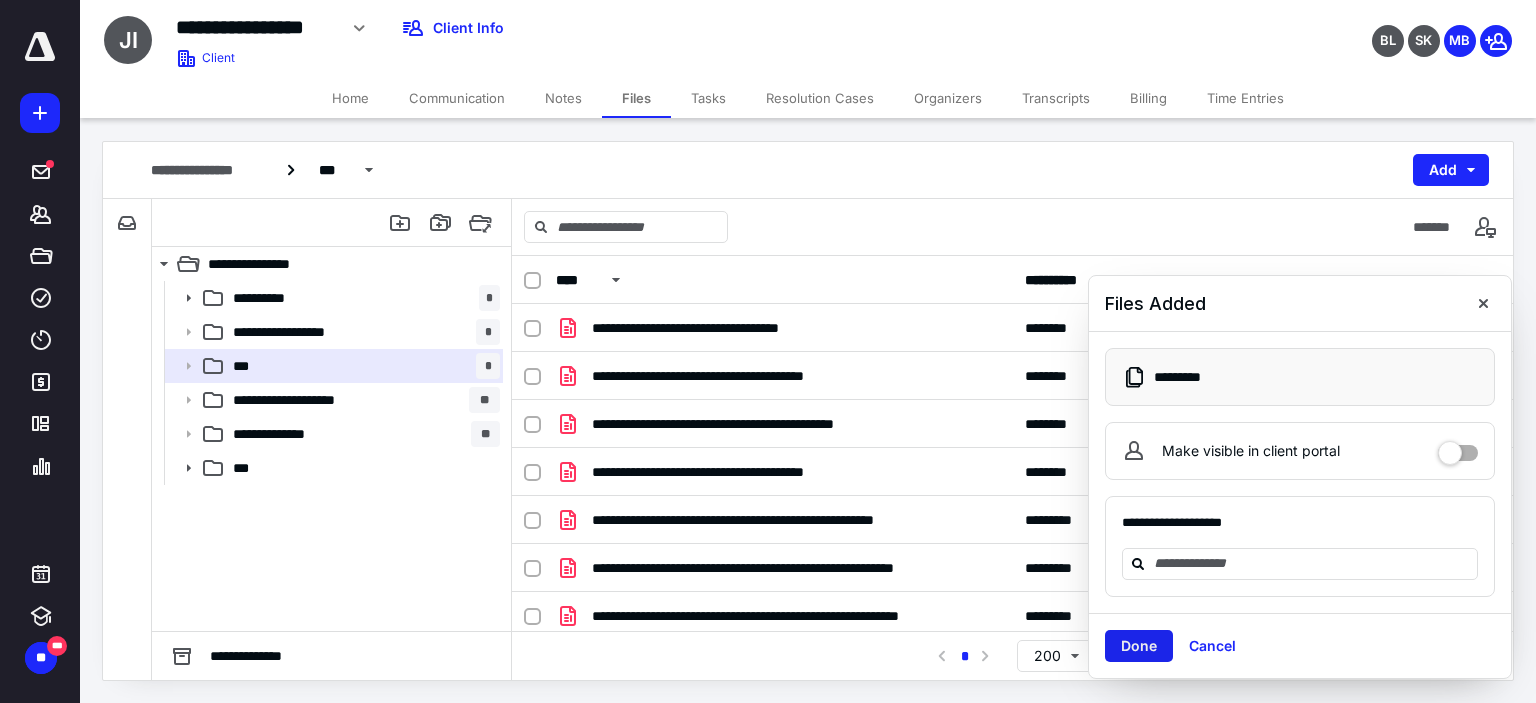 click on "Done" at bounding box center (1139, 646) 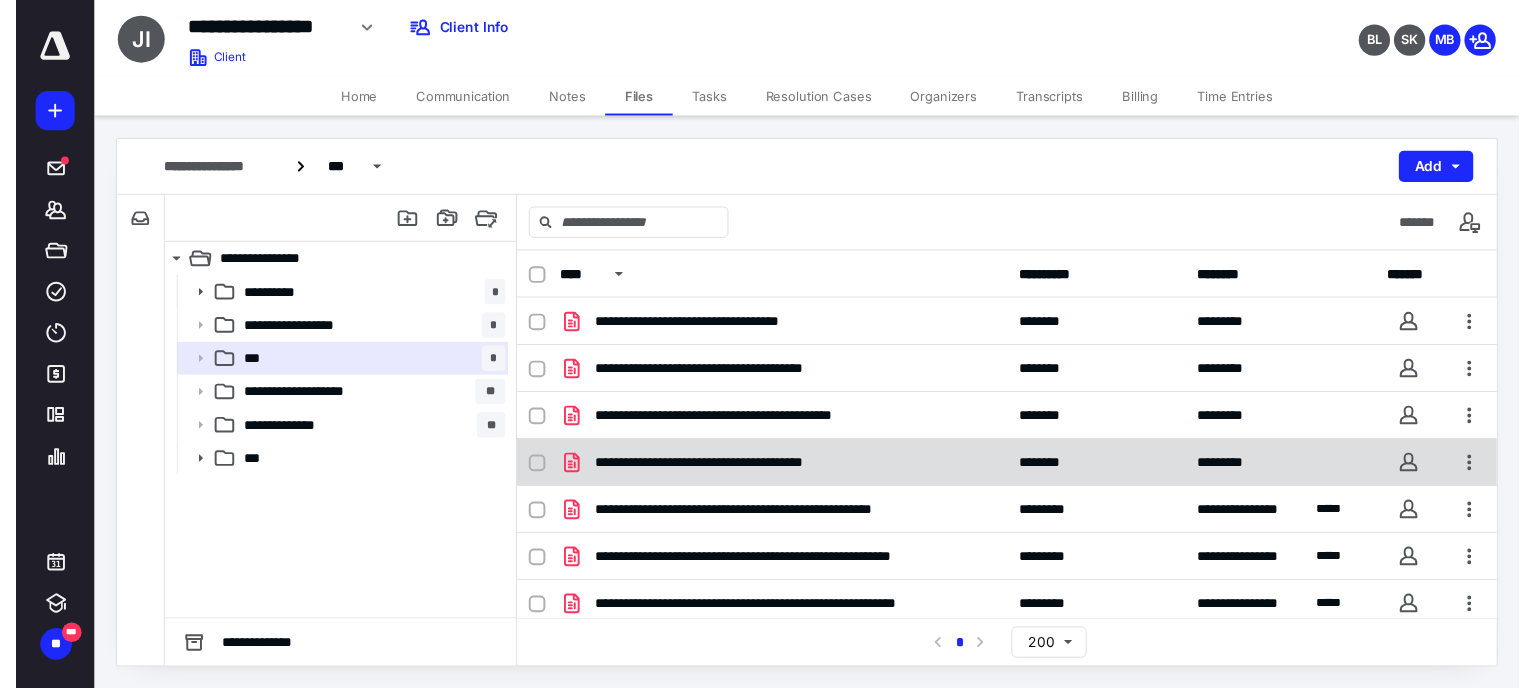 scroll, scrollTop: 54, scrollLeft: 0, axis: vertical 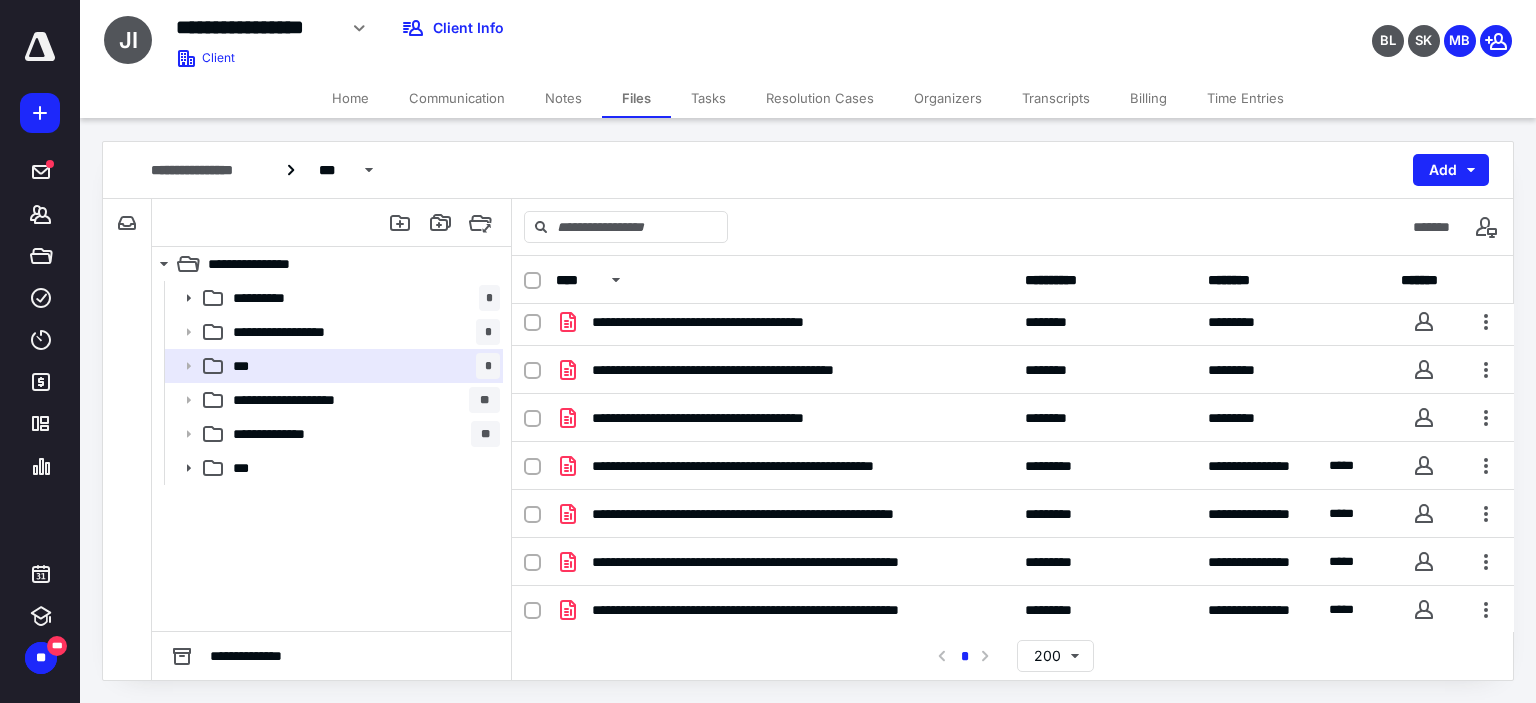 click on "BL SK MB" at bounding box center (1282, 28) 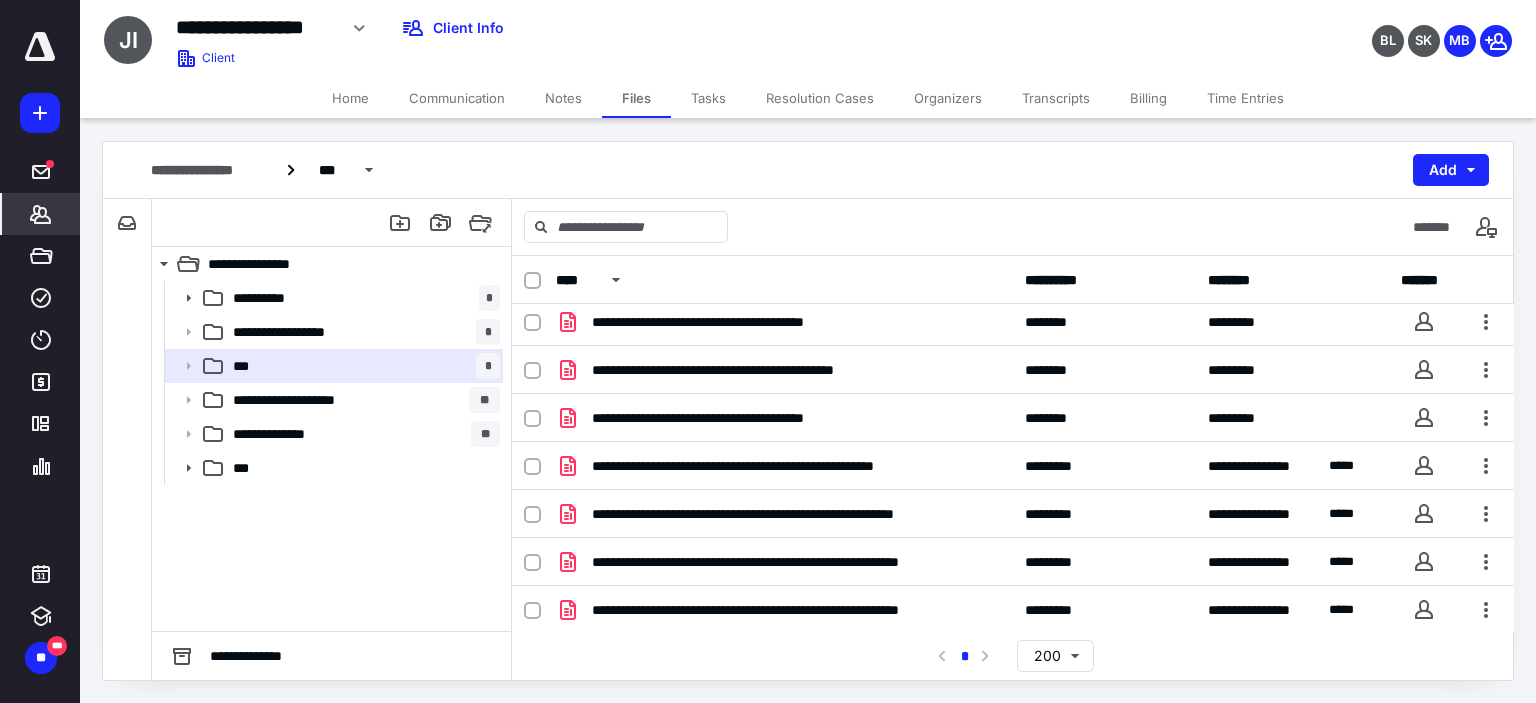 click 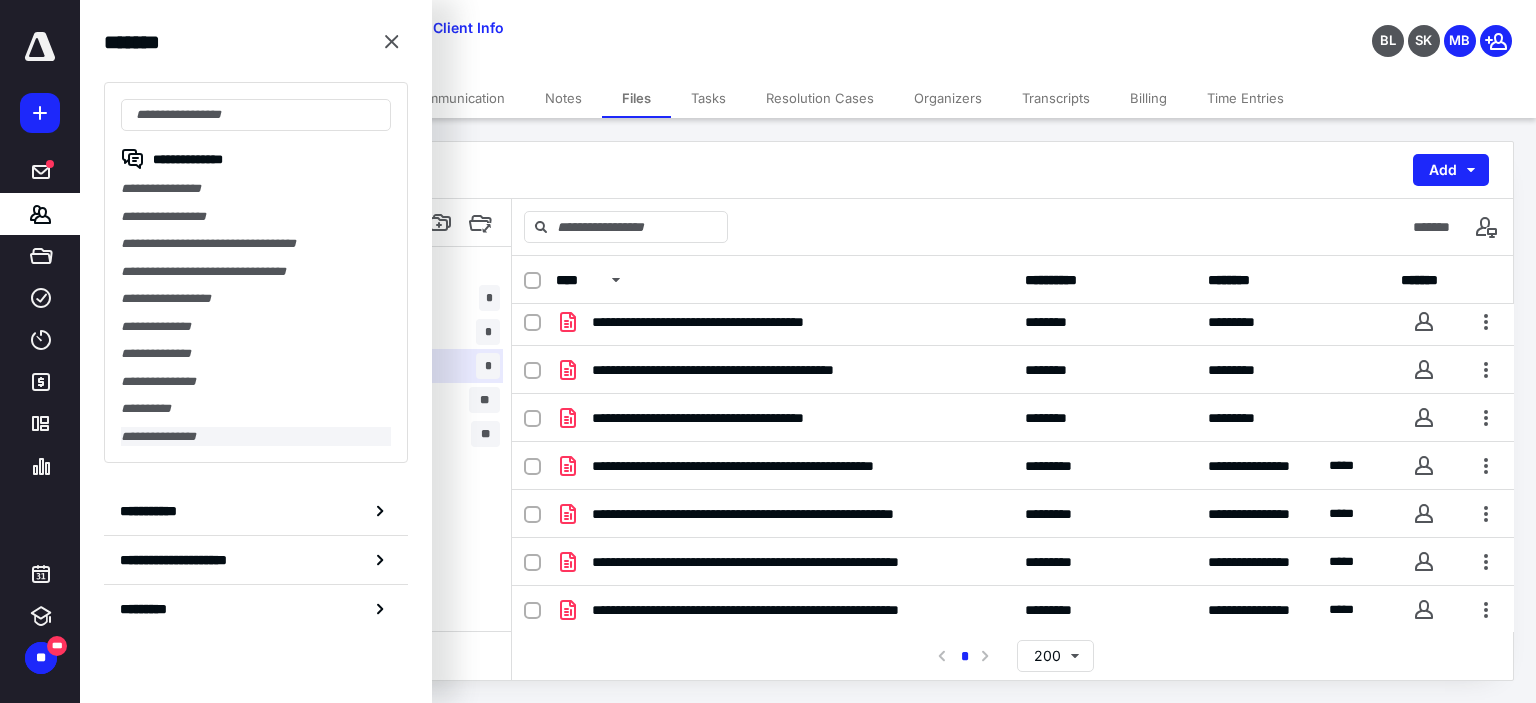 click on "**********" at bounding box center [256, 437] 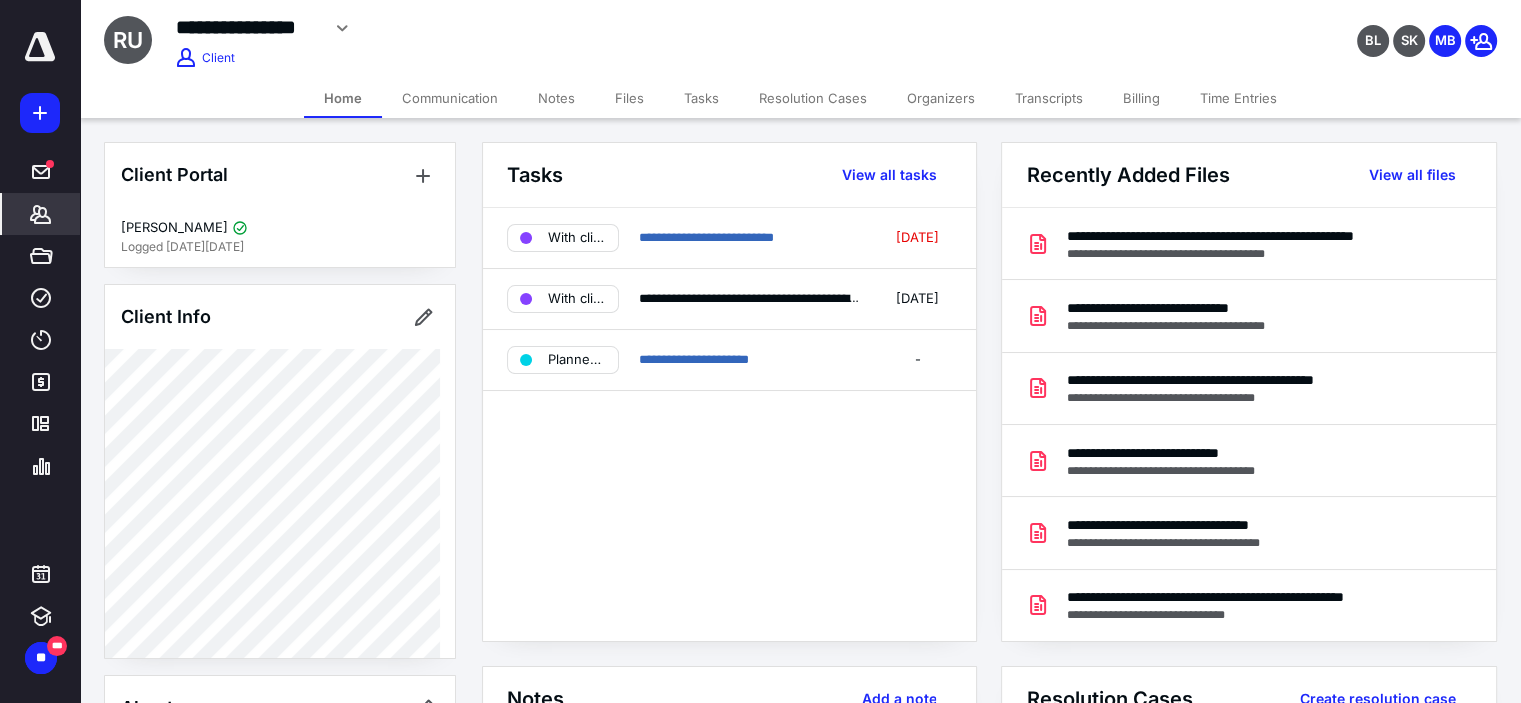 click on "Files" at bounding box center [629, 98] 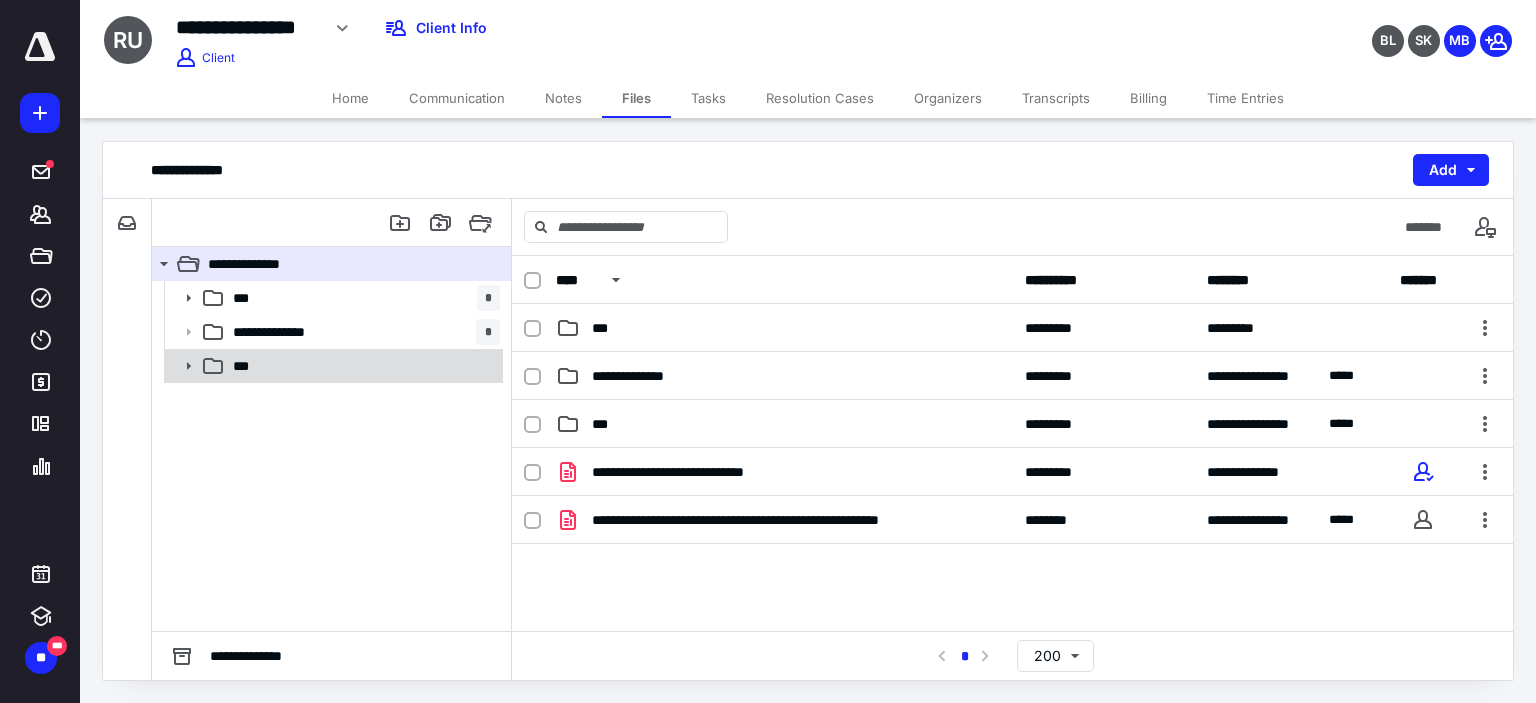 click 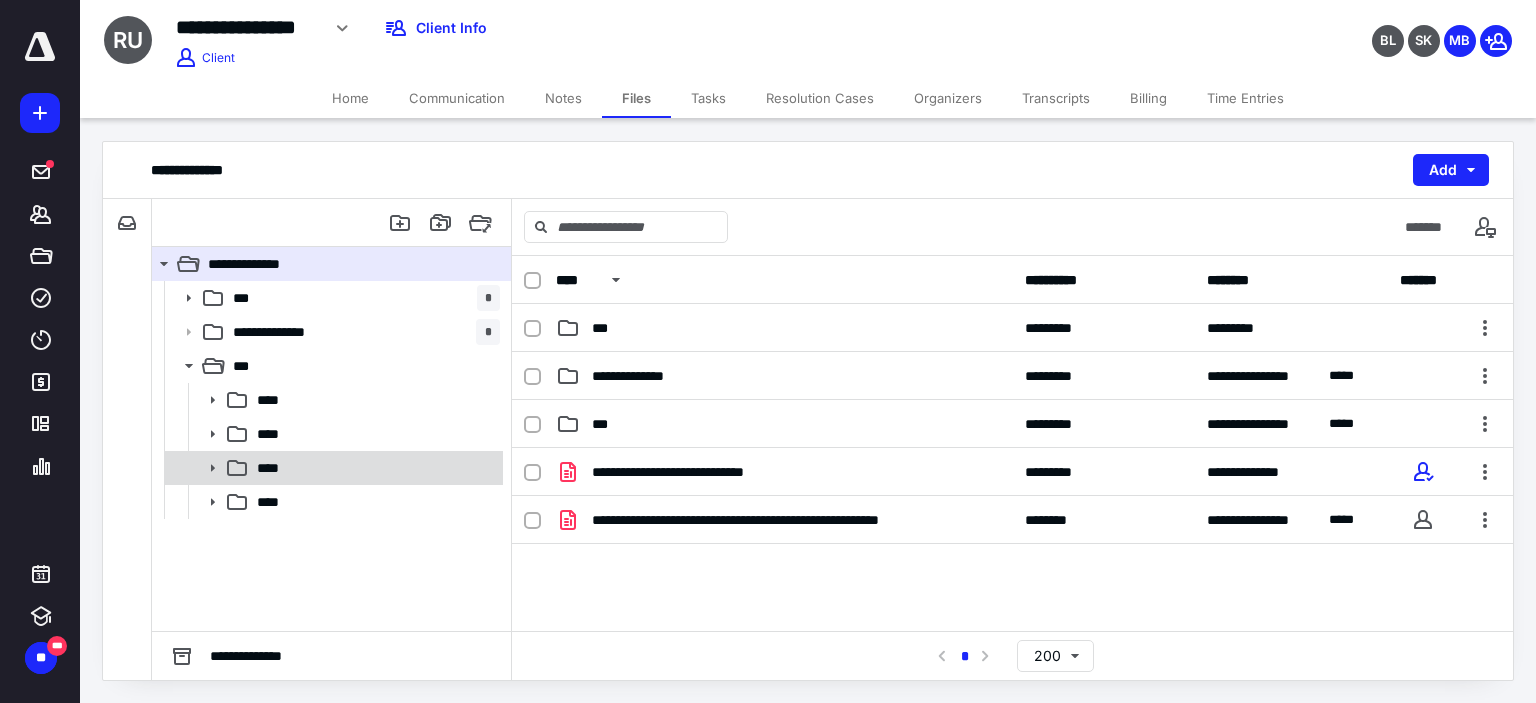 click 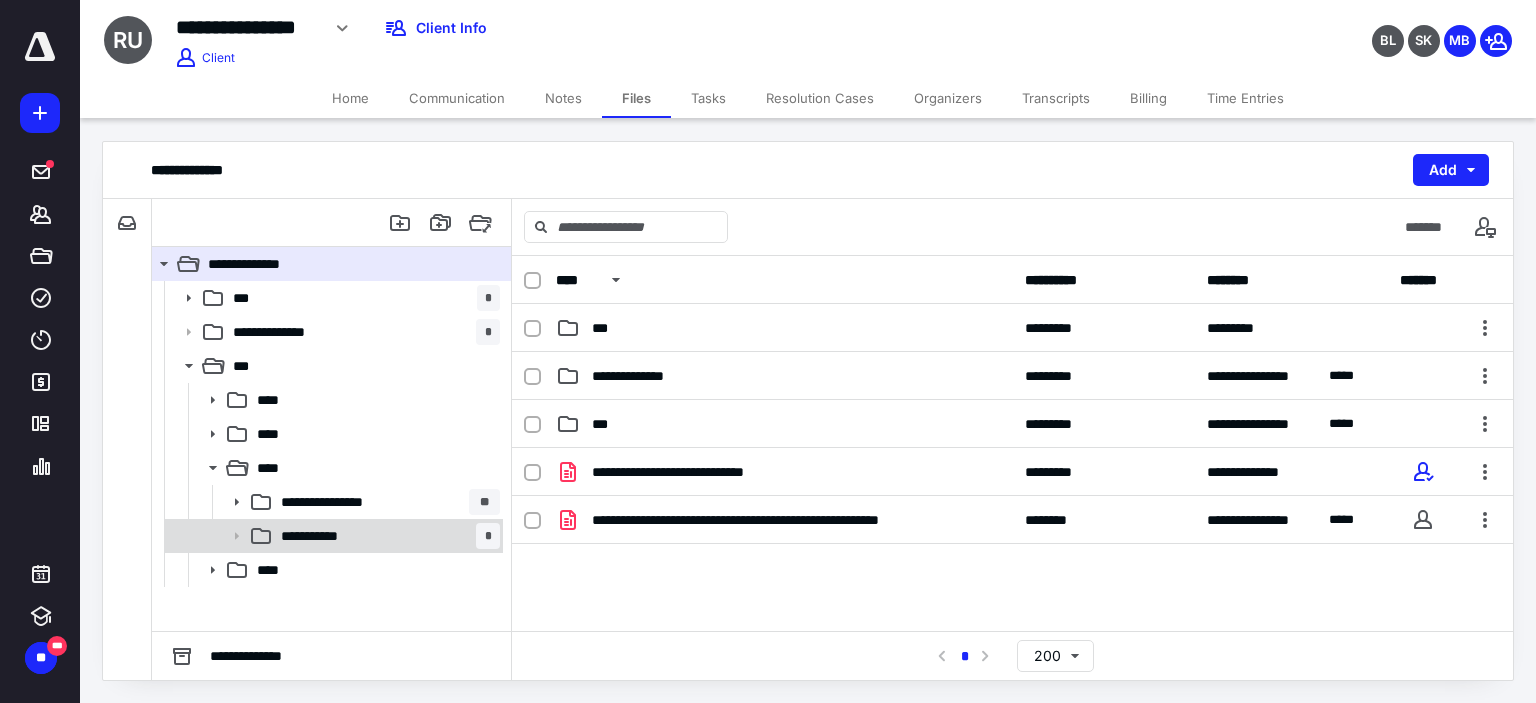 click on "**********" at bounding box center [320, 536] 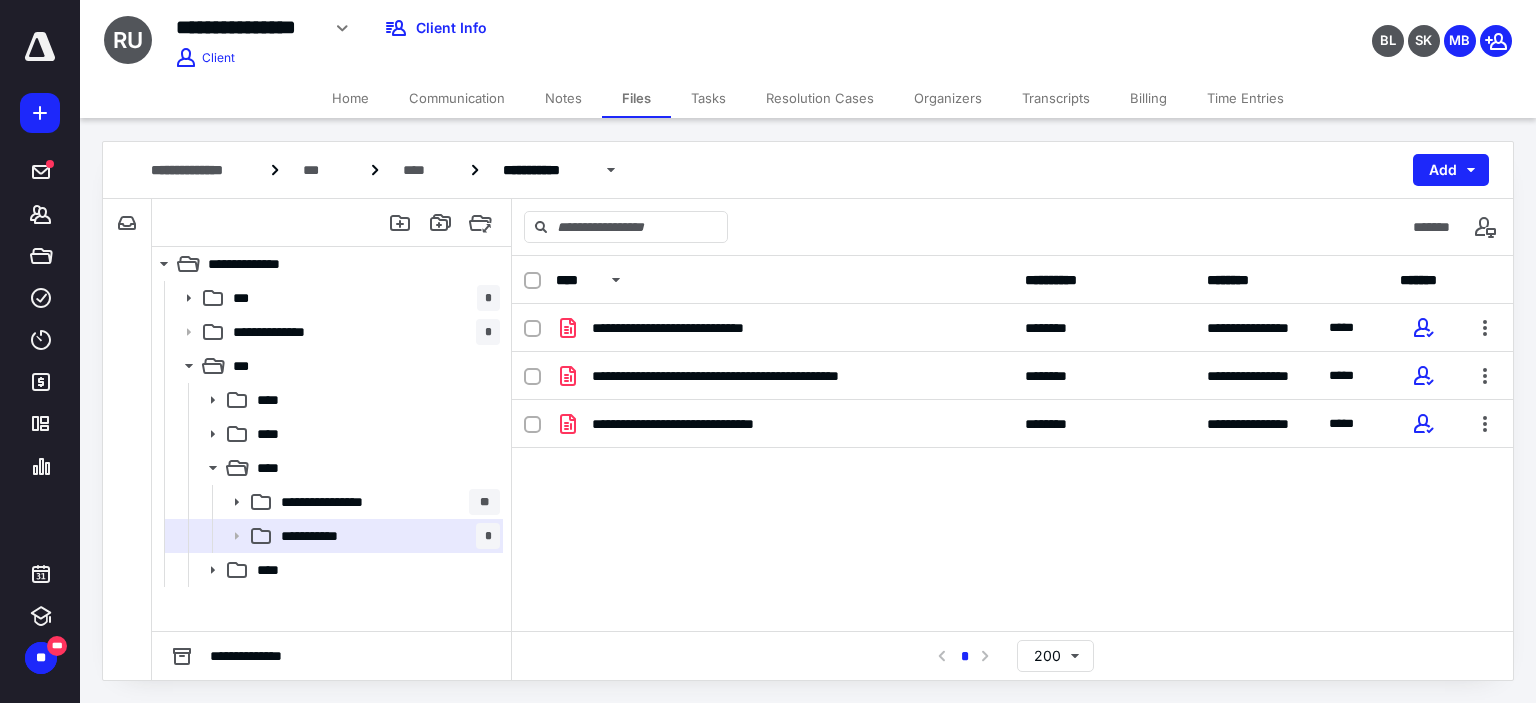 click on "BL SK MB" at bounding box center (1282, 28) 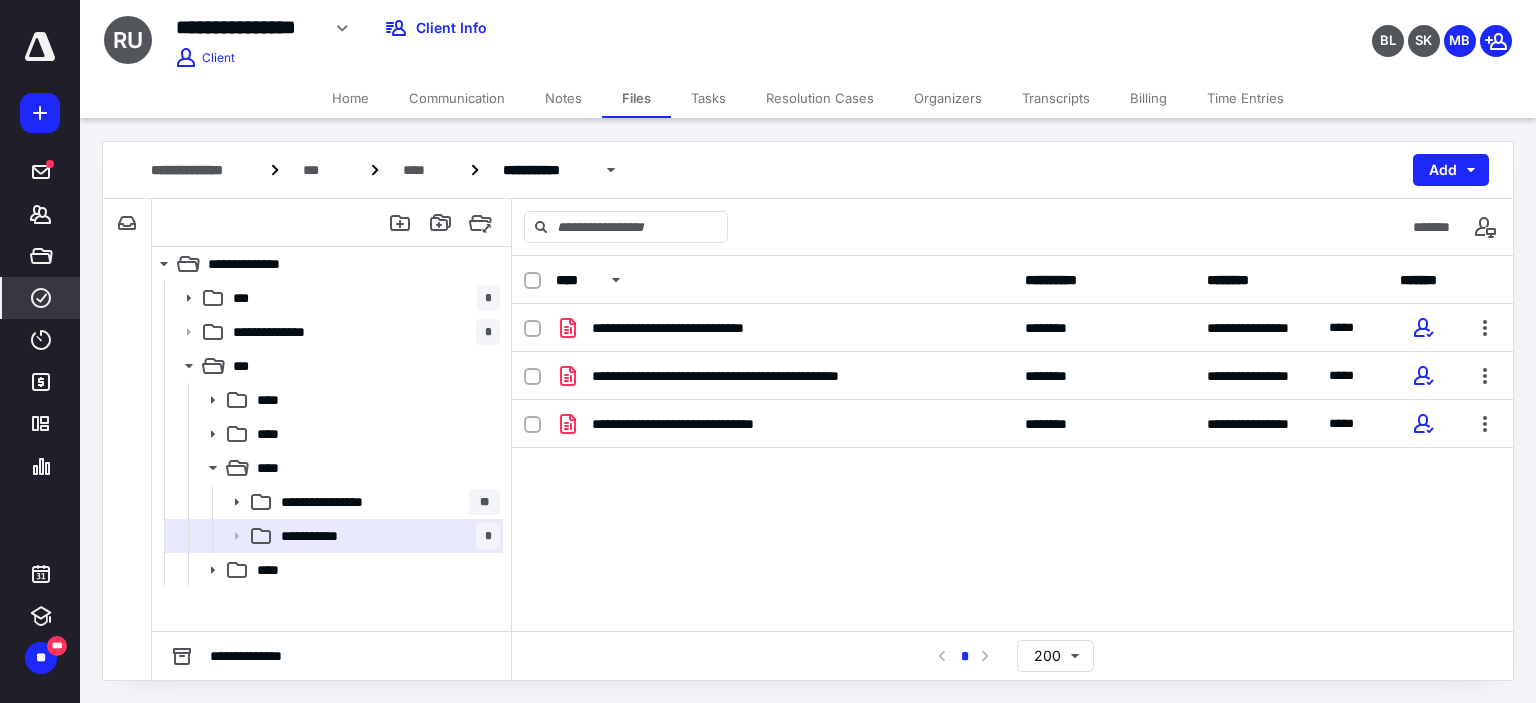 click 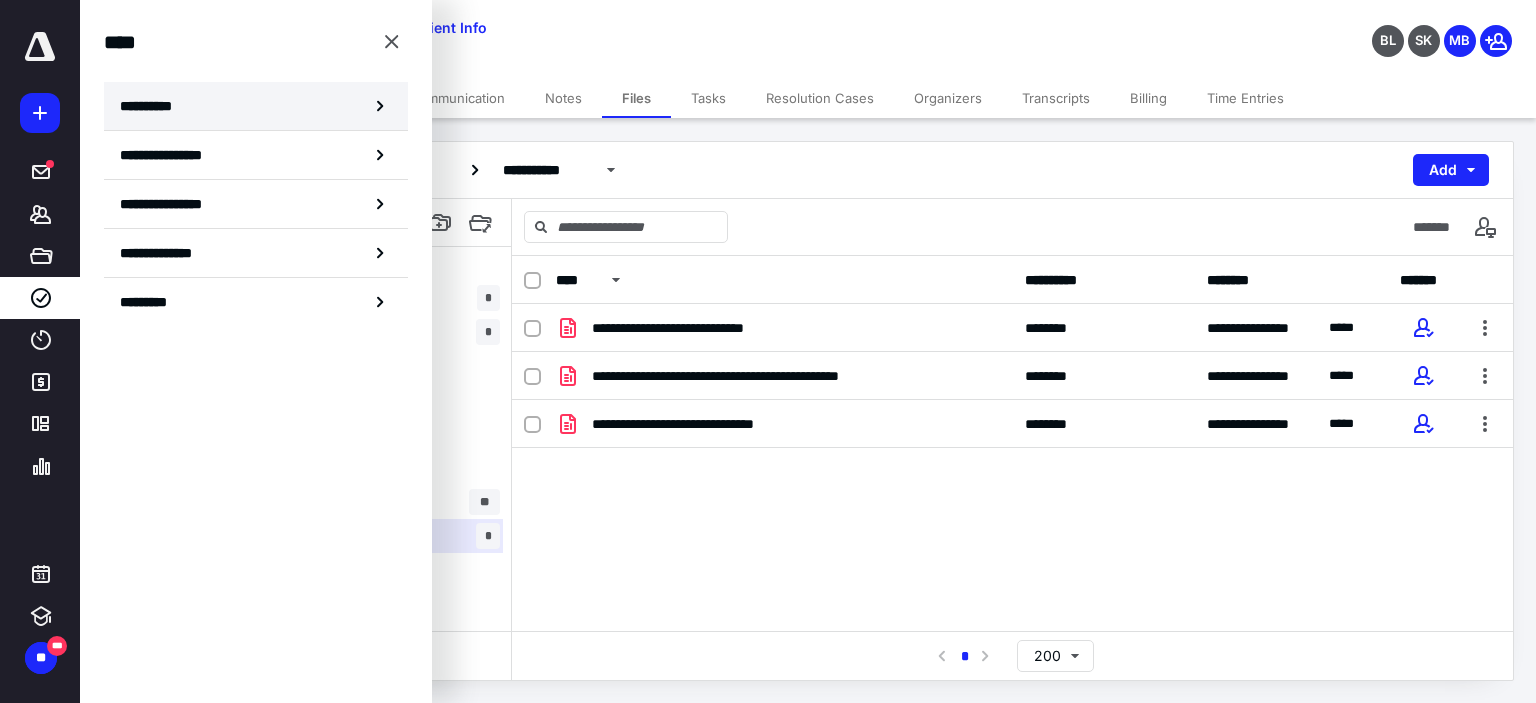click on "**********" at bounding box center [153, 106] 